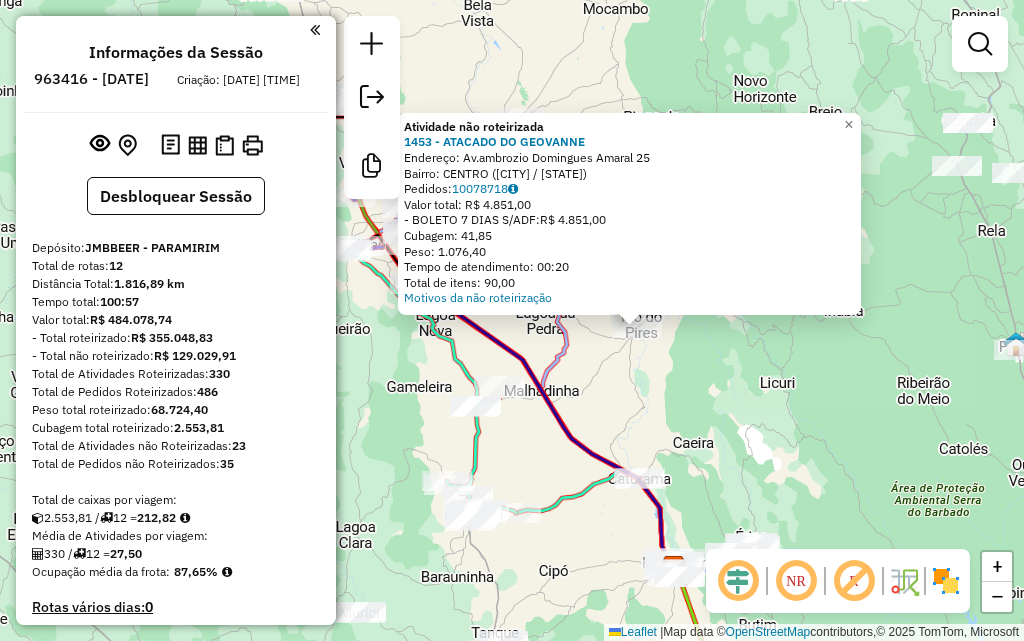 scroll, scrollTop: 0, scrollLeft: 0, axis: both 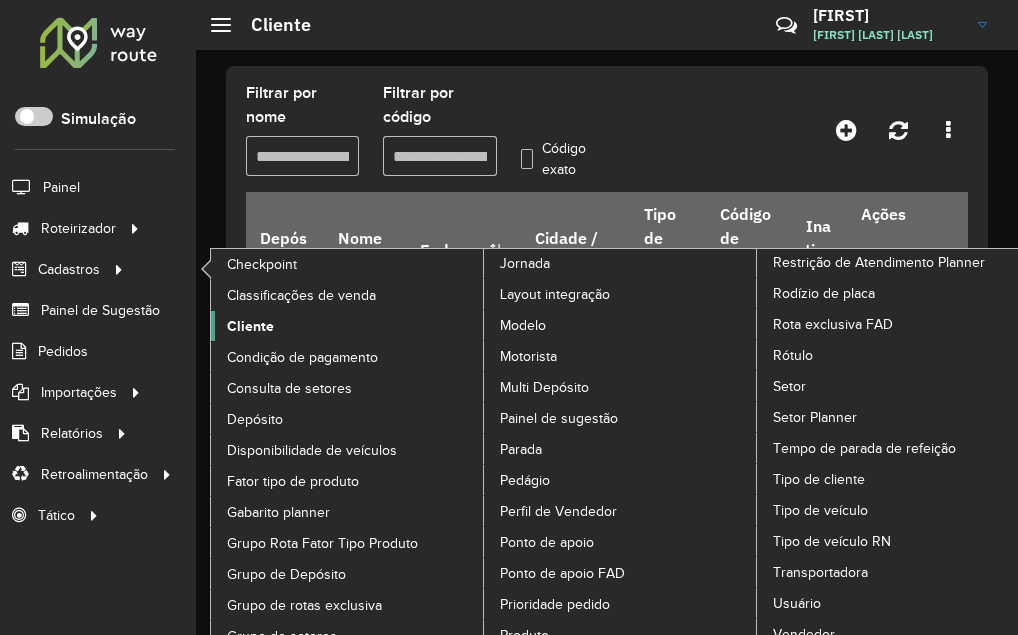 click on "Cliente" 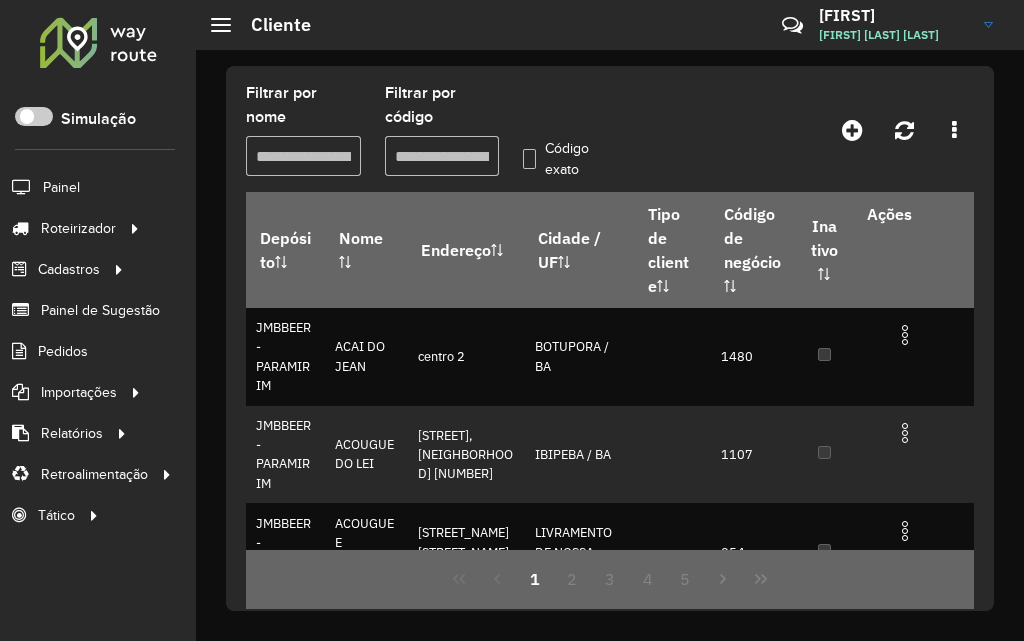 click on "Filtrar por código" 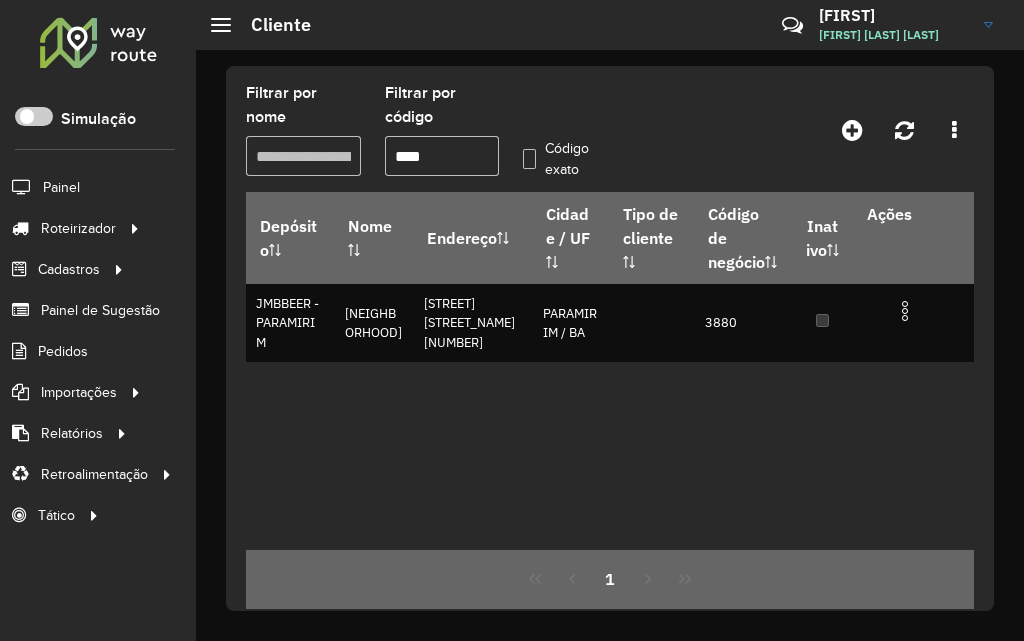 type on "****" 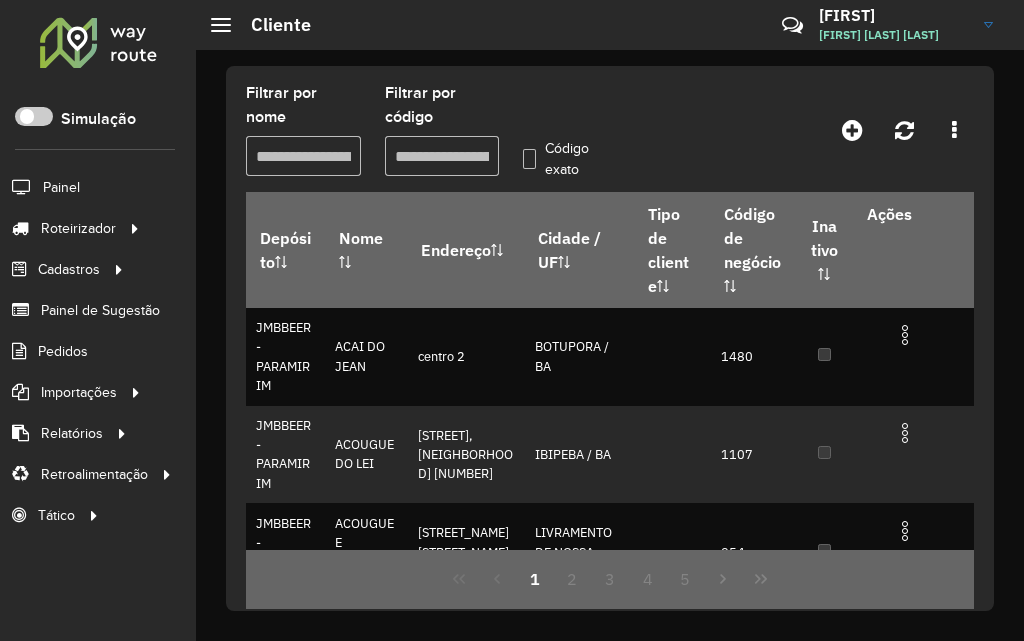 click on "Filtrar por código" at bounding box center (442, 156) 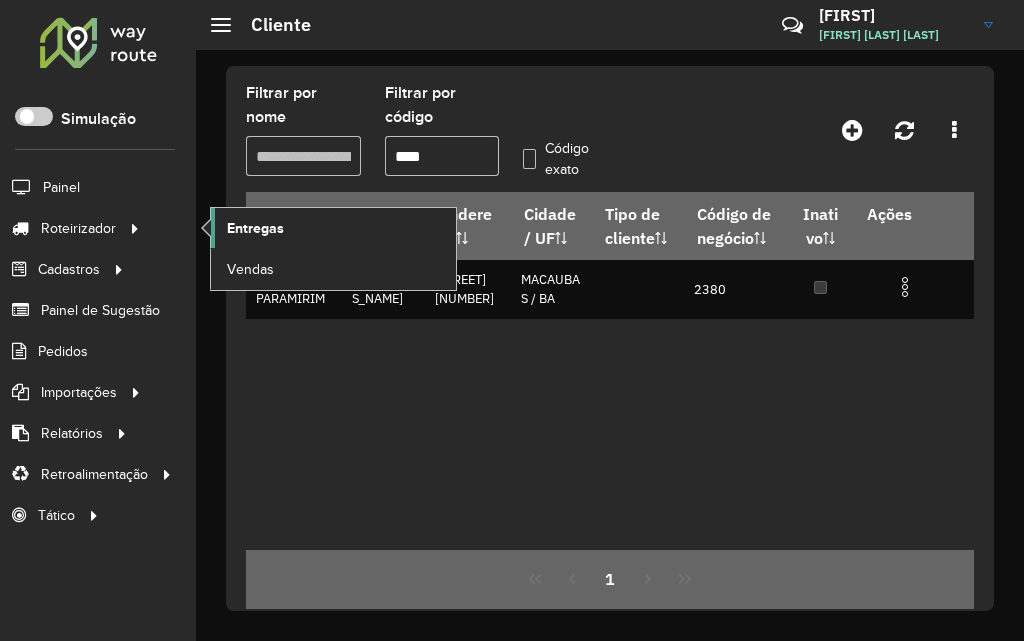 click on "Entregas" 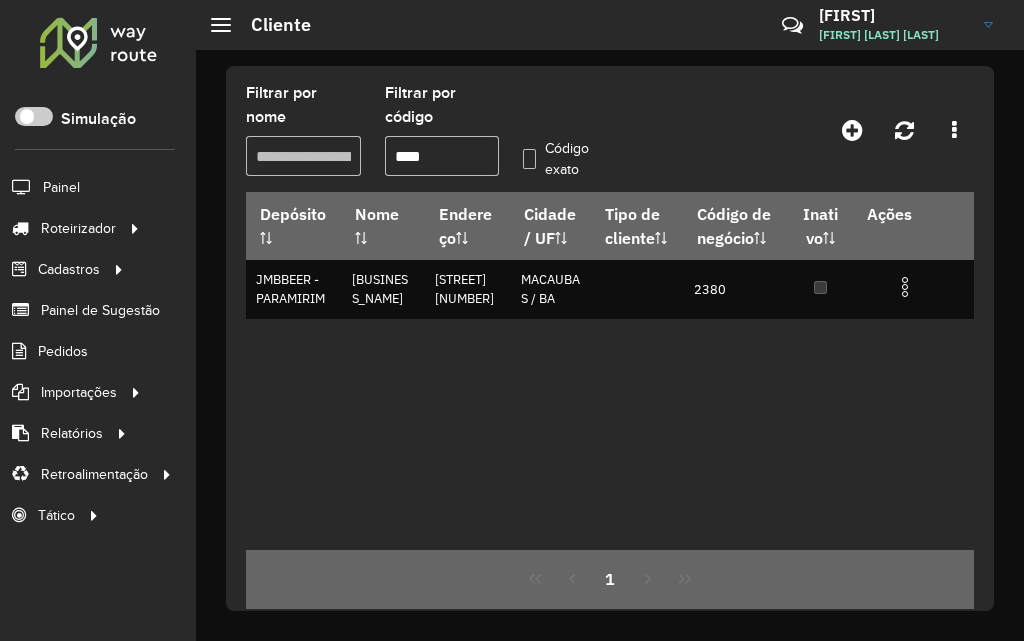click on "****" at bounding box center (442, 156) 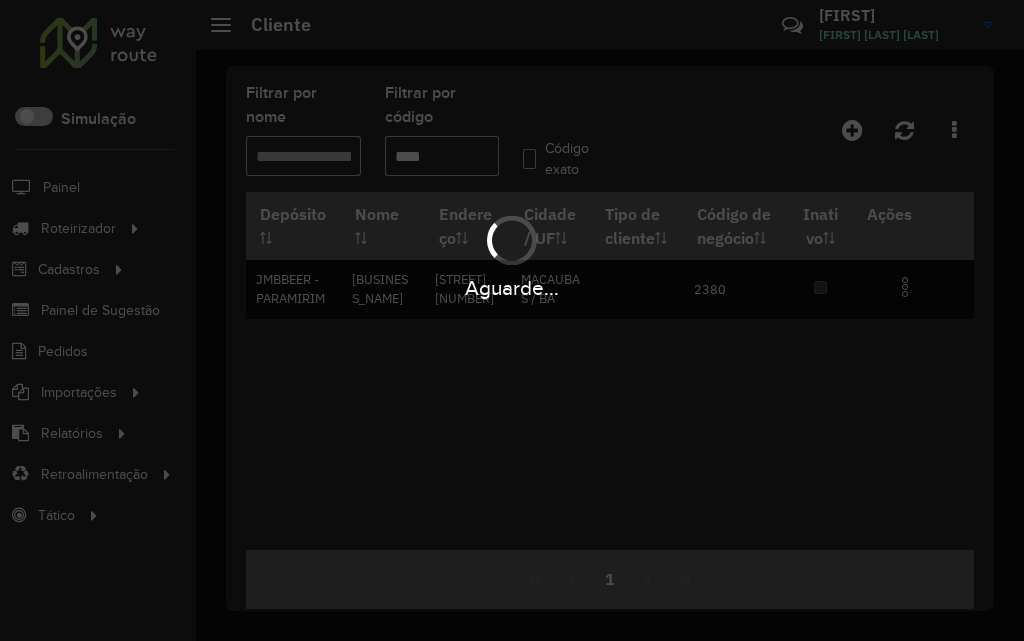 click on "Aguarde..." at bounding box center (512, 320) 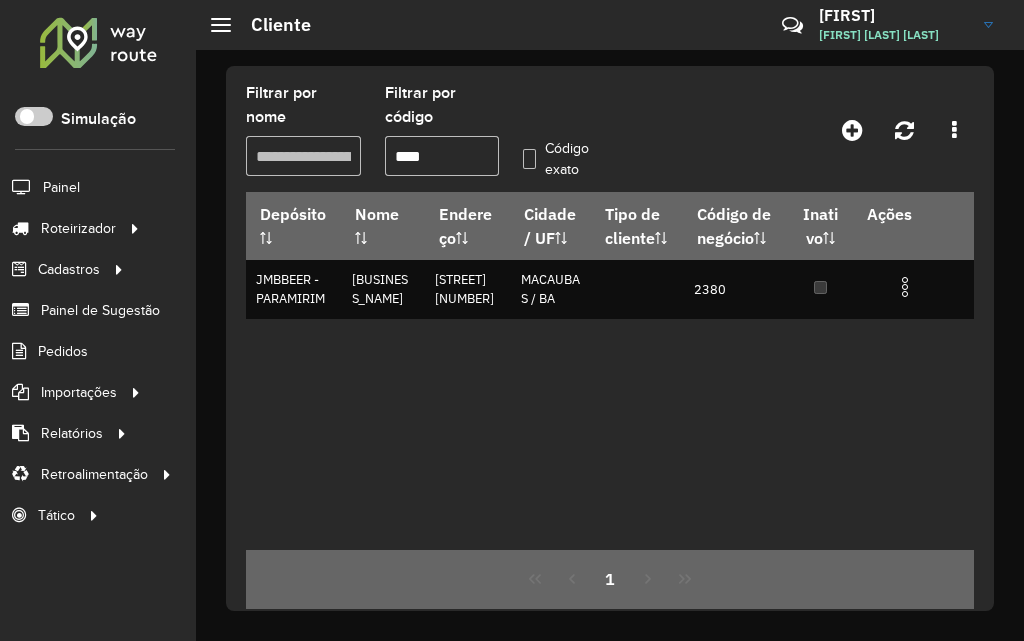 click on "****" at bounding box center [442, 156] 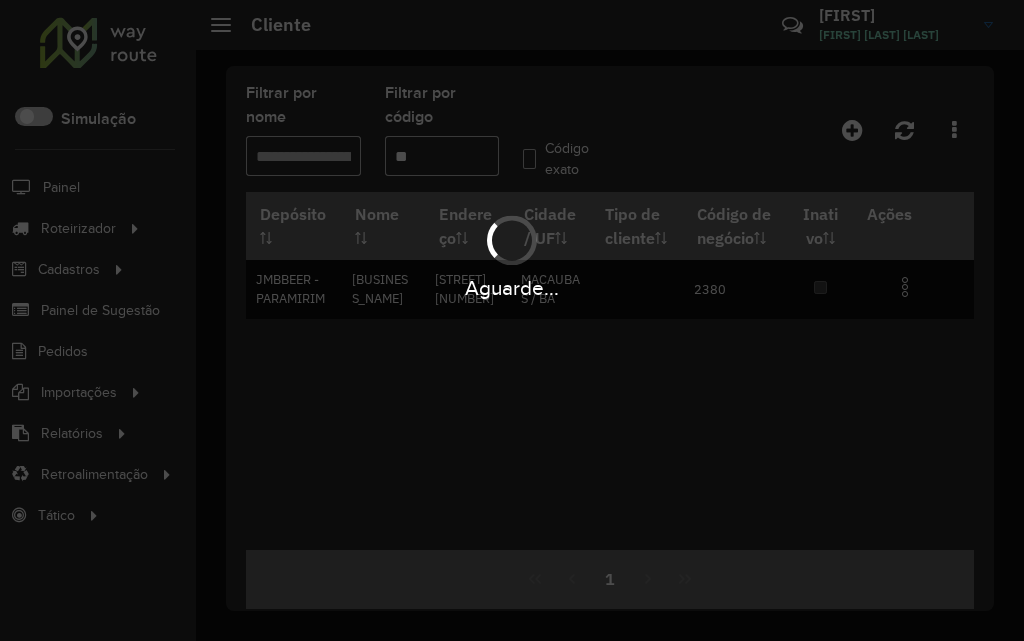 type on "*" 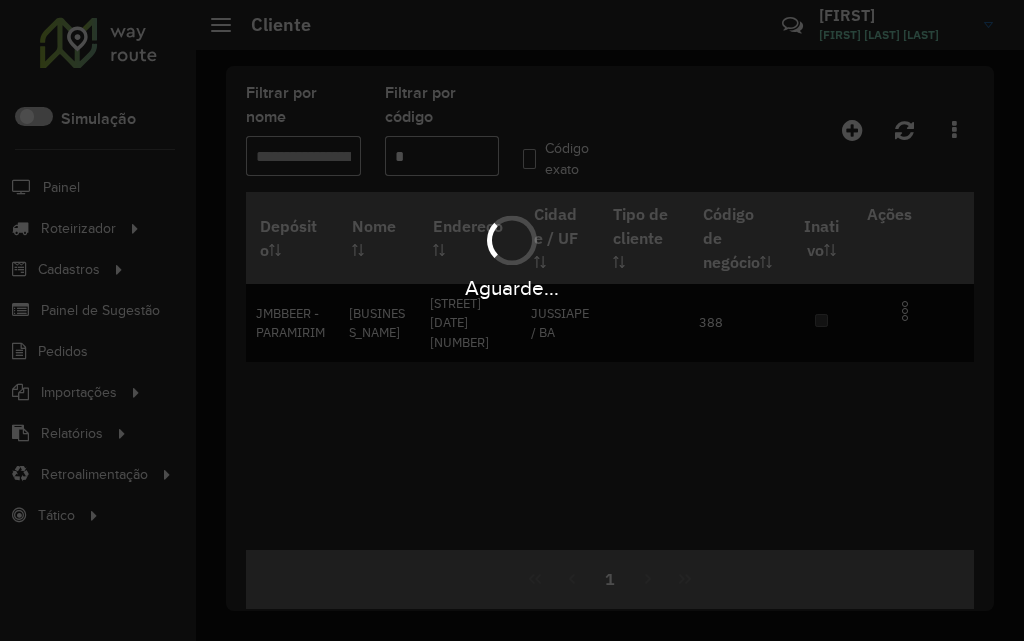 type on "*" 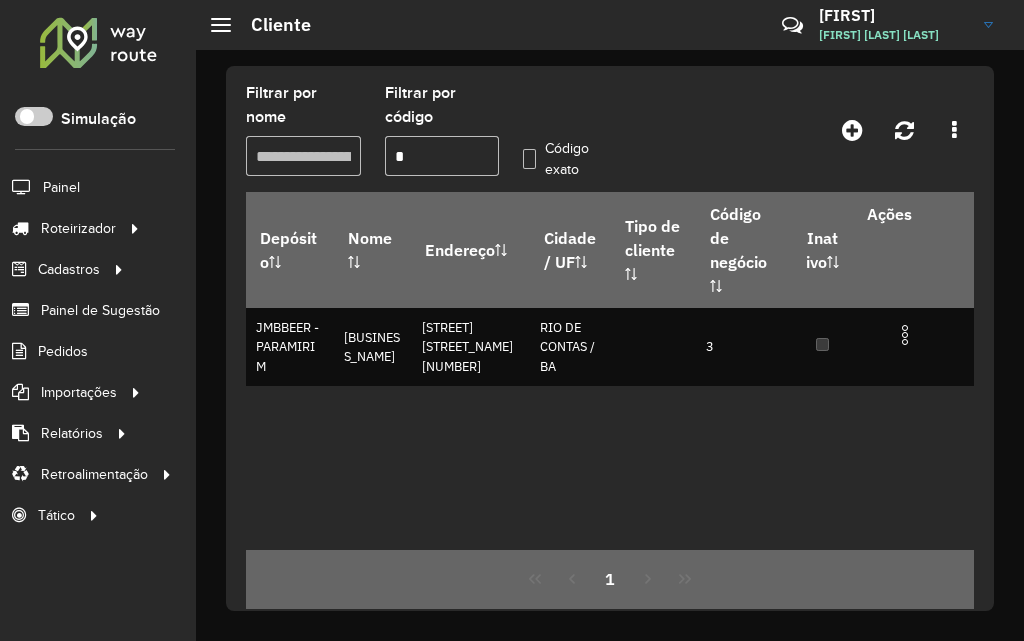 click on "*" at bounding box center (442, 156) 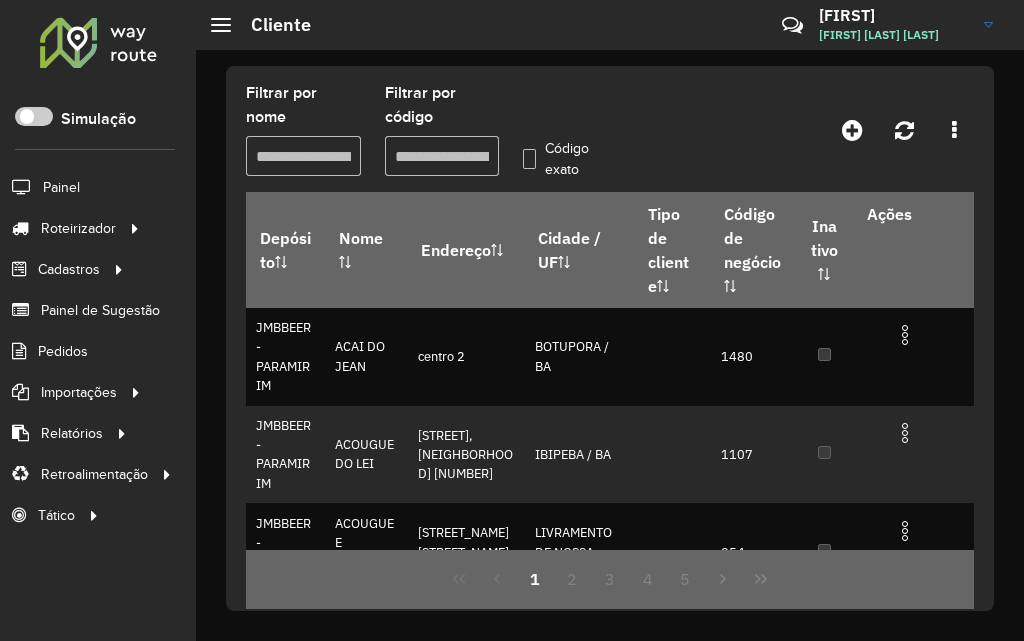 click on "Filtrar por código" at bounding box center [442, 156] 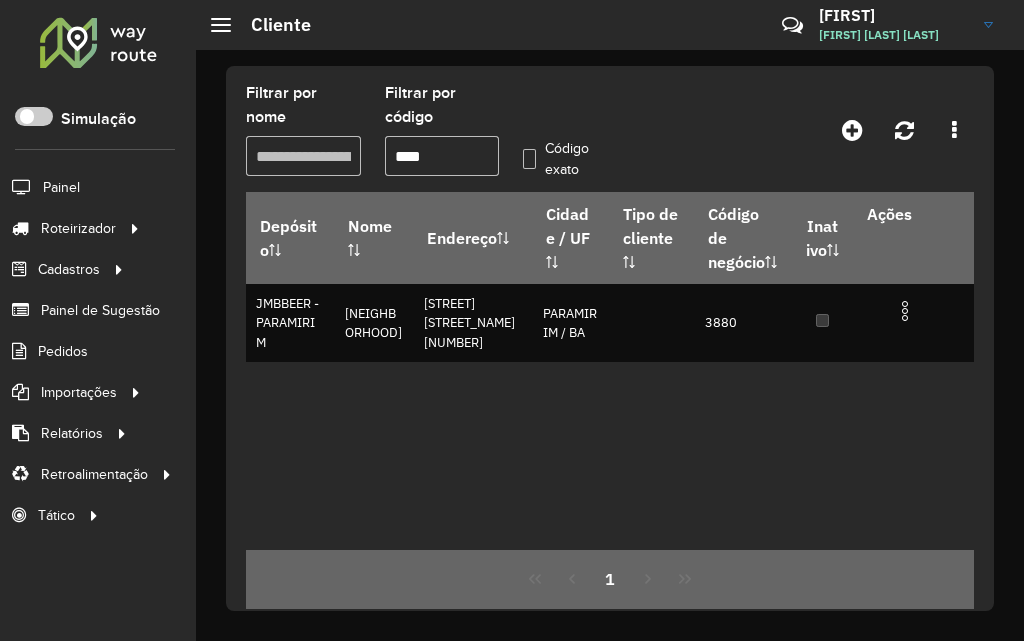 click on "****" at bounding box center [442, 156] 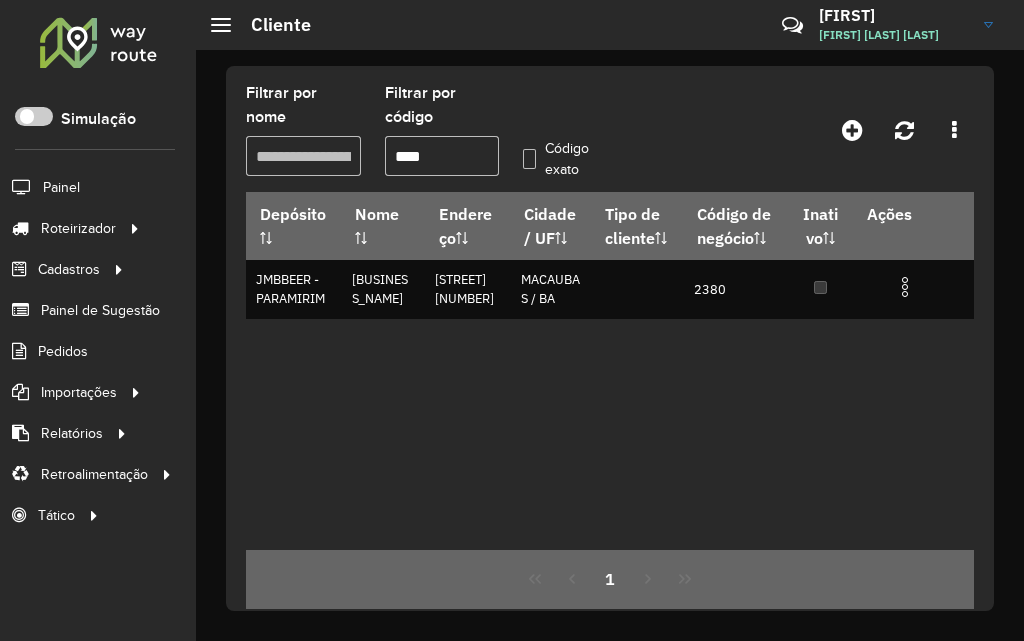 type on "****" 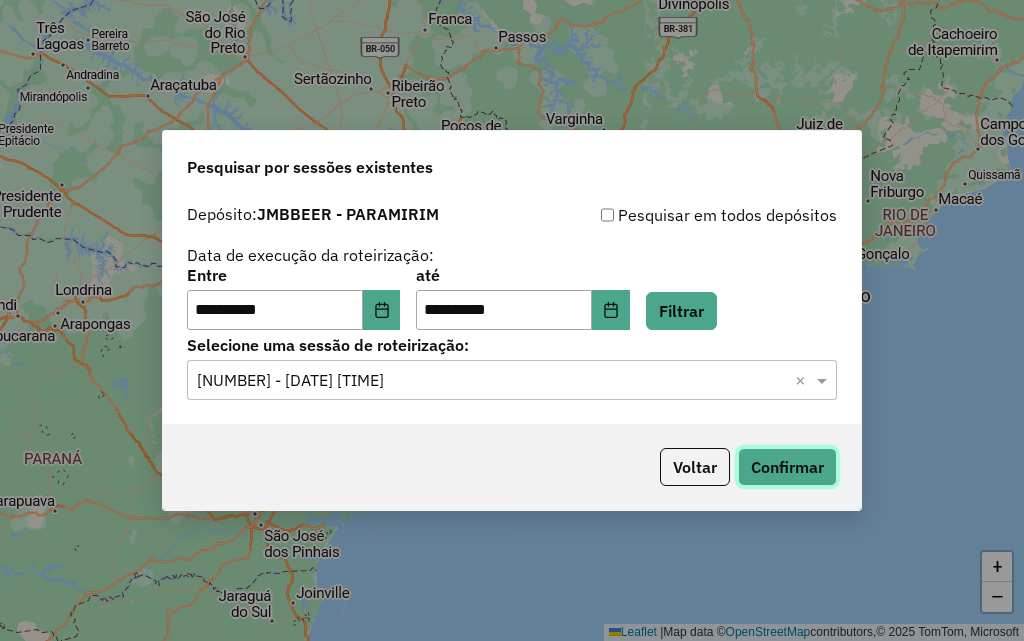 scroll, scrollTop: 0, scrollLeft: 0, axis: both 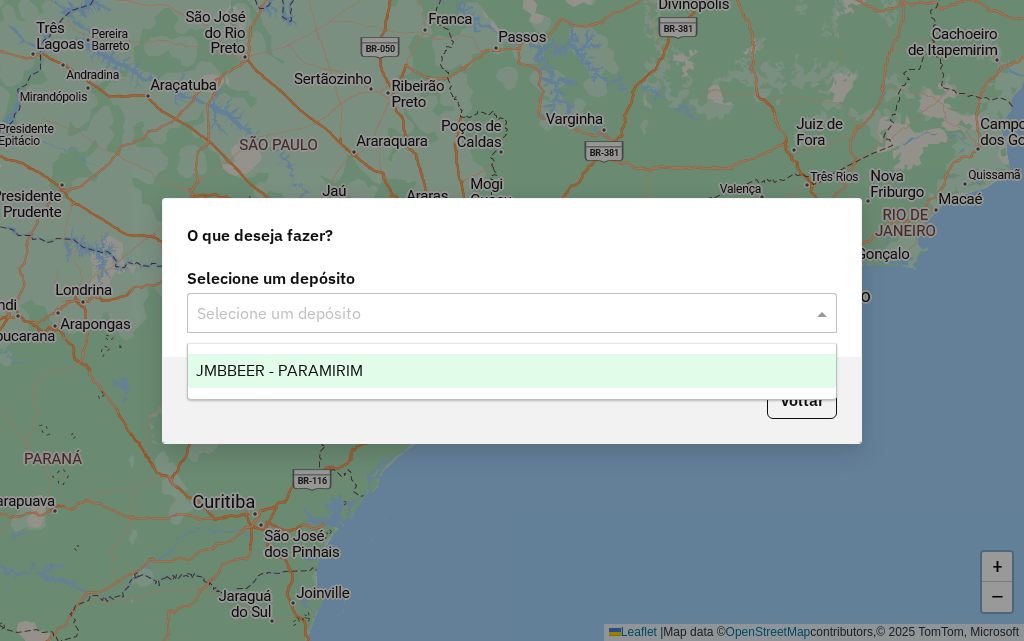 click 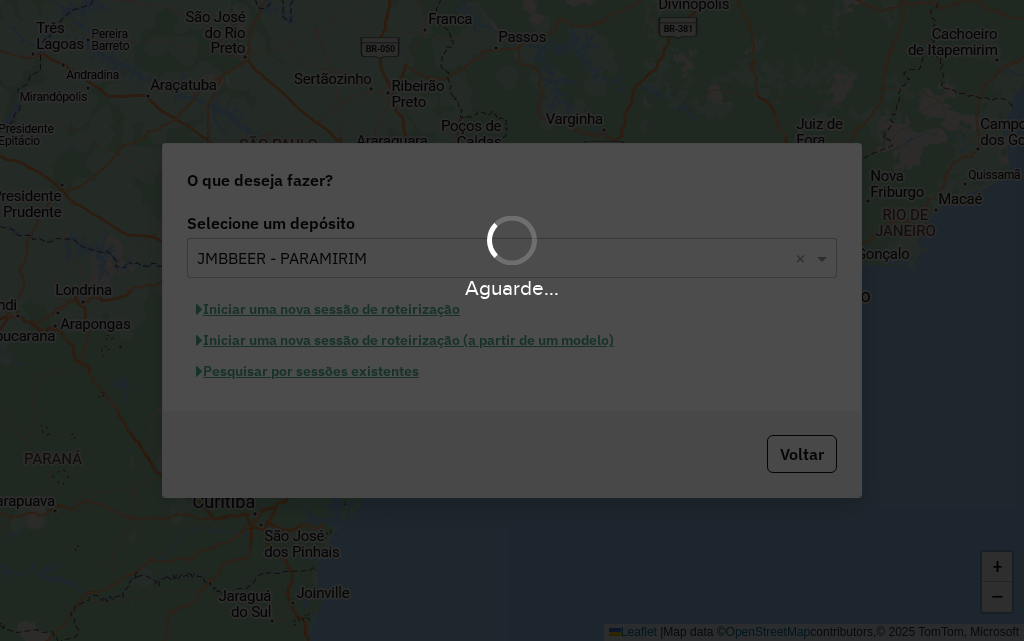 click on "Aguarde..." at bounding box center (512, 320) 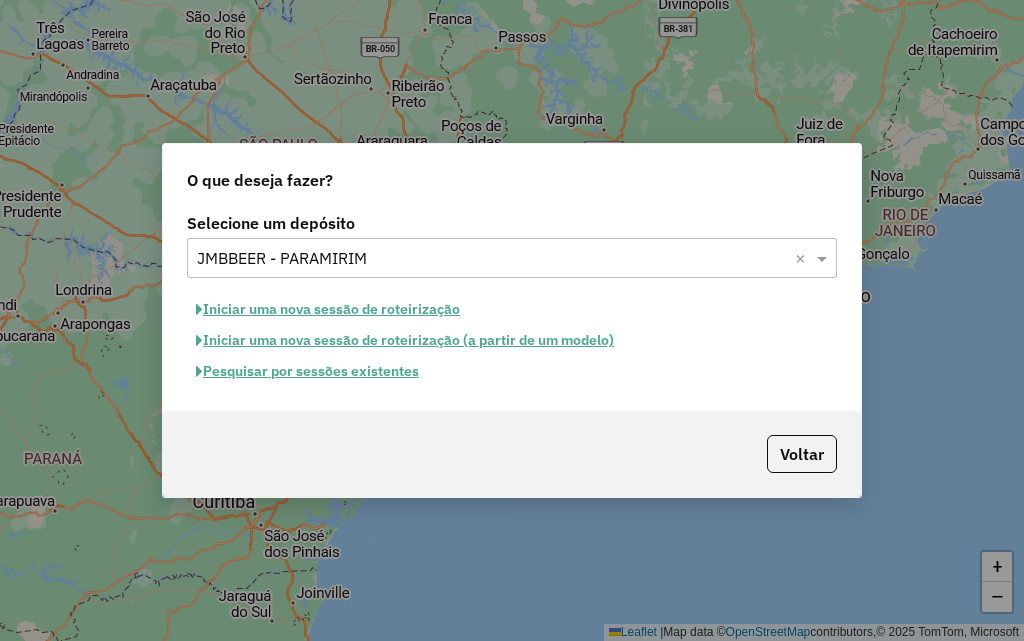 click on "Iniciar uma nova sessão de roteirização" 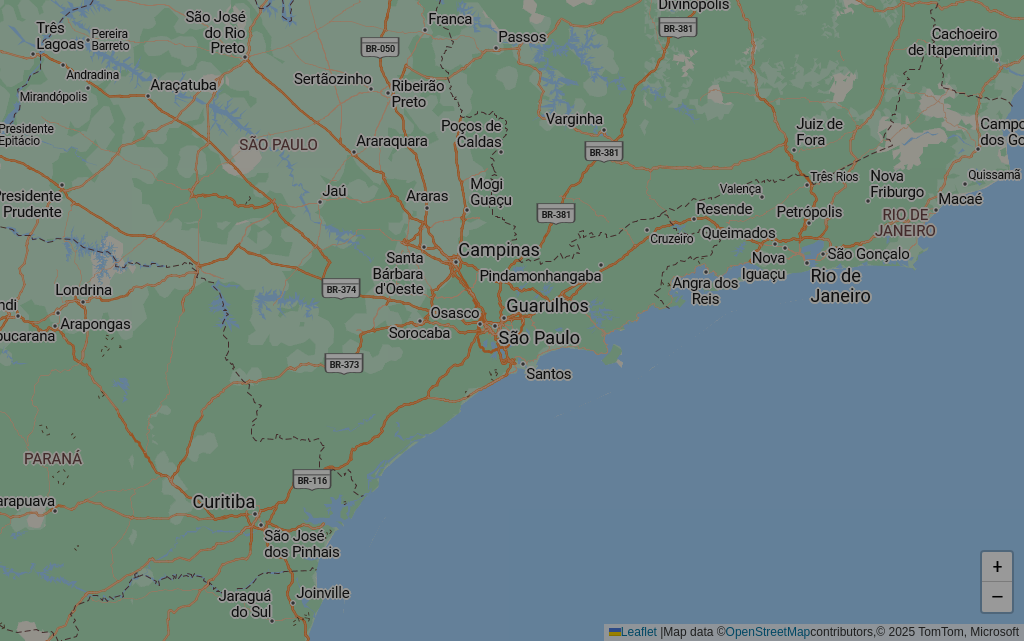 select on "*" 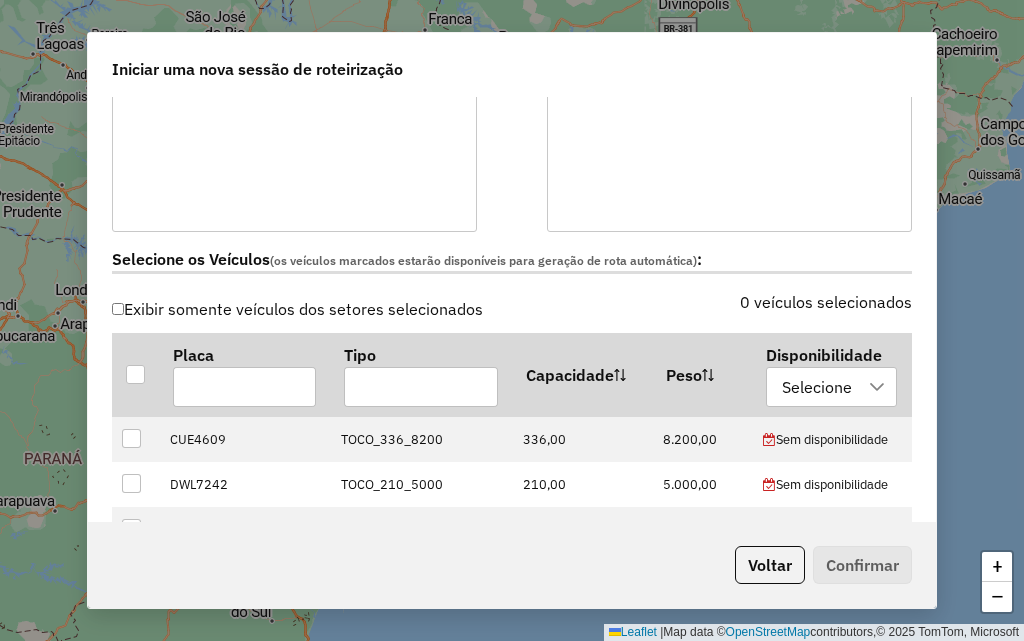 scroll, scrollTop: 500, scrollLeft: 0, axis: vertical 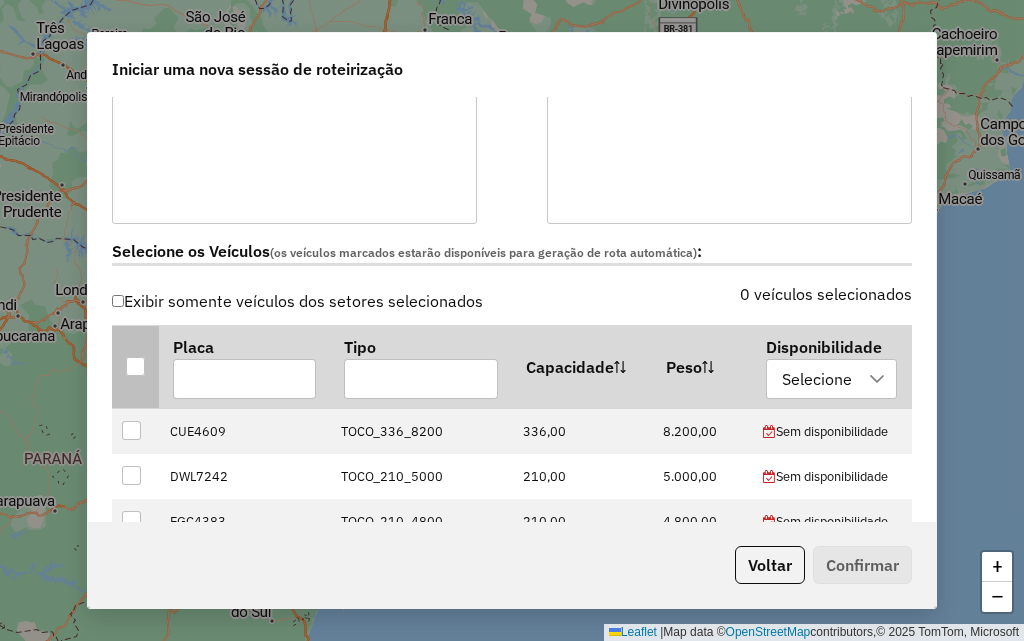 click at bounding box center (135, 366) 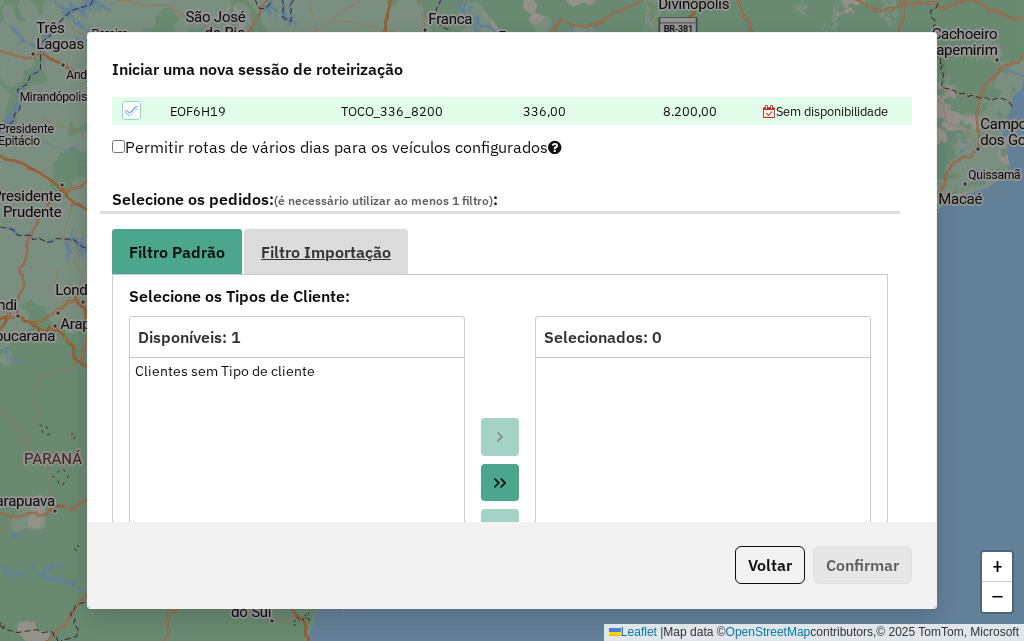 click on "Filtro Importação" at bounding box center (326, 252) 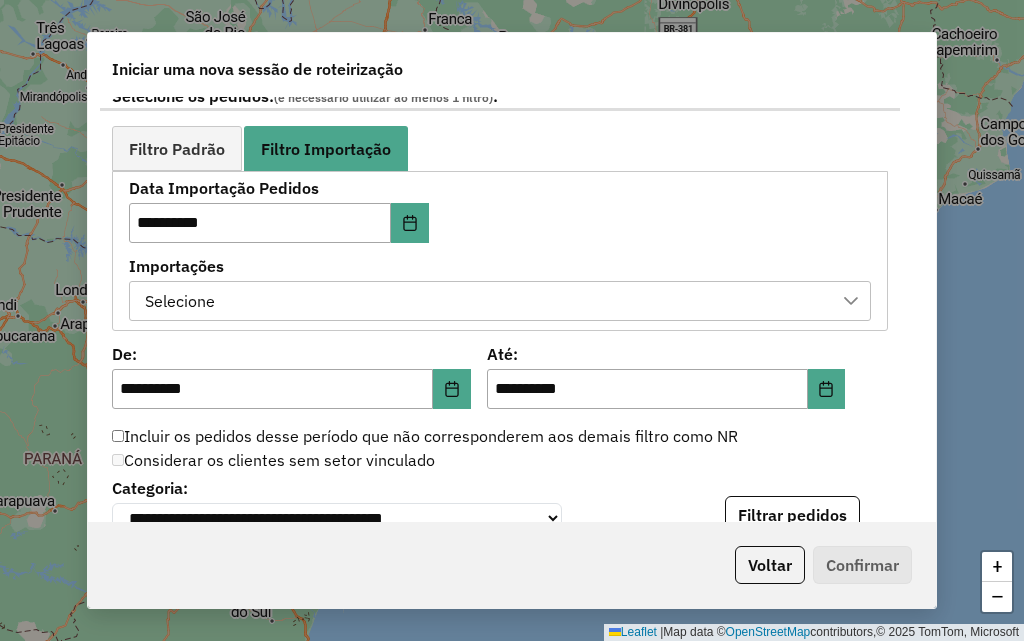 scroll, scrollTop: 1200, scrollLeft: 0, axis: vertical 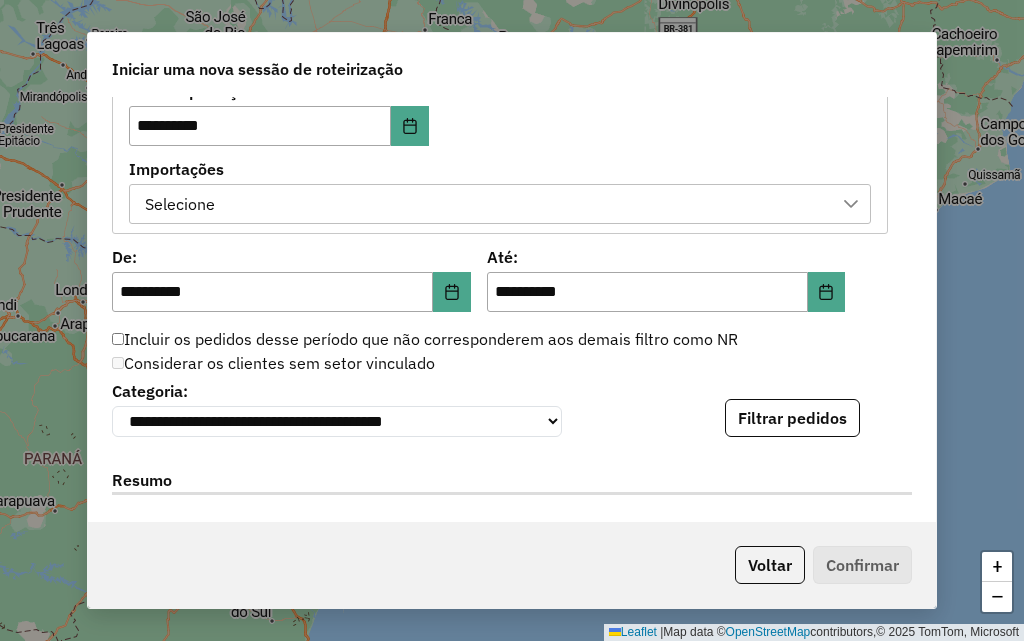 click on "Selecione" at bounding box center [485, 204] 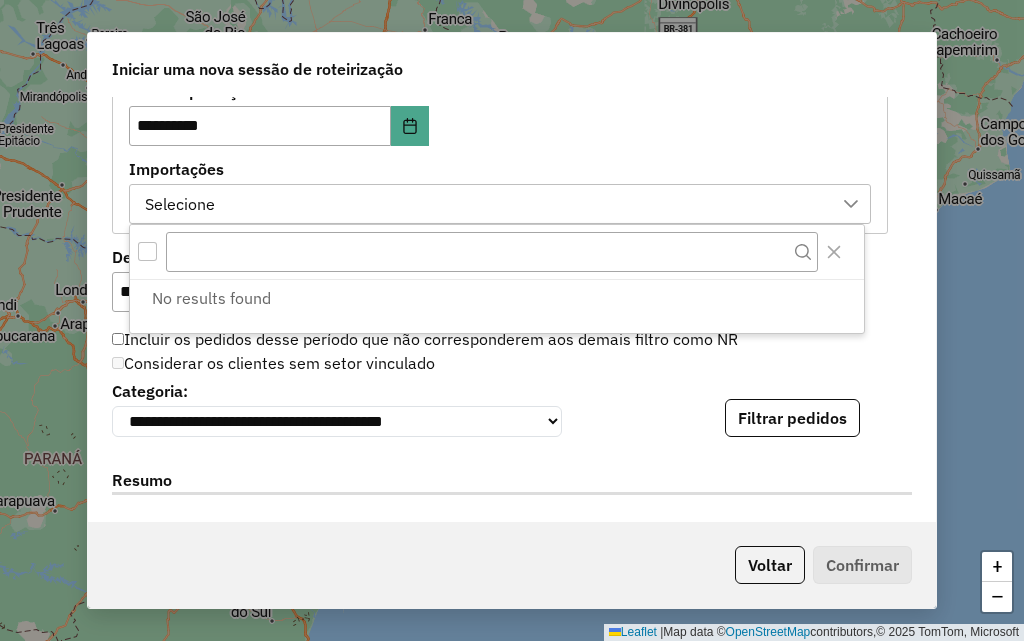 click on "No results found" at bounding box center (501, 299) 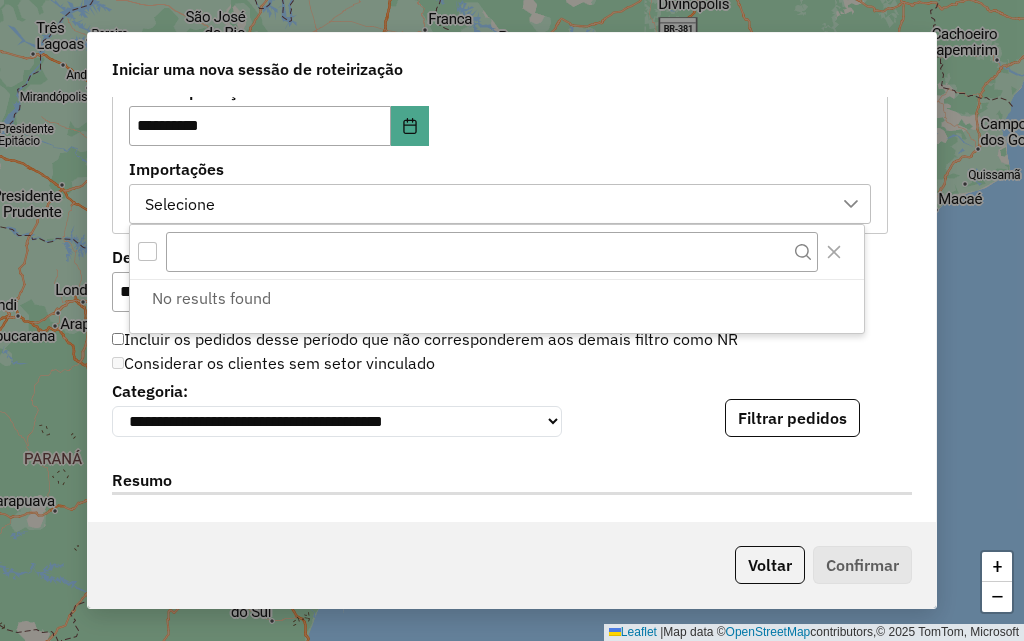 drag, startPoint x: 528, startPoint y: 571, endPoint x: 615, endPoint y: 552, distance: 89.050545 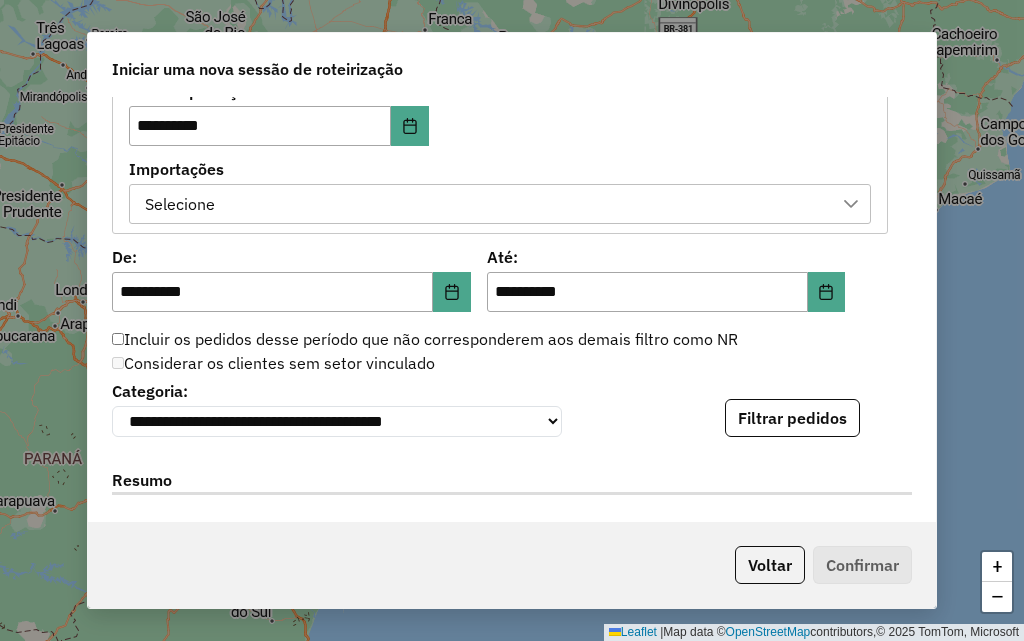 click on "Selecione" at bounding box center [485, 204] 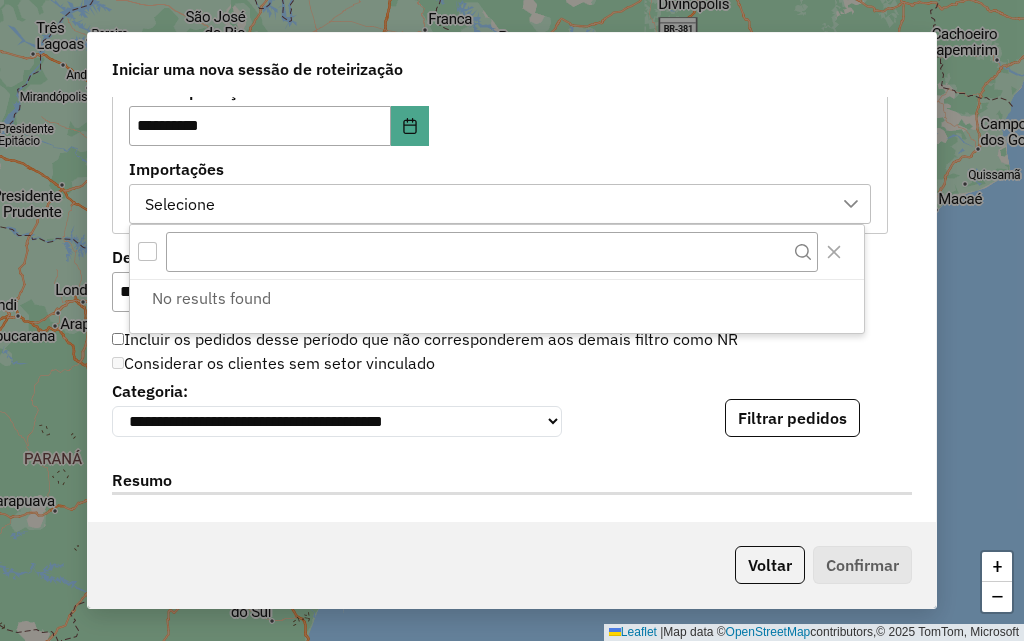 click on "**********" at bounding box center (500, 153) 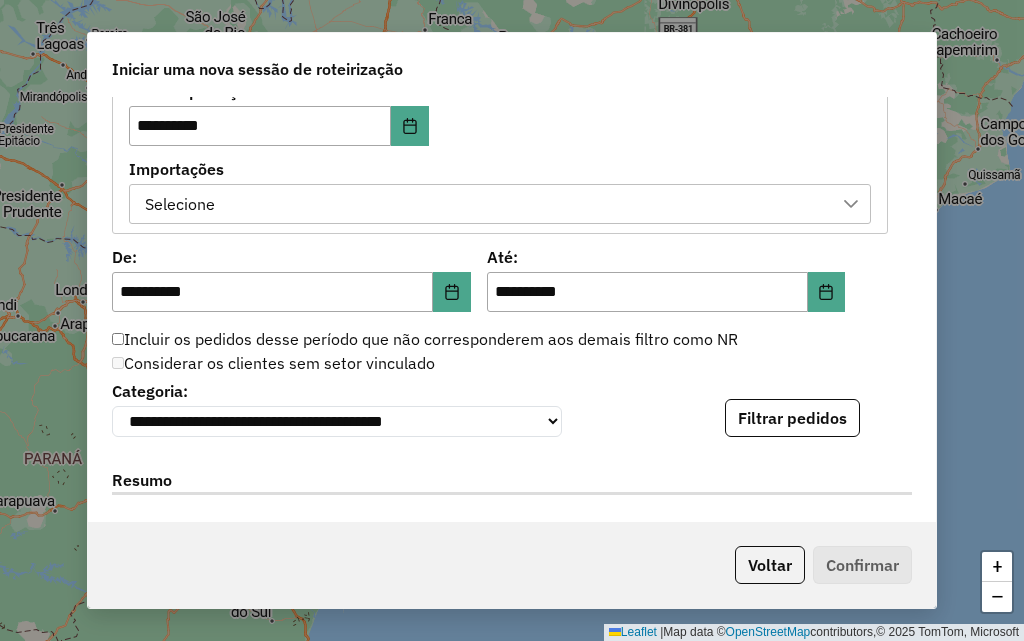 click on "**********" 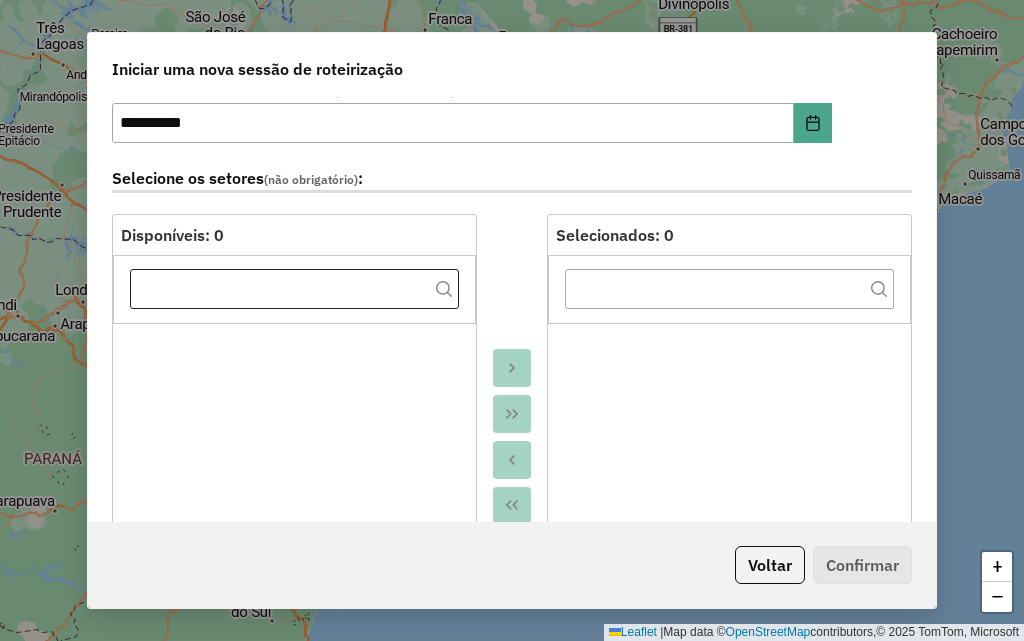 scroll, scrollTop: 0, scrollLeft: 0, axis: both 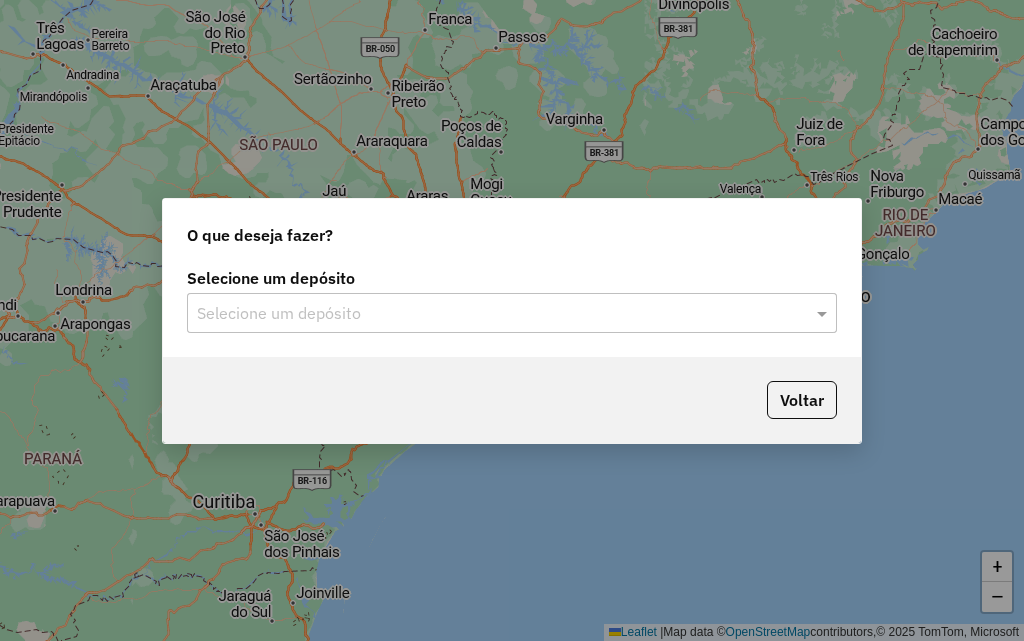 click 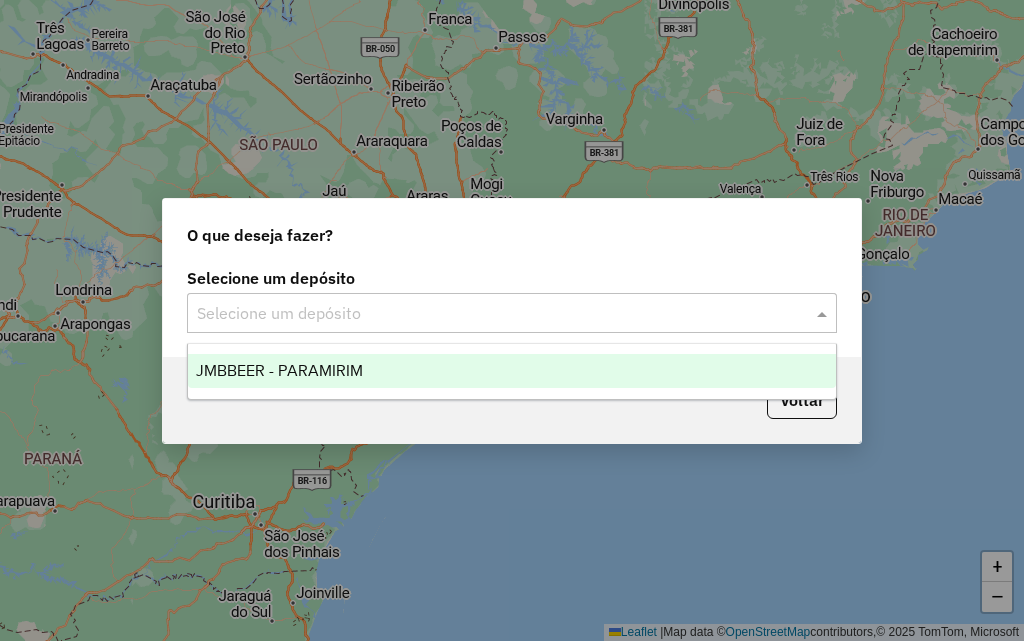 click on "JMBBEER - PARAMIRIM" at bounding box center (279, 370) 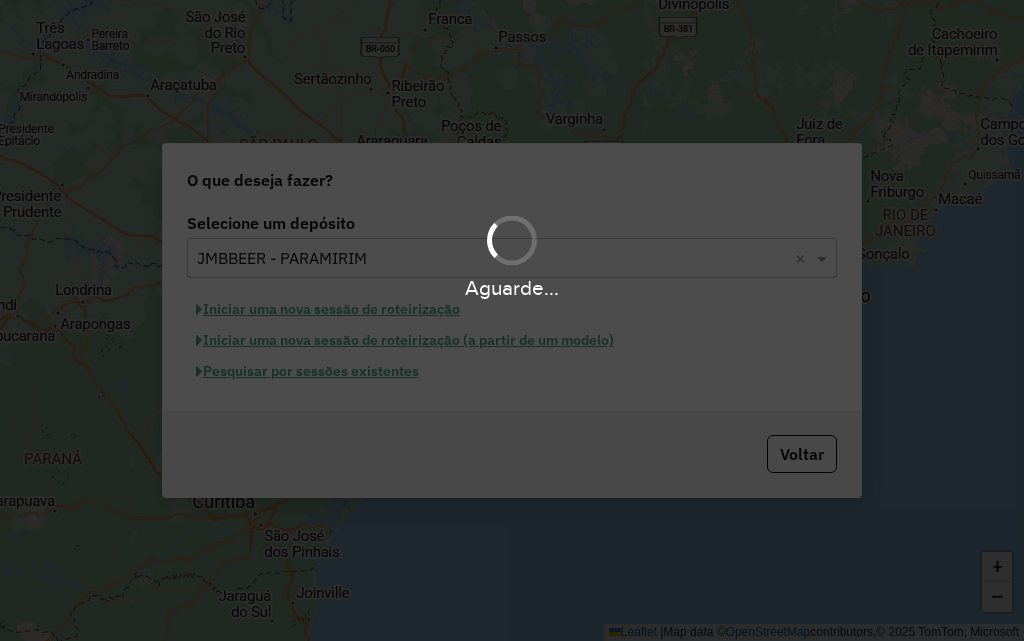 click on "Aguarde..." at bounding box center [512, 320] 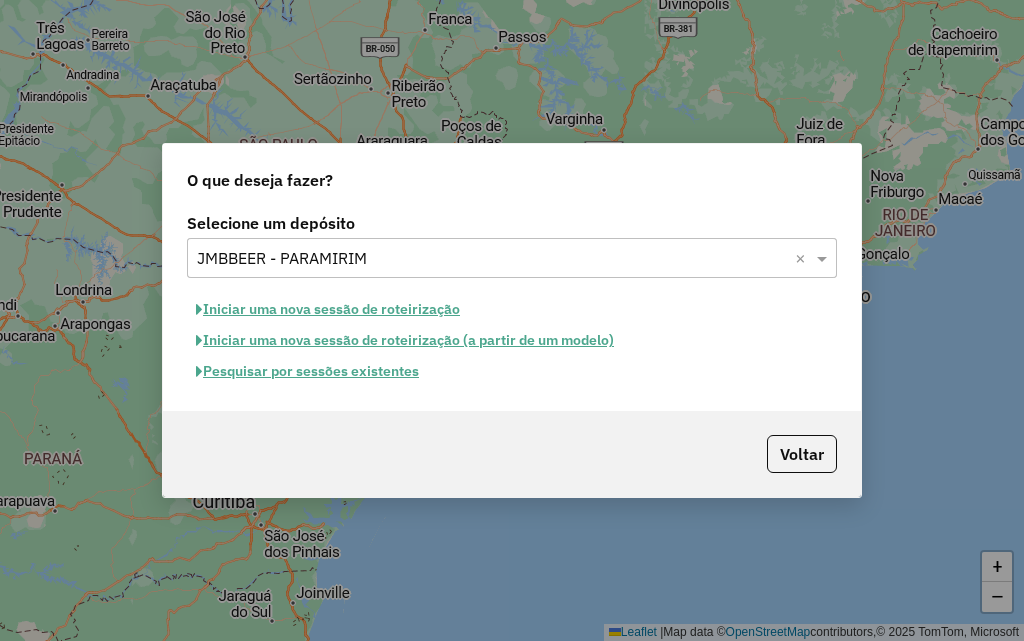 click on "Pesquisar por sessões existentes" 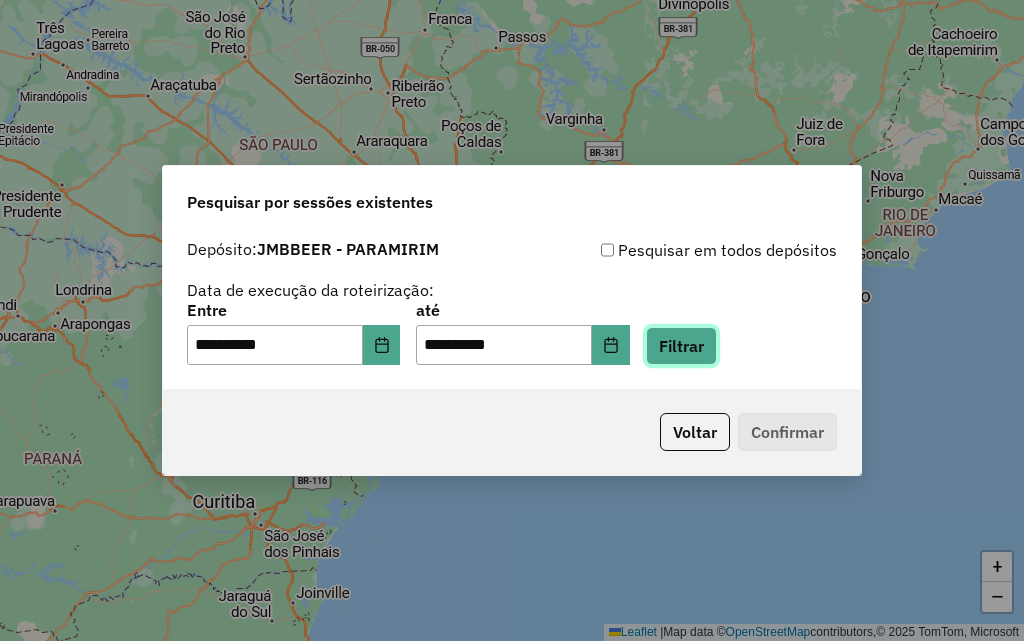 click on "Filtrar" 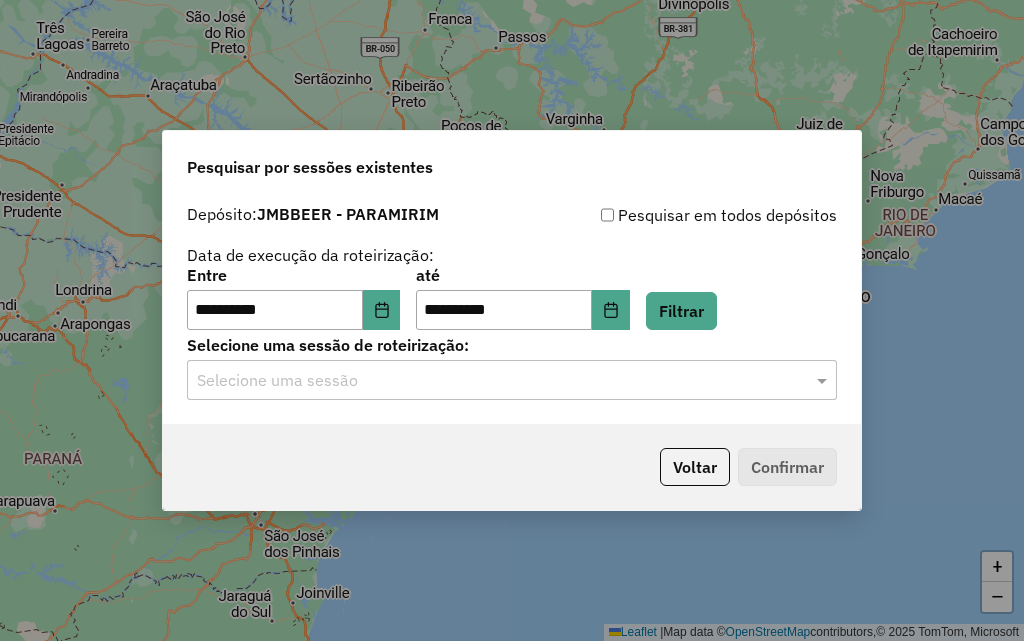 click 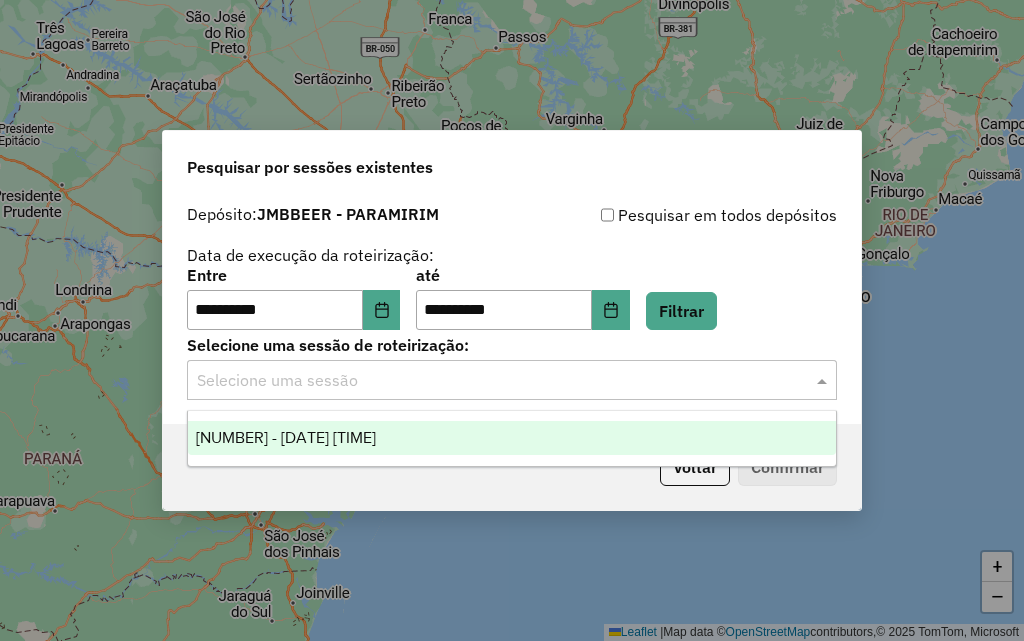 click on "[NUMBER] - [DATE] [TIME]" at bounding box center [512, 438] 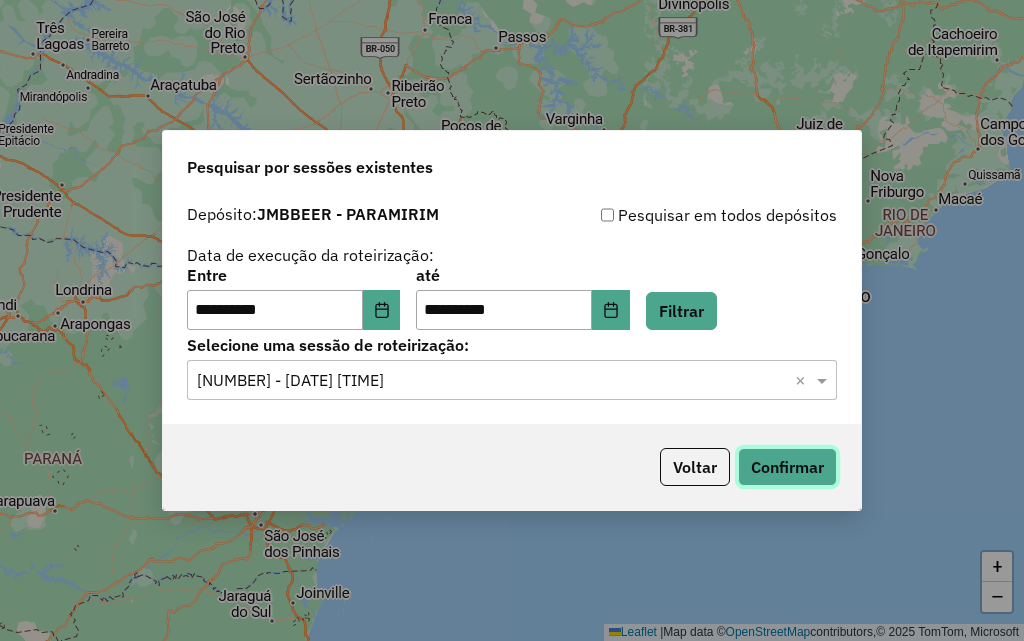 click on "Confirmar" 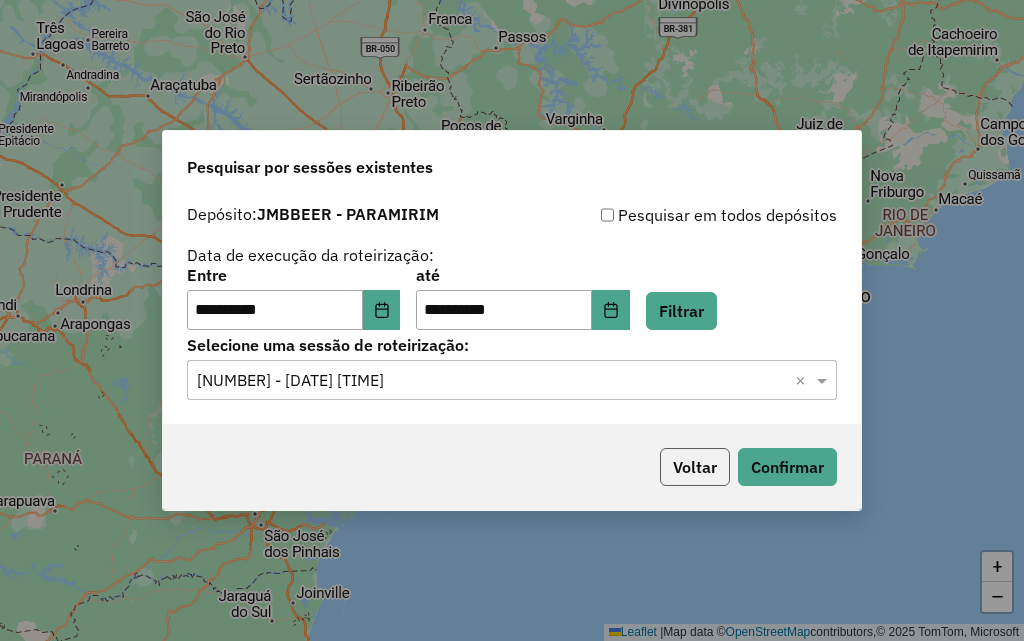 click on "Voltar" 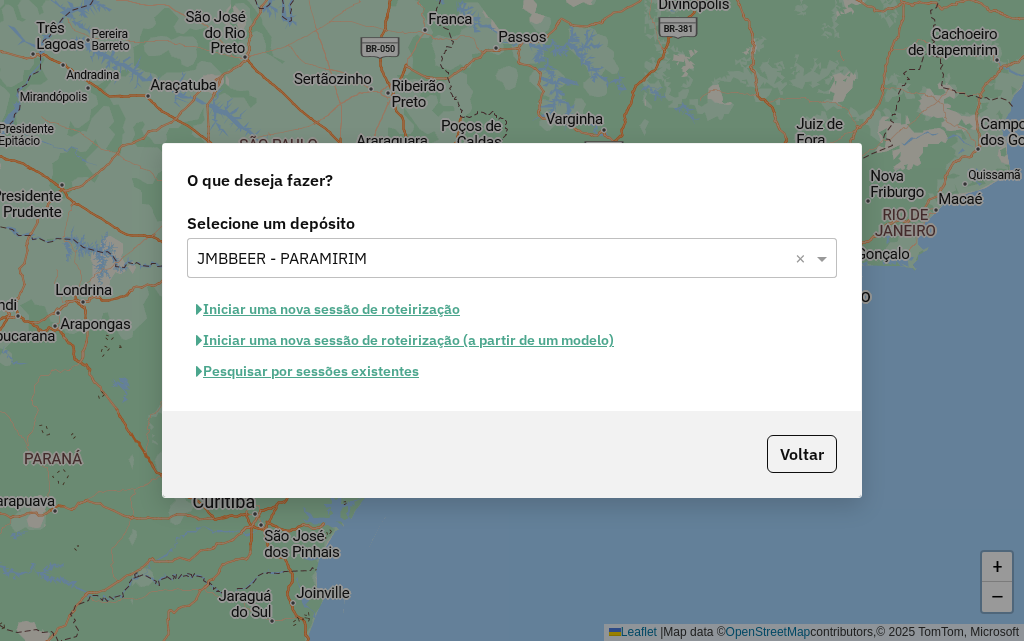 click on "Iniciar uma nova sessão de roteirização" 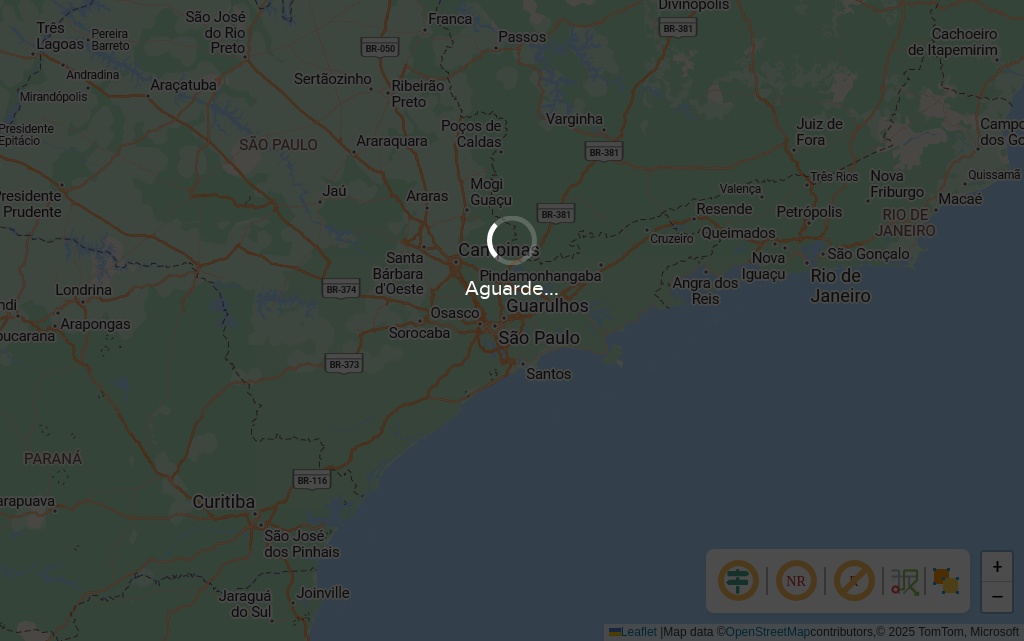 scroll, scrollTop: 0, scrollLeft: 0, axis: both 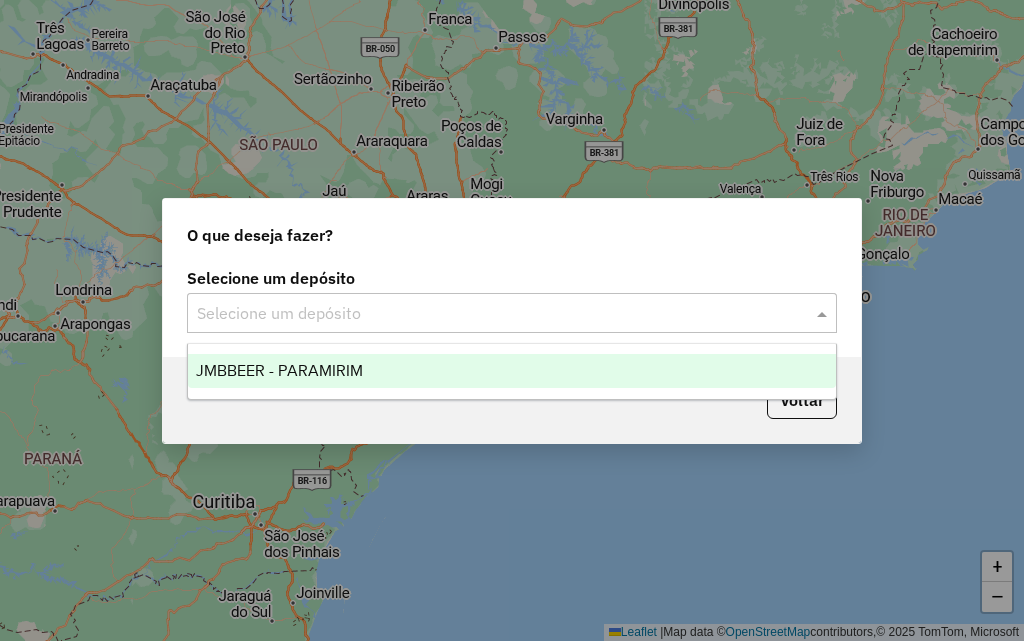 click 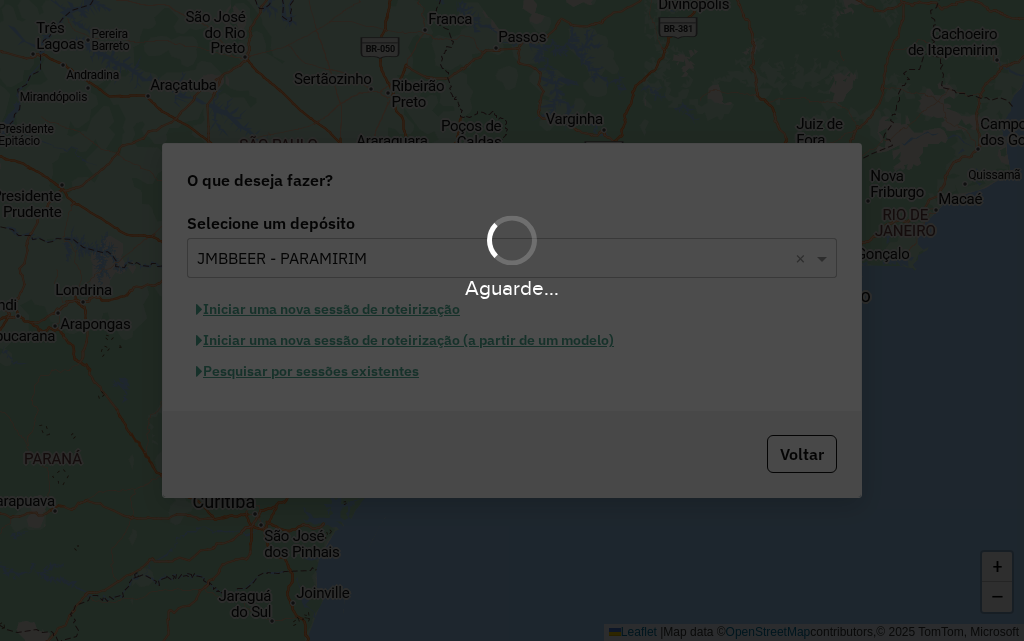click on "Aguarde..." at bounding box center [512, 320] 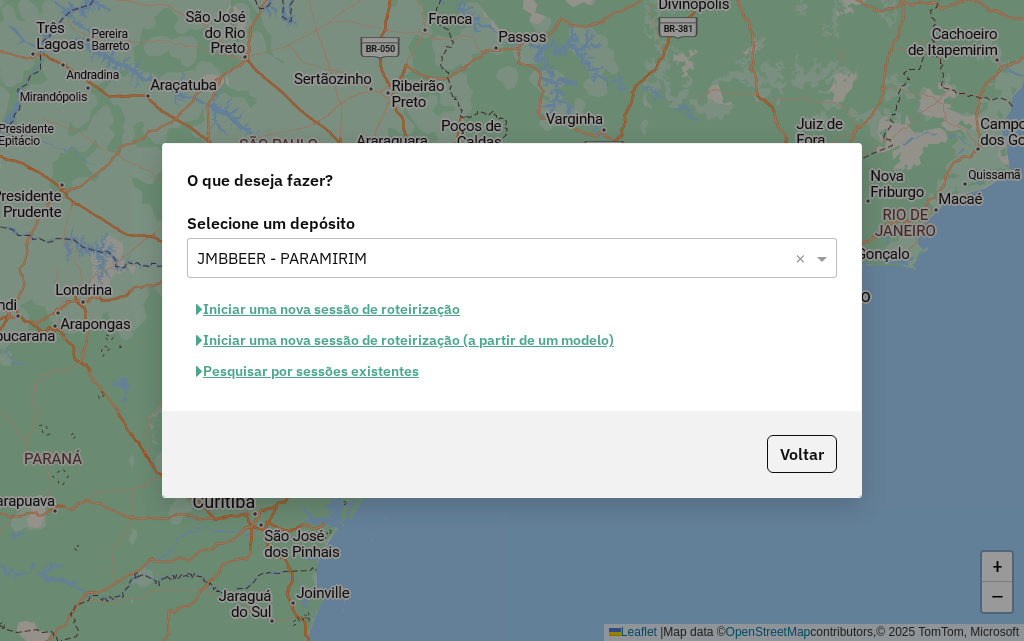 click on "Iniciar uma nova sessão de roteirização" 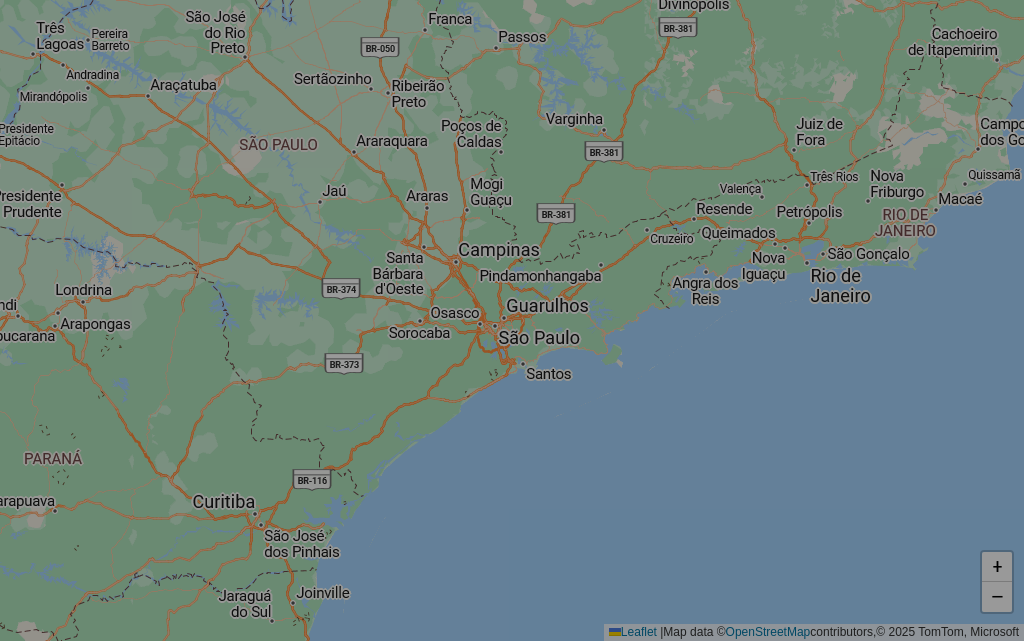 select on "*" 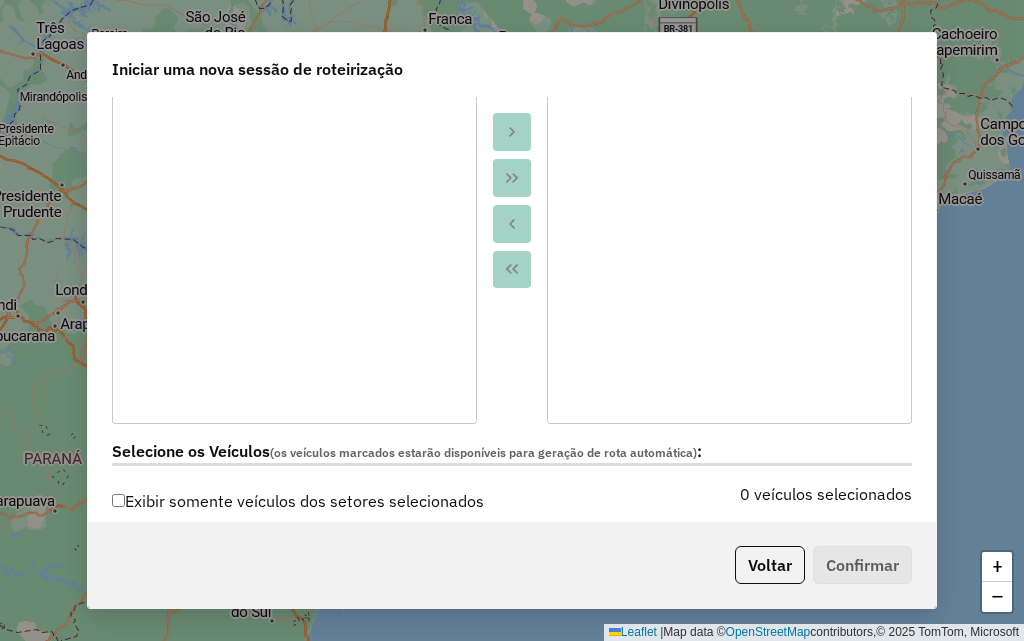 scroll, scrollTop: 700, scrollLeft: 0, axis: vertical 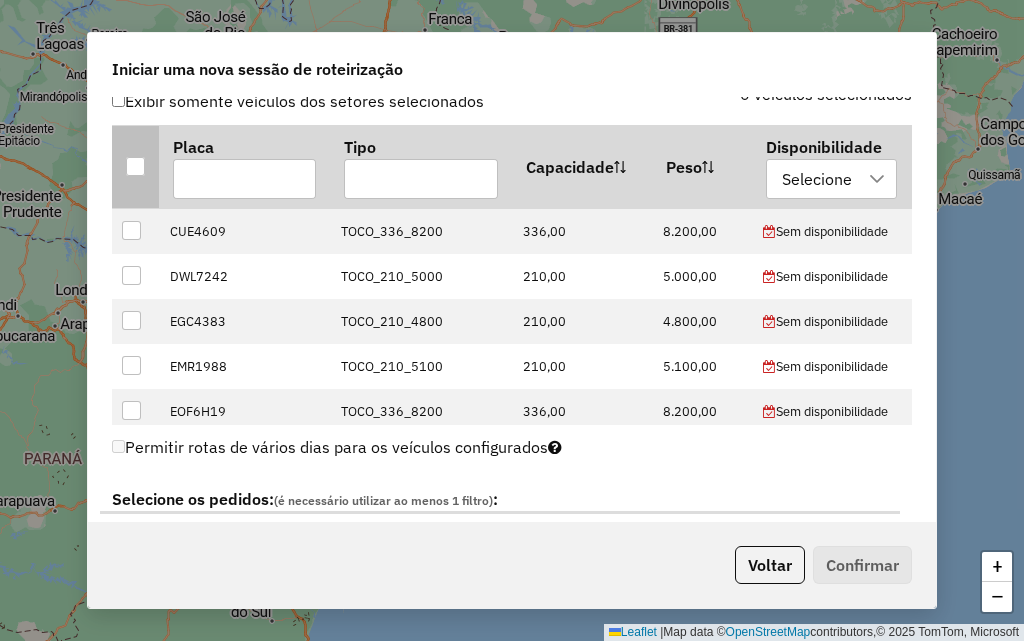 click at bounding box center [135, 166] 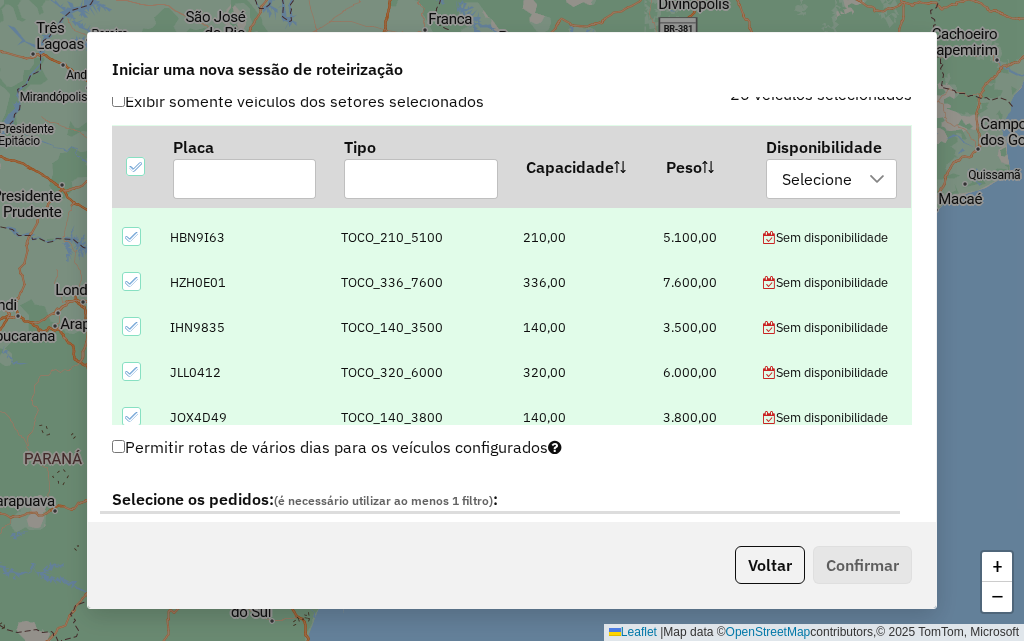 scroll, scrollTop: 400, scrollLeft: 0, axis: vertical 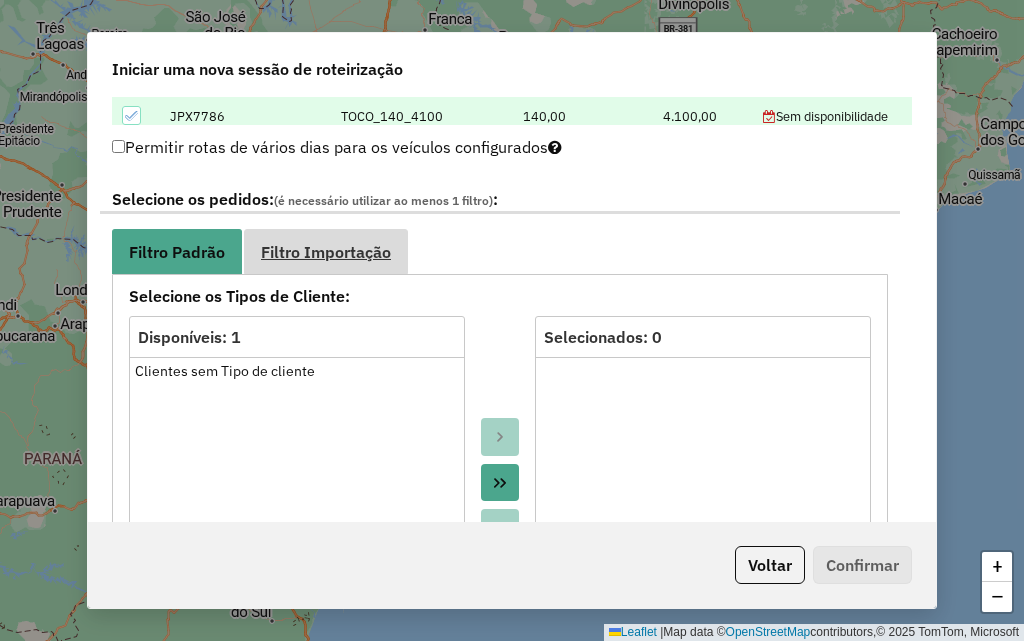 click on "Filtro Importação" at bounding box center [326, 251] 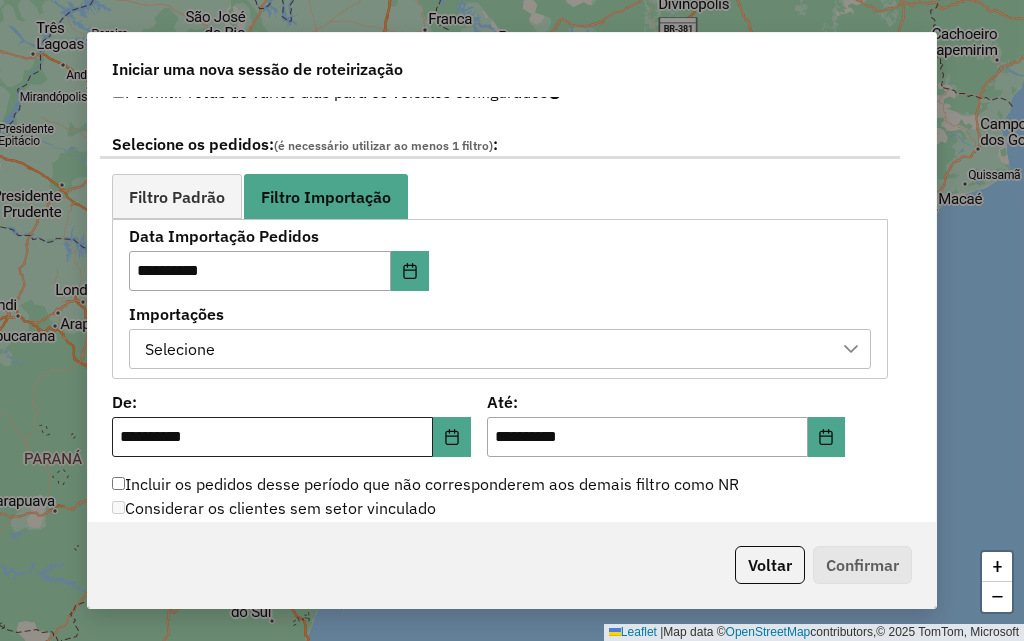 scroll, scrollTop: 1100, scrollLeft: 0, axis: vertical 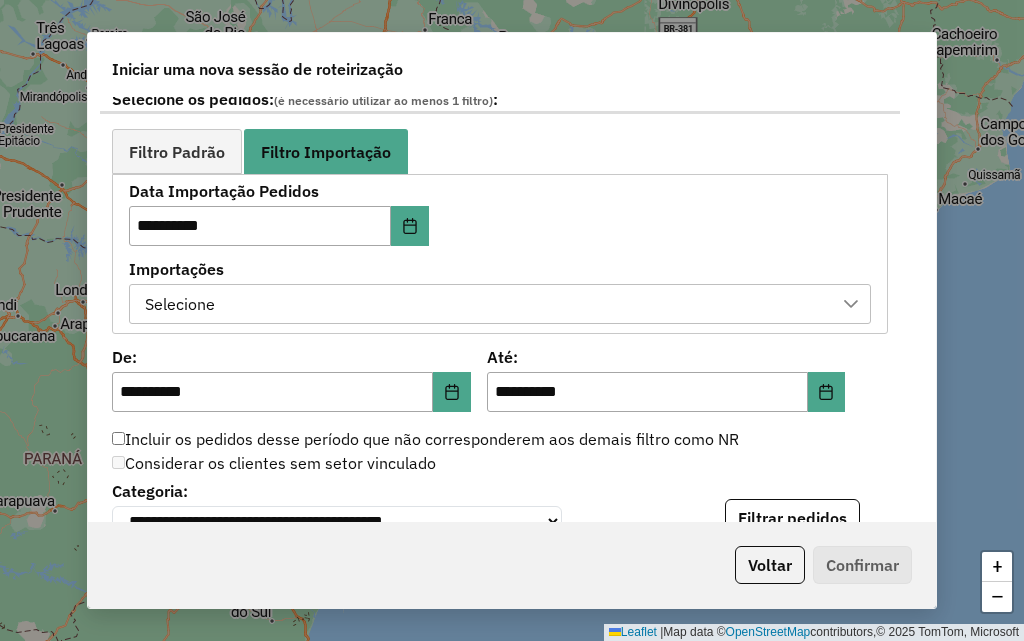 click on "Selecione" at bounding box center [485, 304] 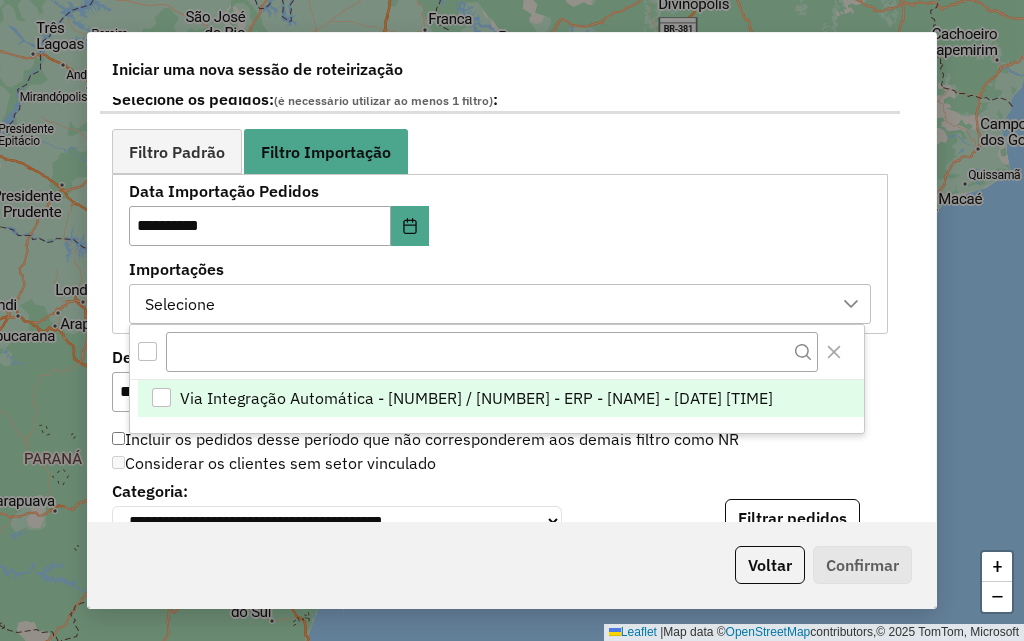 scroll, scrollTop: 15, scrollLeft: 91, axis: both 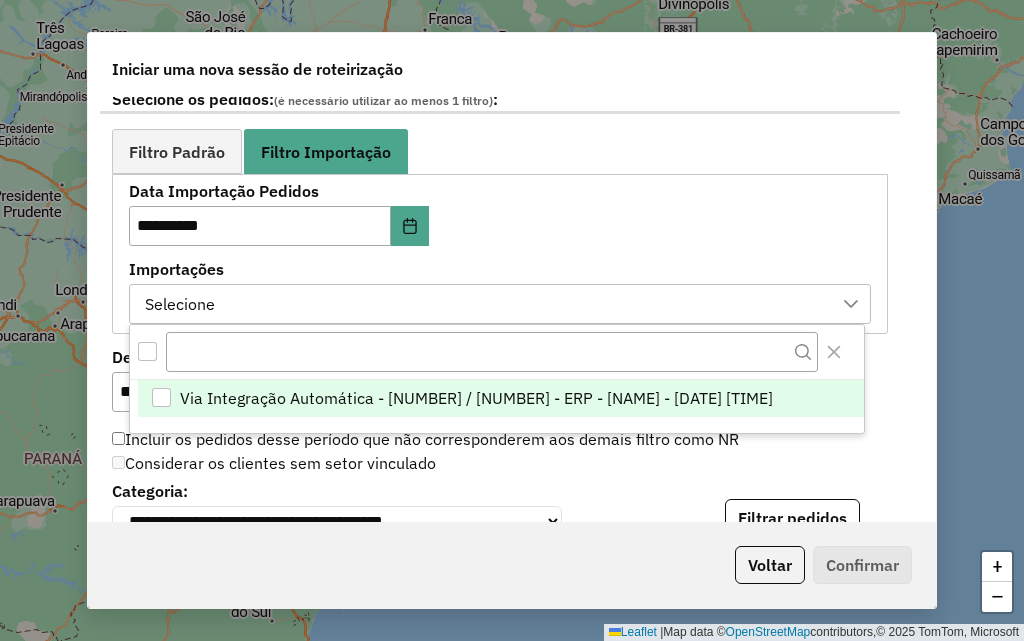 click at bounding box center (497, 352) 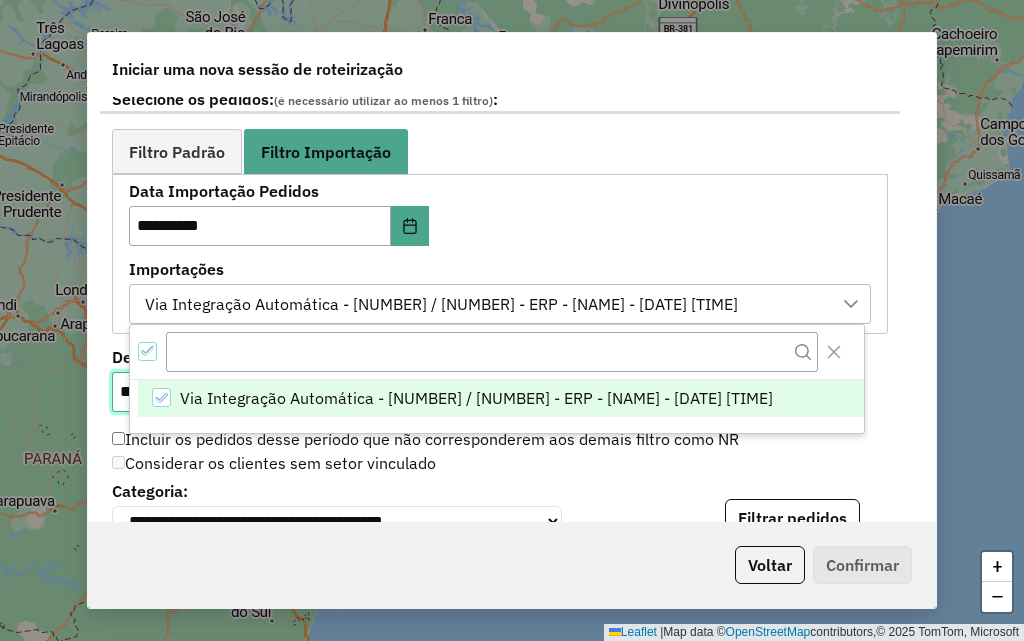 click on "**********" at bounding box center (272, 392) 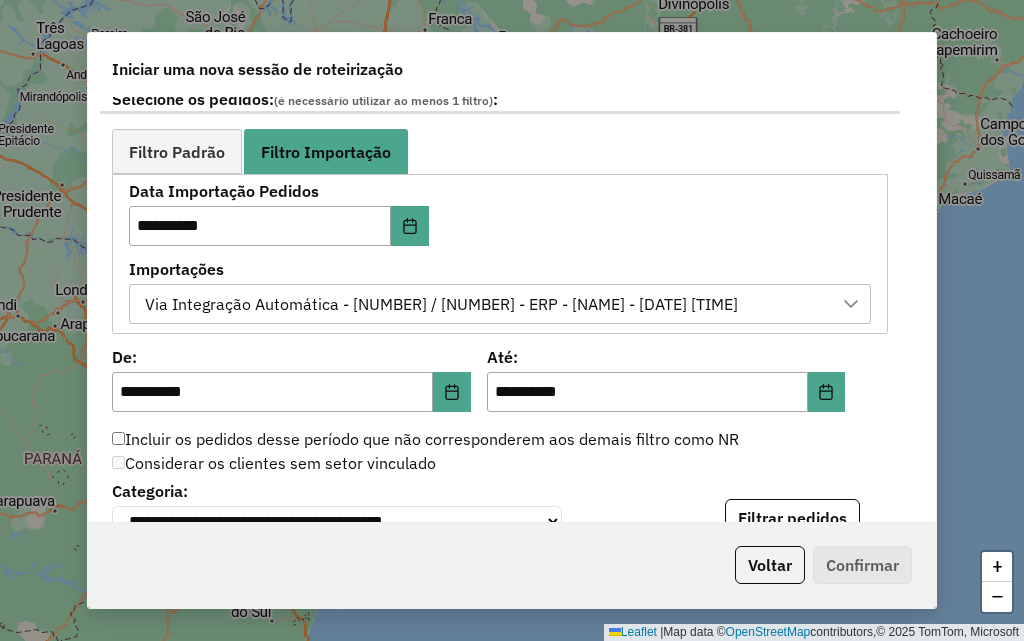 click on "**********" 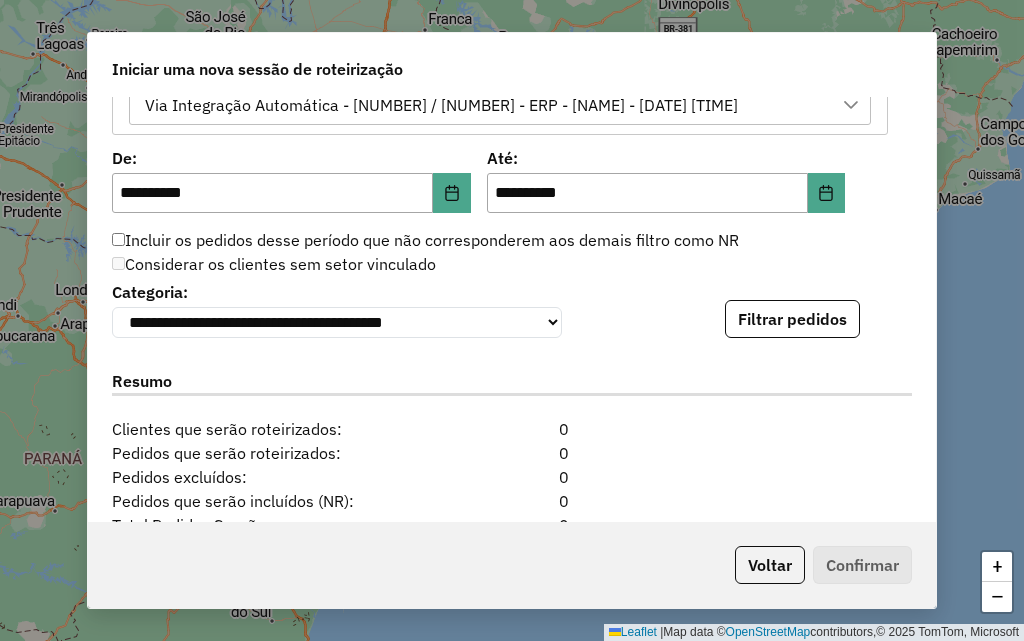 scroll, scrollTop: 1300, scrollLeft: 0, axis: vertical 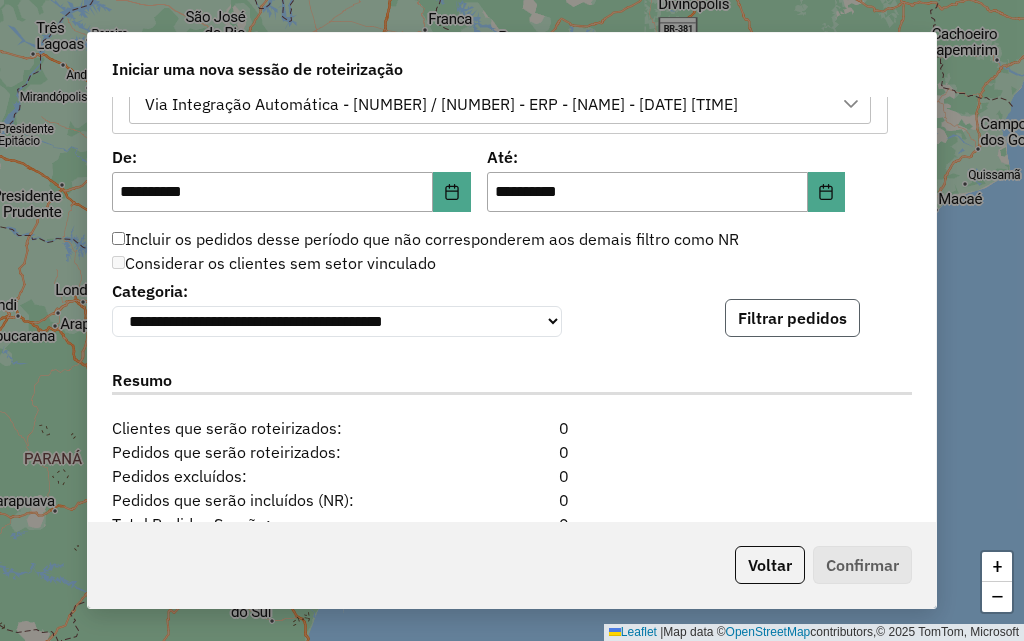 click on "Filtrar pedidos" 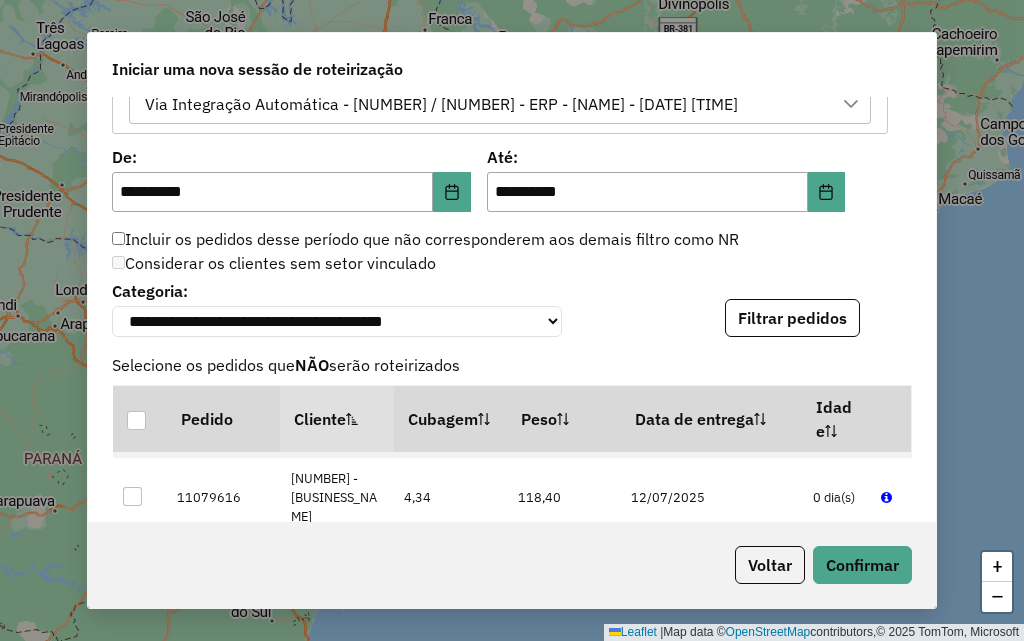 scroll, scrollTop: 100, scrollLeft: 0, axis: vertical 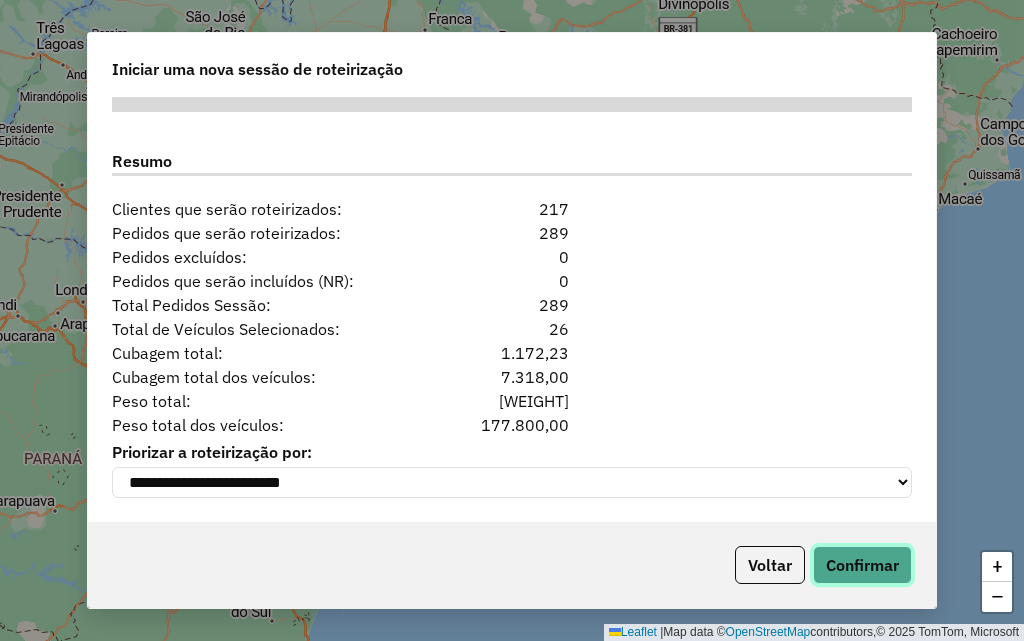 click on "Confirmar" 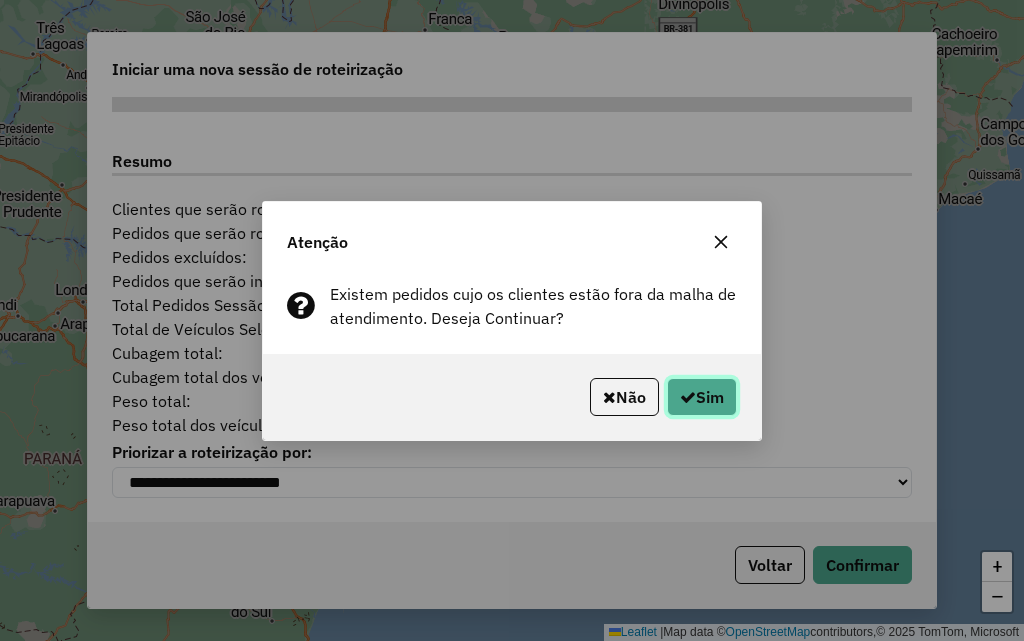 click on "Sim" 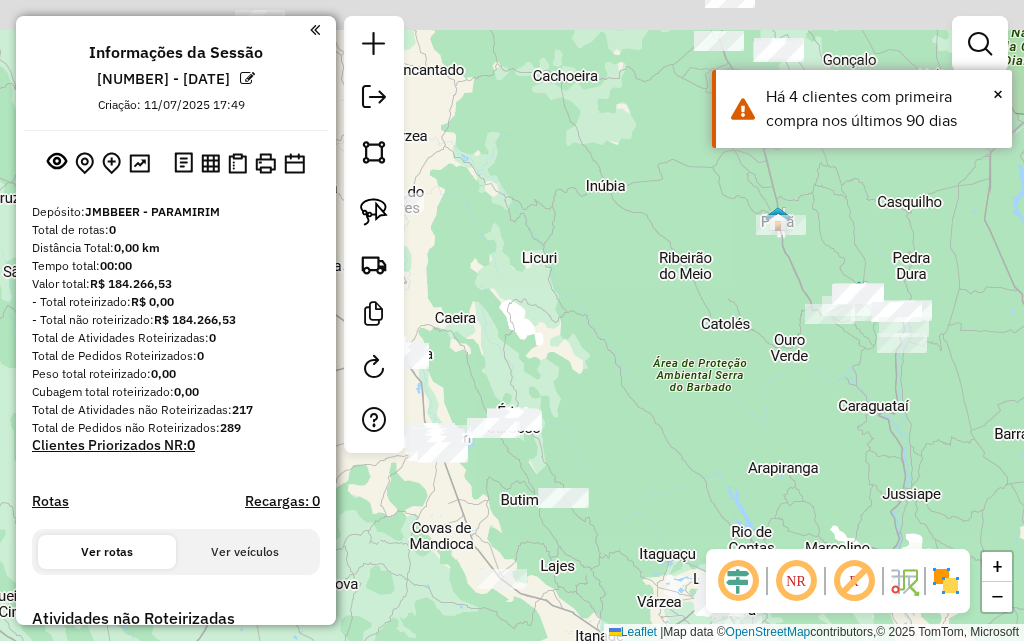 drag, startPoint x: 583, startPoint y: 206, endPoint x: 481, endPoint y: 417, distance: 234.36084 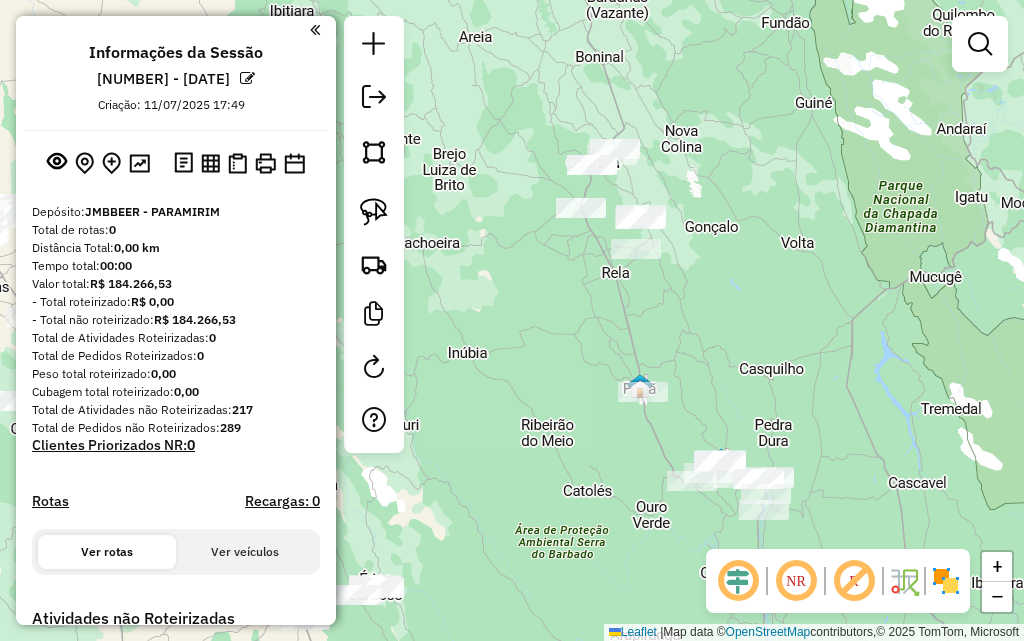 drag, startPoint x: 592, startPoint y: 264, endPoint x: 483, endPoint y: 323, distance: 123.943535 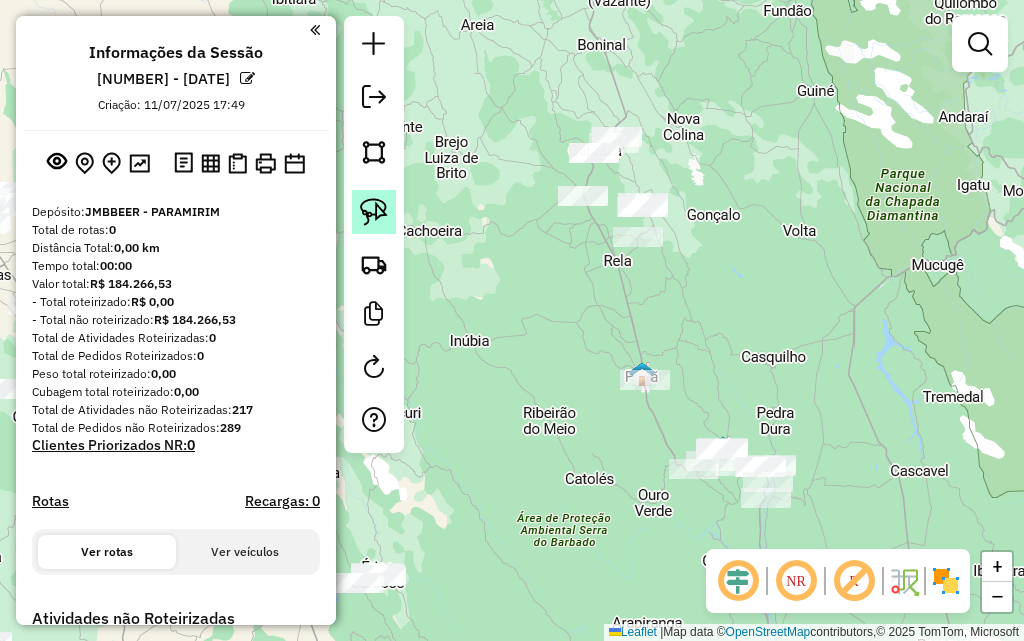 click 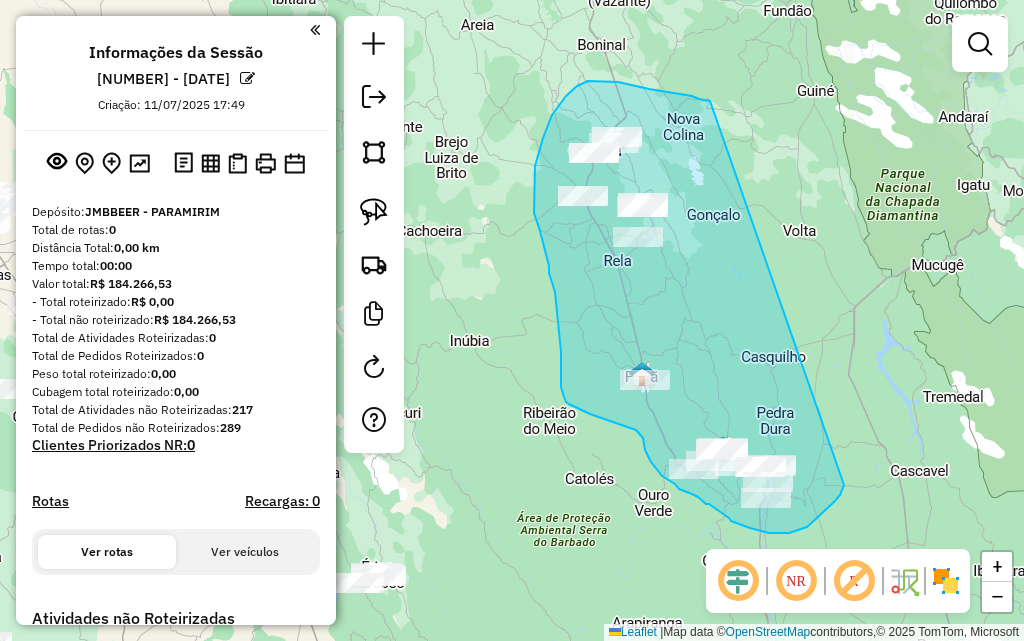 drag, startPoint x: 710, startPoint y: 101, endPoint x: 846, endPoint y: 479, distance: 401.72128 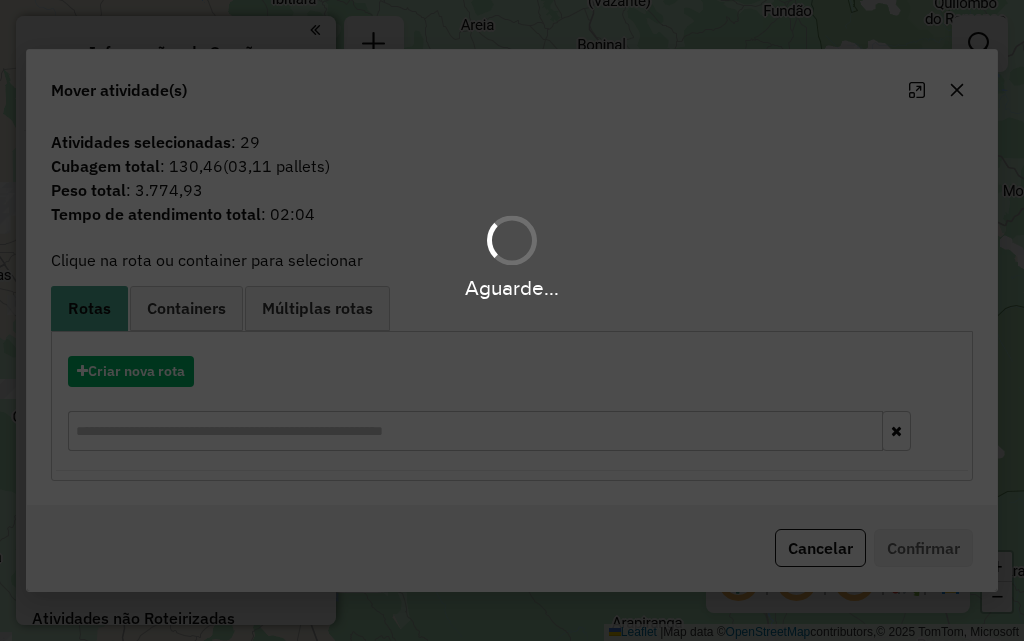 click on "Aguarde..." at bounding box center (512, 320) 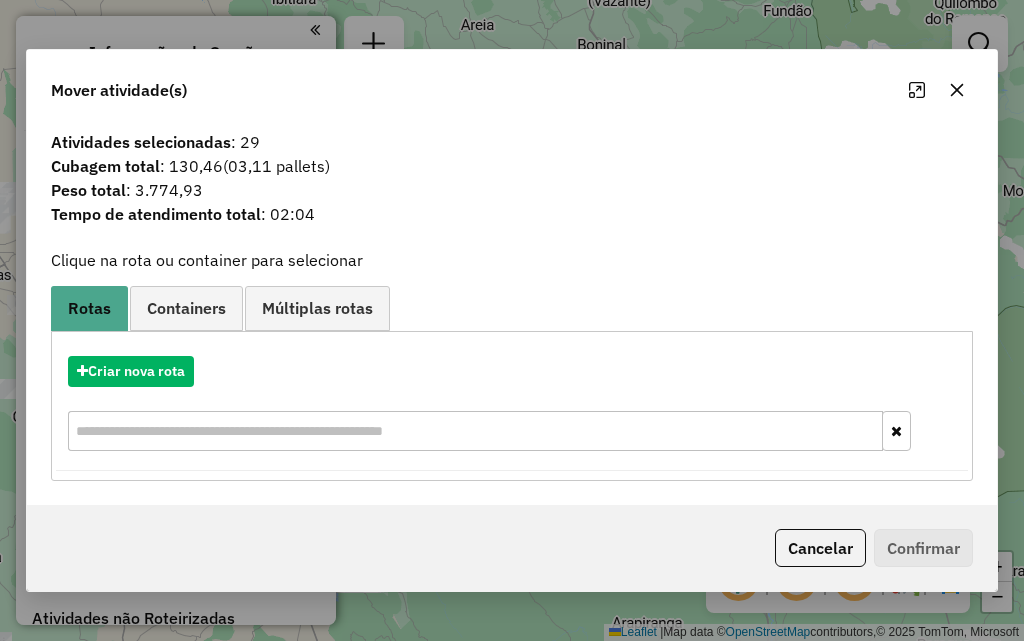 click 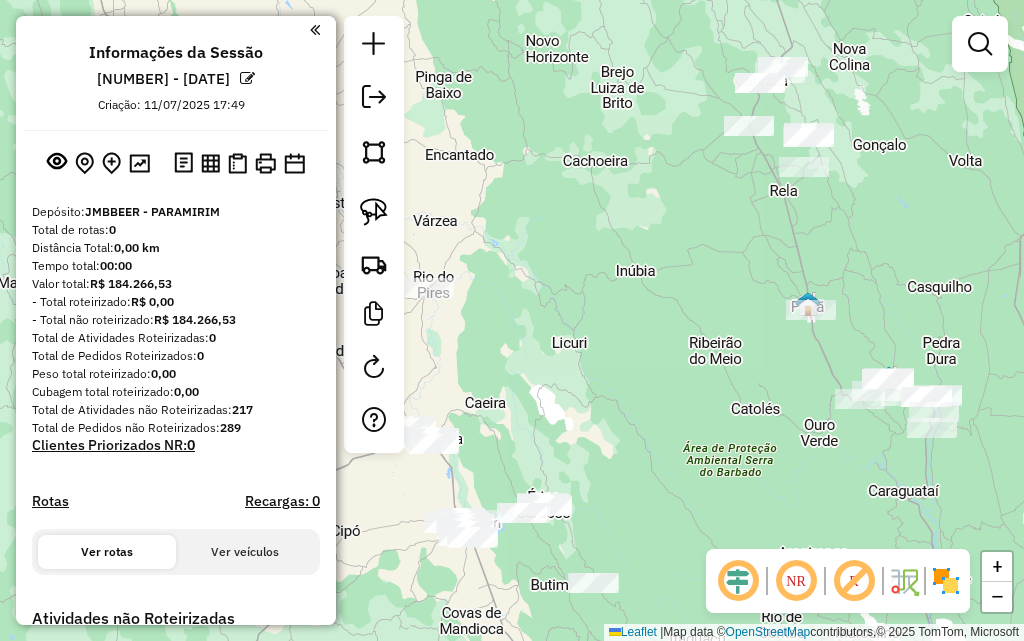 drag, startPoint x: 671, startPoint y: 267, endPoint x: 812, endPoint y: 200, distance: 156.10893 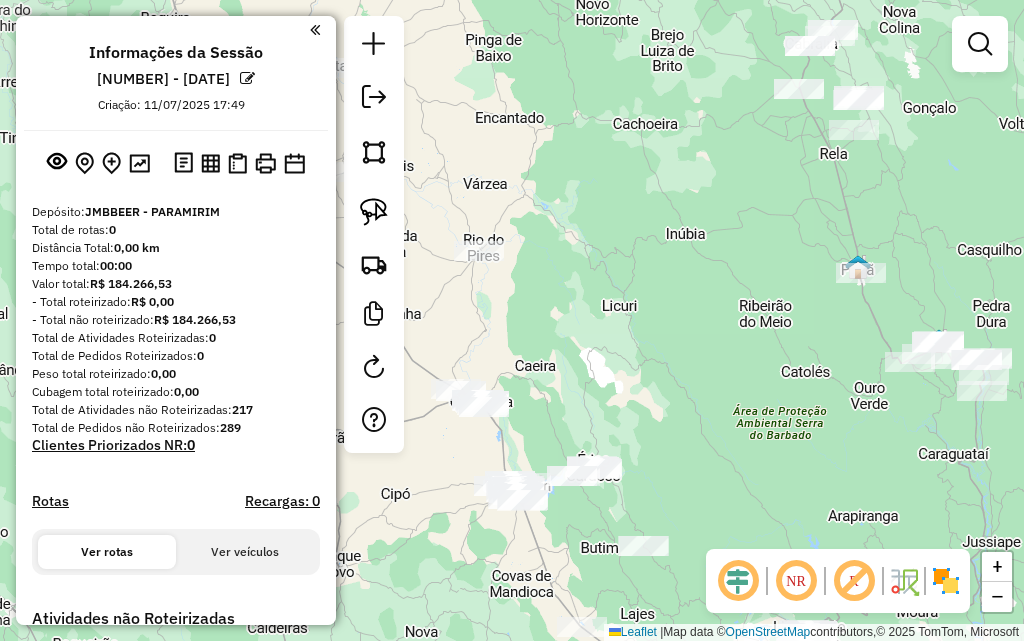 click on "Janela de atendimento Grade de atendimento Capacidade Transportadoras Veículos Cliente Pedidos  Rotas Selecione os dias de semana para filtrar as janelas de atendimento  Seg   Ter   Qua   Qui   Sex   Sáb   Dom  Informe o período da janela de atendimento: De: Até:  Filtrar exatamente a janela do cliente  Considerar janela de atendimento padrão  Selecione os dias de semana para filtrar as grades de atendimento  Seg   Ter   Qua   Qui   Sex   Sáb   Dom   Considerar clientes sem dia de atendimento cadastrado  Clientes fora do dia de atendimento selecionado Filtrar as atividades entre os valores definidos abaixo:  Peso mínimo:   Peso máximo:   Cubagem mínima:   Cubagem máxima:   De:   Até:  Filtrar as atividades entre o tempo de atendimento definido abaixo:  De:   Até:   Considerar capacidade total dos clientes não roteirizados Transportadora: Selecione um ou mais itens Tipo de veículo: Selecione um ou mais itens Veículo: Selecione um ou mais itens Motorista: Selecione um ou mais itens Nome: Rótulo:" 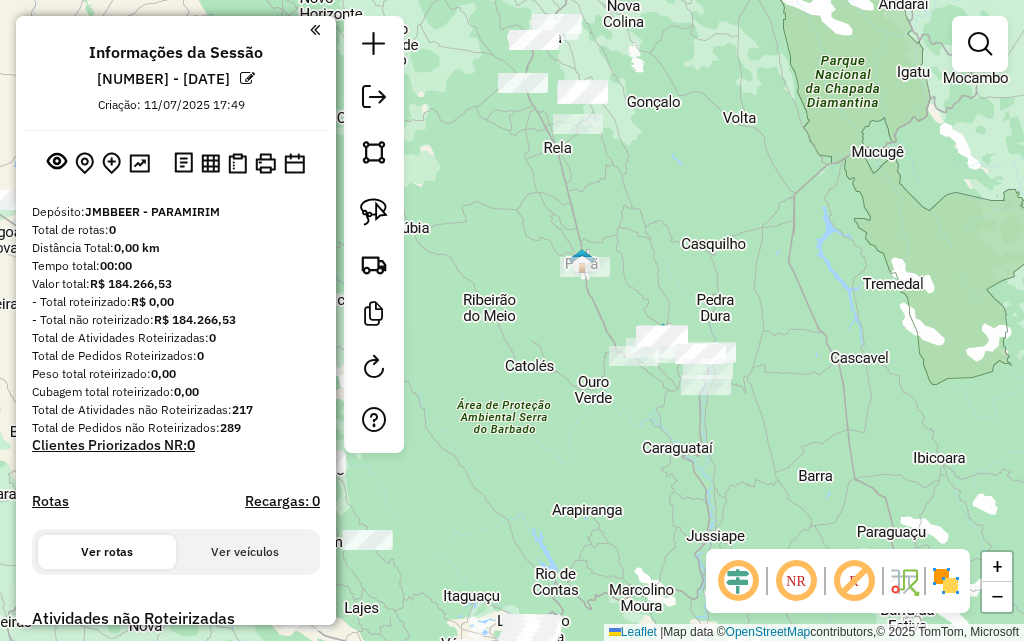 drag, startPoint x: 802, startPoint y: 170, endPoint x: 526, endPoint y: 164, distance: 276.06522 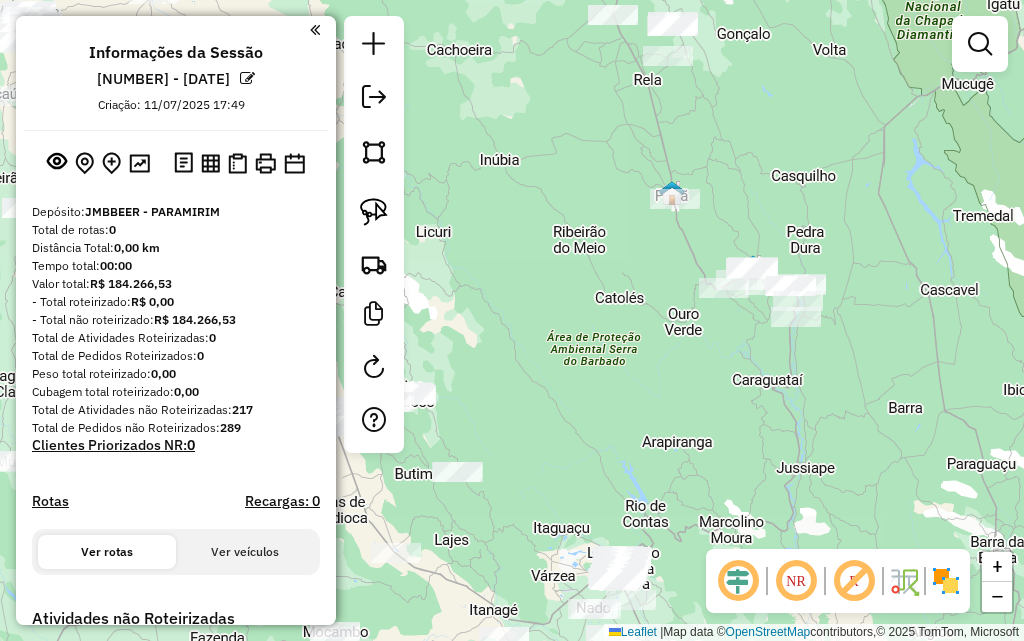 drag, startPoint x: 519, startPoint y: 373, endPoint x: 718, endPoint y: 237, distance: 241.03319 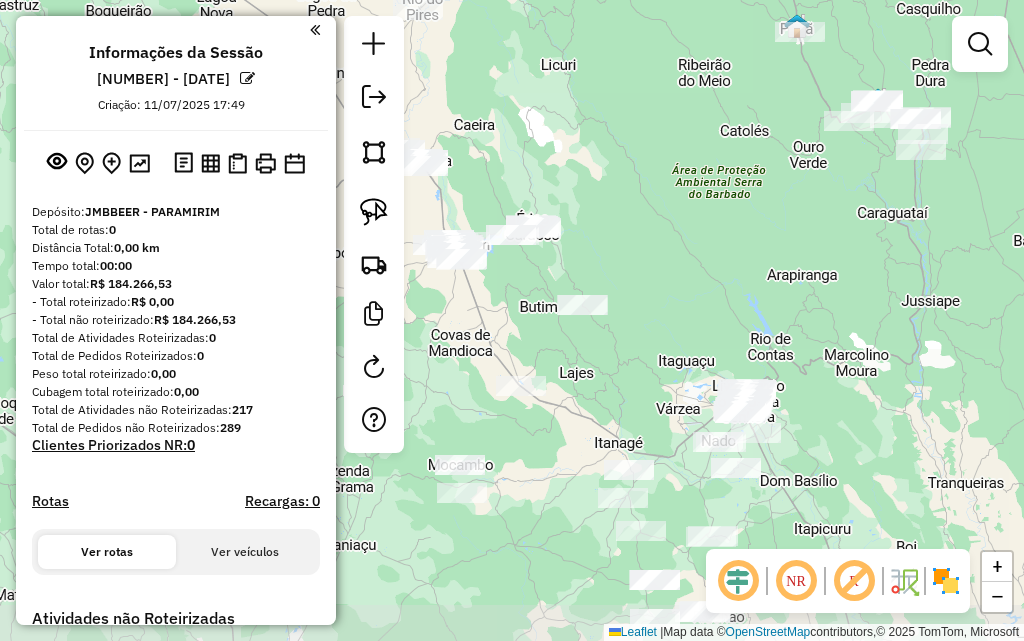 drag, startPoint x: 717, startPoint y: 412, endPoint x: 733, endPoint y: 313, distance: 100.28459 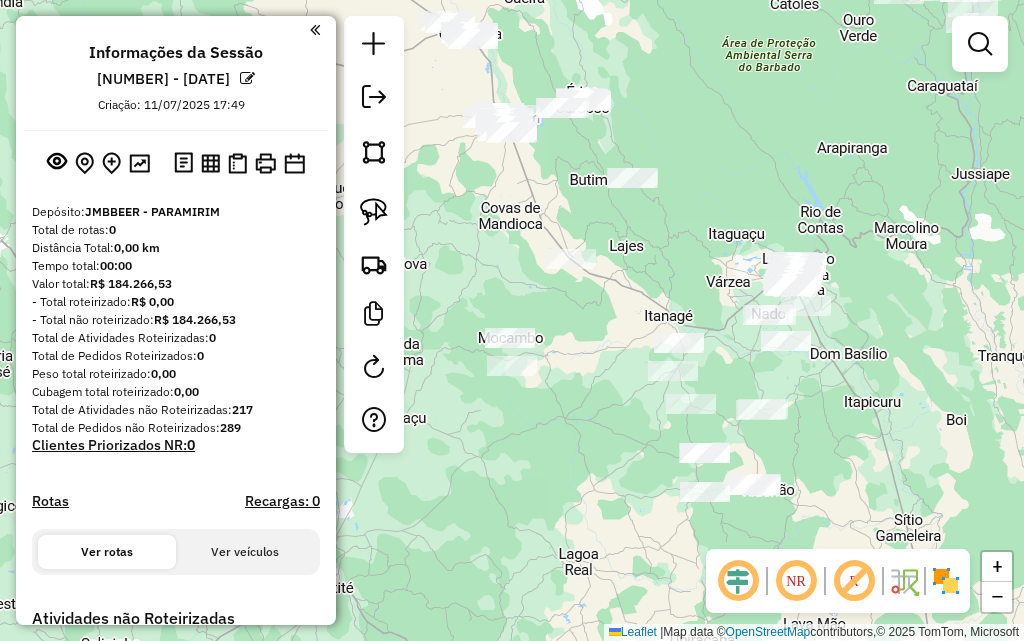 drag, startPoint x: 677, startPoint y: 344, endPoint x: 727, endPoint y: 218, distance: 135.5581 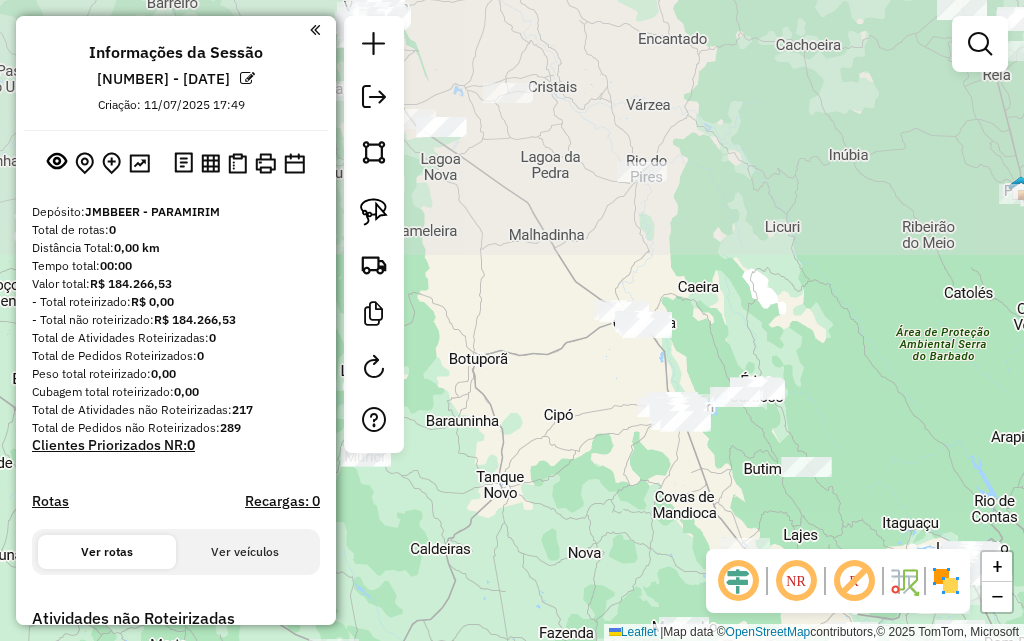 drag, startPoint x: 569, startPoint y: 355, endPoint x: 727, endPoint y: 583, distance: 277.39502 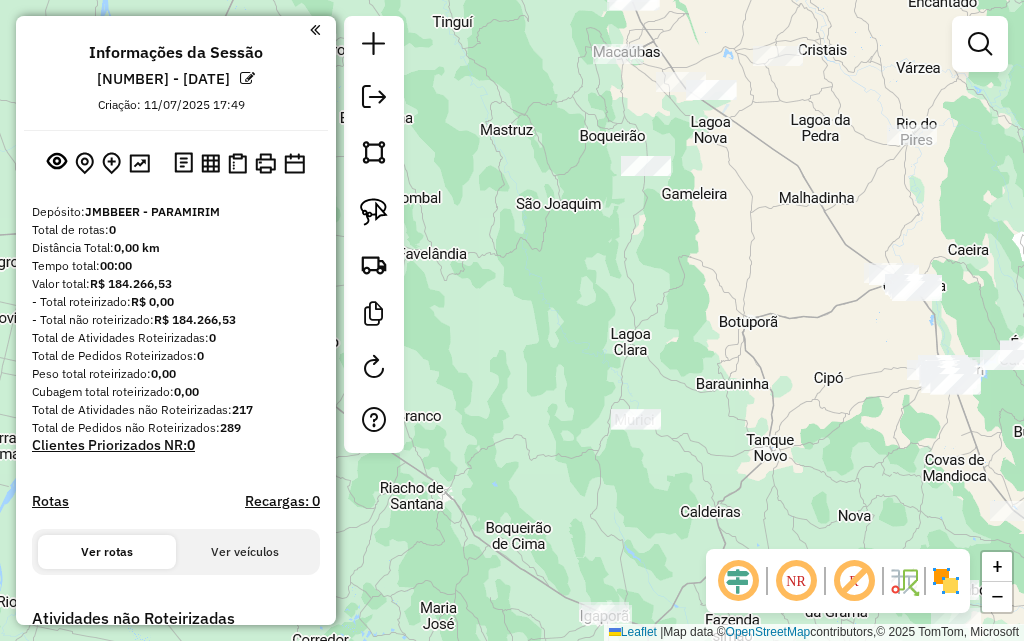 drag, startPoint x: 635, startPoint y: 445, endPoint x: 905, endPoint y: 414, distance: 271.7738 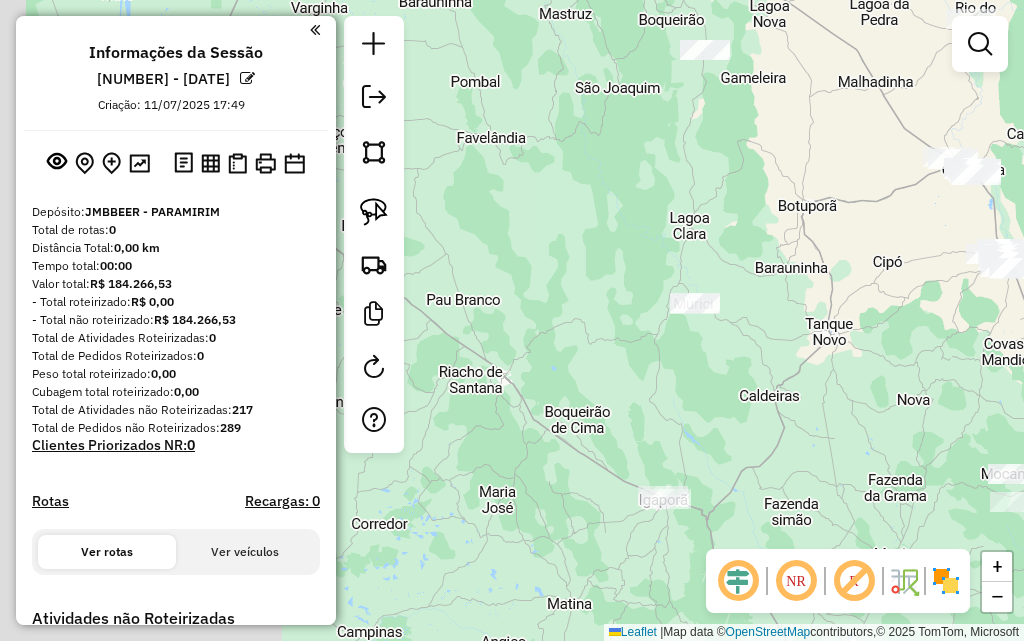 drag, startPoint x: 797, startPoint y: 418, endPoint x: 852, endPoint y: 286, distance: 143 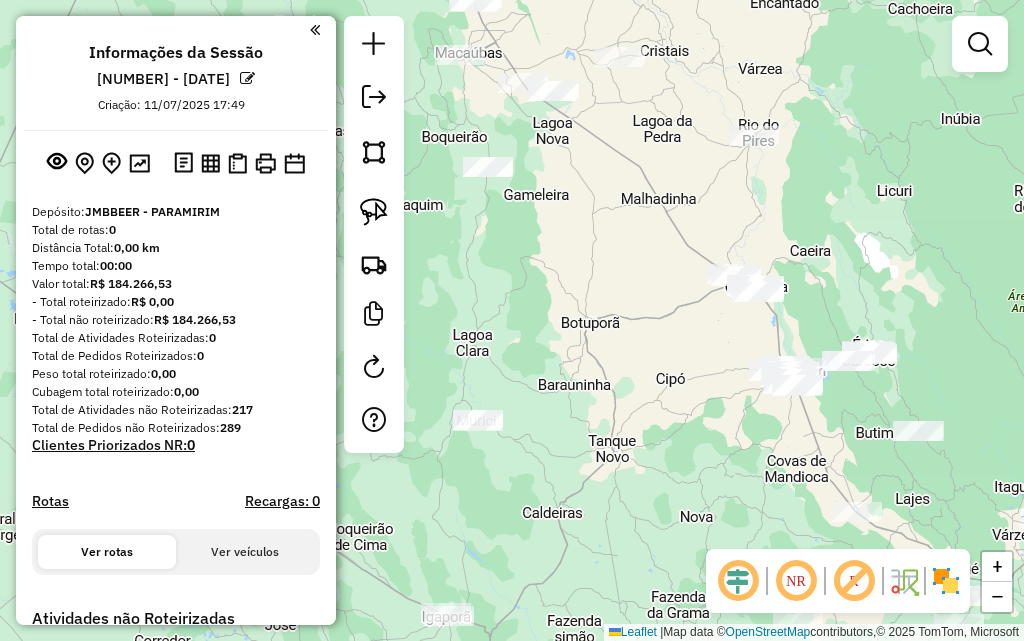 drag, startPoint x: 840, startPoint y: 289, endPoint x: 616, endPoint y: 426, distance: 262.5738 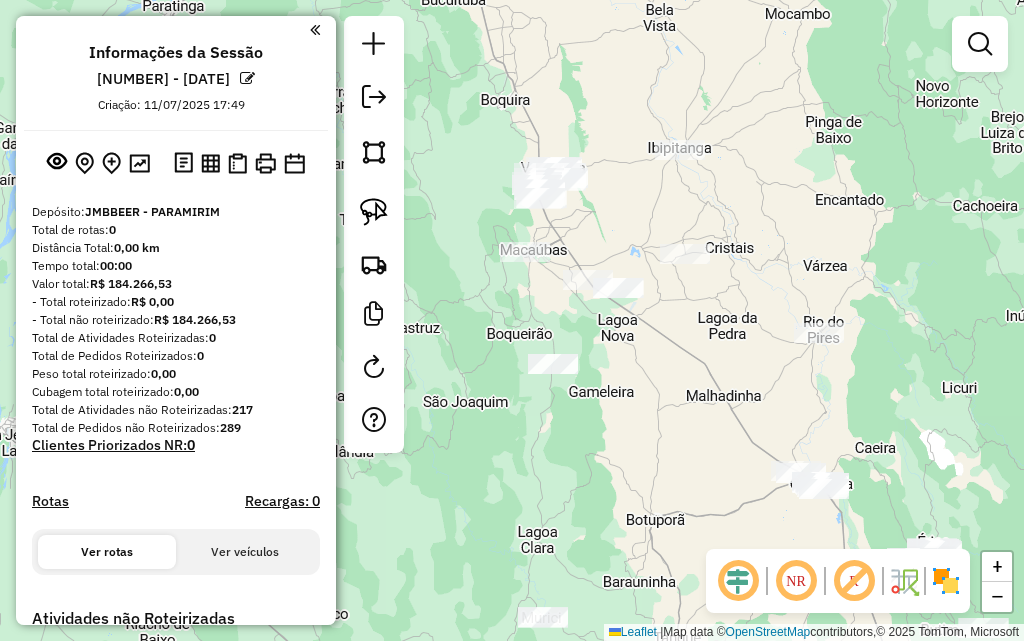 drag, startPoint x: 628, startPoint y: 340, endPoint x: 693, endPoint y: 537, distance: 207.44638 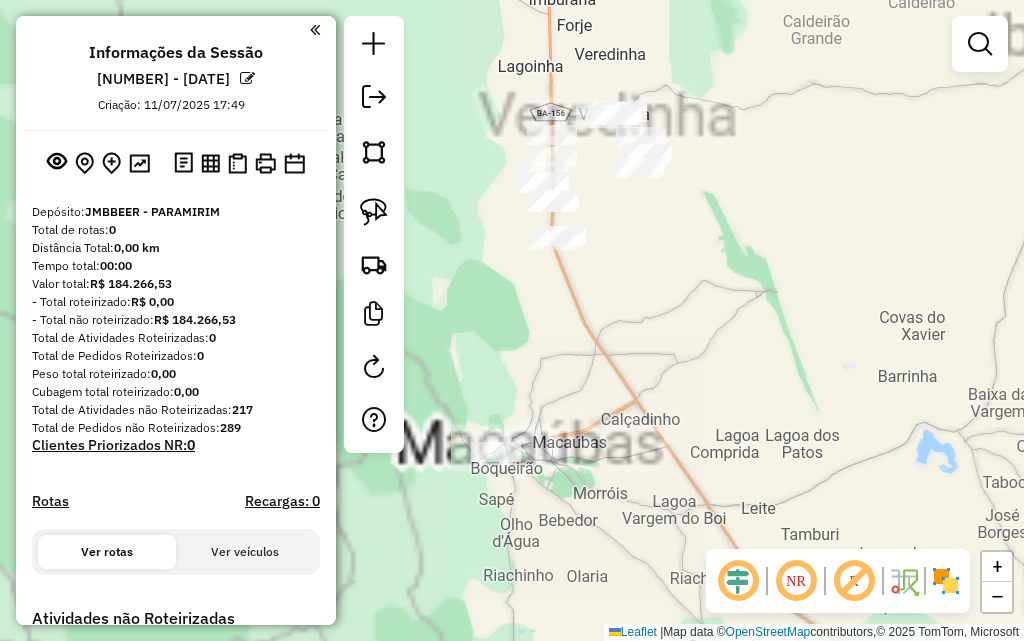 drag, startPoint x: 544, startPoint y: 220, endPoint x: 767, endPoint y: 294, distance: 234.95744 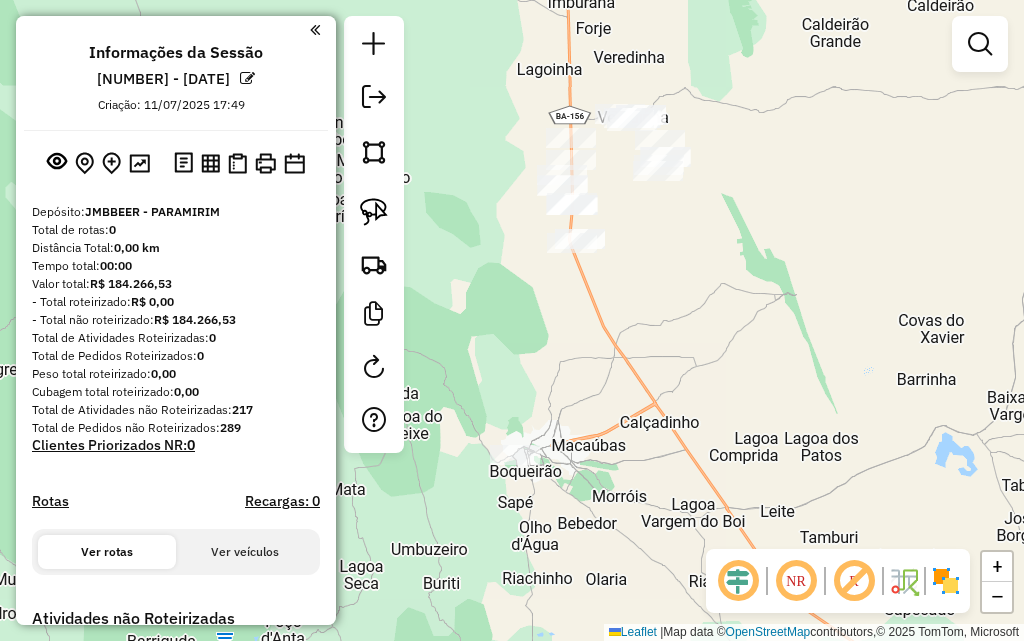 drag, startPoint x: 367, startPoint y: 210, endPoint x: 520, endPoint y: 174, distance: 157.17824 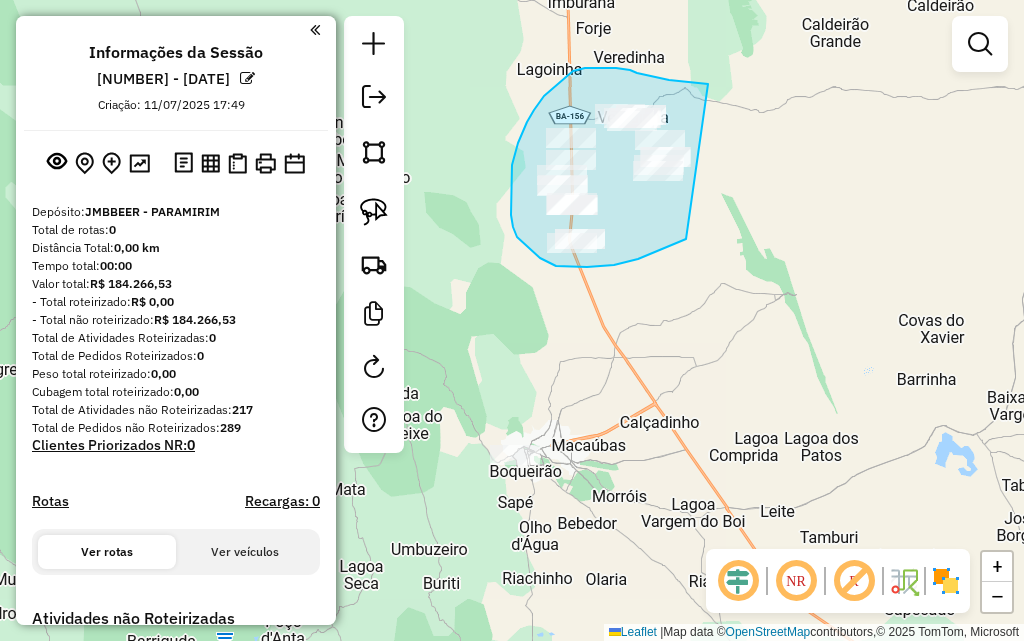 drag, startPoint x: 708, startPoint y: 84, endPoint x: 730, endPoint y: 205, distance: 122.98374 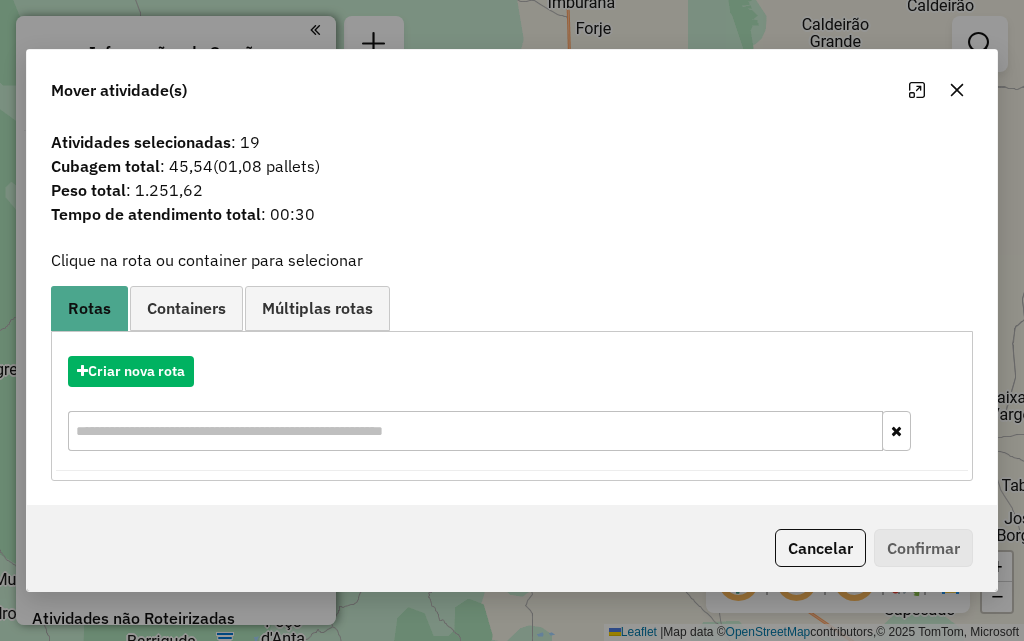 click 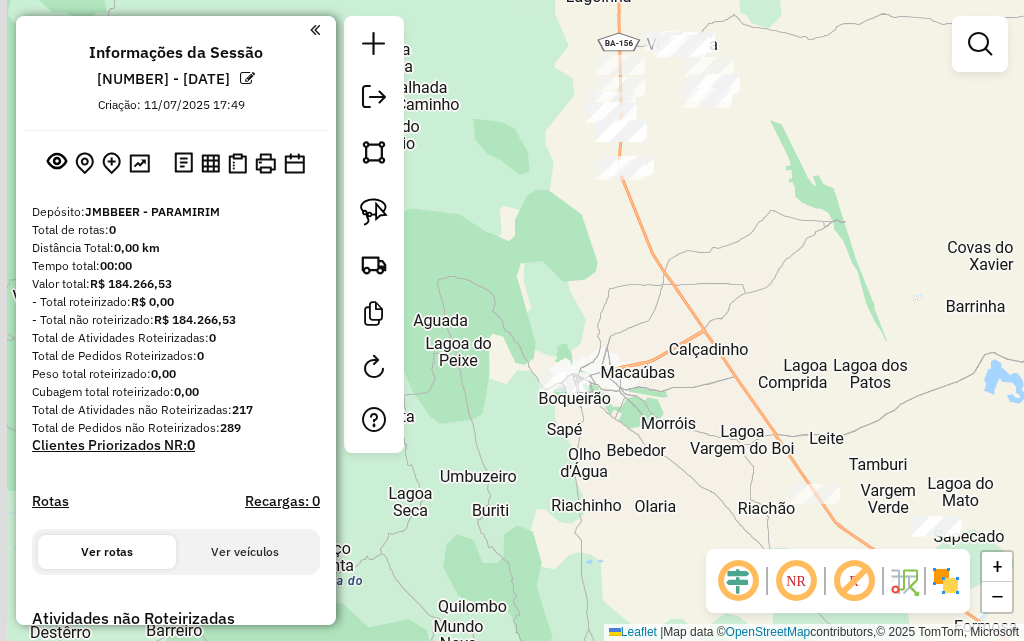 drag, startPoint x: 620, startPoint y: 412, endPoint x: 620, endPoint y: 241, distance: 171 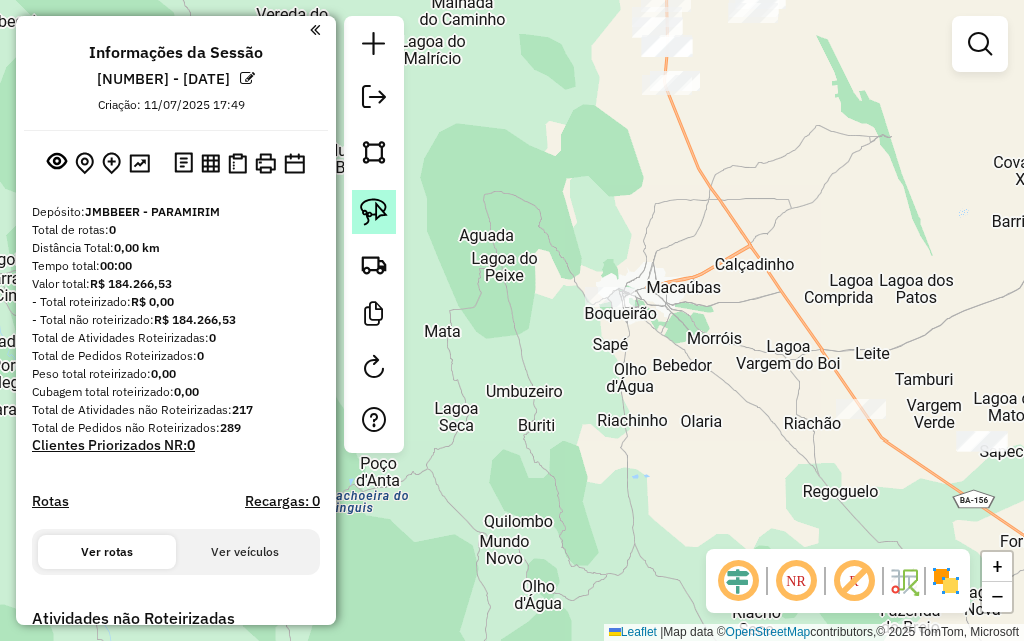click 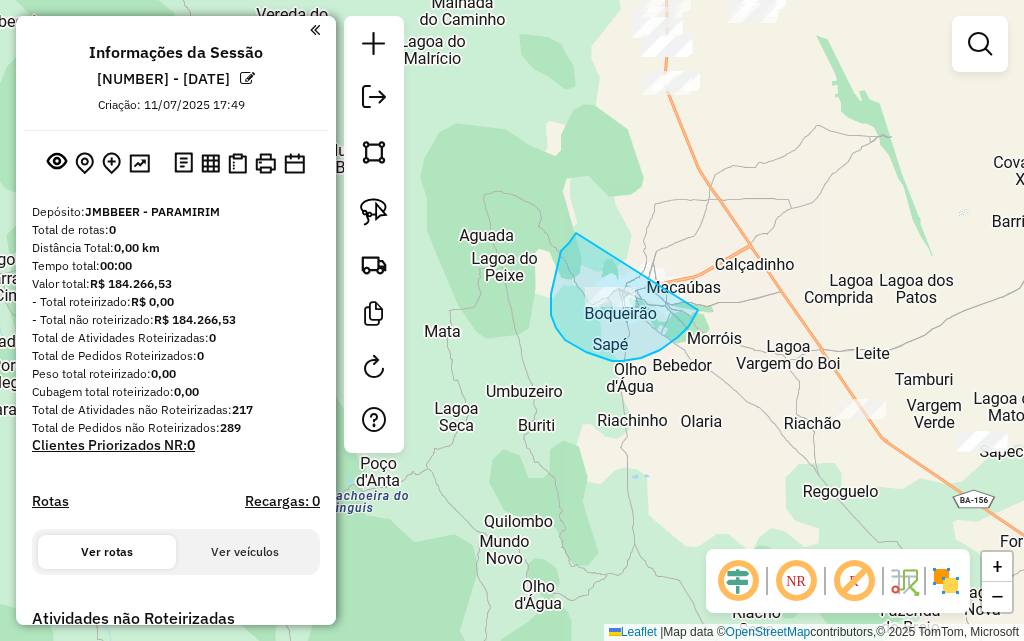 drag, startPoint x: 576, startPoint y: 233, endPoint x: 704, endPoint y: 296, distance: 142.66394 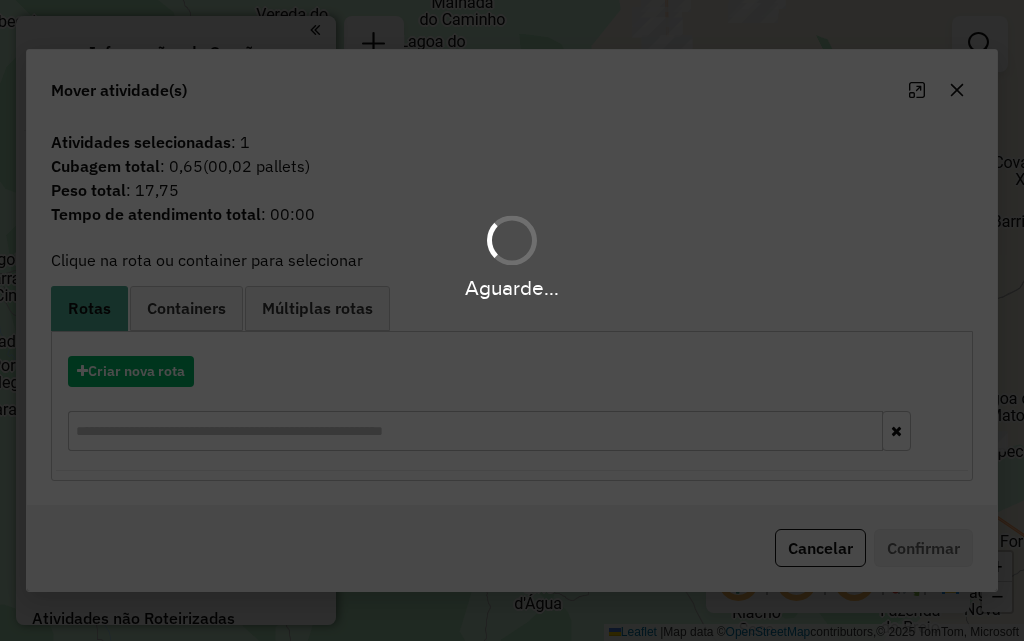 click on "Aguarde..." at bounding box center (512, 320) 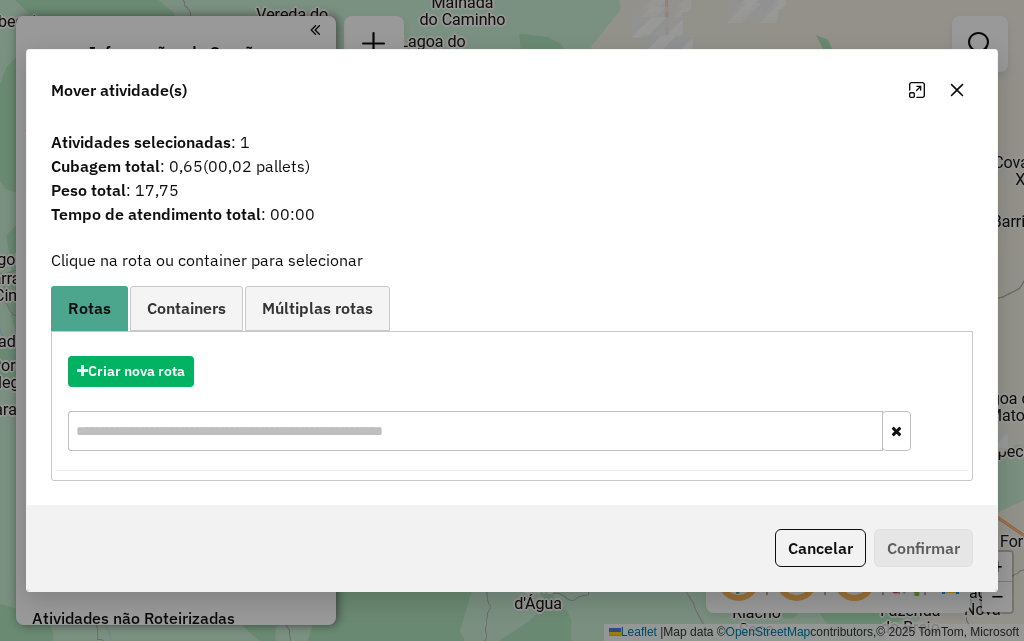 click 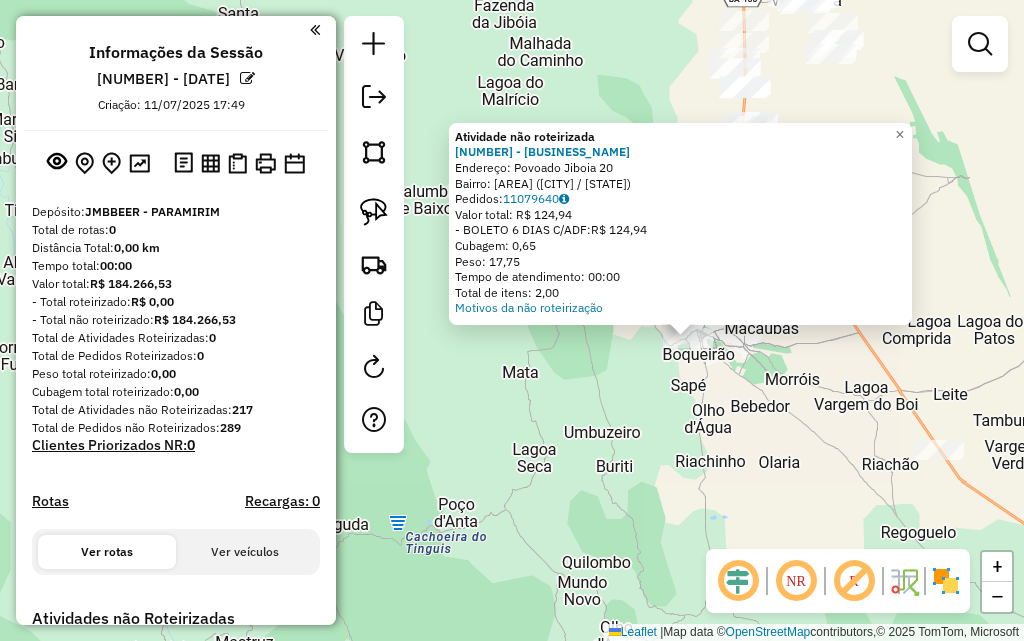 drag, startPoint x: 557, startPoint y: 351, endPoint x: 733, endPoint y: 369, distance: 176.91806 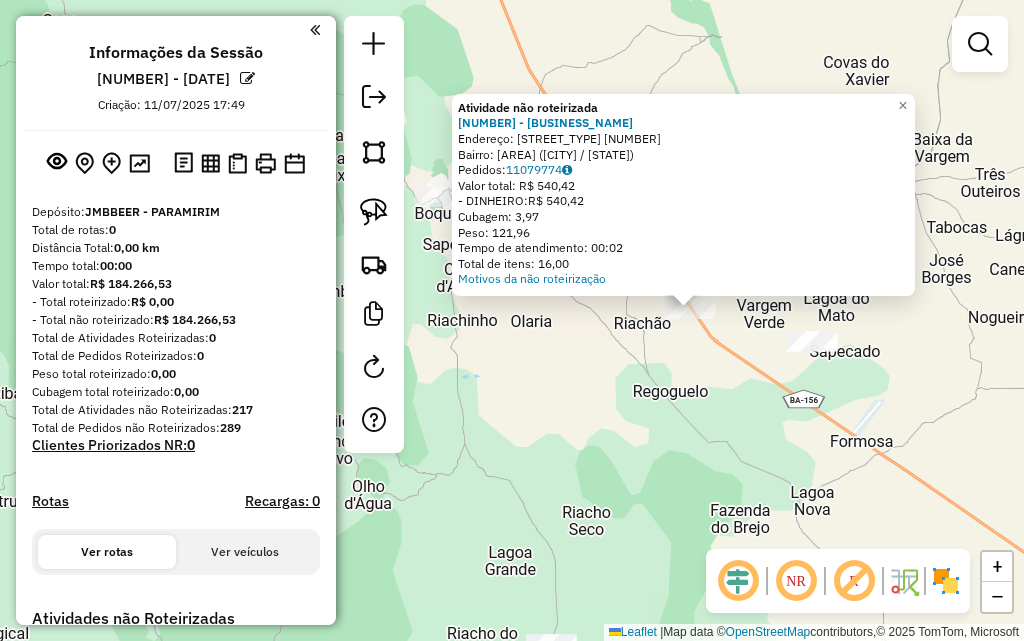 drag, startPoint x: 506, startPoint y: 426, endPoint x: 624, endPoint y: 423, distance: 118.03813 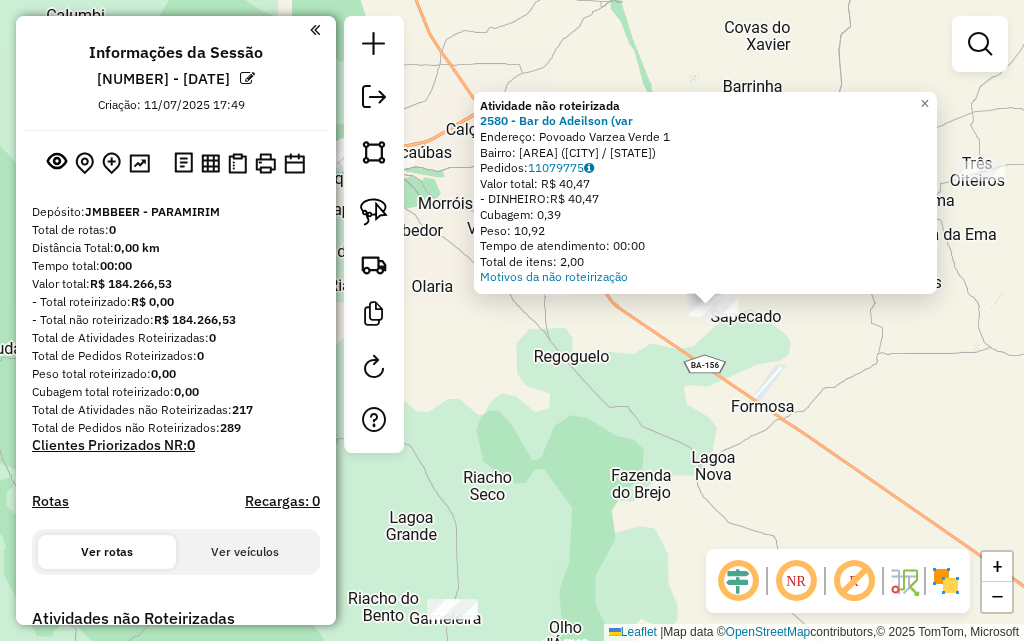 drag, startPoint x: 477, startPoint y: 435, endPoint x: 678, endPoint y: 421, distance: 201.48697 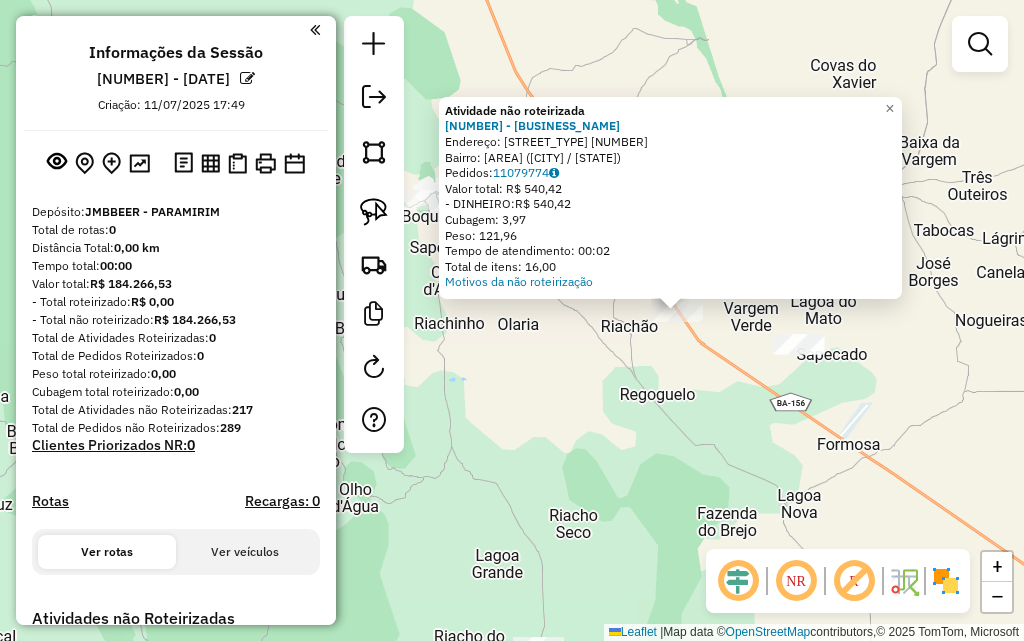 drag, startPoint x: 523, startPoint y: 381, endPoint x: 687, endPoint y: 373, distance: 164.195 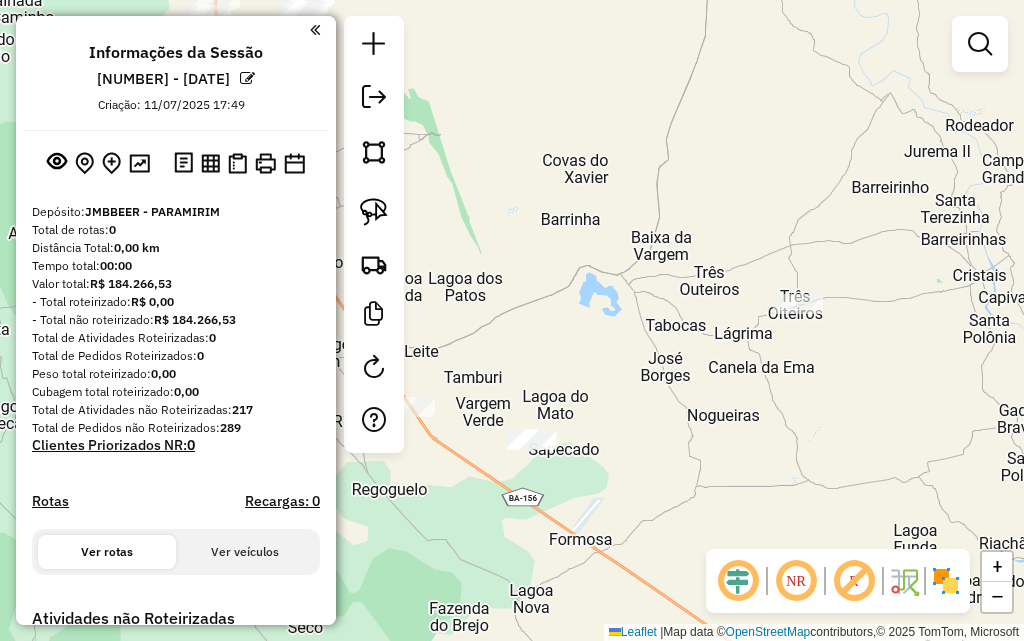 drag, startPoint x: 882, startPoint y: 302, endPoint x: 608, endPoint y: 396, distance: 289.6757 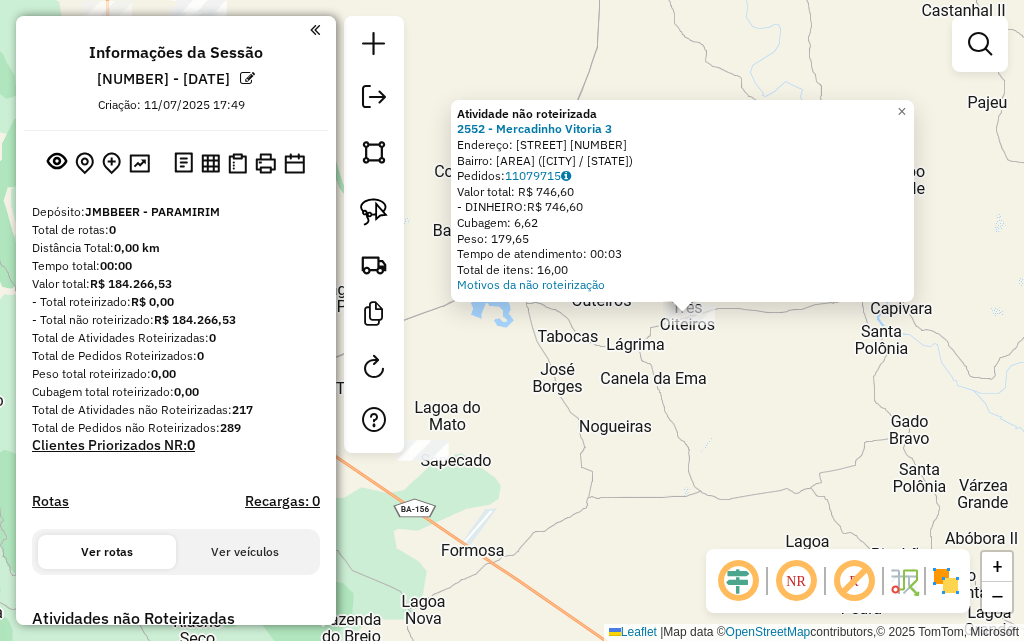 drag, startPoint x: 576, startPoint y: 422, endPoint x: 754, endPoint y: 416, distance: 178.10109 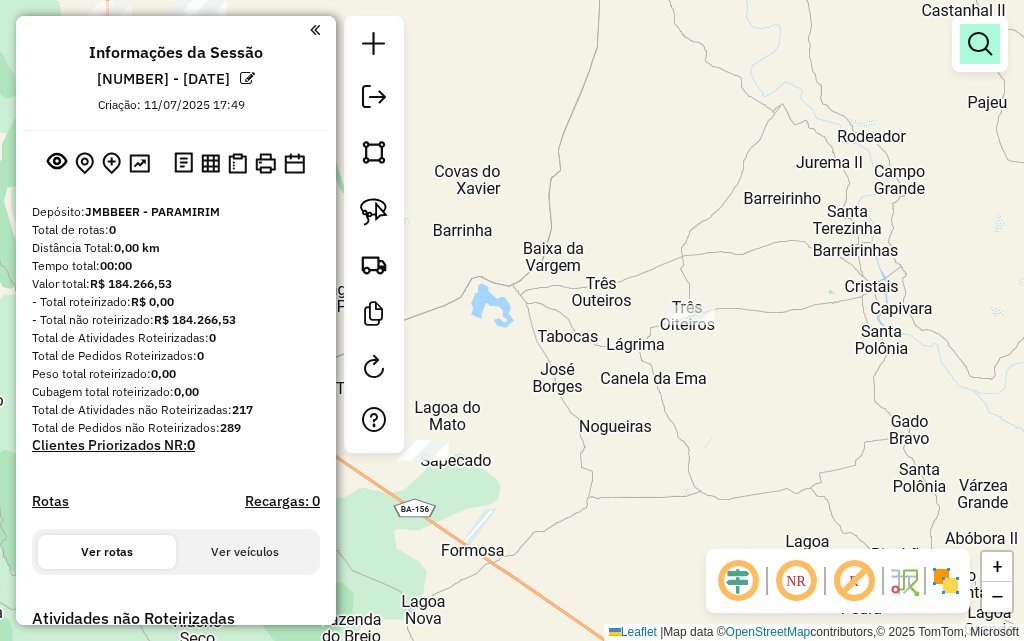 click at bounding box center (980, 44) 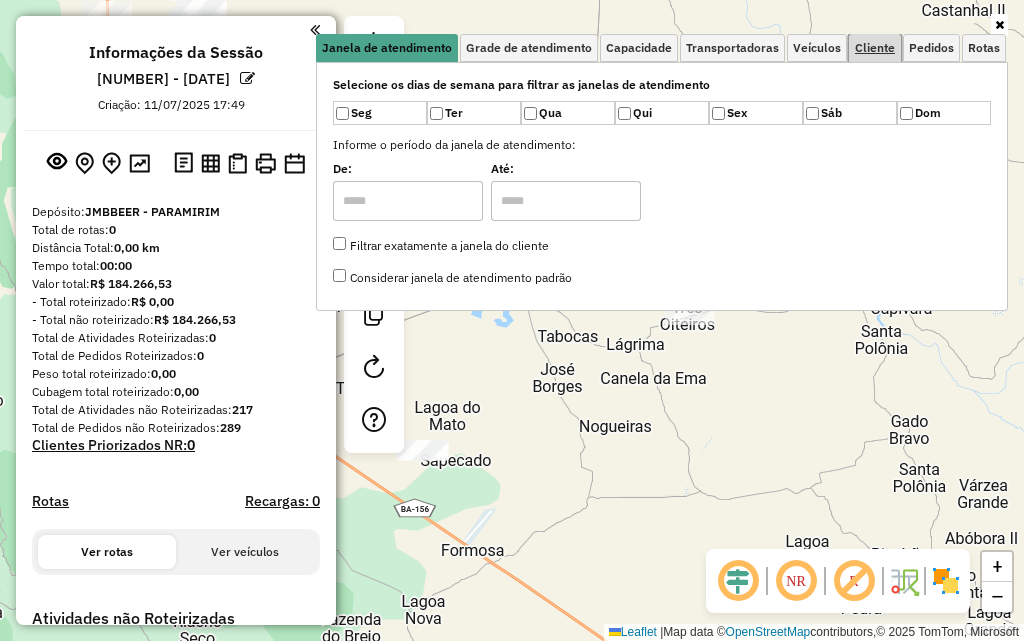 click on "Cliente" at bounding box center (875, 48) 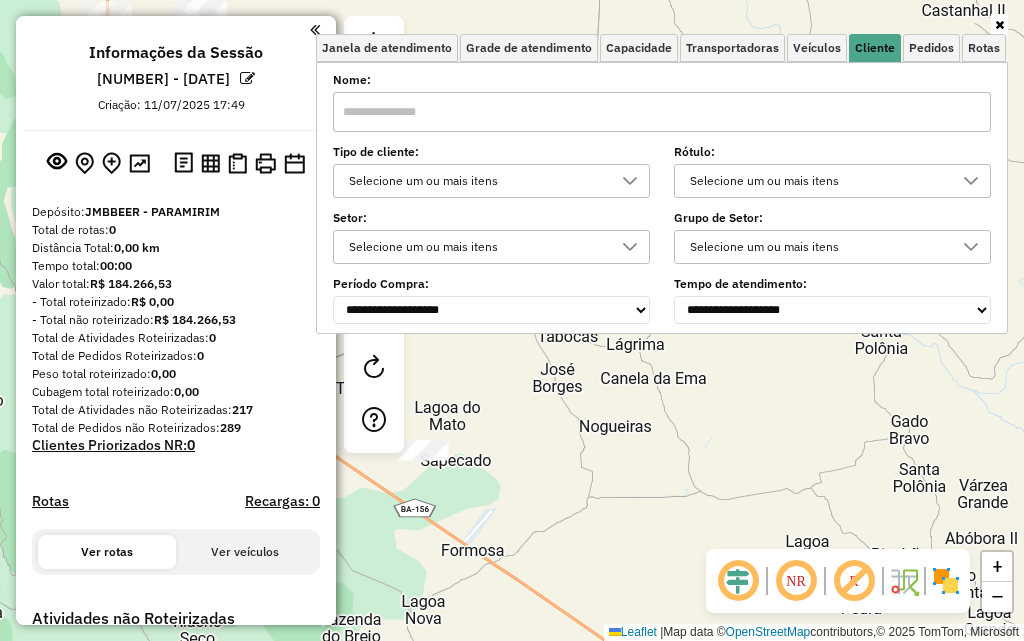 click at bounding box center [662, 112] 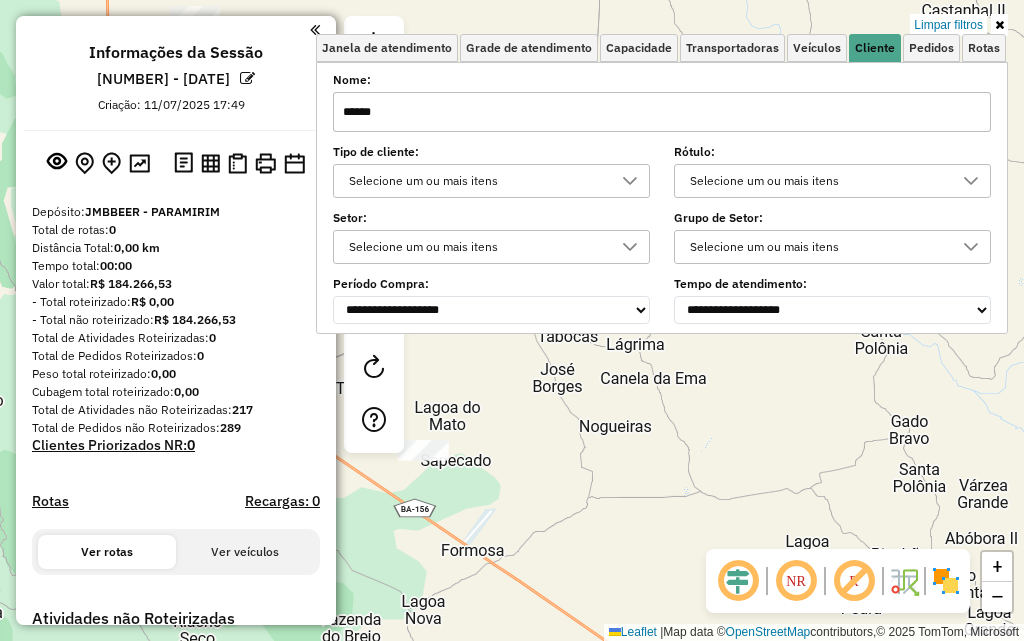 click on "Limpar filtros Janela de atendimento Grade de atendimento Capacidade Transportadoras Veículos Cliente Pedidos  Rotas Selecione os dias de semana para filtrar as janelas de atendimento  Seg   Ter   Qua   Qui   Sex   Sáb   Dom  Informe o período da janela de atendimento: De: Até:  Filtrar exatamente a janela do cliente  Considerar janela de atendimento padrão  Selecione os dias de semana para filtrar as grades de atendimento  Seg   Ter   Qua   Qui   Sex   Sáb   Dom   Considerar clientes sem dia de atendimento cadastrado  Clientes fora do dia de atendimento selecionado Filtrar as atividades entre os valores definidos abaixo:  Peso mínimo:   Peso máximo:   Cubagem mínima:   Cubagem máxima:   De:   Até:  Filtrar as atividades entre o tempo de atendimento definido abaixo:  De:   Até:   Considerar capacidade total dos clientes não roteirizados Transportadora: Selecione um ou mais itens Tipo de veículo: Selecione um ou mais itens Veículo: Selecione um ou mais itens Motorista: Selecione um ou mais itens" 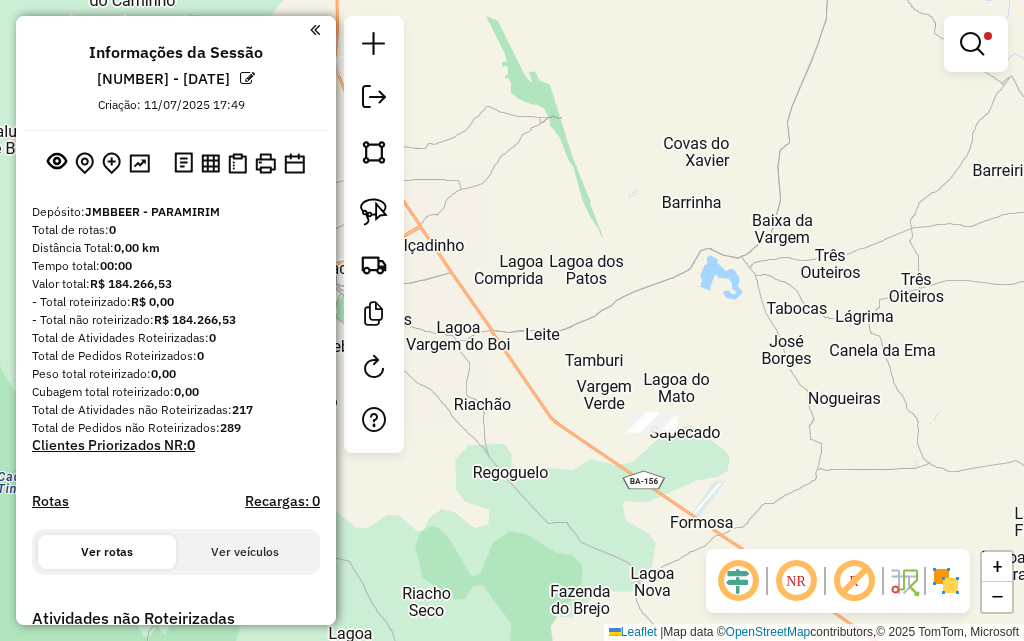 drag, startPoint x: 779, startPoint y: 442, endPoint x: 1023, endPoint y: 406, distance: 246.64143 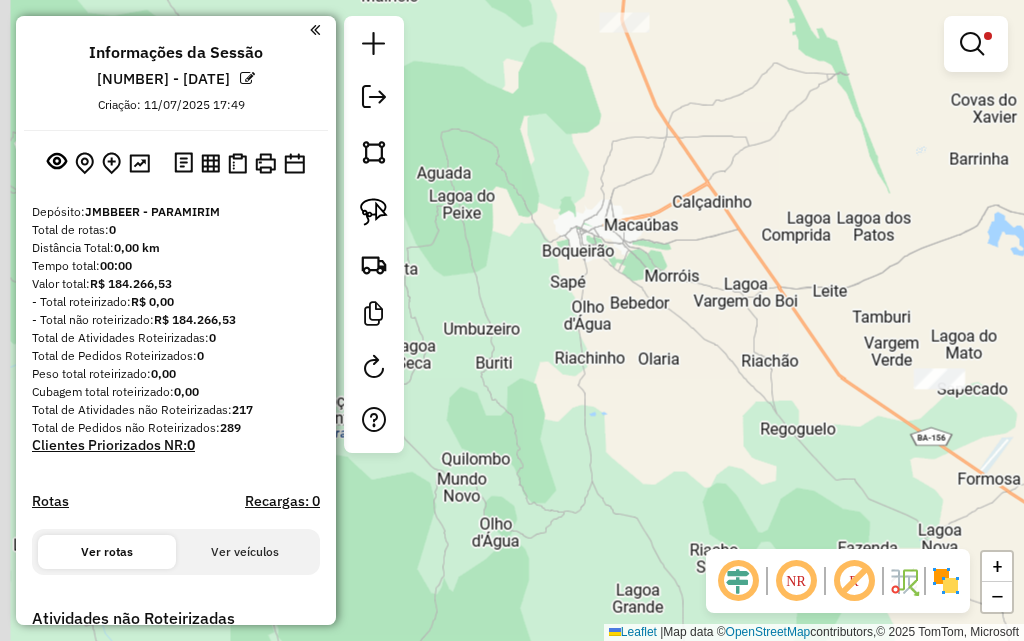 drag, startPoint x: 642, startPoint y: 173, endPoint x: 630, endPoint y: 463, distance: 290.24817 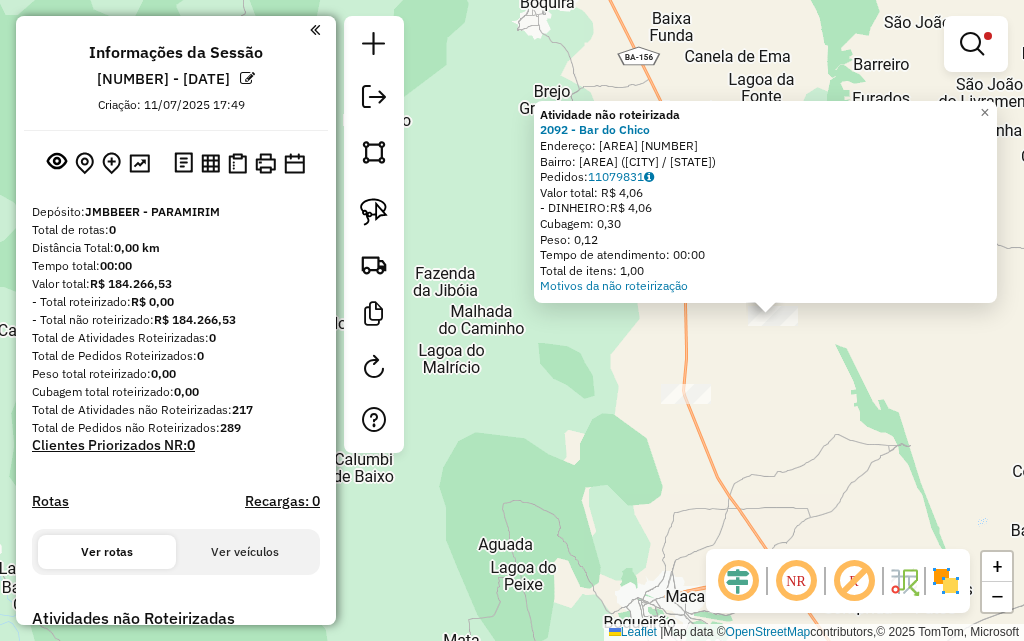 drag, startPoint x: 703, startPoint y: 394, endPoint x: 874, endPoint y: 392, distance: 171.01169 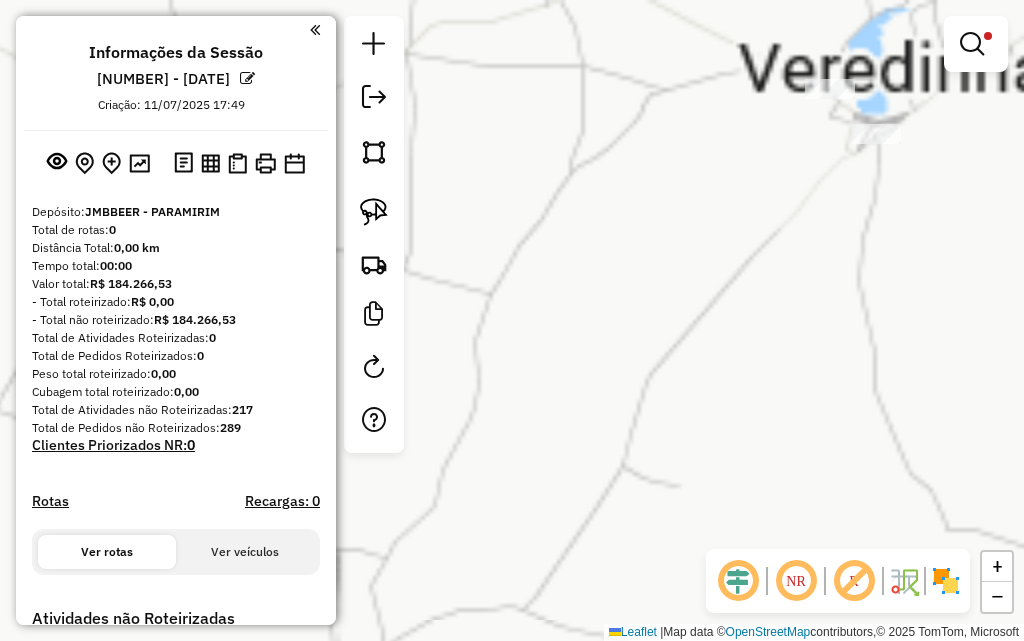 drag, startPoint x: 664, startPoint y: 385, endPoint x: 650, endPoint y: 416, distance: 34.0147 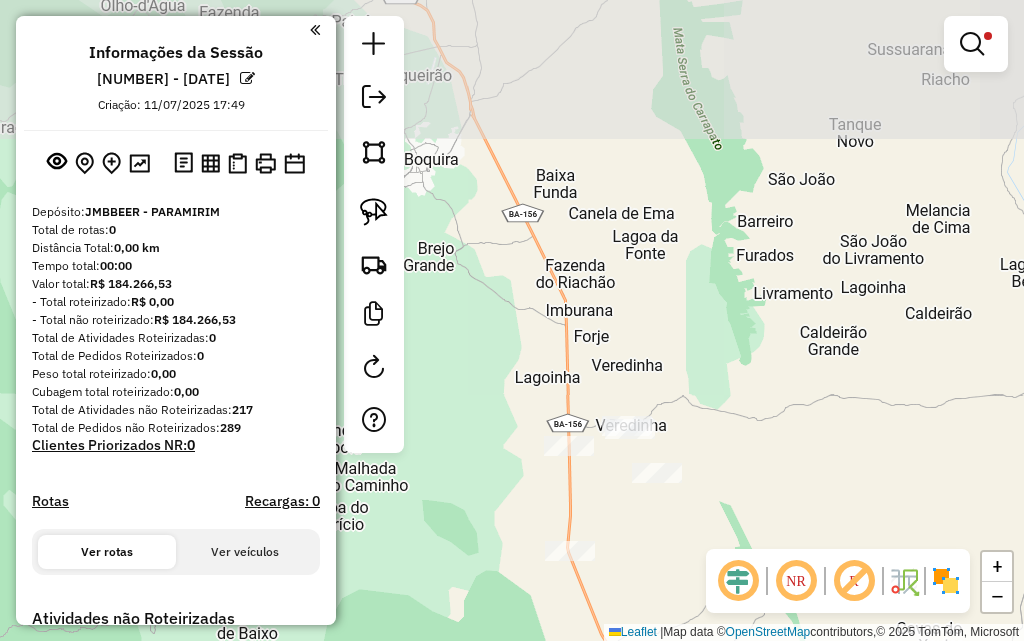 click on "Limpar filtros Janela de atendimento Grade de atendimento Capacidade Transportadoras Veículos Cliente Pedidos  Rotas Selecione os dias de semana para filtrar as janelas de atendimento  Seg   Ter   Qua   Qui   Sex   Sáb   Dom  Informe o período da janela de atendimento: De: Até:  Filtrar exatamente a janela do cliente  Considerar janela de atendimento padrão  Selecione os dias de semana para filtrar as grades de atendimento  Seg   Ter   Qua   Qui   Sex   Sáb   Dom   Considerar clientes sem dia de atendimento cadastrado  Clientes fora do dia de atendimento selecionado Filtrar as atividades entre os valores definidos abaixo:  Peso mínimo:   Peso máximo:   Cubagem mínima:   Cubagem máxima:   De:   Até:  Filtrar as atividades entre o tempo de atendimento definido abaixo:  De:   Até:   Considerar capacidade total dos clientes não roteirizados Transportadora: Selecione um ou mais itens Tipo de veículo: Selecione um ou mais itens Veículo: Selecione um ou mais itens Motorista: Selecione um ou mais itens" 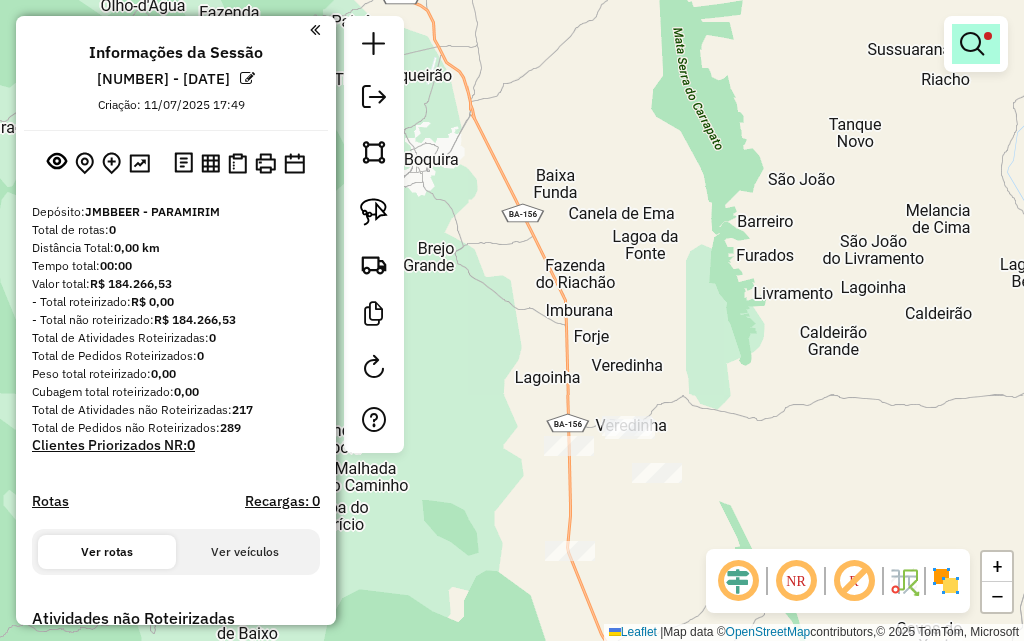 click at bounding box center (976, 44) 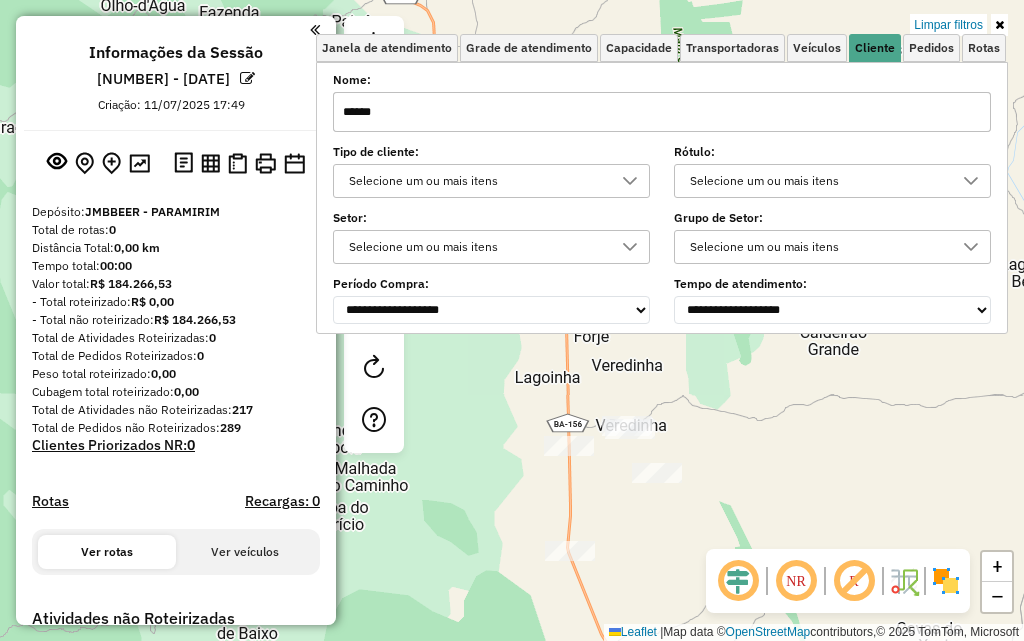 click on "******" at bounding box center [662, 112] 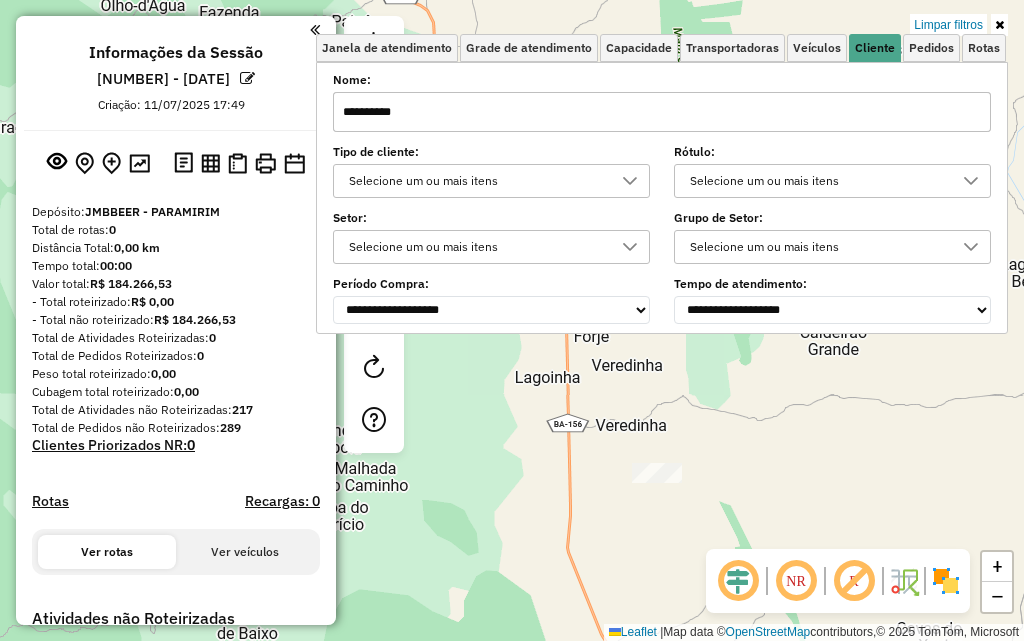 type on "**********" 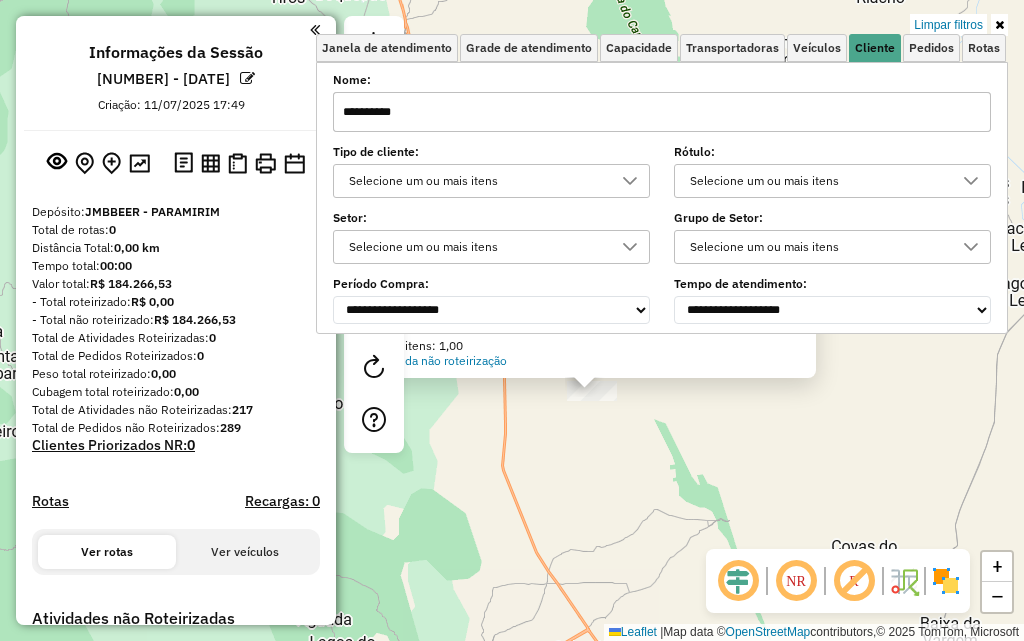 drag, startPoint x: 522, startPoint y: 412, endPoint x: 686, endPoint y: 525, distance: 199.16074 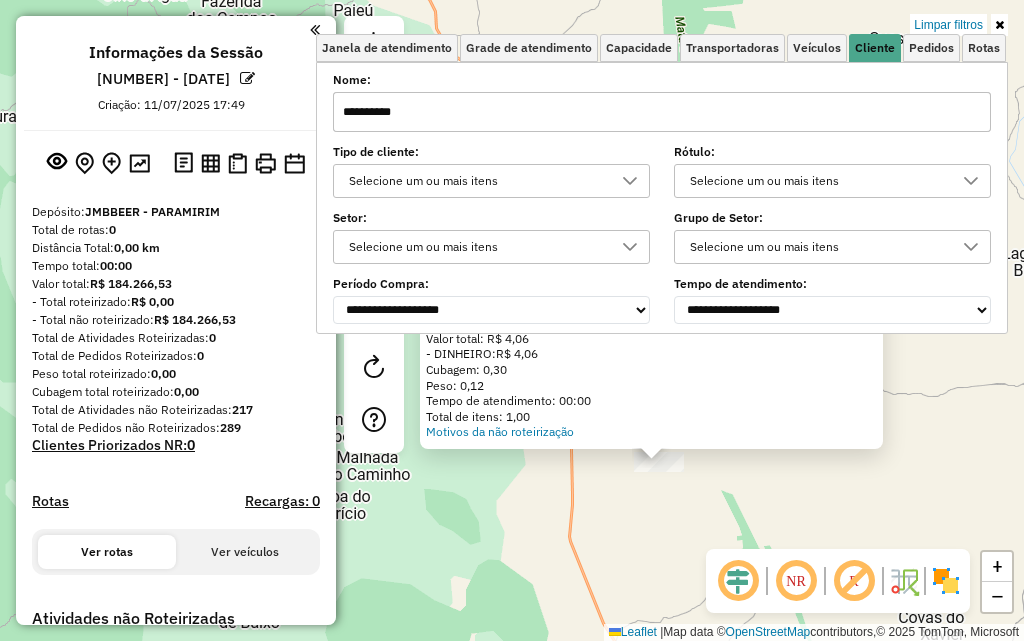 click at bounding box center [999, 25] 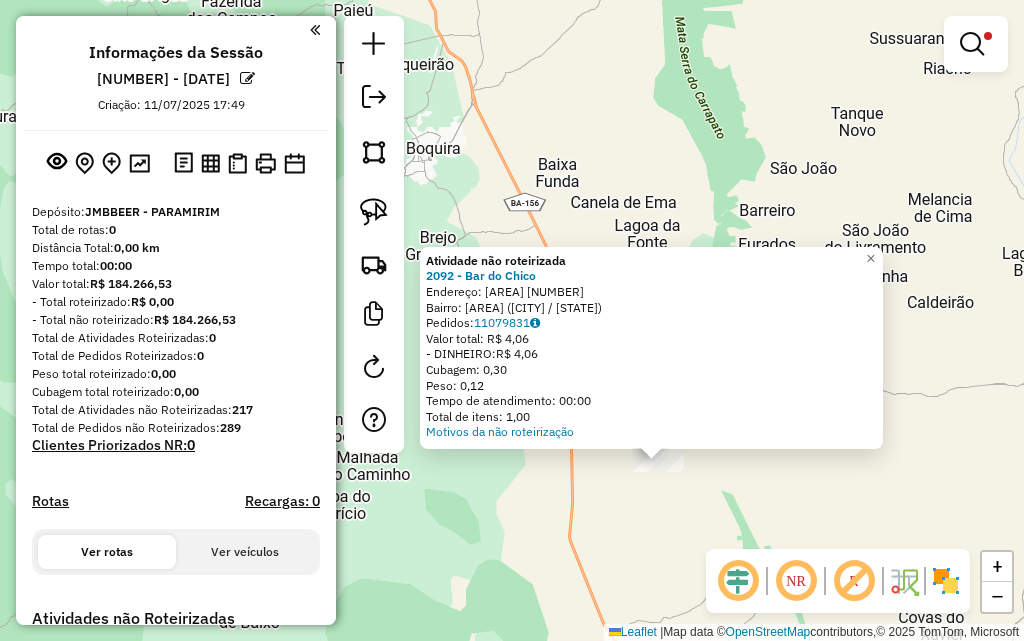 click on "Atividade não roteirizada 2092 - Bar do Chico  Endereço:  cipo de contendas 1   Bairro: Alto Do Cruzeiro (MACAUBAS / BA)   Pedidos:  11079831   Valor total: R$ 4,06   - DINHEIRO:  R$ 4,06   Cubagem: 0,30   Peso: 0,12   Tempo de atendimento: 00:00   Total de itens: 1,00  Motivos da não roteirização × Limpar filtros Janela de atendimento Grade de atendimento Capacidade Transportadoras Veículos Cliente Pedidos  Rotas Selecione os dias de semana para filtrar as janelas de atendimento  Seg   Ter   Qua   Qui   Sex   Sáb   Dom  Informe o período da janela de atendimento: De: Até:  Filtrar exatamente a janela do cliente  Considerar janela de atendimento padrão  Selecione os dias de semana para filtrar as grades de atendimento  Seg   Ter   Qua   Qui   Sex   Sáb   Dom   Considerar clientes sem dia de atendimento cadastrado  Clientes fora do dia de atendimento selecionado Filtrar as atividades entre os valores definidos abaixo:  Peso mínimo:   Peso máximo:   Cubagem mínima:   Cubagem máxima:   De:   De:" 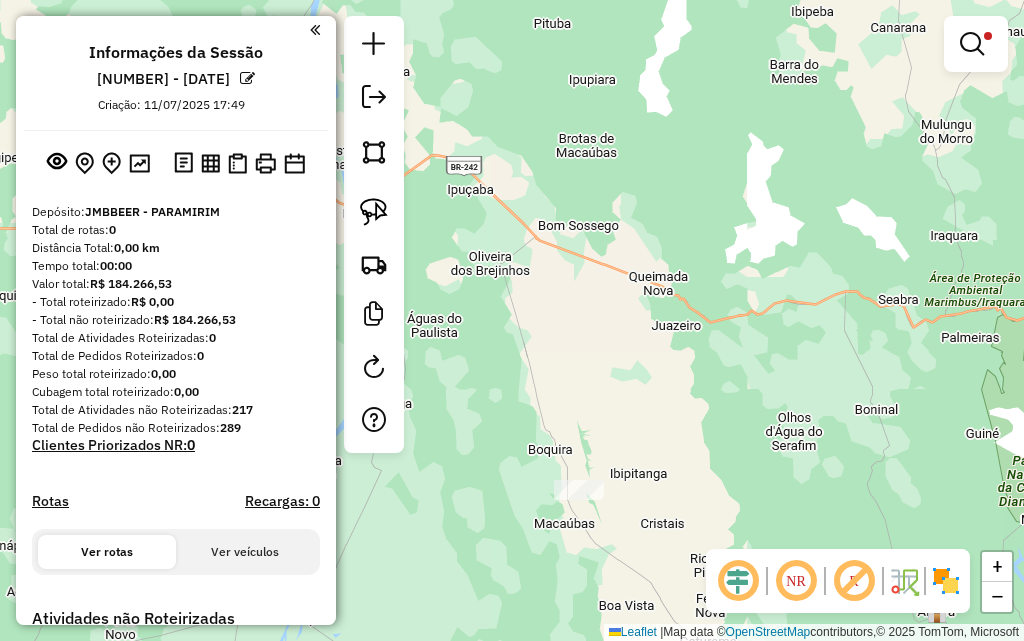 drag, startPoint x: 636, startPoint y: 474, endPoint x: 650, endPoint y: 185, distance: 289.3389 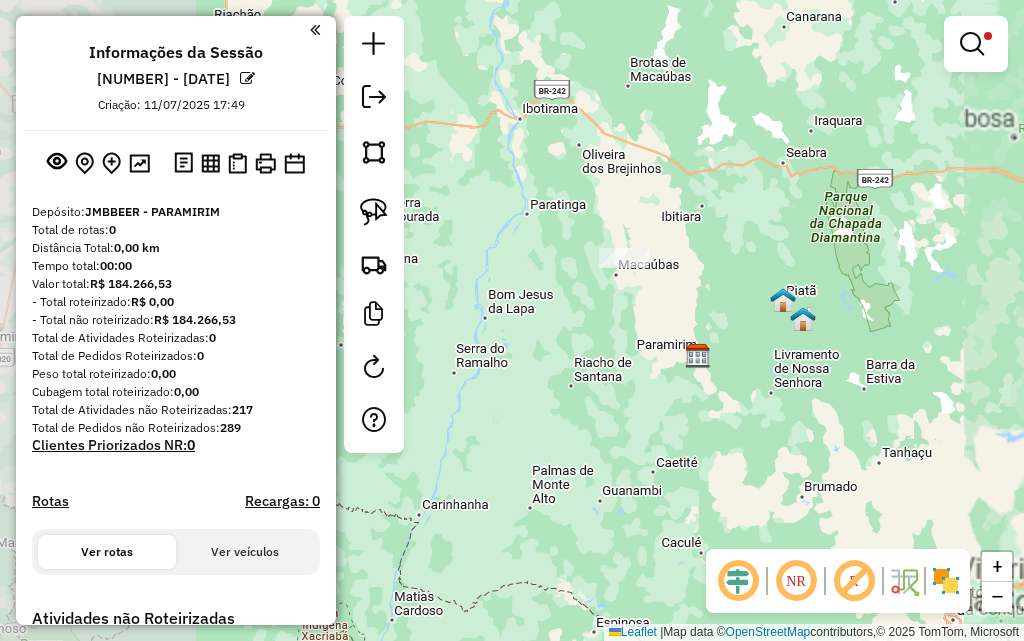 click on "Limpar filtros Janela de atendimento Grade de atendimento Capacidade Transportadoras Veículos Cliente Pedidos  Rotas Selecione os dias de semana para filtrar as janelas de atendimento  Seg   Ter   Qua   Qui   Sex   Sáb   Dom  Informe o período da janela de atendimento: De: Até:  Filtrar exatamente a janela do cliente  Considerar janela de atendimento padrão  Selecione os dias de semana para filtrar as grades de atendimento  Seg   Ter   Qua   Qui   Sex   Sáb   Dom   Considerar clientes sem dia de atendimento cadastrado  Clientes fora do dia de atendimento selecionado Filtrar as atividades entre os valores definidos abaixo:  Peso mínimo:   Peso máximo:   Cubagem mínima:   Cubagem máxima:   De:   Até:  Filtrar as atividades entre o tempo de atendimento definido abaixo:  De:   Até:   Considerar capacidade total dos clientes não roteirizados Transportadora: Selecione um ou mais itens Tipo de veículo: Selecione um ou mais itens Veículo: Selecione um ou mais itens Motorista: Selecione um ou mais itens" 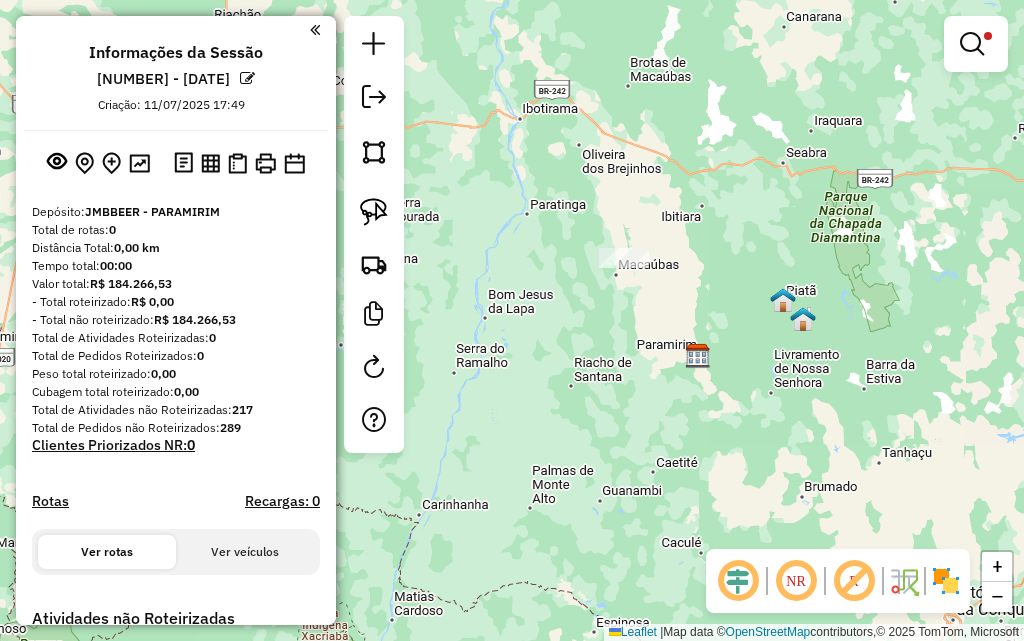 click on "Limpar filtros Janela de atendimento Grade de atendimento Capacidade Transportadoras Veículos Cliente Pedidos  Rotas Selecione os dias de semana para filtrar as janelas de atendimento  Seg   Ter   Qua   Qui   Sex   Sáb   Dom  Informe o período da janela de atendimento: De: Até:  Filtrar exatamente a janela do cliente  Considerar janela de atendimento padrão  Selecione os dias de semana para filtrar as grades de atendimento  Seg   Ter   Qua   Qui   Sex   Sáb   Dom   Considerar clientes sem dia de atendimento cadastrado  Clientes fora do dia de atendimento selecionado Filtrar as atividades entre os valores definidos abaixo:  Peso mínimo:   Peso máximo:   Cubagem mínima:   Cubagem máxima:   De:   Até:  Filtrar as atividades entre o tempo de atendimento definido abaixo:  De:   Até:   Considerar capacidade total dos clientes não roteirizados Transportadora: Selecione um ou mais itens Tipo de veículo: Selecione um ou mais itens Veículo: Selecione um ou mais itens Motorista: Selecione um ou mais itens" 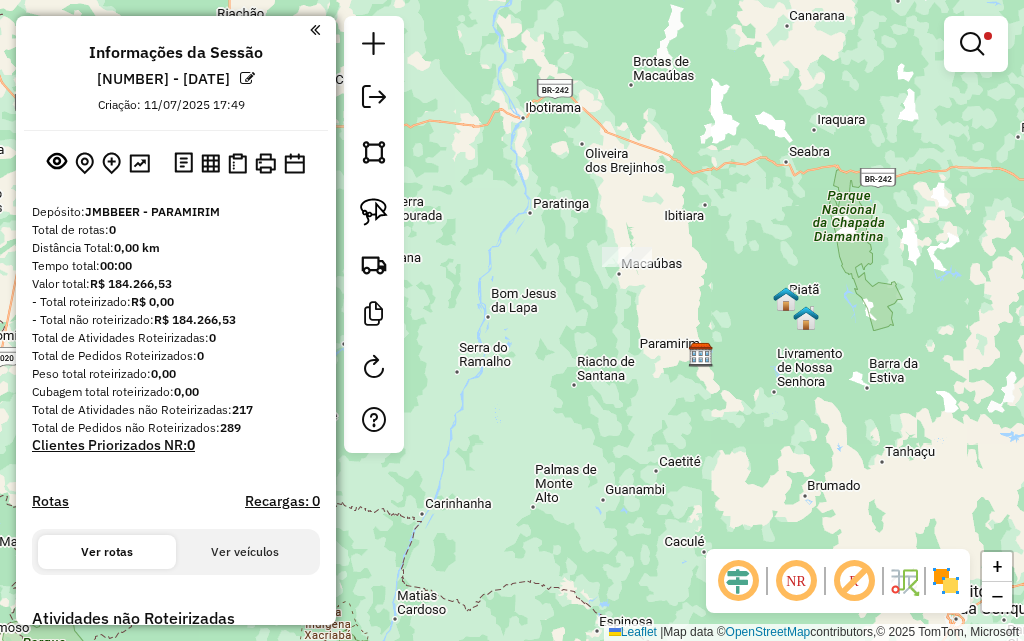 click at bounding box center [976, 44] 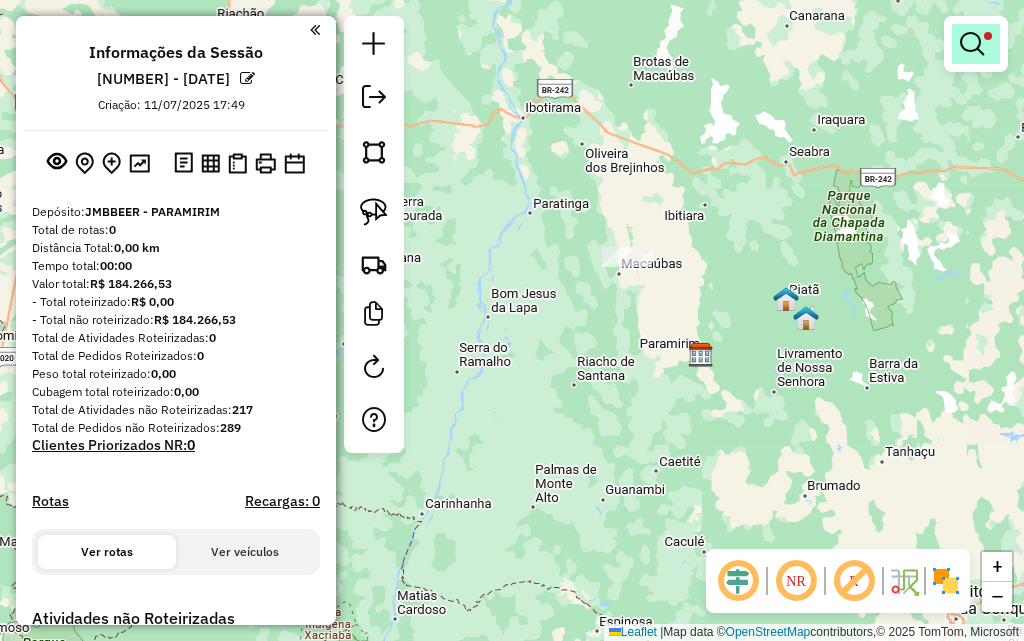 click at bounding box center (972, 44) 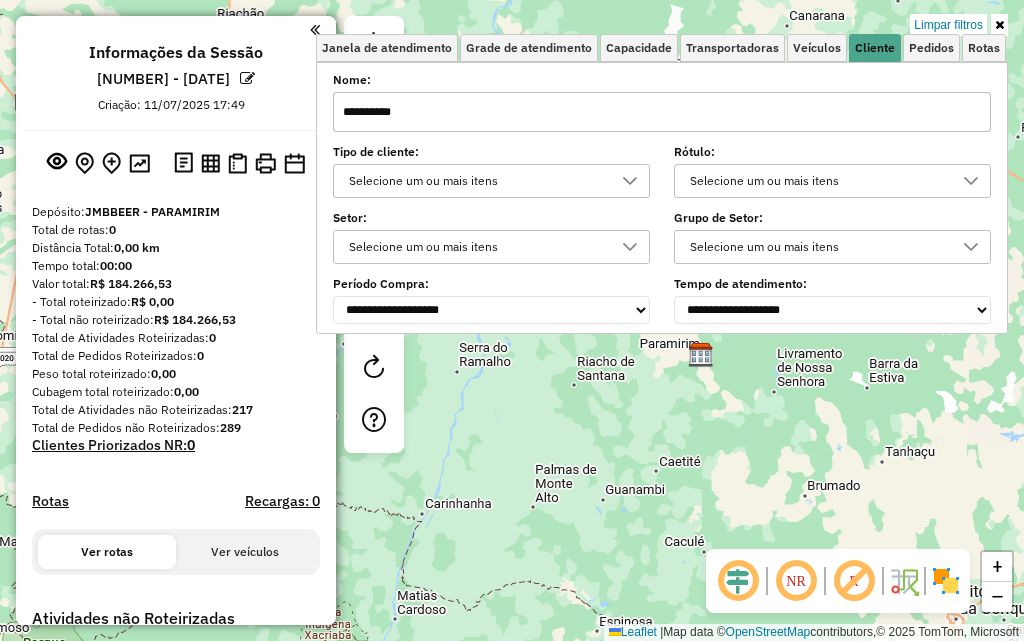 click on "**********" at bounding box center [662, 112] 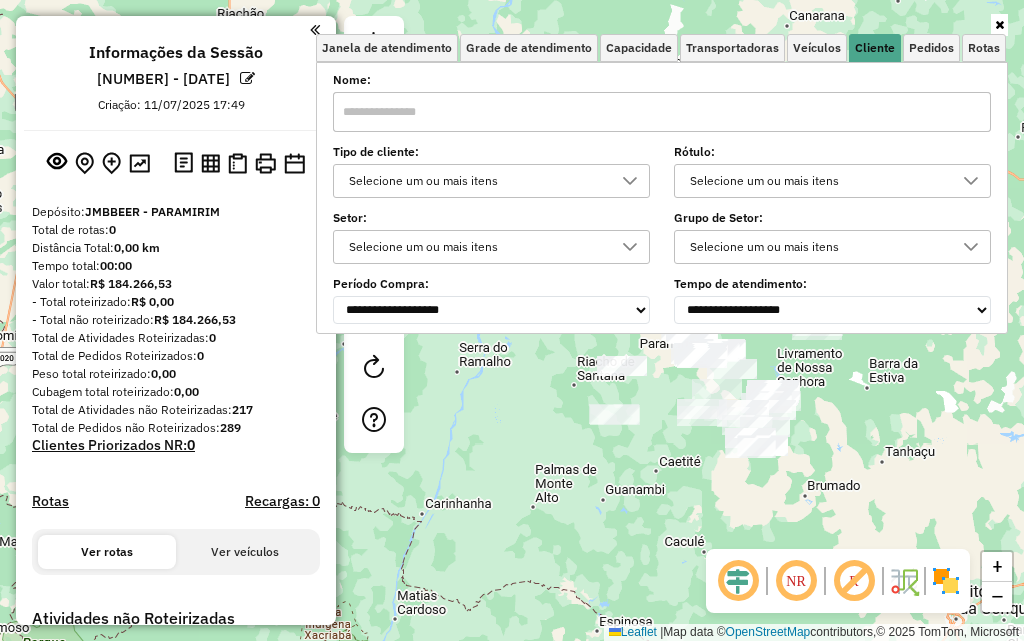 click on "Janela de atendimento Grade de atendimento Capacidade Transportadoras Veículos Cliente Pedidos  Rotas Selecione os dias de semana para filtrar as janelas de atendimento  Seg   Ter   Qua   Qui   Sex   Sáb   Dom  Informe o período da janela de atendimento: De: Até:  Filtrar exatamente a janela do cliente  Considerar janela de atendimento padrão  Selecione os dias de semana para filtrar as grades de atendimento  Seg   Ter   Qua   Qui   Sex   Sáb   Dom   Considerar clientes sem dia de atendimento cadastrado  Clientes fora do dia de atendimento selecionado Filtrar as atividades entre os valores definidos abaixo:  Peso mínimo:   Peso máximo:   Cubagem mínima:   Cubagem máxima:   De:   Até:  Filtrar as atividades entre o tempo de atendimento definido abaixo:  De:   Até:   Considerar capacidade total dos clientes não roteirizados Transportadora: Selecione um ou mais itens Tipo de veículo: Selecione um ou mais itens Veículo: Selecione um ou mais itens Motorista: Selecione um ou mais itens Nome: Rótulo:" 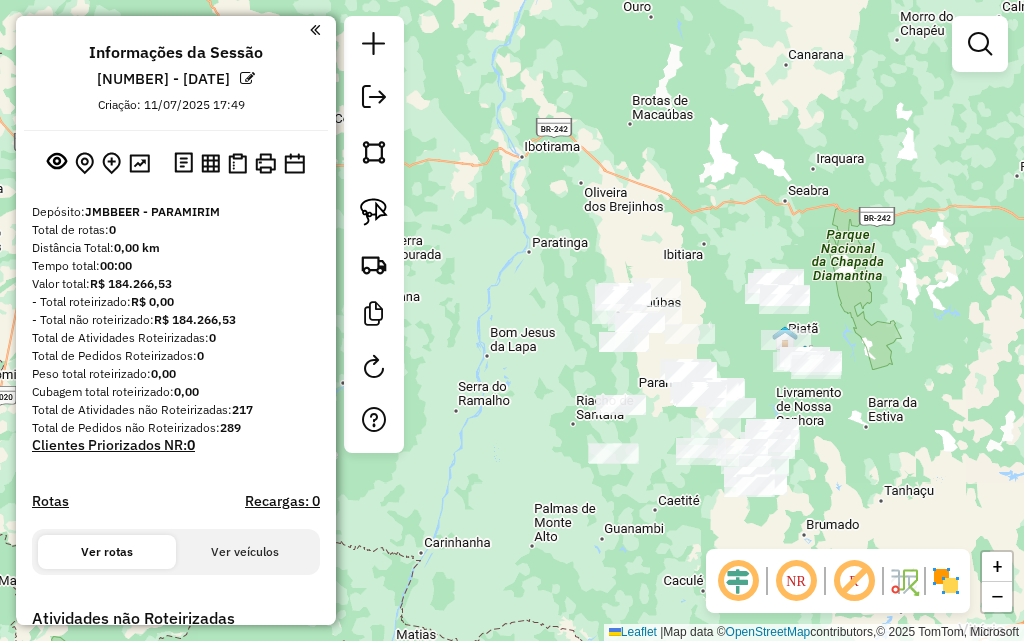 drag, startPoint x: 674, startPoint y: 469, endPoint x: 673, endPoint y: 516, distance: 47.010635 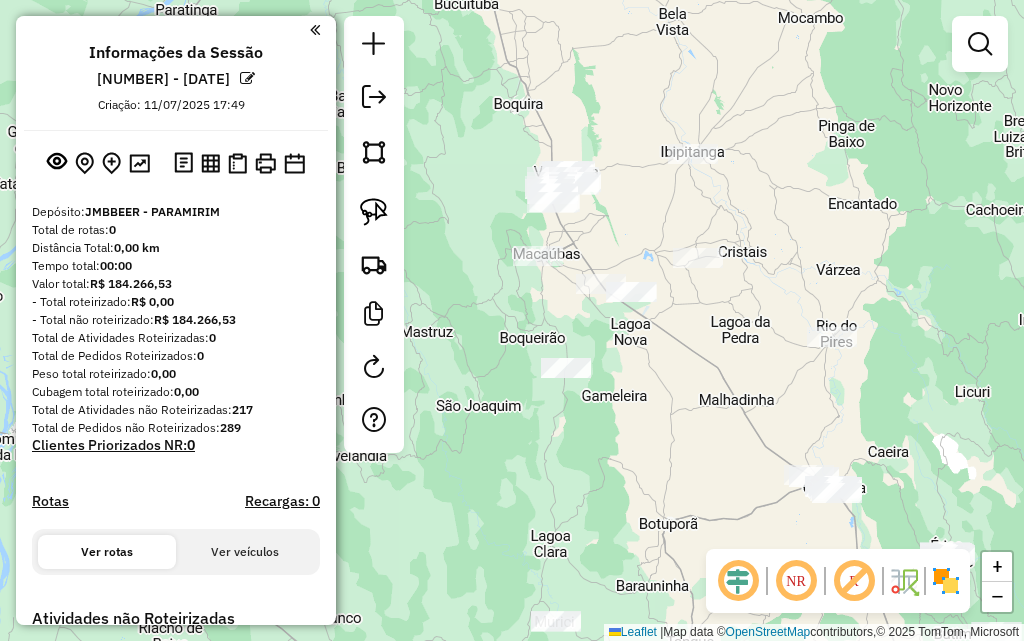 click on "Janela de atendimento Grade de atendimento Capacidade Transportadoras Veículos Cliente Pedidos  Rotas Selecione os dias de semana para filtrar as janelas de atendimento  Seg   Ter   Qua   Qui   Sex   Sáb   Dom  Informe o período da janela de atendimento: De: Até:  Filtrar exatamente a janela do cliente  Considerar janela de atendimento padrão  Selecione os dias de semana para filtrar as grades de atendimento  Seg   Ter   Qua   Qui   Sex   Sáb   Dom   Considerar clientes sem dia de atendimento cadastrado  Clientes fora do dia de atendimento selecionado Filtrar as atividades entre os valores definidos abaixo:  Peso mínimo:   Peso máximo:   Cubagem mínima:   Cubagem máxima:   De:   Até:  Filtrar as atividades entre o tempo de atendimento definido abaixo:  De:   Até:   Considerar capacidade total dos clientes não roteirizados Transportadora: Selecione um ou mais itens Tipo de veículo: Selecione um ou mais itens Veículo: Selecione um ou mais itens Motorista: Selecione um ou mais itens Nome: Rótulo:" 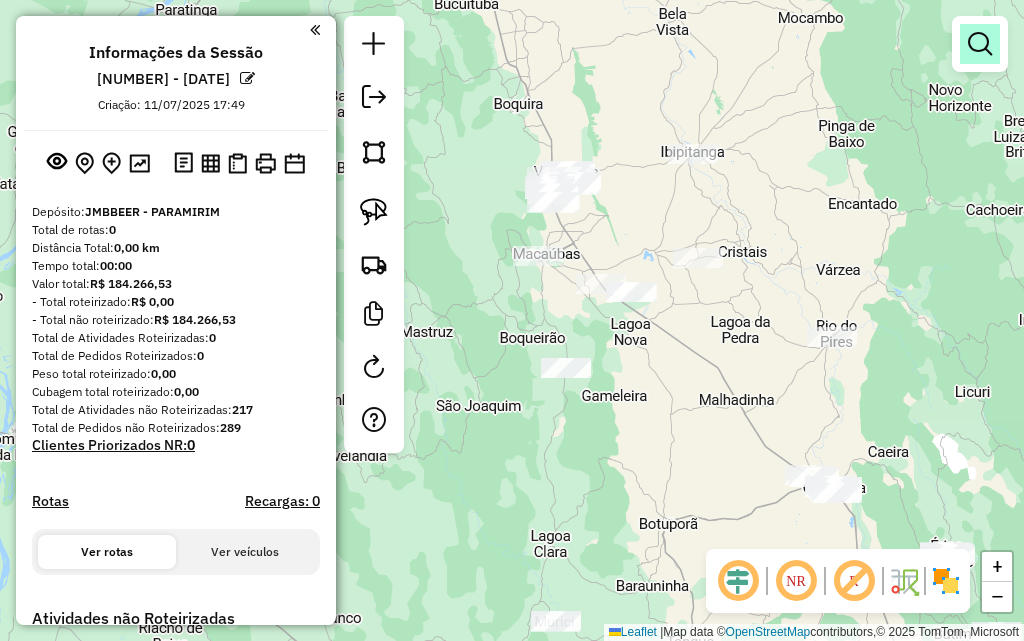 click on "Janela de atendimento Grade de atendimento Capacidade Transportadoras Veículos Cliente Pedidos  Rotas Selecione os dias de semana para filtrar as janelas de atendimento  Seg   Ter   Qua   Qui   Sex   Sáb   Dom  Informe o período da janela de atendimento: De: Até:  Filtrar exatamente a janela do cliente  Considerar janela de atendimento padrão  Selecione os dias de semana para filtrar as grades de atendimento  Seg   Ter   Qua   Qui   Sex   Sáb   Dom   Considerar clientes sem dia de atendimento cadastrado  Clientes fora do dia de atendimento selecionado Filtrar as atividades entre os valores definidos abaixo:  Peso mínimo:   Peso máximo:   Cubagem mínima:   Cubagem máxima:   De:   Até:  Filtrar as atividades entre o tempo de atendimento definido abaixo:  De:   Até:   Considerar capacidade total dos clientes não roteirizados Transportadora: Selecione um ou mais itens Tipo de veículo: Selecione um ou mais itens Veículo: Selecione um ou mais itens Motorista: Selecione um ou mais itens Nome: Rótulo:" 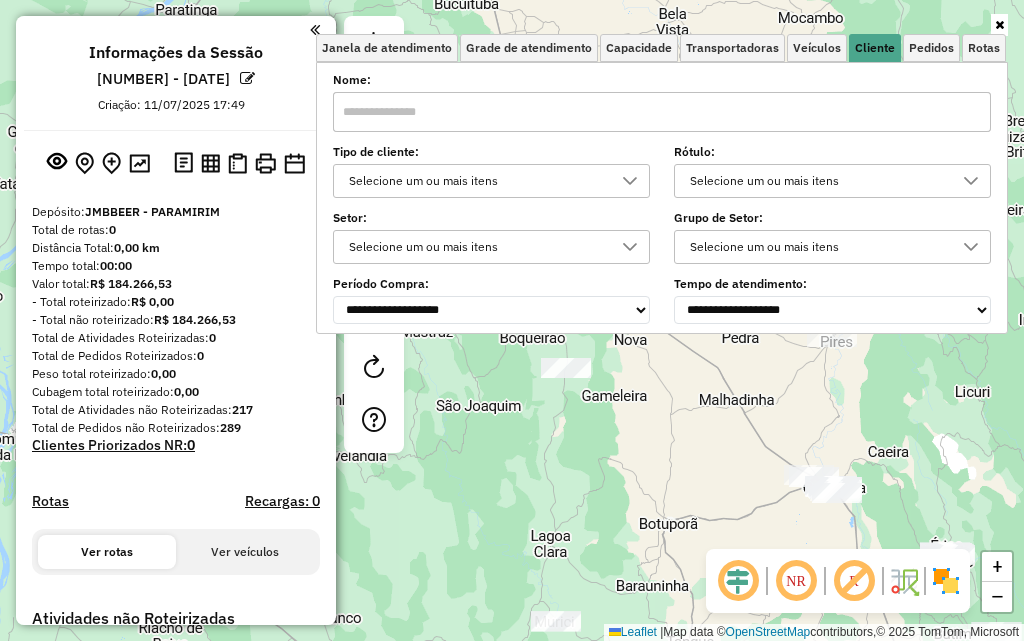 click at bounding box center [662, 112] 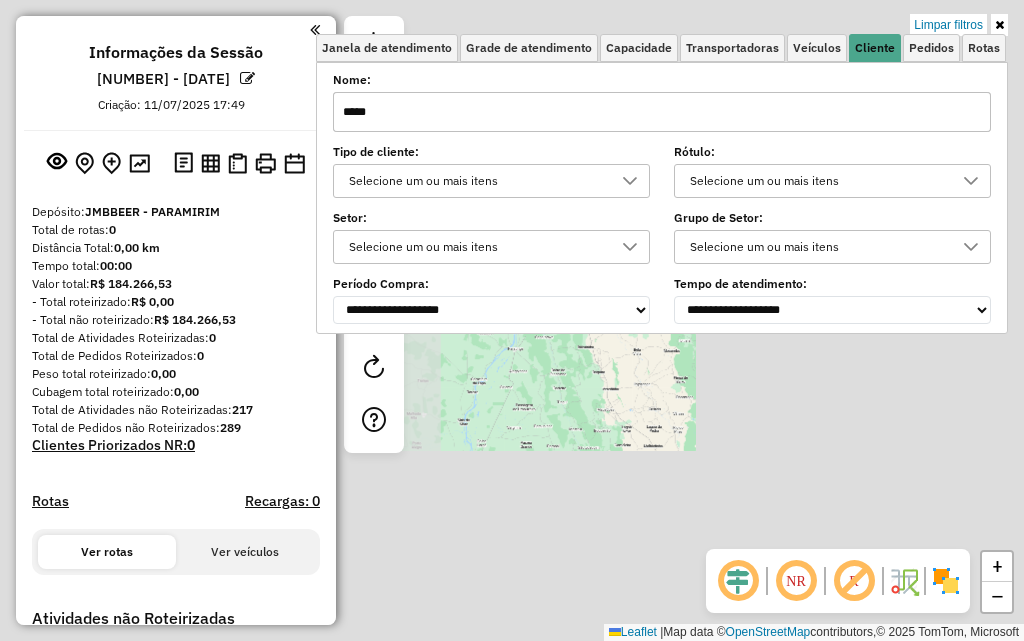 type on "*****" 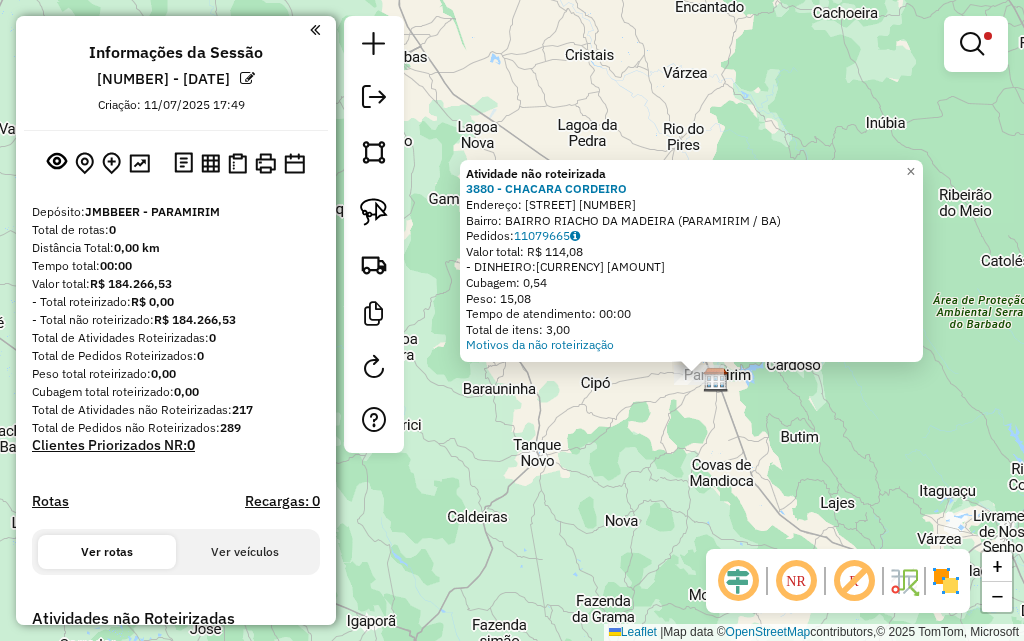 drag, startPoint x: 515, startPoint y: 366, endPoint x: 702, endPoint y: 420, distance: 194.6407 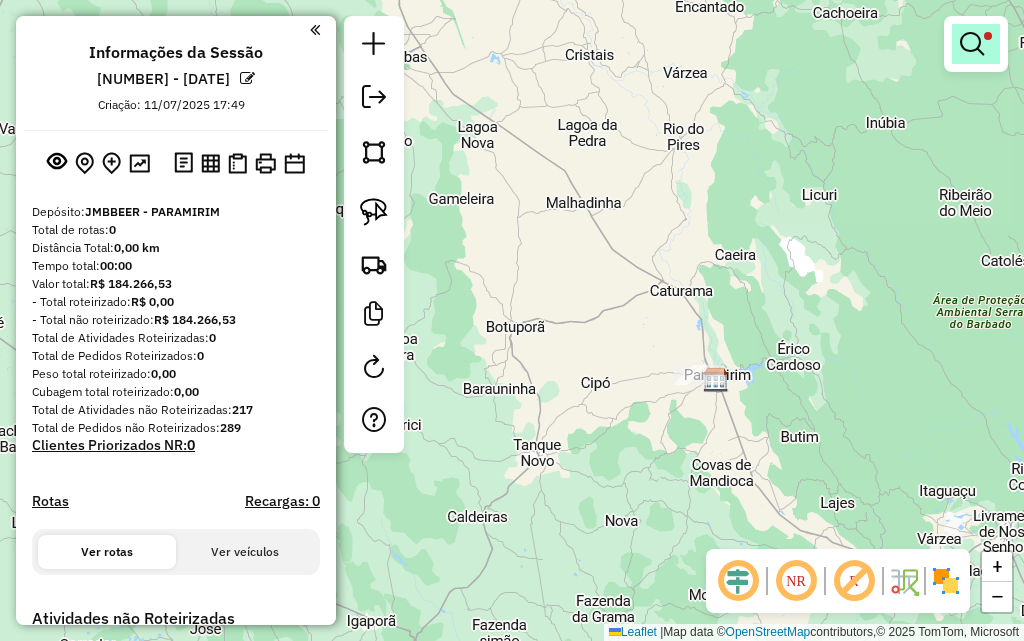 click at bounding box center [976, 44] 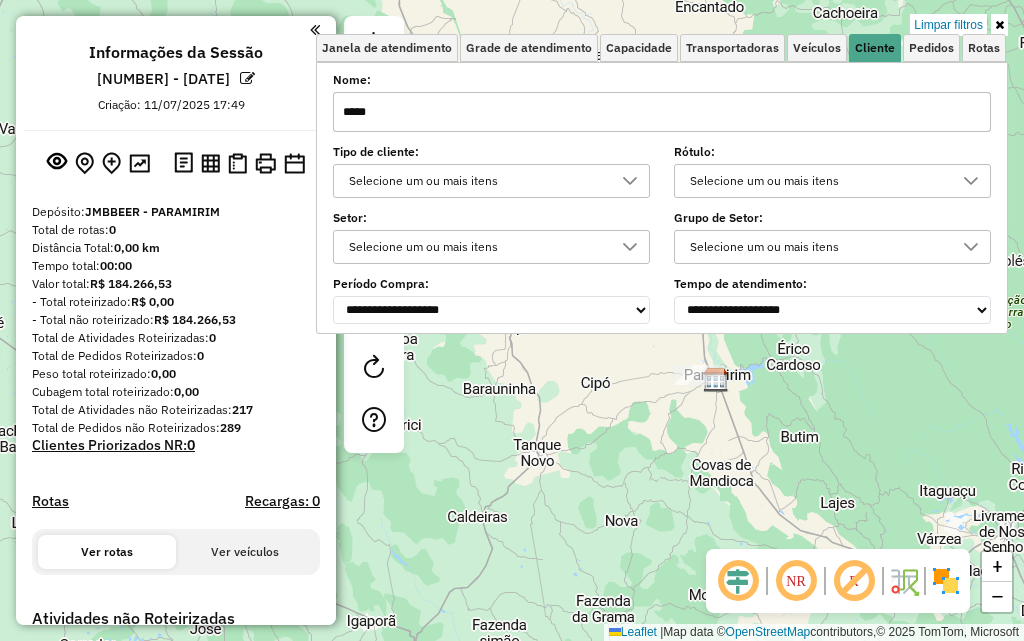 click on "*****" at bounding box center (662, 112) 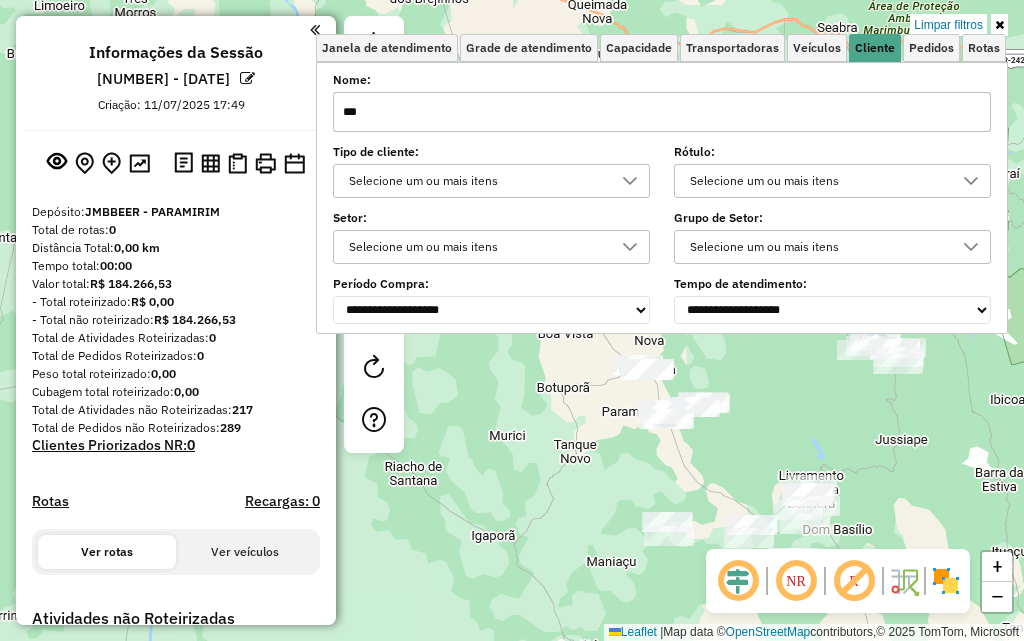 drag, startPoint x: 564, startPoint y: 447, endPoint x: 558, endPoint y: 464, distance: 18.027756 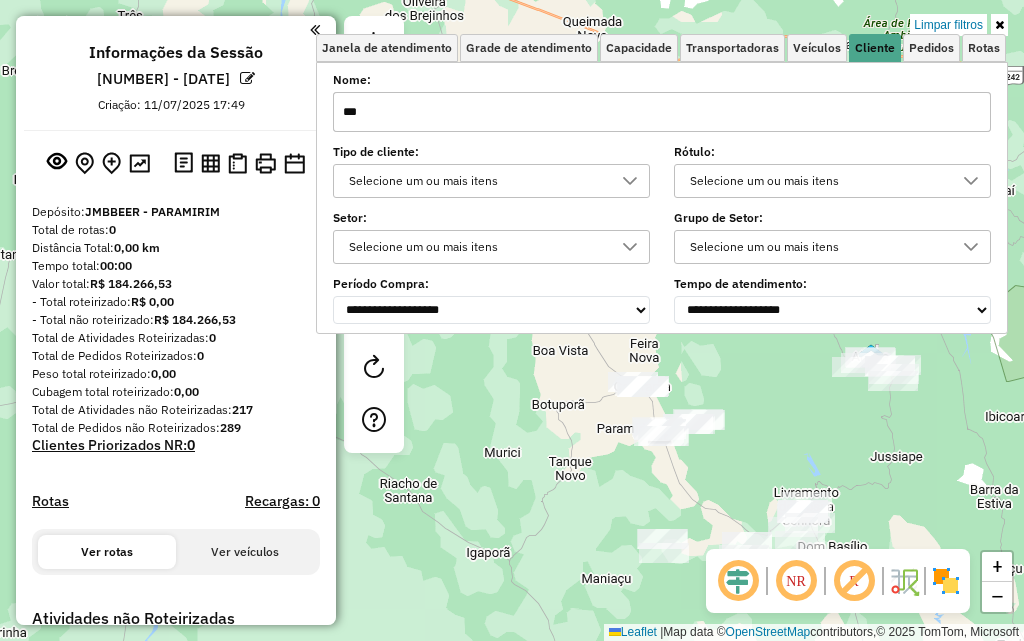 click on "***" at bounding box center [662, 112] 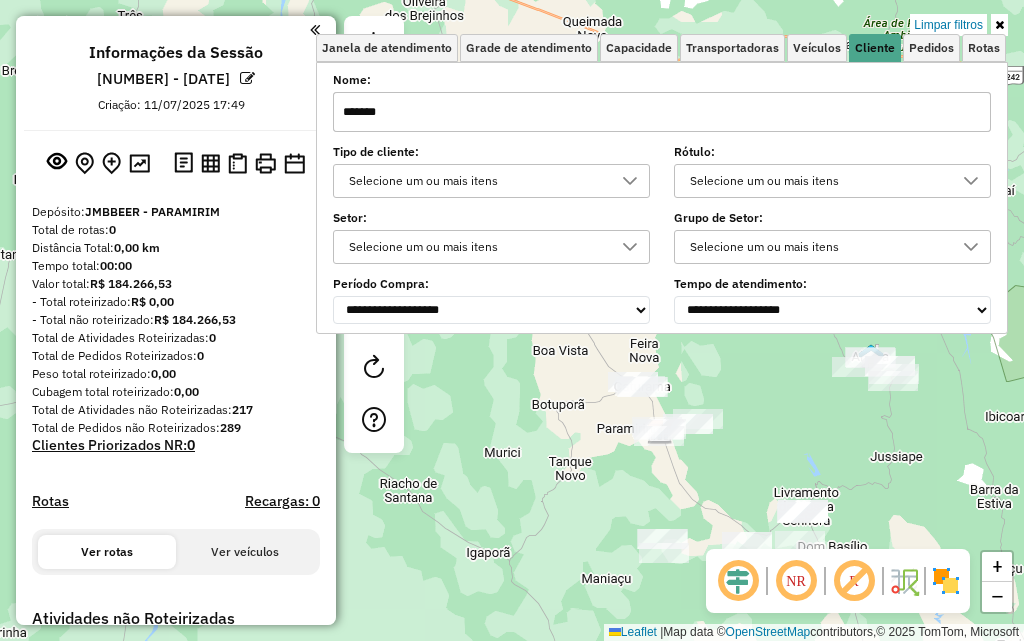 type on "******" 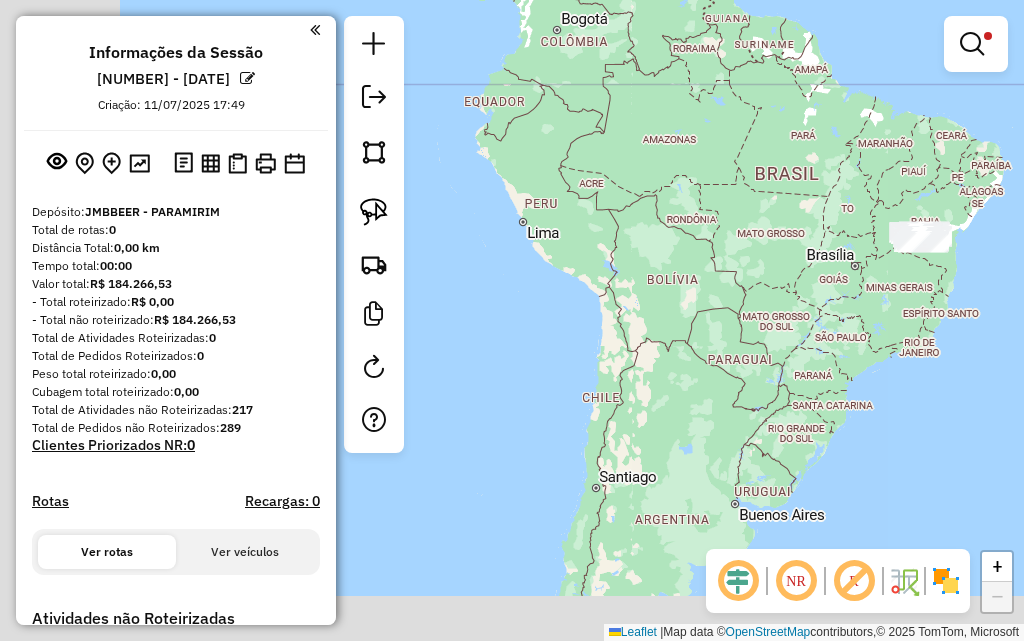 drag, startPoint x: 571, startPoint y: 394, endPoint x: 929, endPoint y: 295, distance: 371.4364 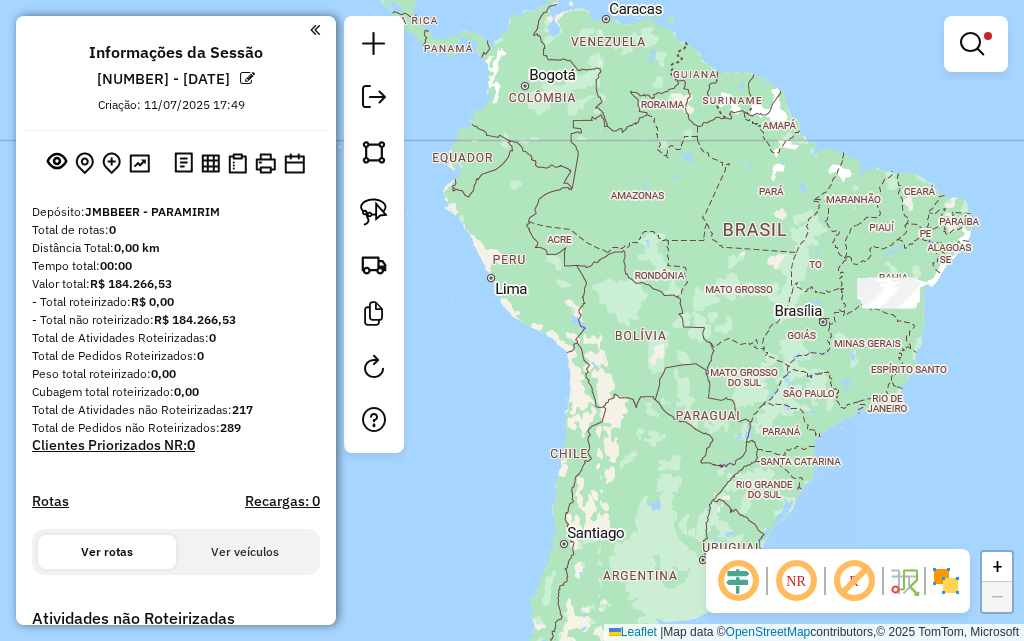 drag, startPoint x: 784, startPoint y: 293, endPoint x: 725, endPoint y: 600, distance: 312.61798 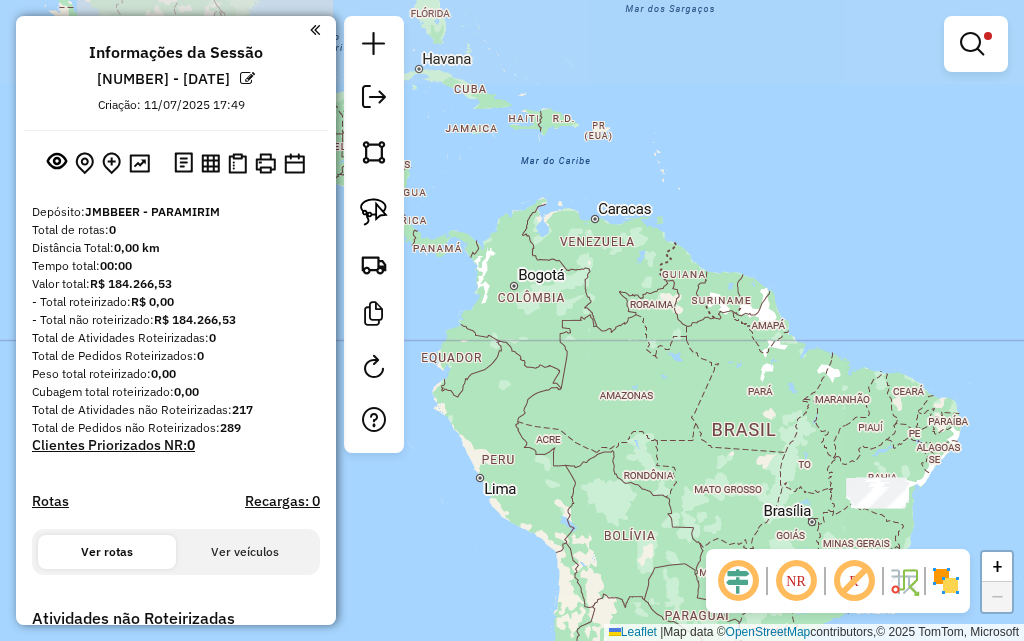 drag, startPoint x: 633, startPoint y: 324, endPoint x: 669, endPoint y: 514, distance: 193.38045 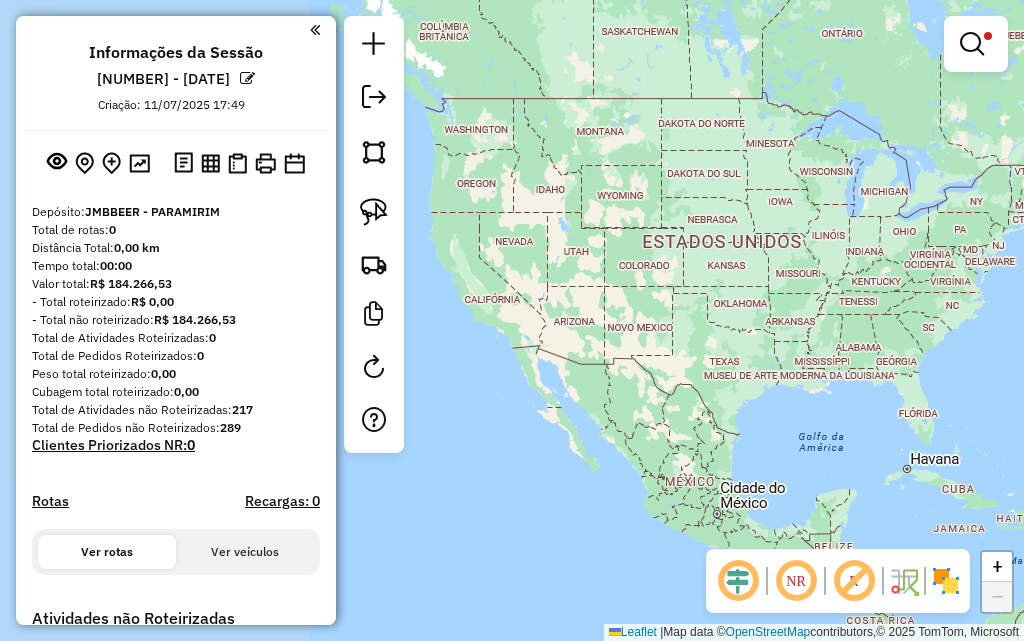 drag, startPoint x: 513, startPoint y: 232, endPoint x: 421, endPoint y: 369, distance: 165.02425 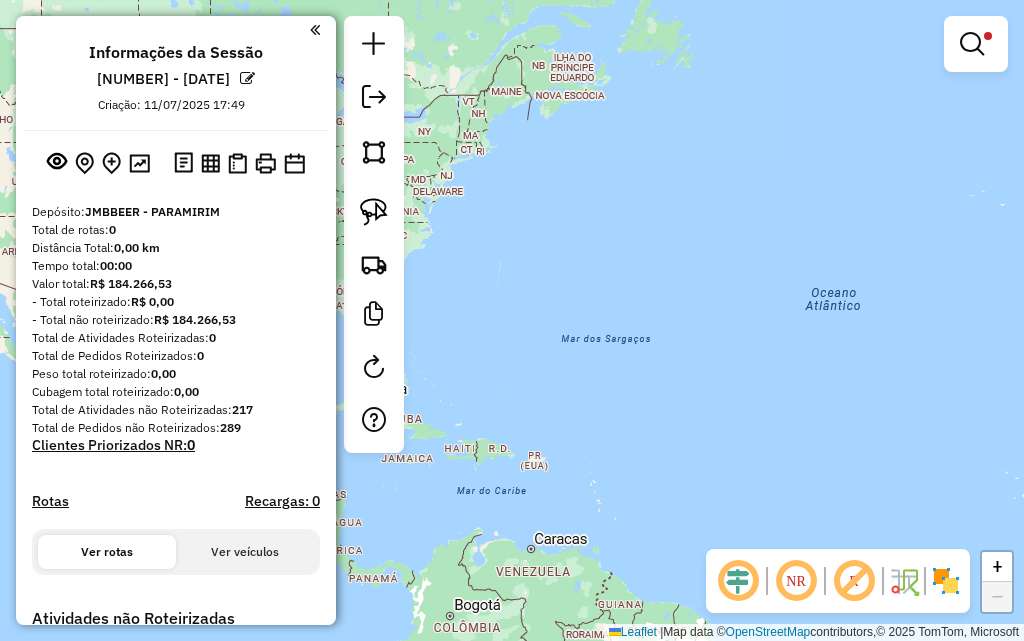 drag, startPoint x: 868, startPoint y: 278, endPoint x: 520, endPoint y: 238, distance: 350.29132 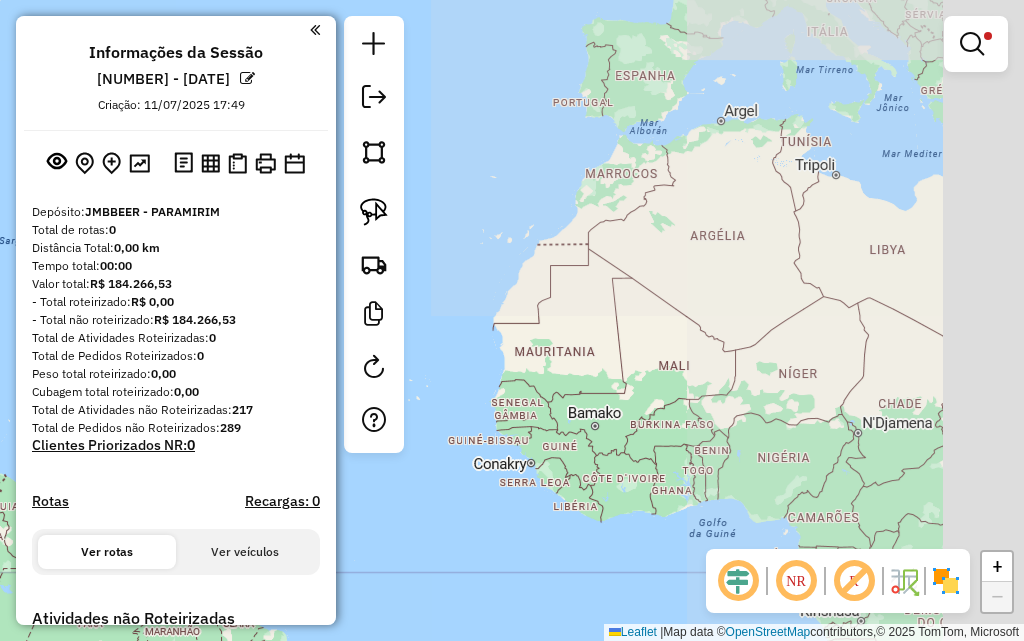 drag, startPoint x: 770, startPoint y: 317, endPoint x: 588, endPoint y: 262, distance: 190.1289 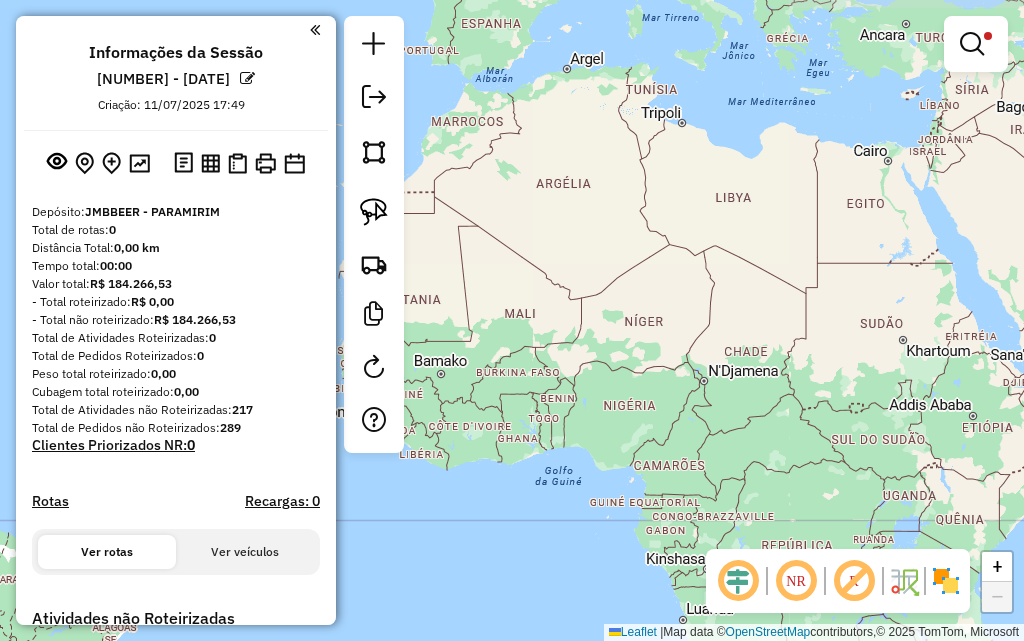 drag, startPoint x: 754, startPoint y: 344, endPoint x: 471, endPoint y: 124, distance: 358.4536 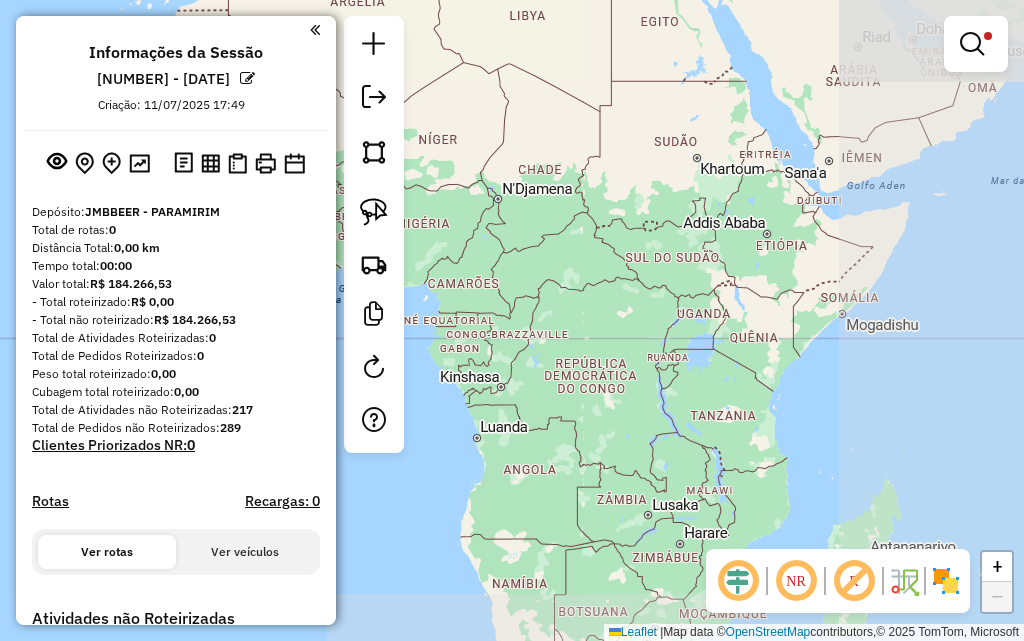 drag, startPoint x: 610, startPoint y: 379, endPoint x: 567, endPoint y: 528, distance: 155.08063 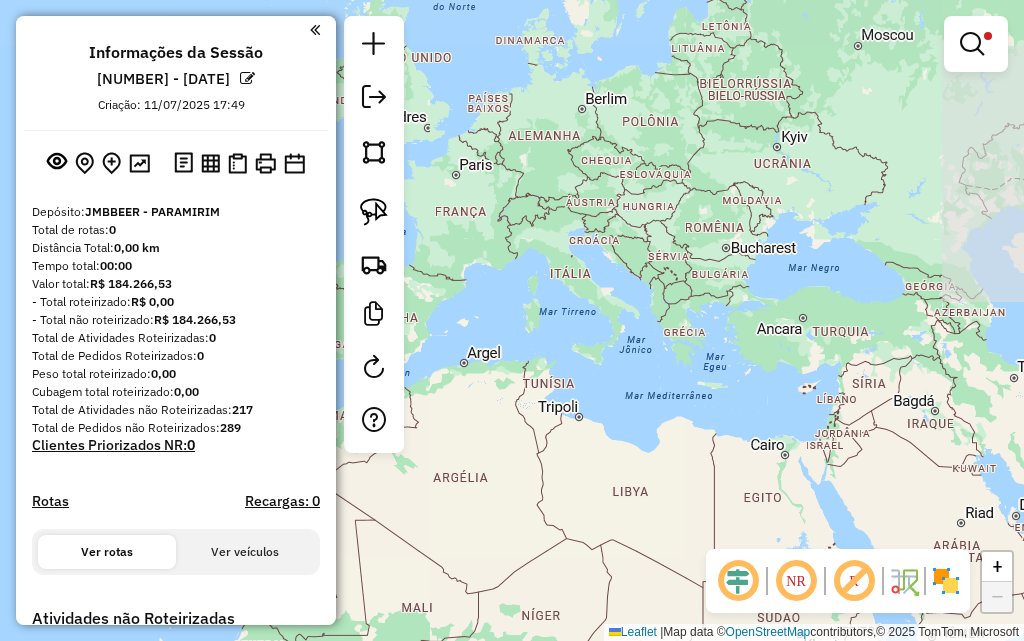 drag, startPoint x: 688, startPoint y: 167, endPoint x: 831, endPoint y: 491, distance: 354.15393 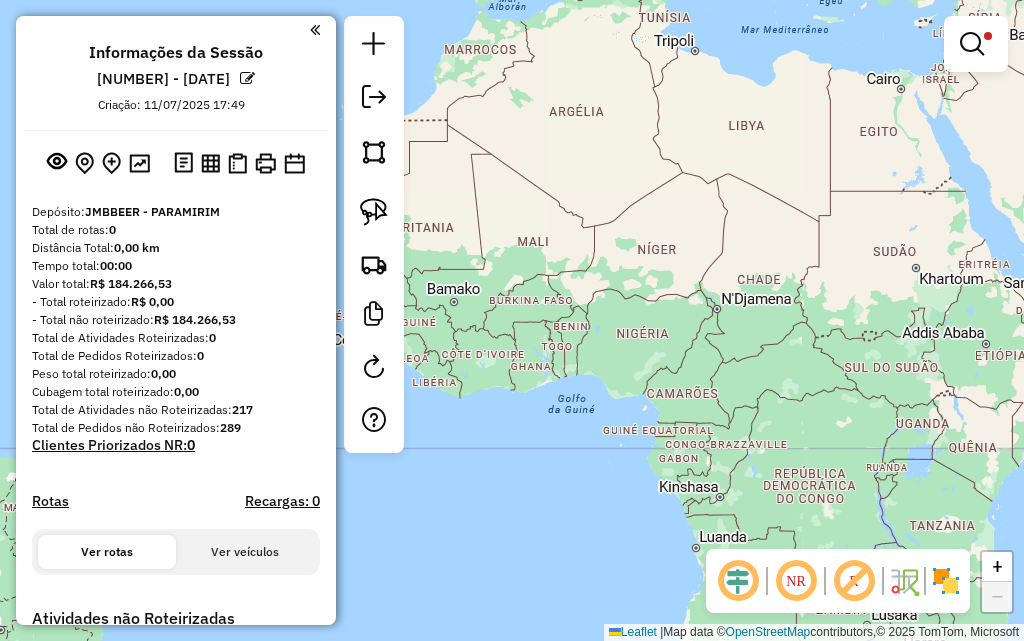 drag, startPoint x: 642, startPoint y: 466, endPoint x: 805, endPoint y: -87, distance: 576.52234 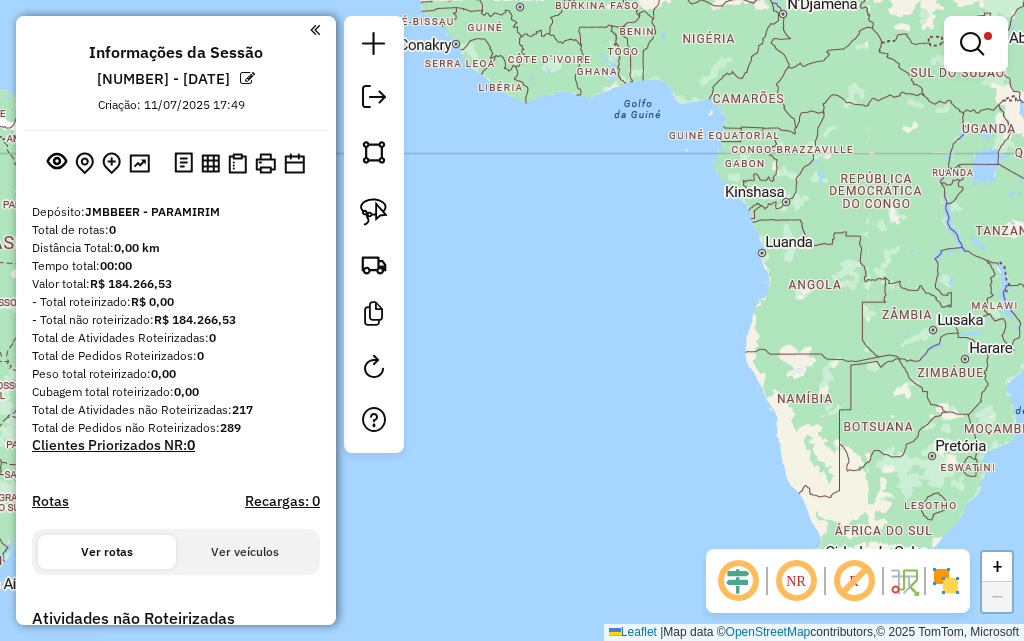 drag, startPoint x: 726, startPoint y: 295, endPoint x: 781, endPoint y: -41, distance: 340.47174 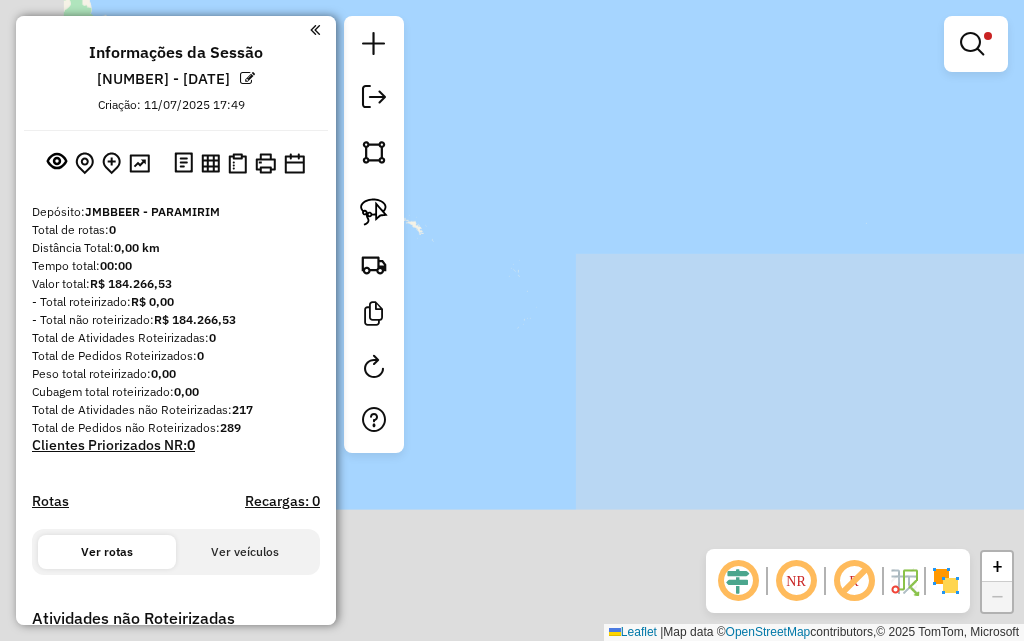 drag, startPoint x: 648, startPoint y: 407, endPoint x: 756, endPoint y: 224, distance: 212.49236 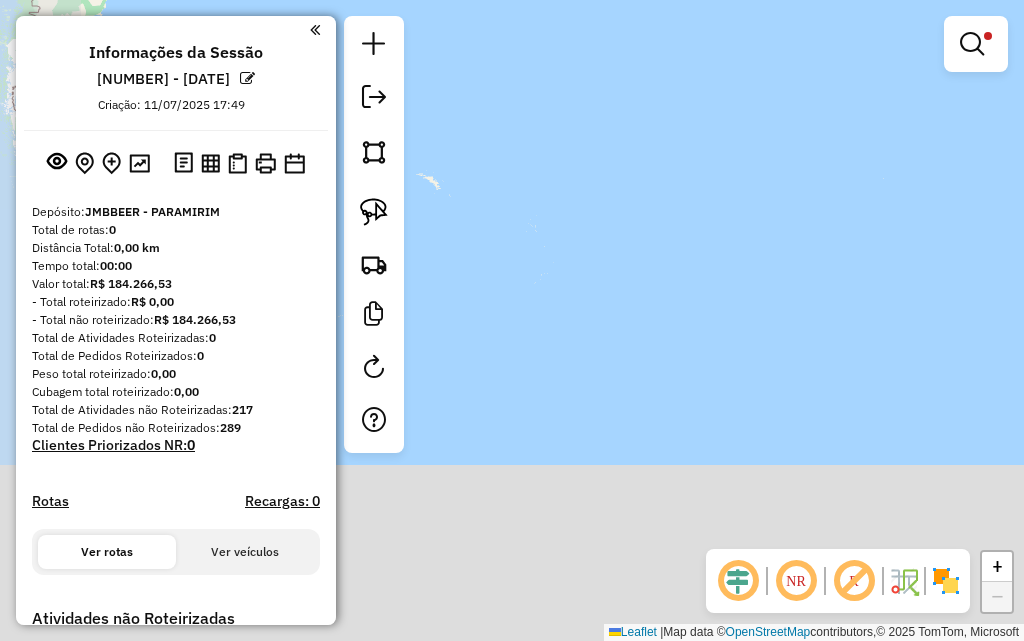 drag, startPoint x: 692, startPoint y: 365, endPoint x: 888, endPoint y: 36, distance: 382.95822 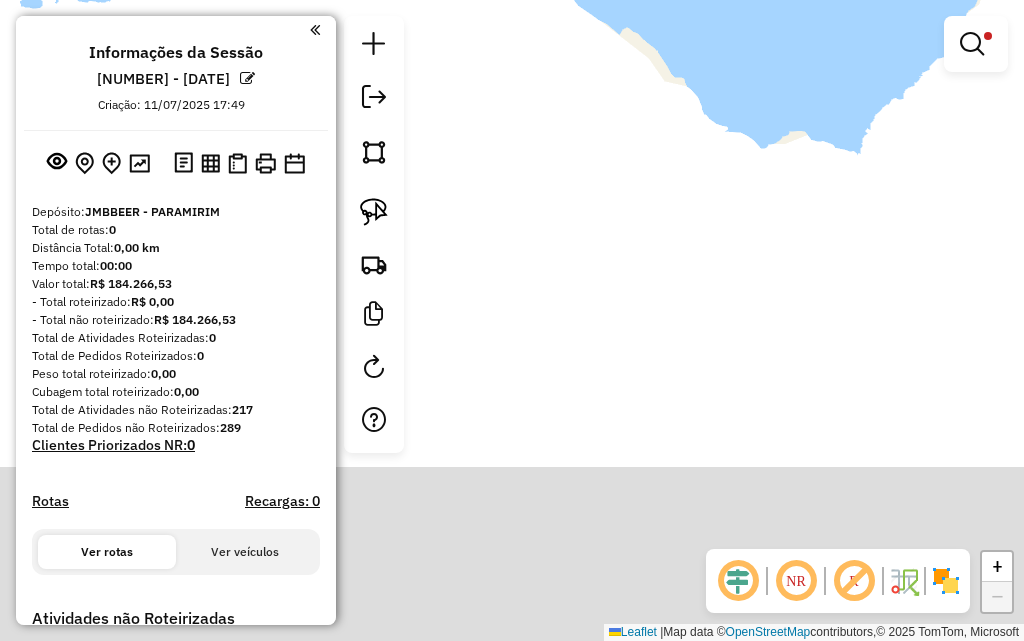 drag, startPoint x: 676, startPoint y: 399, endPoint x: 853, endPoint y: 67, distance: 376.2353 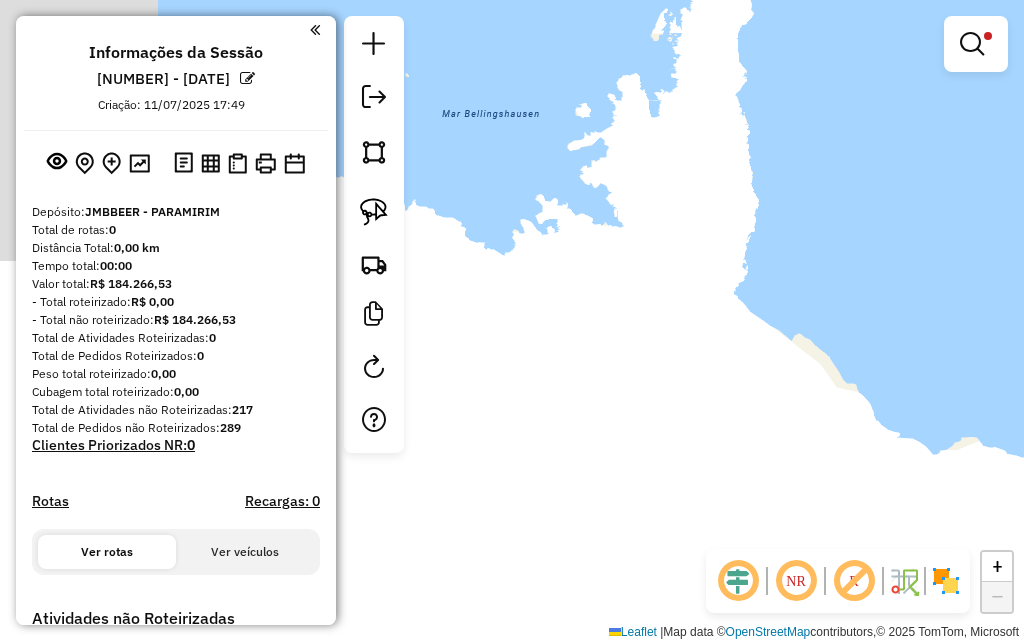 drag, startPoint x: 879, startPoint y: 338, endPoint x: 974, endPoint y: 486, distance: 175.86642 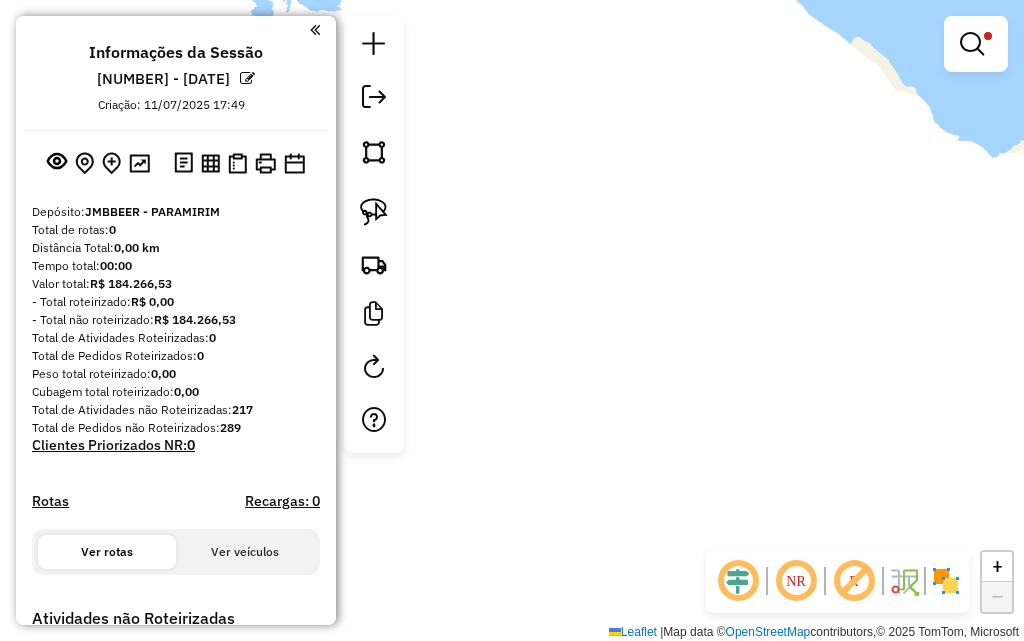 drag, startPoint x: 772, startPoint y: 380, endPoint x: 807, endPoint y: 89, distance: 293.09726 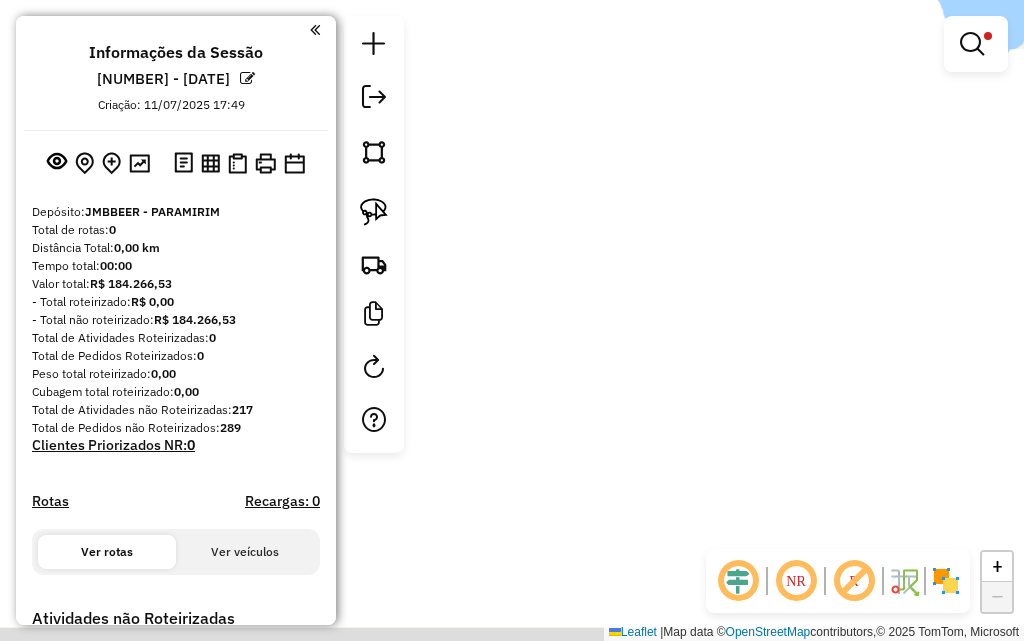 drag, startPoint x: 693, startPoint y: 227, endPoint x: 580, endPoint y: 152, distance: 135.62448 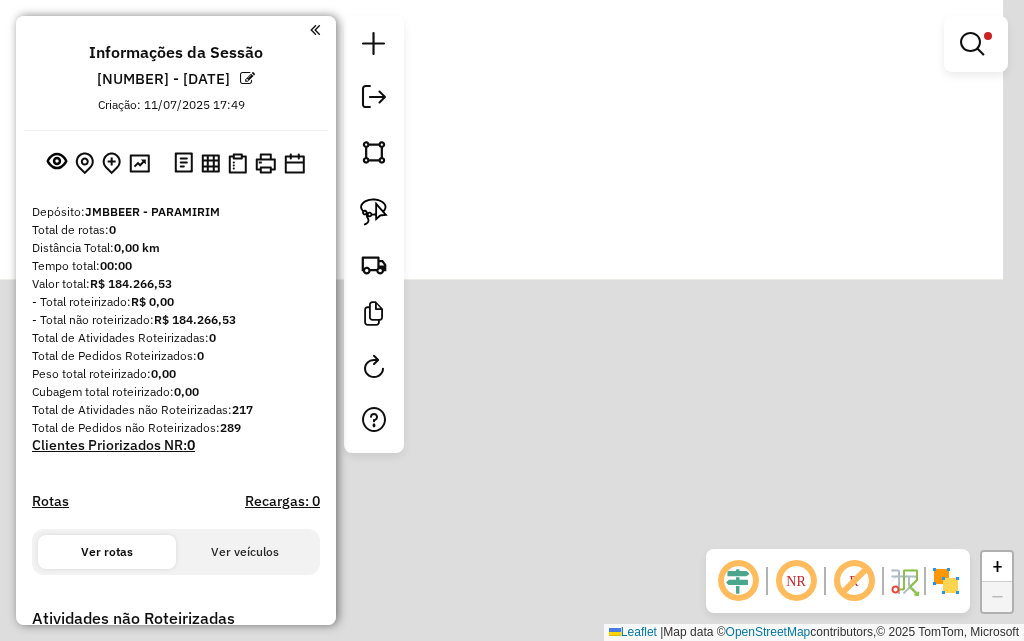 drag, startPoint x: 820, startPoint y: 238, endPoint x: 528, endPoint y: 178, distance: 298.10065 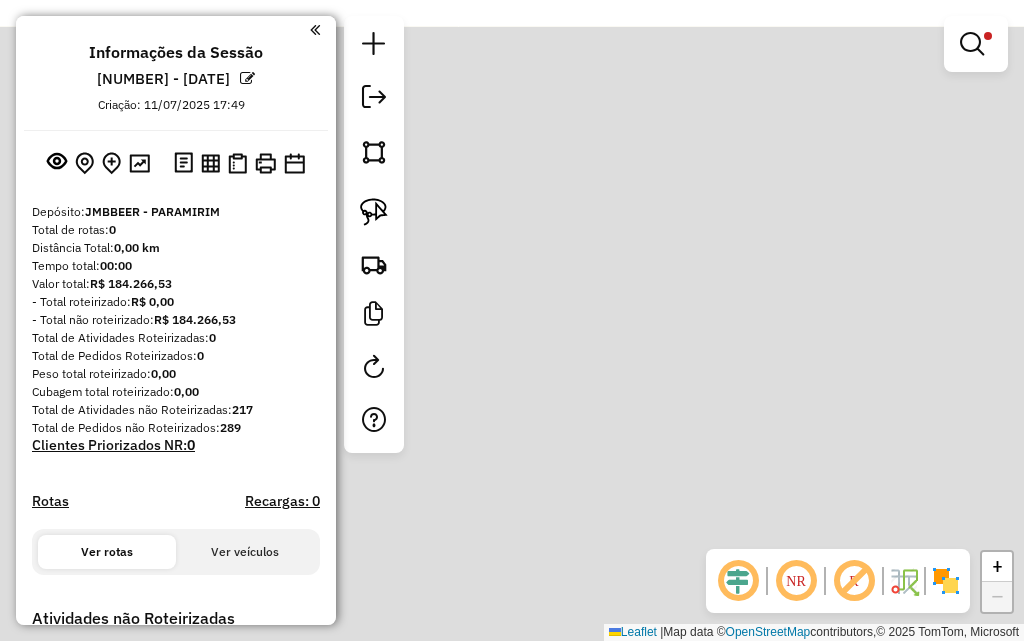 drag, startPoint x: 757, startPoint y: 256, endPoint x: 875, endPoint y: 4, distance: 278.25888 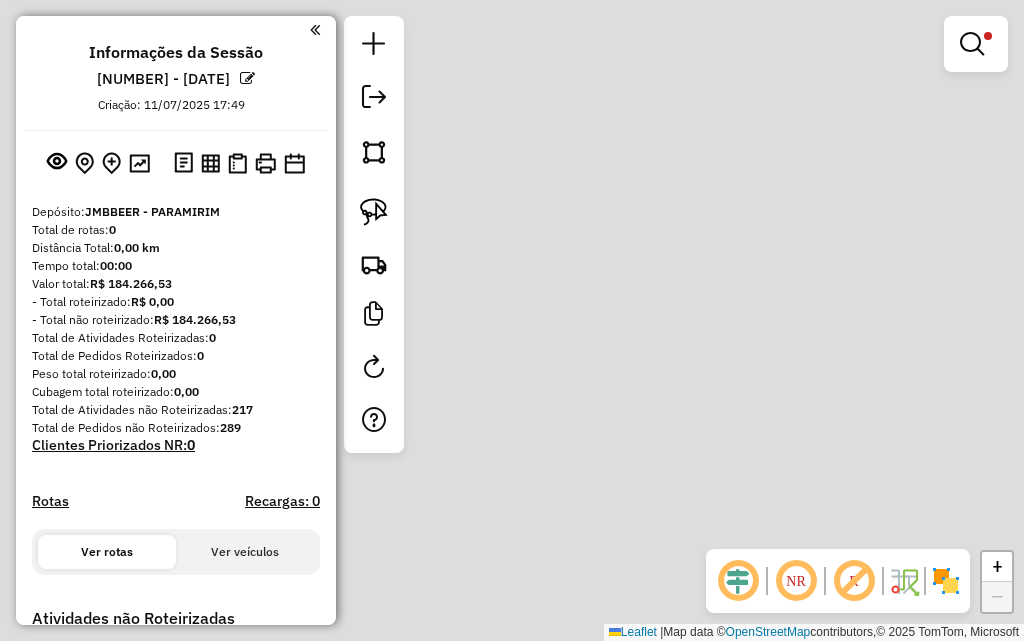 drag, startPoint x: 768, startPoint y: 289, endPoint x: 941, endPoint y: 49, distance: 295.853 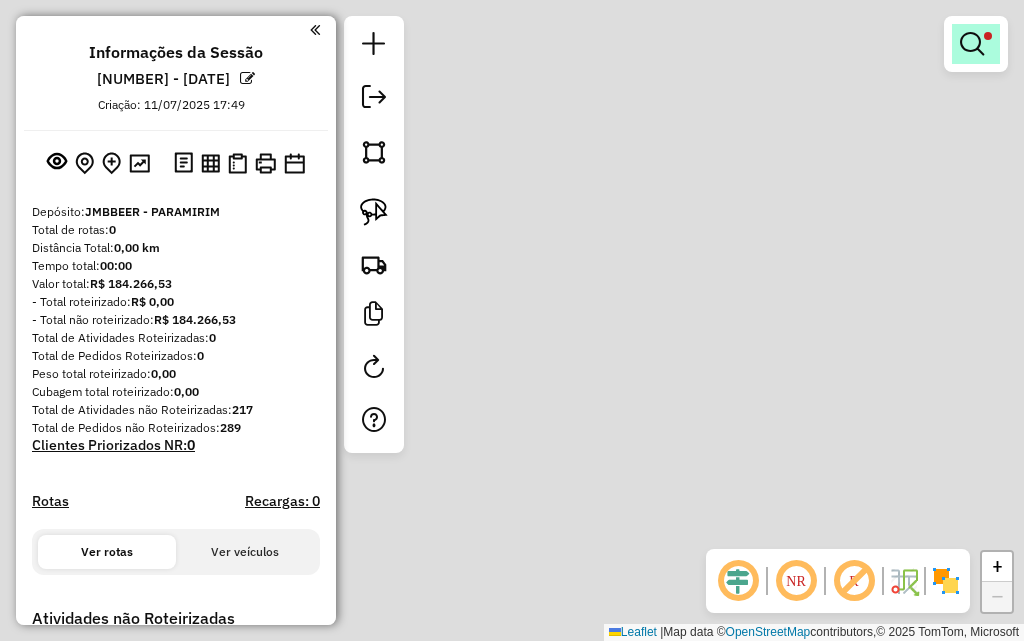 click at bounding box center [976, 44] 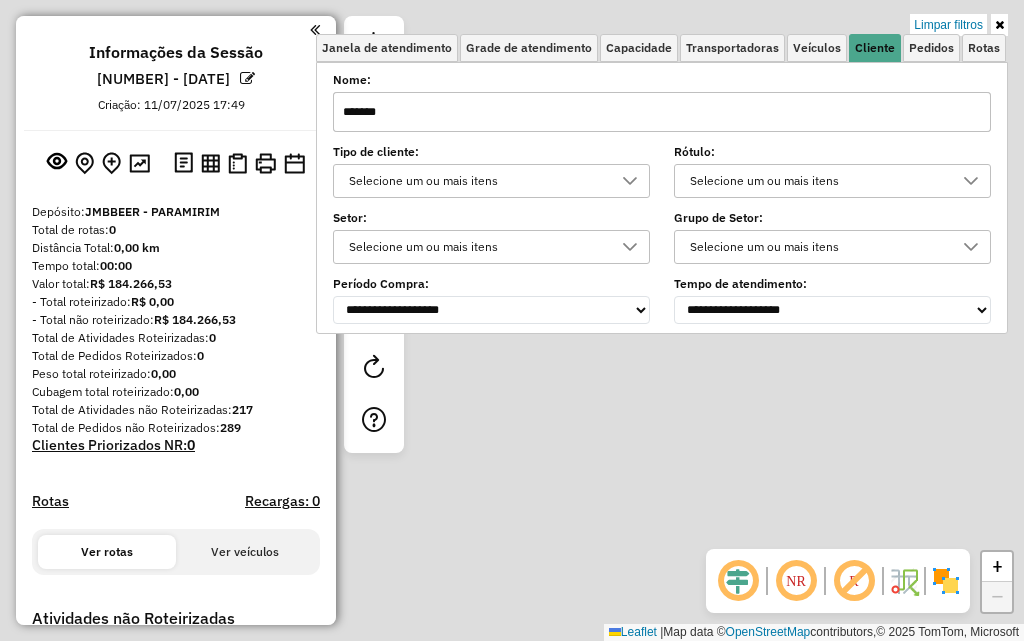 click at bounding box center (999, 25) 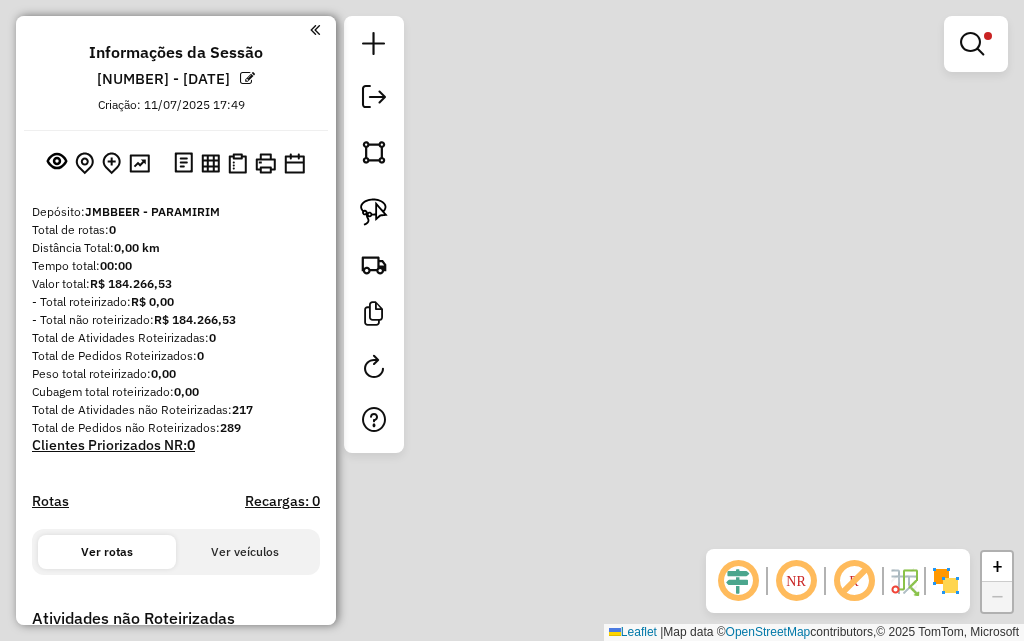 drag, startPoint x: 655, startPoint y: 391, endPoint x: 829, endPoint y: 50, distance: 382.82764 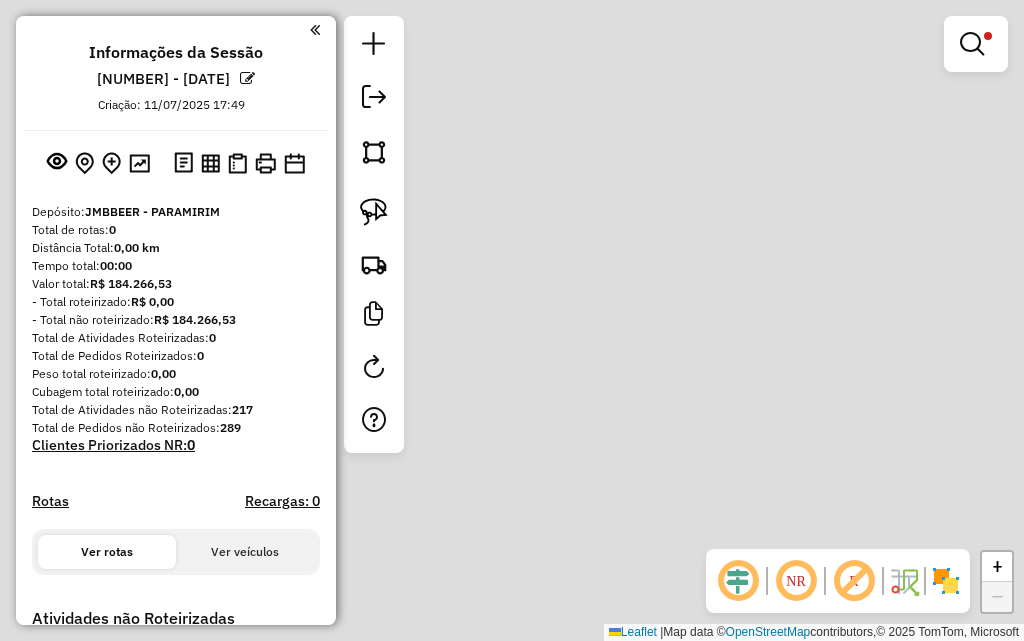 drag, startPoint x: 734, startPoint y: 368, endPoint x: 855, endPoint y: 140, distance: 258.1182 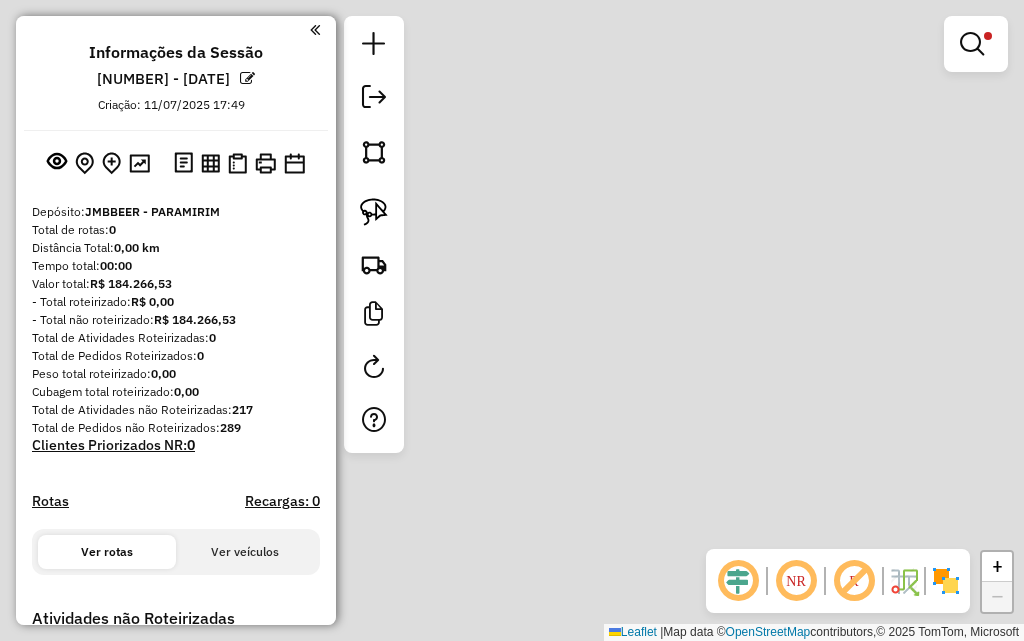 drag, startPoint x: 661, startPoint y: 322, endPoint x: 829, endPoint y: 313, distance: 168.2409 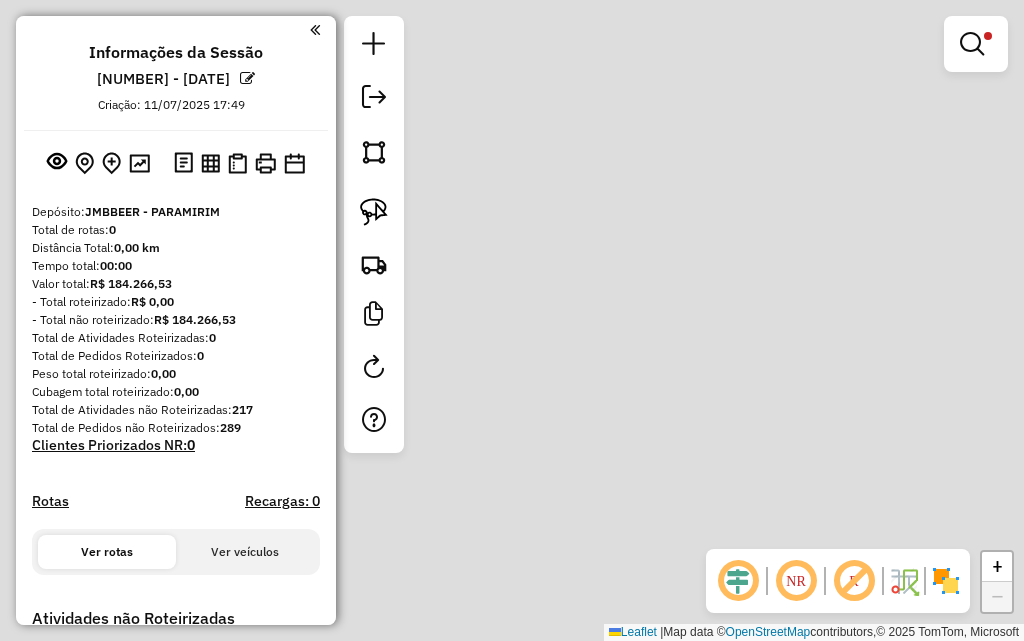drag, startPoint x: 594, startPoint y: 307, endPoint x: 569, endPoint y: 308, distance: 25.019993 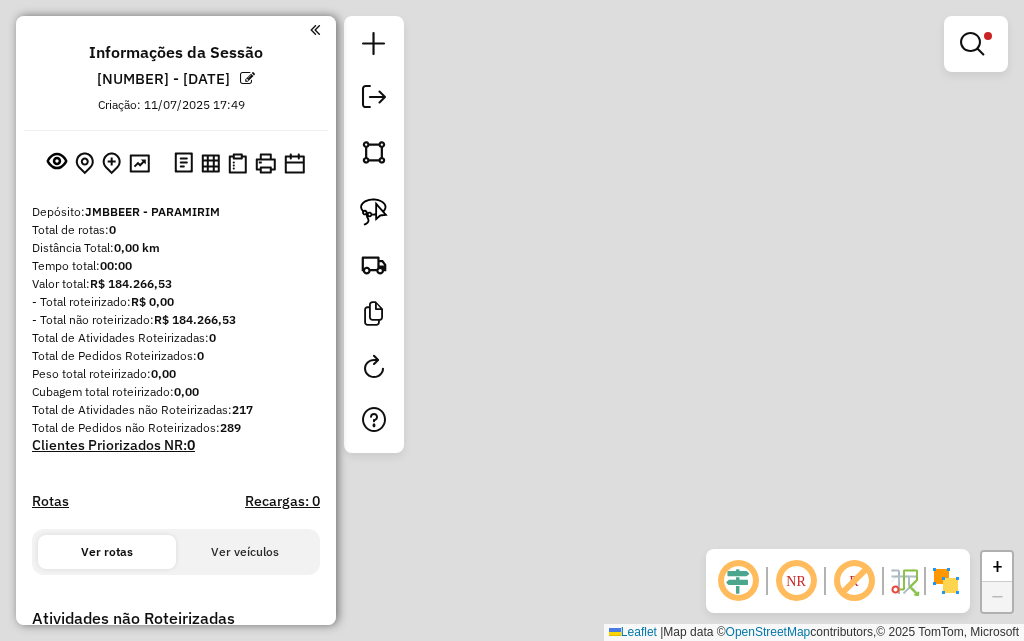 drag, startPoint x: 793, startPoint y: 313, endPoint x: 431, endPoint y: 305, distance: 362.08838 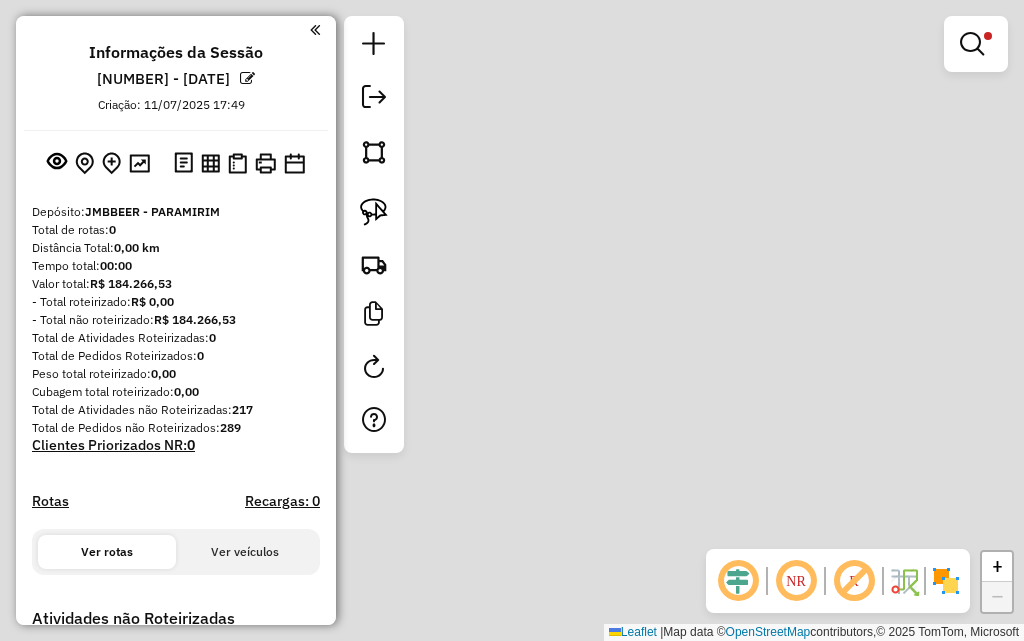drag, startPoint x: 430, startPoint y: 305, endPoint x: 826, endPoint y: 215, distance: 406.0985 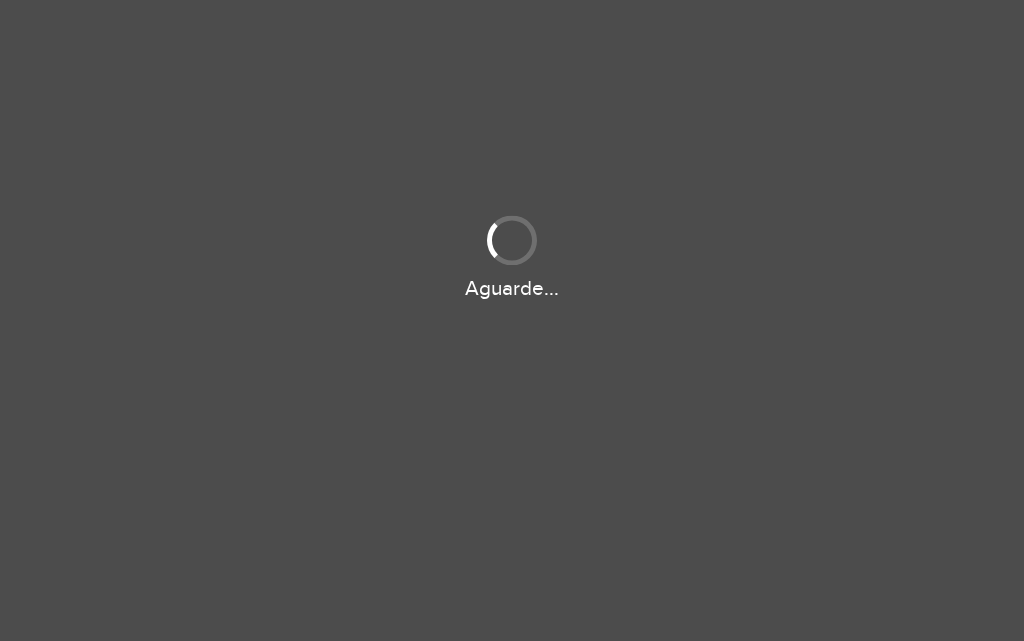 scroll, scrollTop: 0, scrollLeft: 0, axis: both 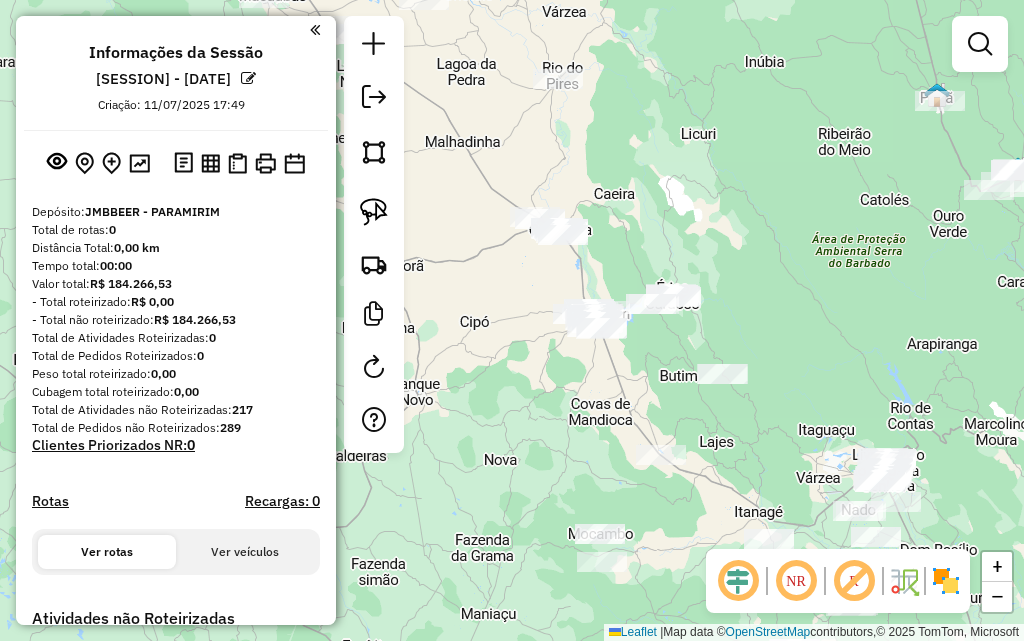 drag, startPoint x: 635, startPoint y: 229, endPoint x: 749, endPoint y: 224, distance: 114.1096 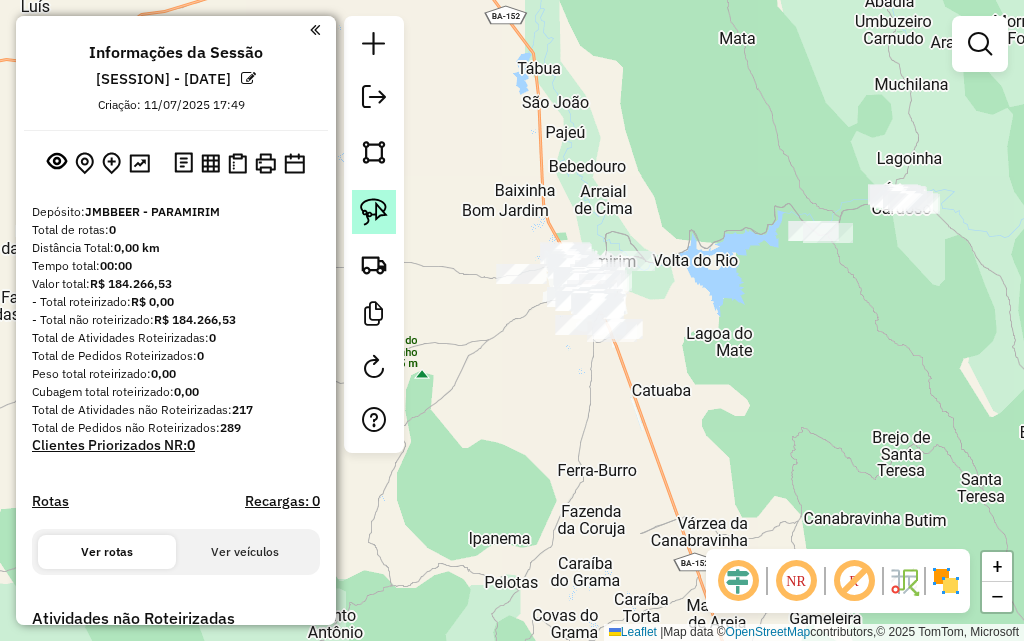 click 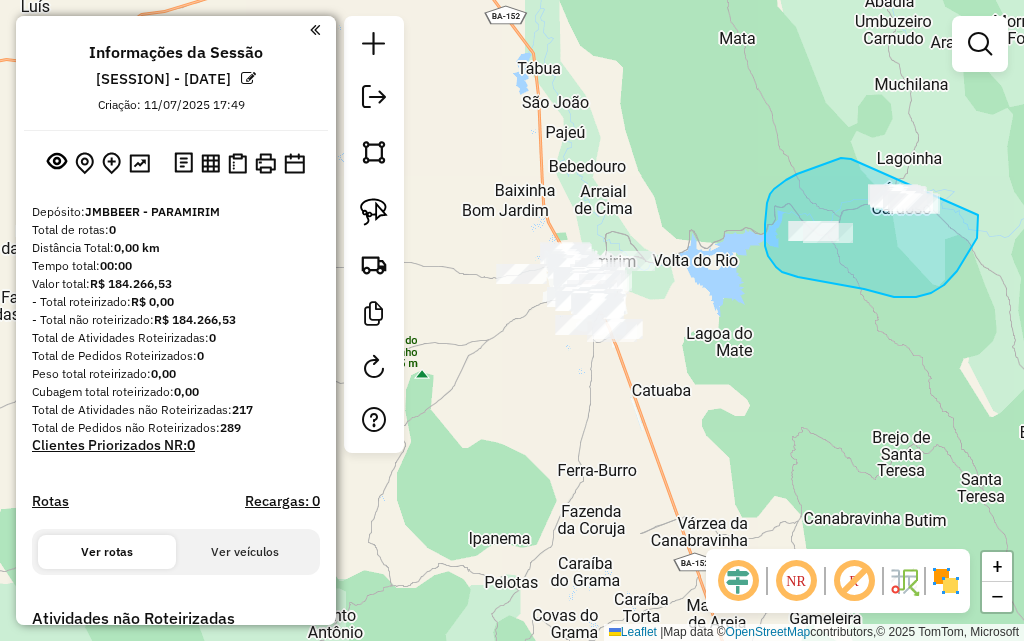 drag, startPoint x: 816, startPoint y: 168, endPoint x: 971, endPoint y: 195, distance: 157.33405 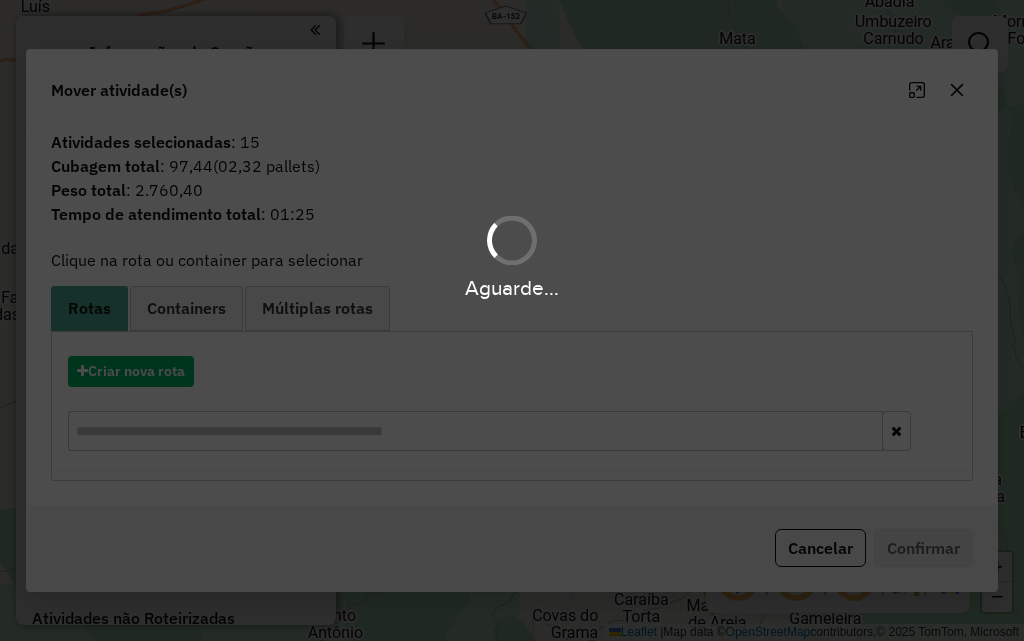 click on "**********" at bounding box center [512, 320] 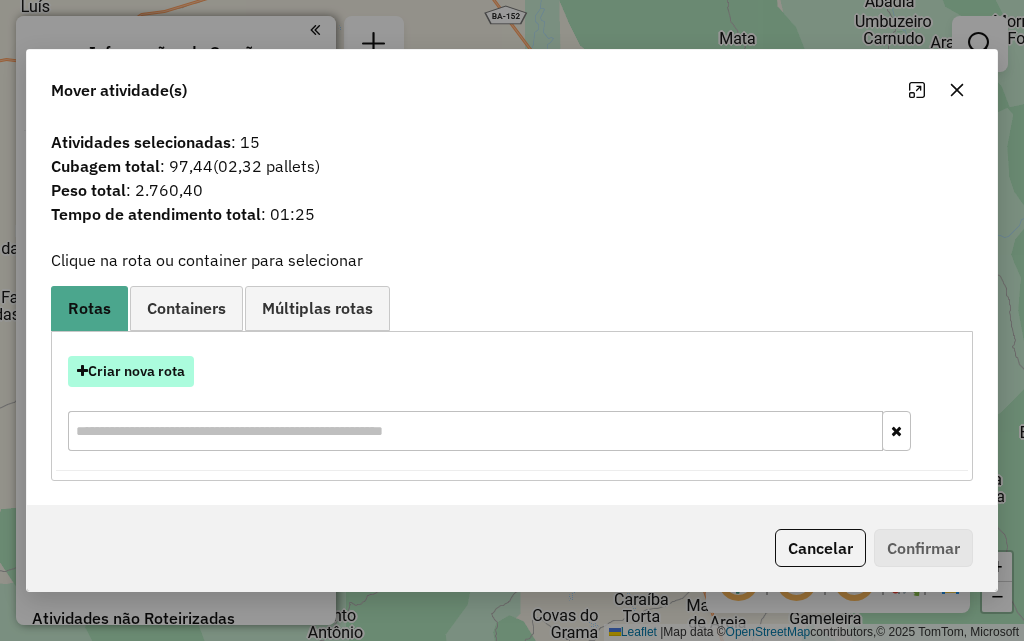 click on "Criar nova rota" at bounding box center [131, 371] 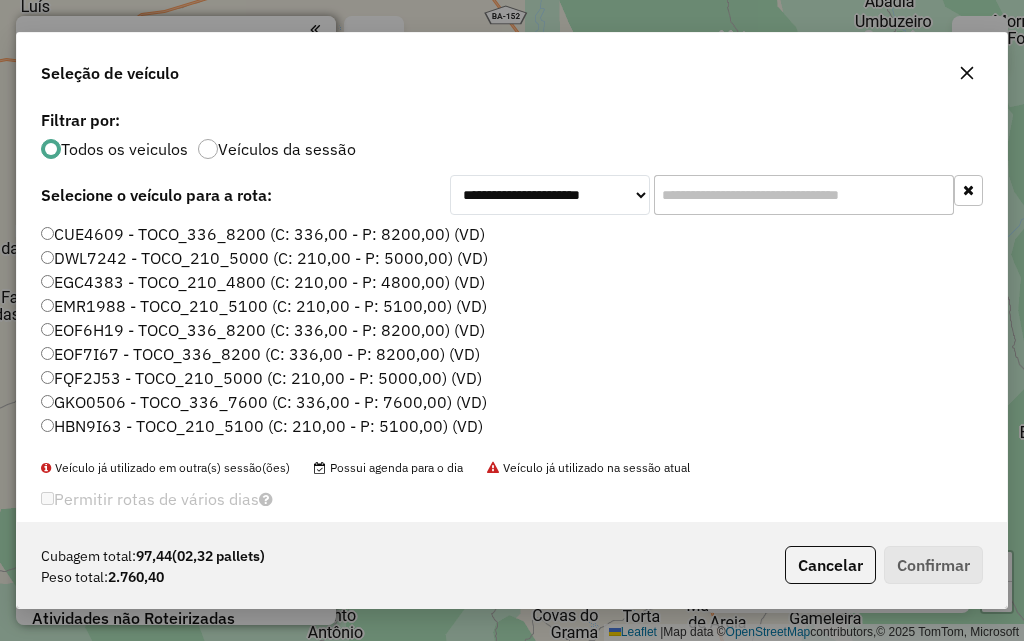 scroll, scrollTop: 11, scrollLeft: 6, axis: both 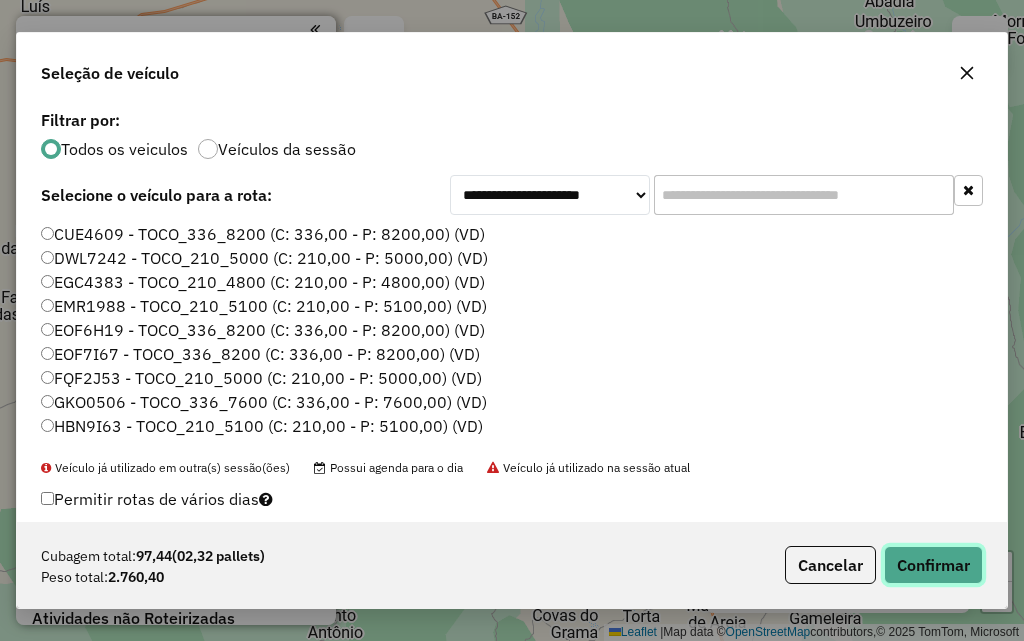 click on "Confirmar" 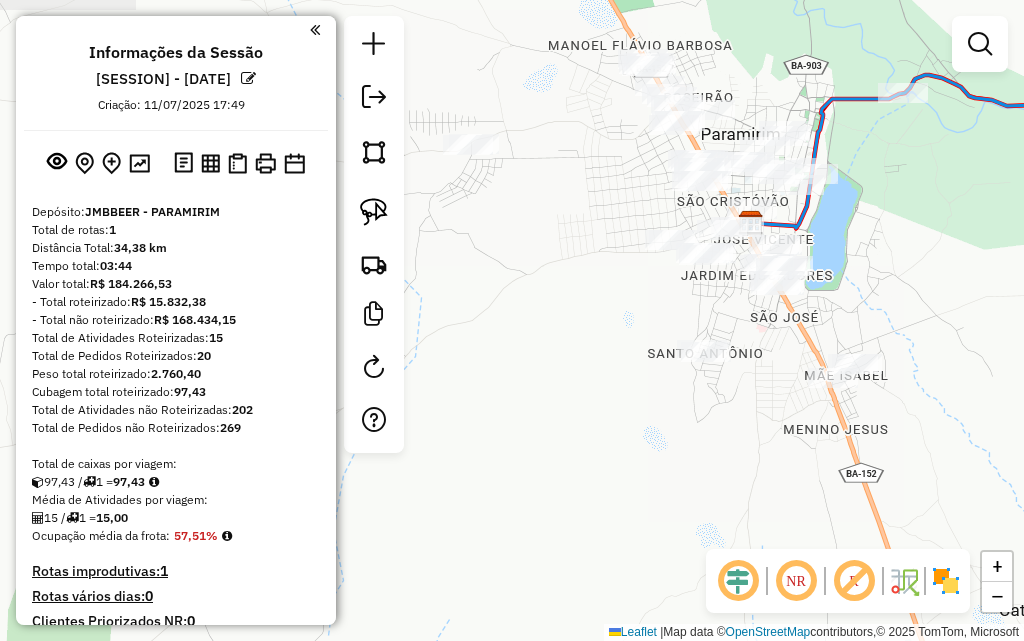 drag, startPoint x: 641, startPoint y: 314, endPoint x: 1005, endPoint y: 306, distance: 364.0879 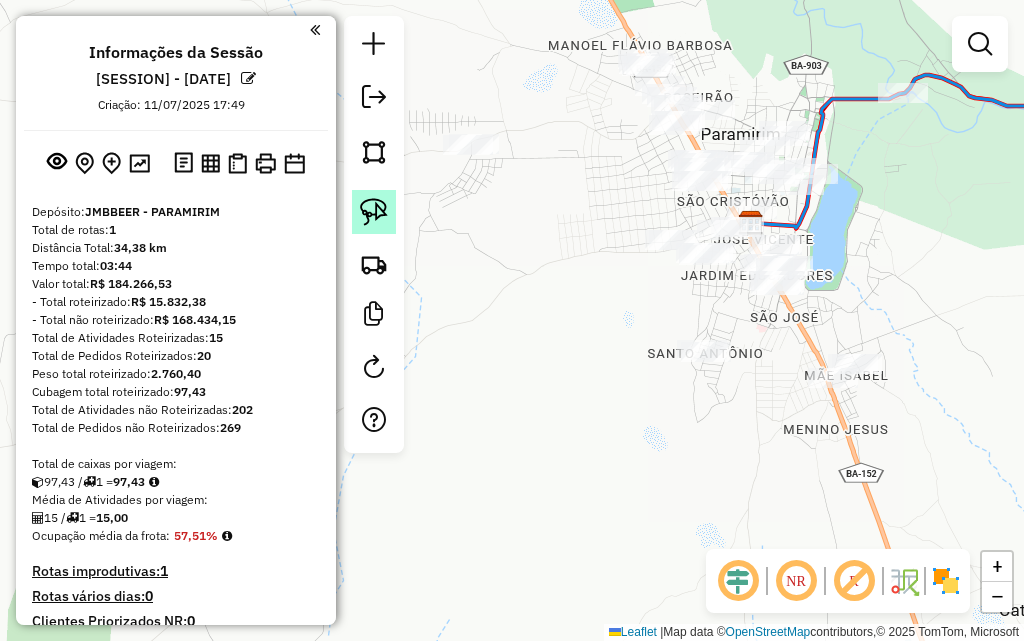 click 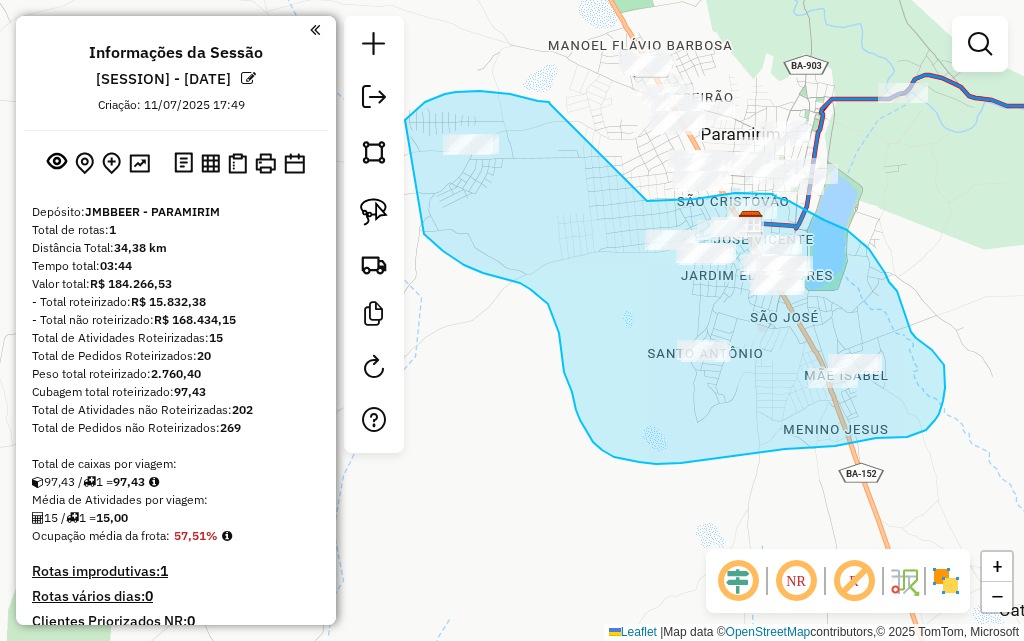 drag, startPoint x: 547, startPoint y: 102, endPoint x: 646, endPoint y: 201, distance: 140.00714 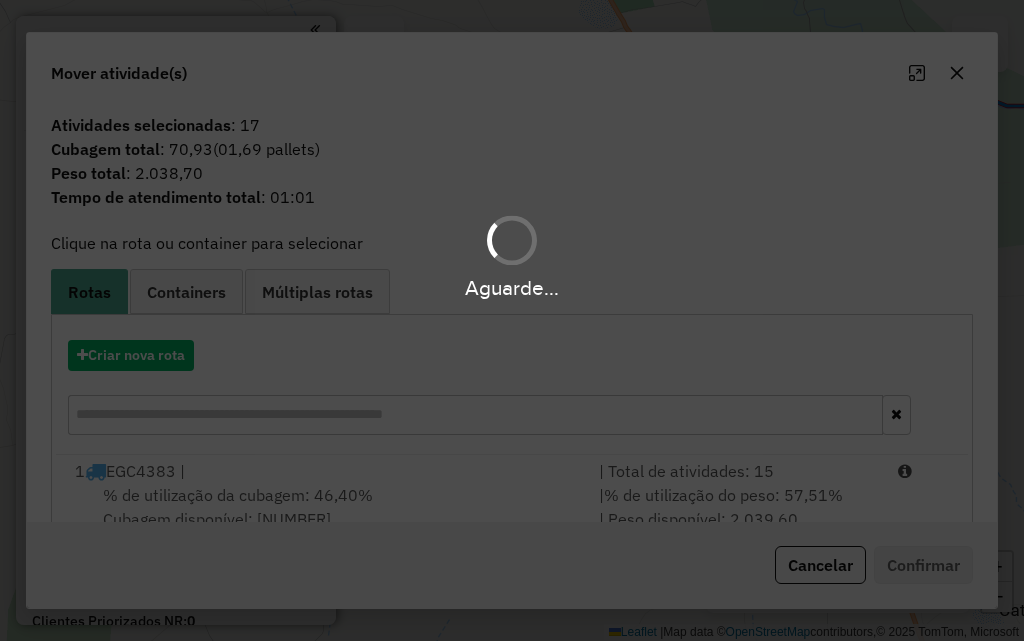 click on "Aguarde..." at bounding box center [512, 320] 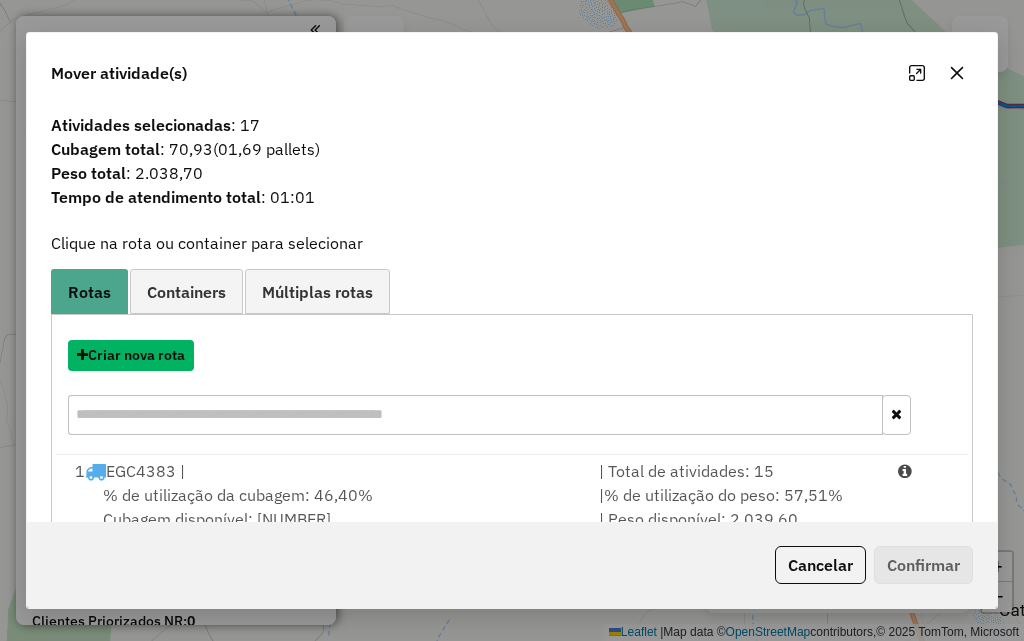 click on "Criar nova rota" at bounding box center [131, 355] 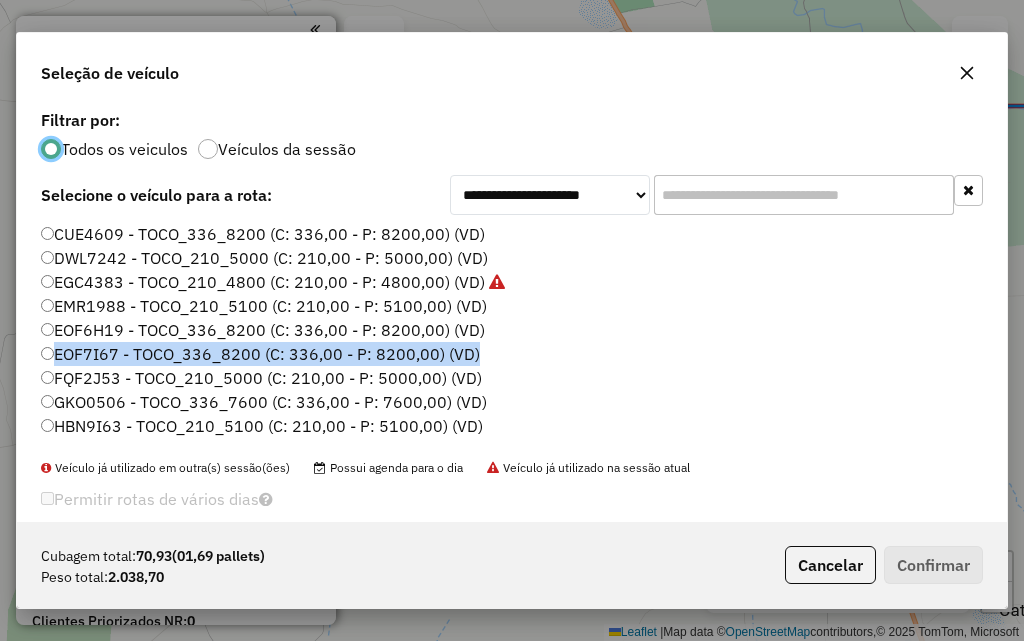 click on "EOF7I67 - TOCO_336_8200 (C: 336,00 - P: 8200,00) (VD)" 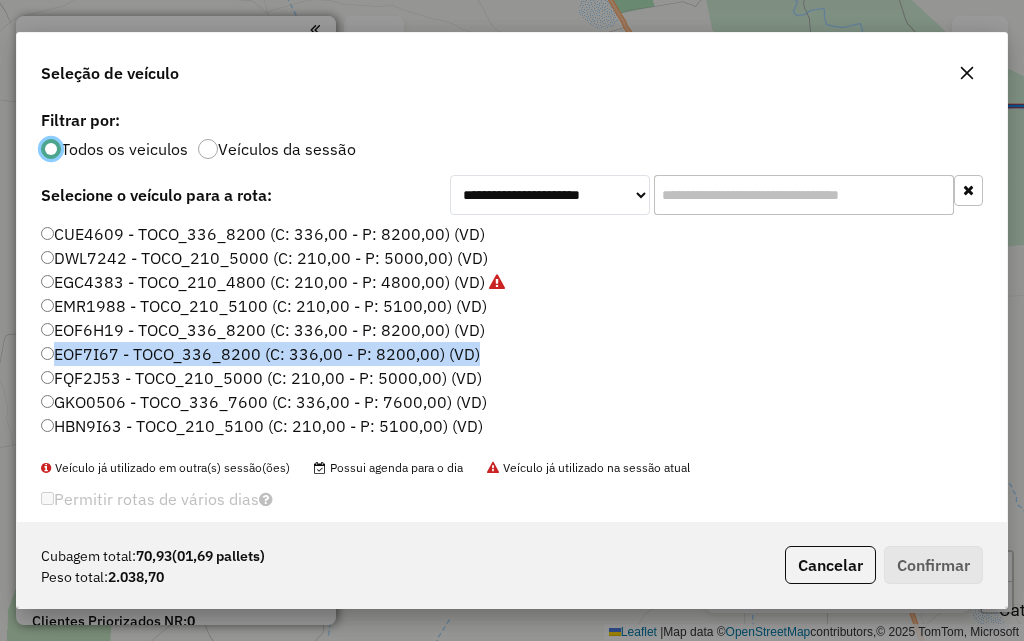 scroll, scrollTop: 11, scrollLeft: 6, axis: both 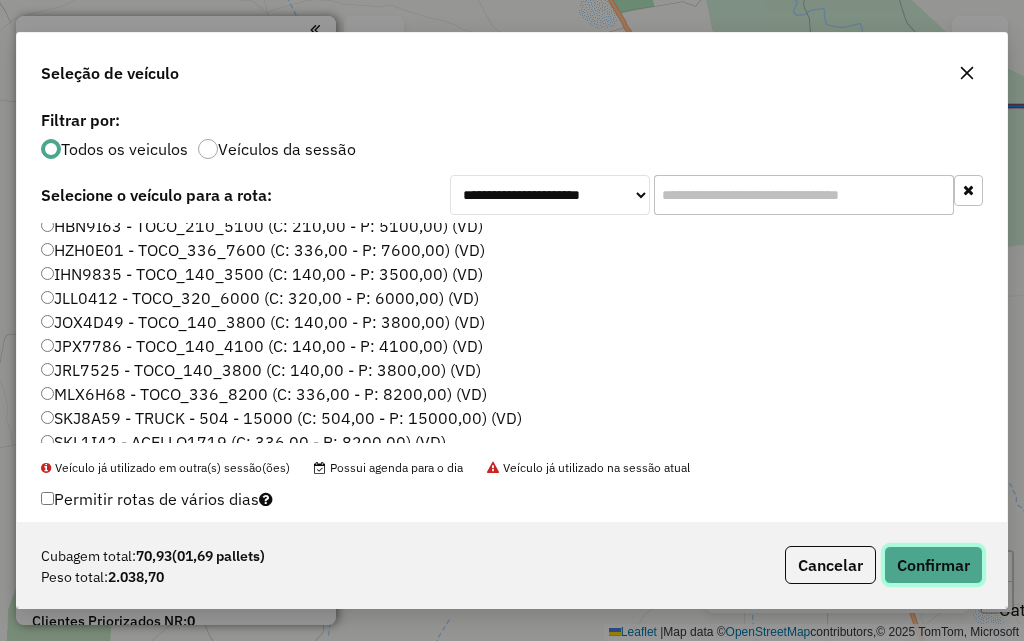 click on "Confirmar" 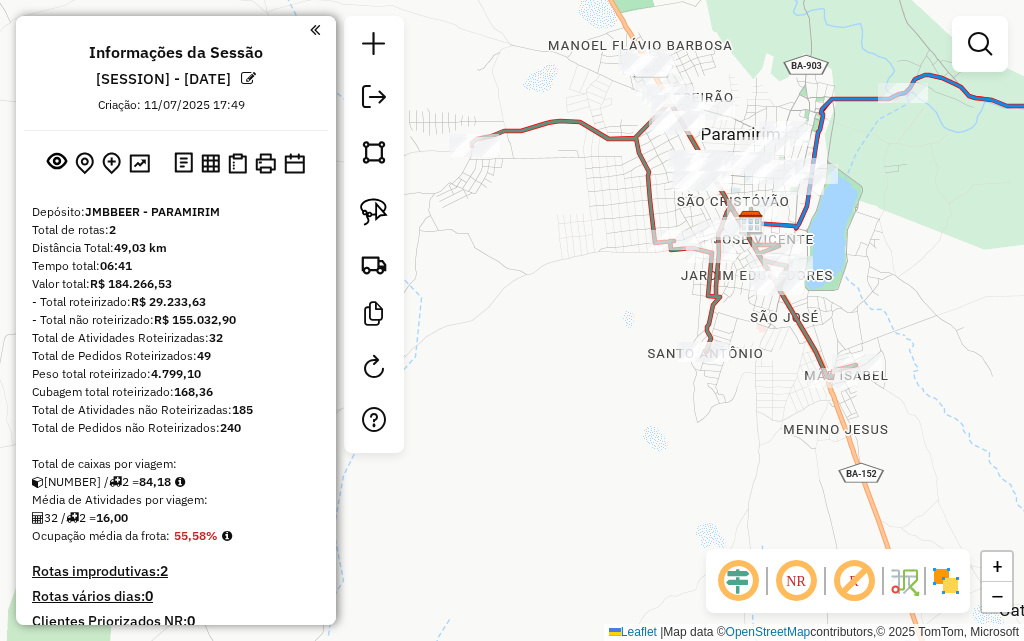 click on "Janela de atendimento Grade de atendimento Capacidade Transportadoras Veículos Cliente Pedidos  Rotas Selecione os dias de semana para filtrar as janelas de atendimento  Seg   Ter   Qua   Qui   Sex   Sáb   Dom  Informe o período da janela de atendimento: De: Até:  Filtrar exatamente a janela do cliente  Considerar janela de atendimento padrão  Selecione os dias de semana para filtrar as grades de atendimento  Seg   Ter   Qua   Qui   Sex   Sáb   Dom   Considerar clientes sem dia de atendimento cadastrado  Clientes fora do dia de atendimento selecionado Filtrar as atividades entre os valores definidos abaixo:  Peso mínimo:   Peso máximo:   Cubagem mínima:   Cubagem máxima:   De:   Até:  Filtrar as atividades entre o tempo de atendimento definido abaixo:  De:   Até:   Considerar capacidade total dos clientes não roteirizados Transportadora: Selecione um ou mais itens Tipo de veículo: Selecione um ou mais itens Veículo: Selecione um ou mais itens Motorista: Selecione um ou mais itens Nome: Rótulo:" 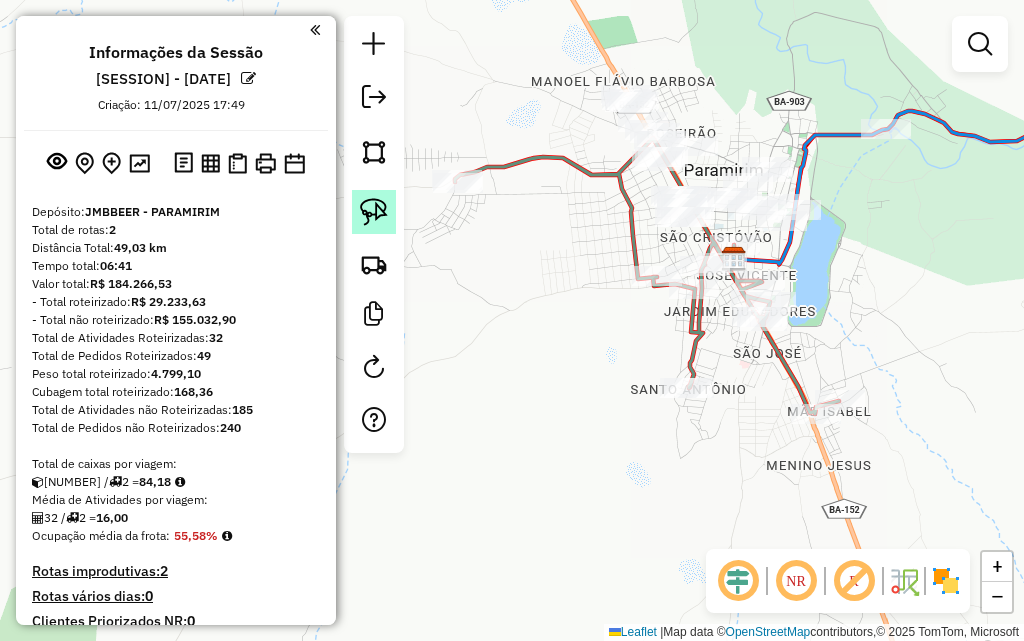 drag, startPoint x: 372, startPoint y: 217, endPoint x: 385, endPoint y: 210, distance: 14.764823 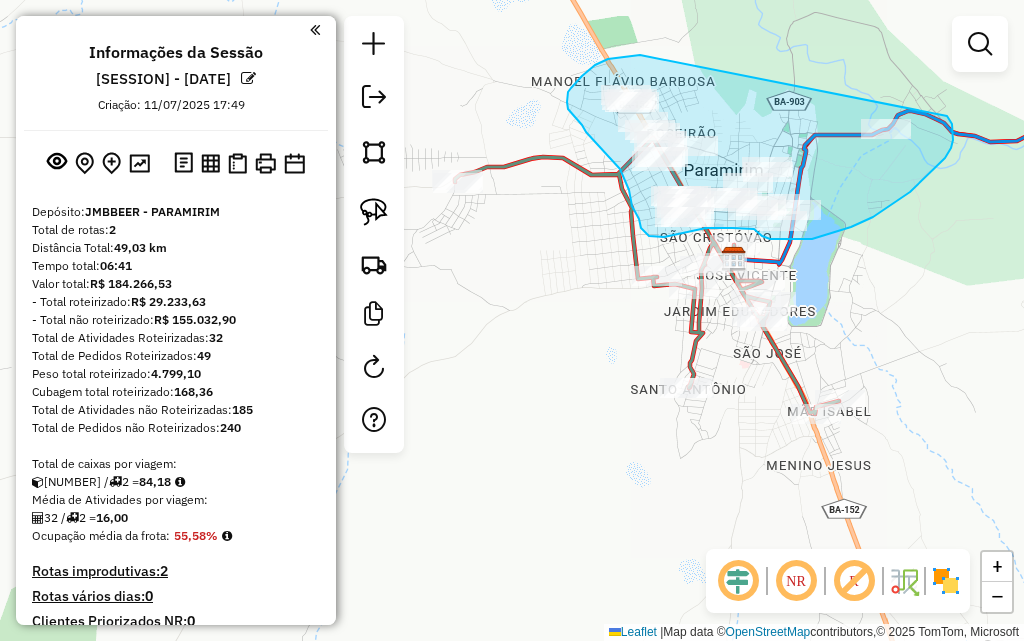 drag, startPoint x: 640, startPoint y: 55, endPoint x: 906, endPoint y: 79, distance: 267.0805 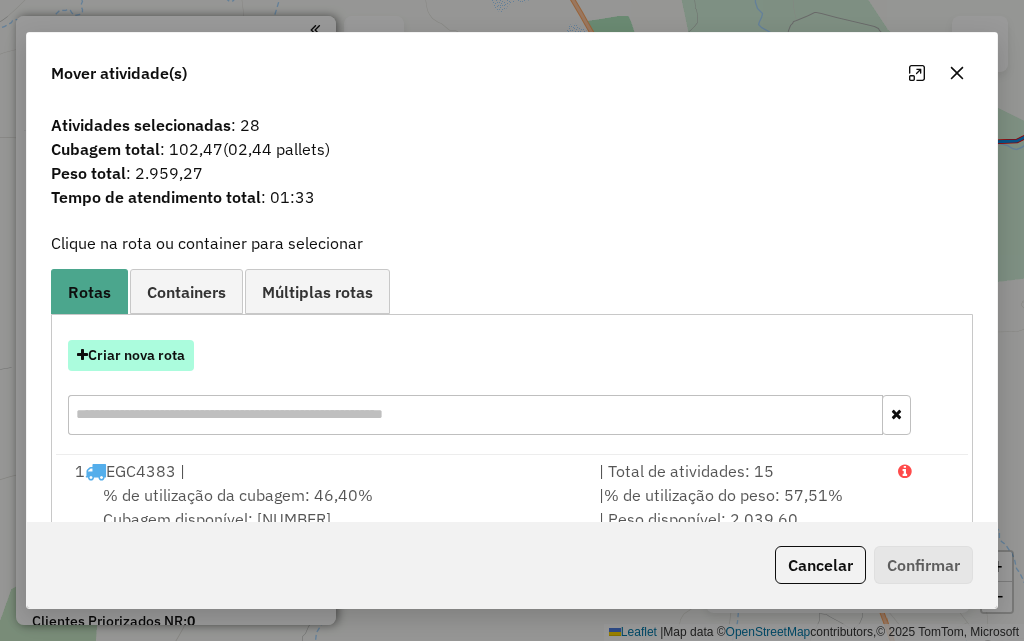 click on "Criar nova rota" at bounding box center [131, 355] 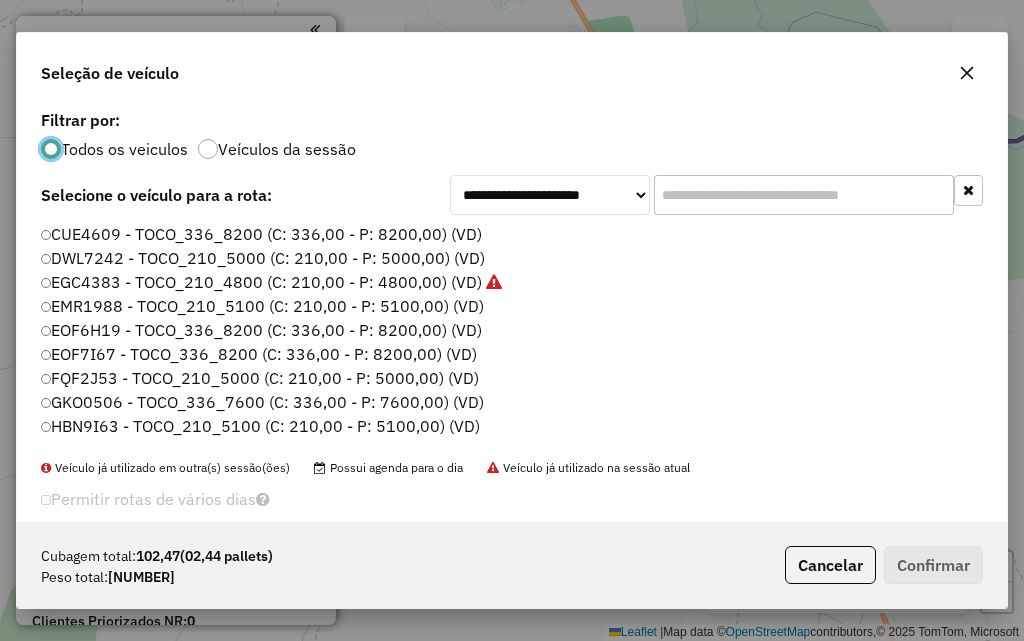 scroll, scrollTop: 11, scrollLeft: 6, axis: both 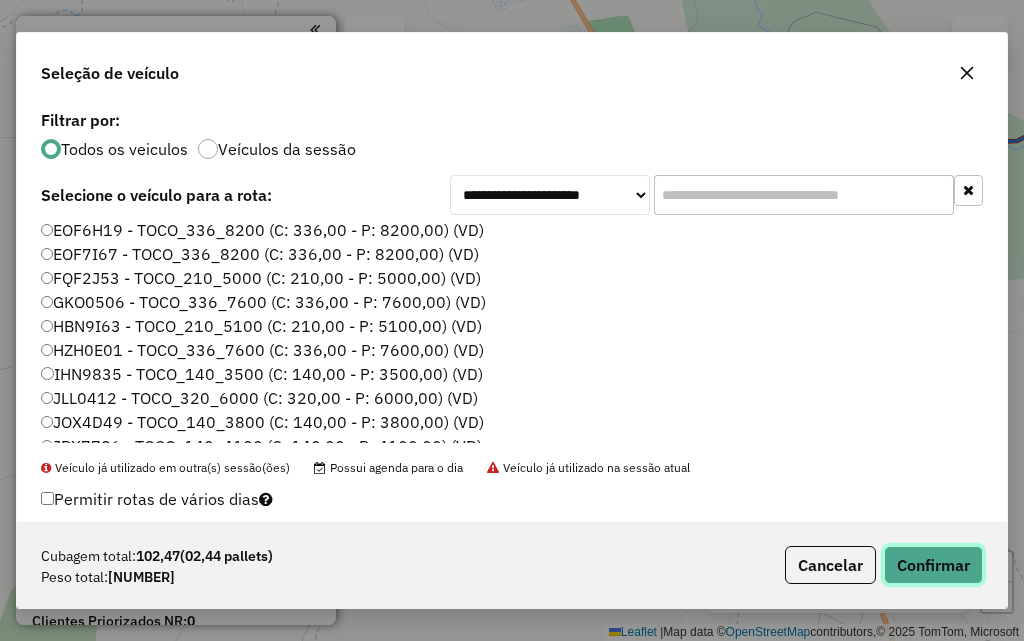 click on "Confirmar" 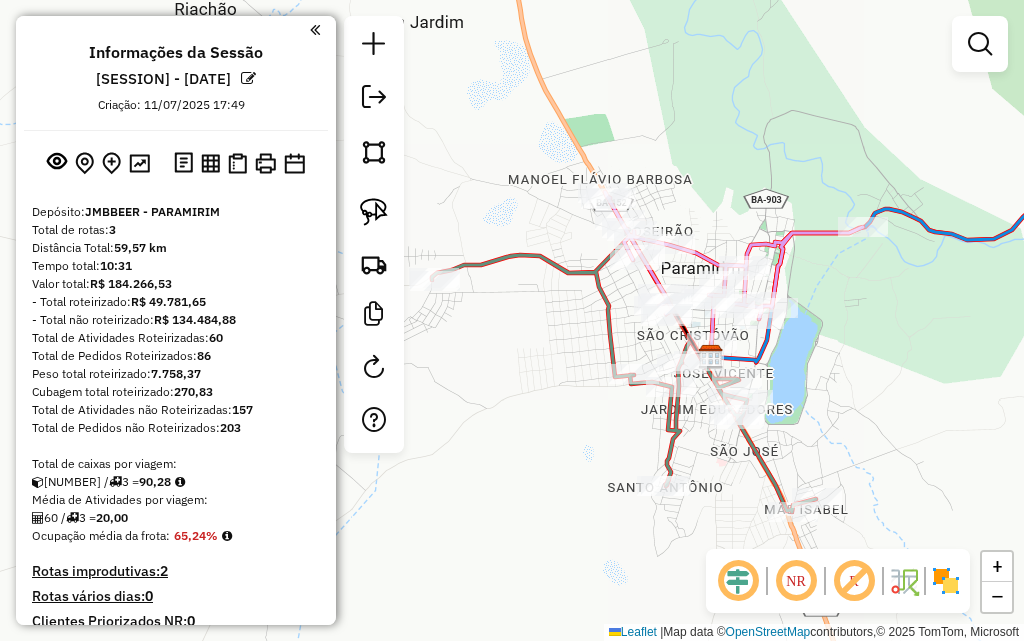 drag, startPoint x: 728, startPoint y: 101, endPoint x: 732, endPoint y: 184, distance: 83.09633 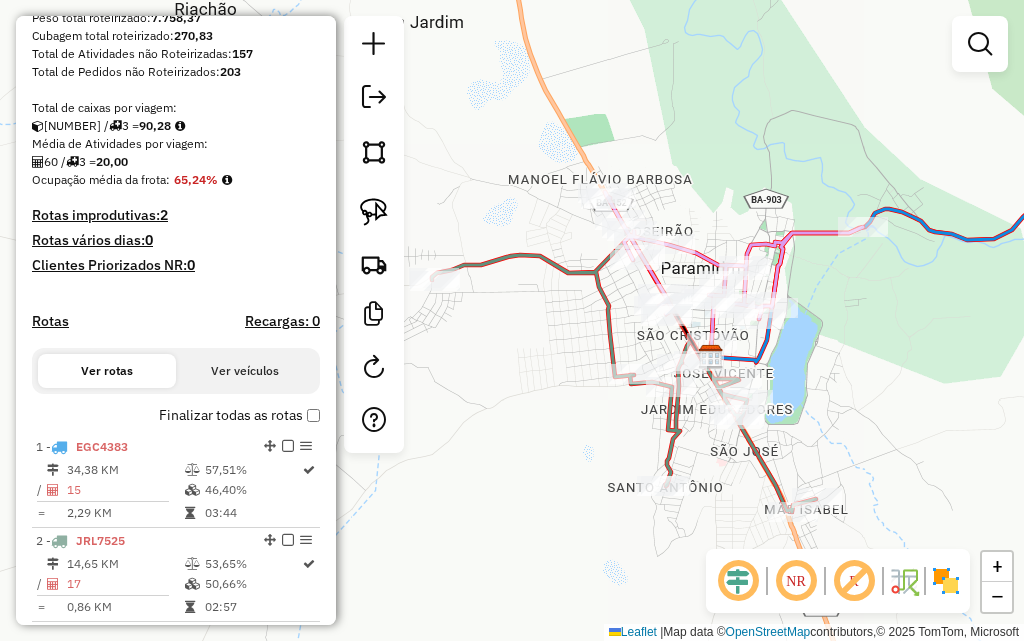 scroll, scrollTop: 500, scrollLeft: 0, axis: vertical 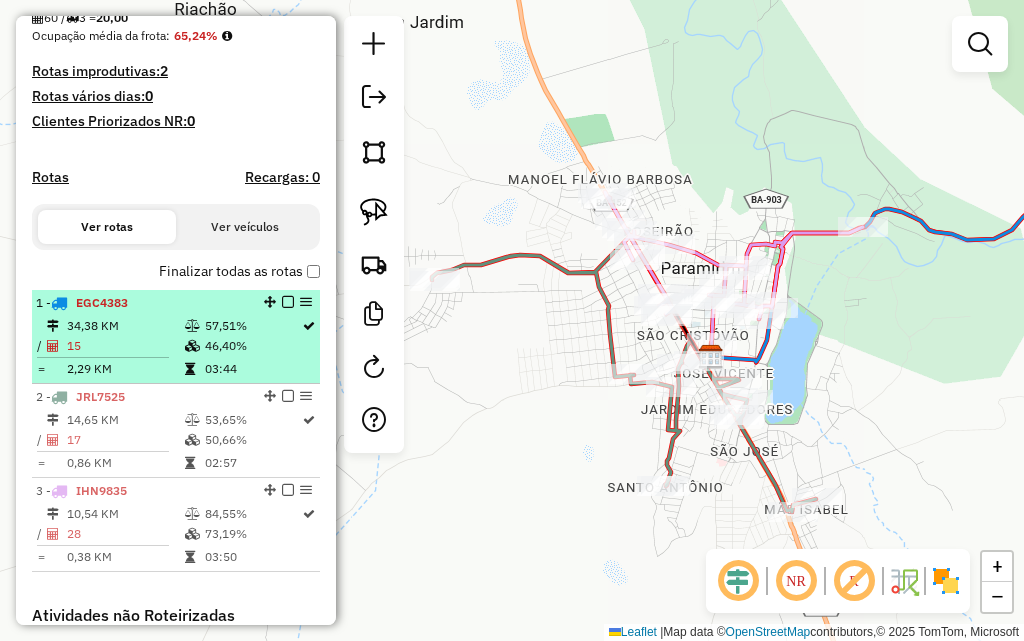 select on "**********" 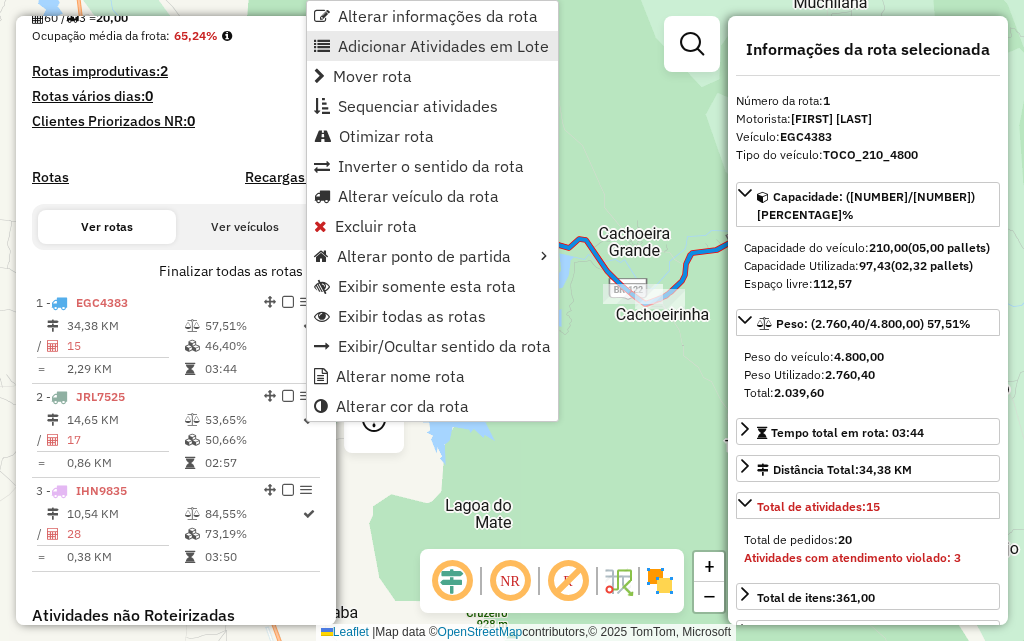 click on "Adicionar Atividades em Lote" at bounding box center [443, 46] 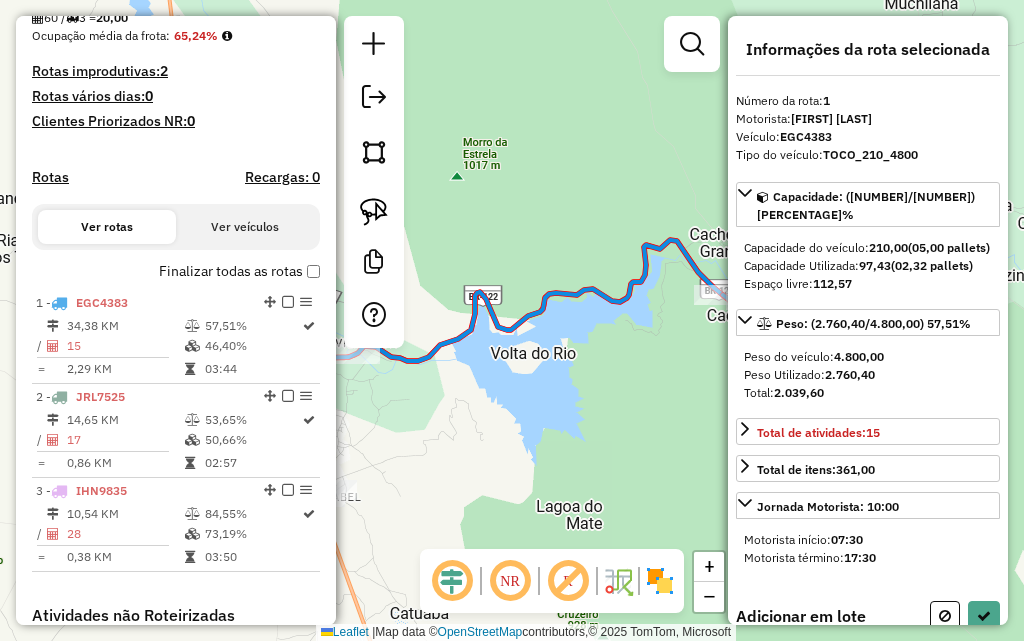 drag, startPoint x: 483, startPoint y: 139, endPoint x: 648, endPoint y: 202, distance: 176.61823 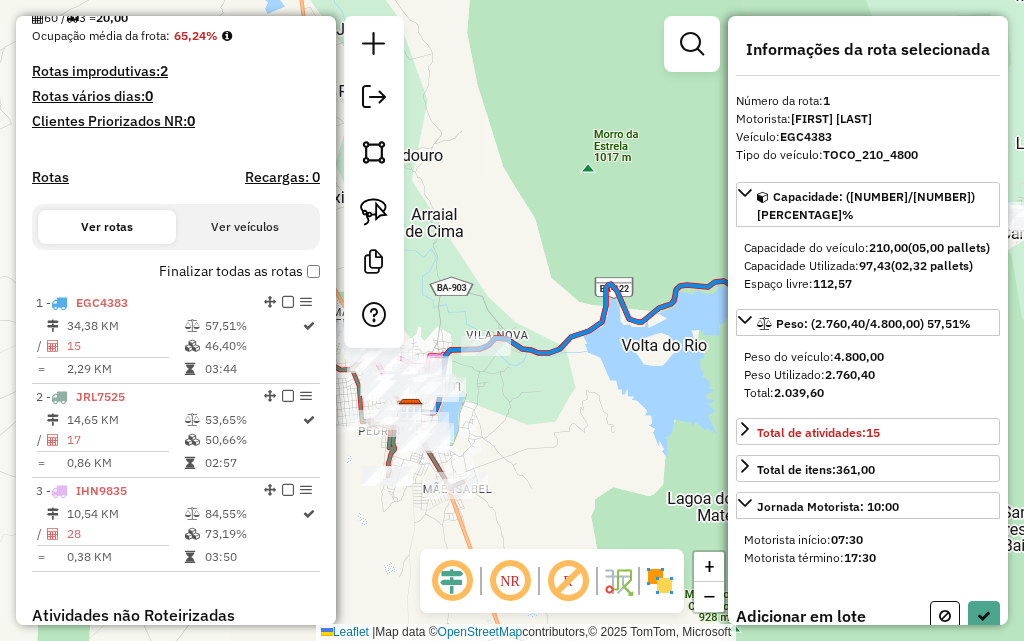 drag, startPoint x: 569, startPoint y: 245, endPoint x: 651, endPoint y: 218, distance: 86.33076 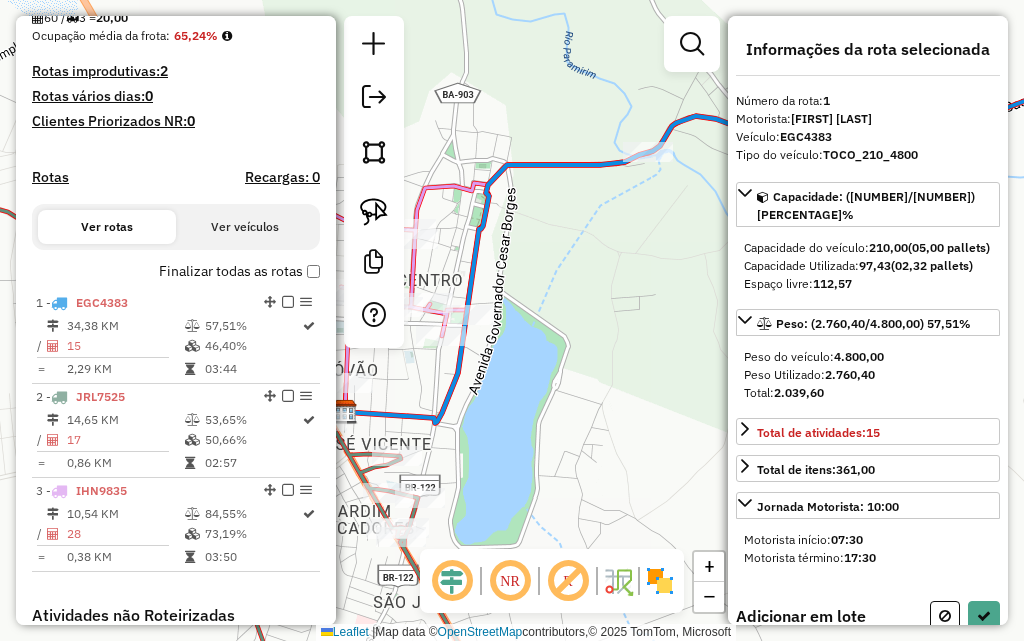 click on "Janela de atendimento Grade de atendimento Capacidade Transportadoras Veículos Cliente Pedidos  Rotas Selecione os dias de semana para filtrar as janelas de atendimento  Seg   Ter   Qua   Qui   Sex   Sáb   Dom  Informe o período da janela de atendimento: De: Até:  Filtrar exatamente a janela do cliente  Considerar janela de atendimento padrão  Selecione os dias de semana para filtrar as grades de atendimento  Seg   Ter   Qua   Qui   Sex   Sáb   Dom   Considerar clientes sem dia de atendimento cadastrado  Clientes fora do dia de atendimento selecionado Filtrar as atividades entre os valores definidos abaixo:  Peso mínimo:   Peso máximo:   Cubagem mínima:   Cubagem máxima:   De:   Até:  Filtrar as atividades entre o tempo de atendimento definido abaixo:  De:   Até:   Considerar capacidade total dos clientes não roteirizados Transportadora: Selecione um ou mais itens Tipo de veículo: Selecione um ou mais itens Veículo: Selecione um ou mais itens Motorista: Selecione um ou mais itens Nome: Rótulo:" 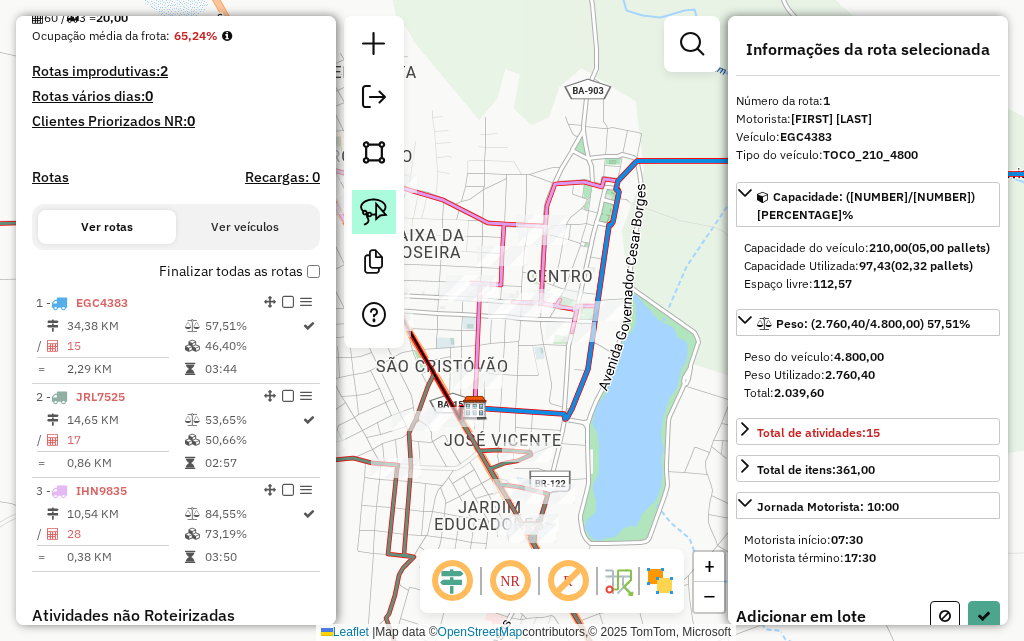 click 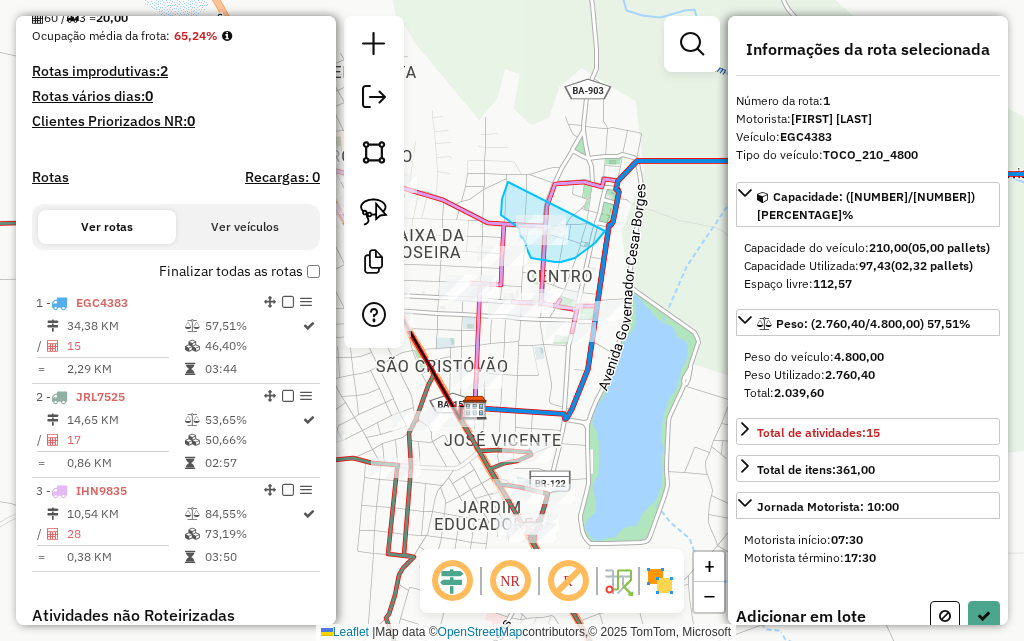 drag, startPoint x: 504, startPoint y: 194, endPoint x: 605, endPoint y: 231, distance: 107.563934 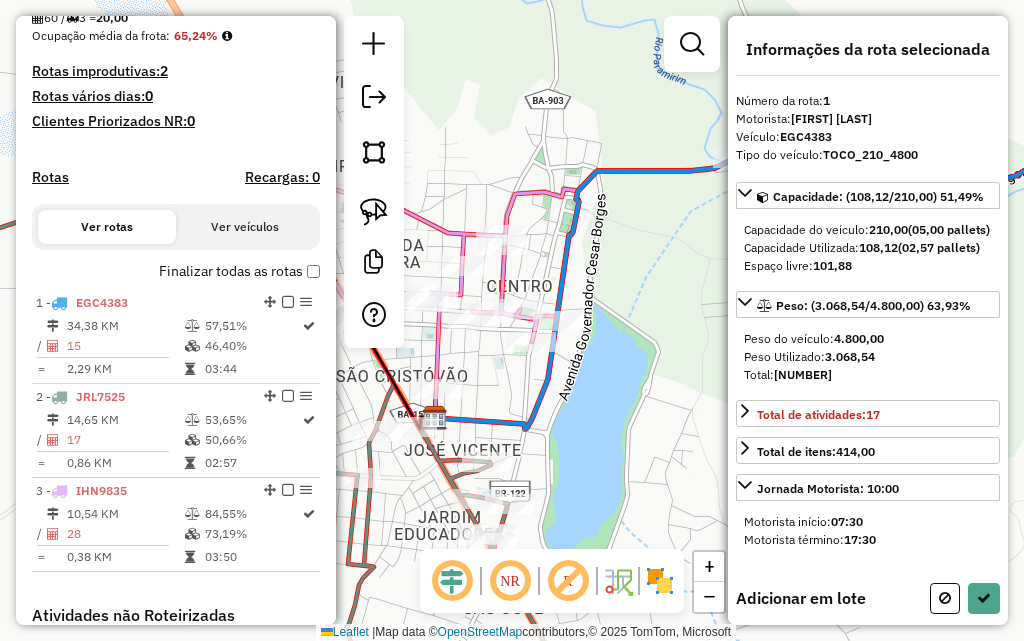 drag, startPoint x: 646, startPoint y: 227, endPoint x: 566, endPoint y: 242, distance: 81.394104 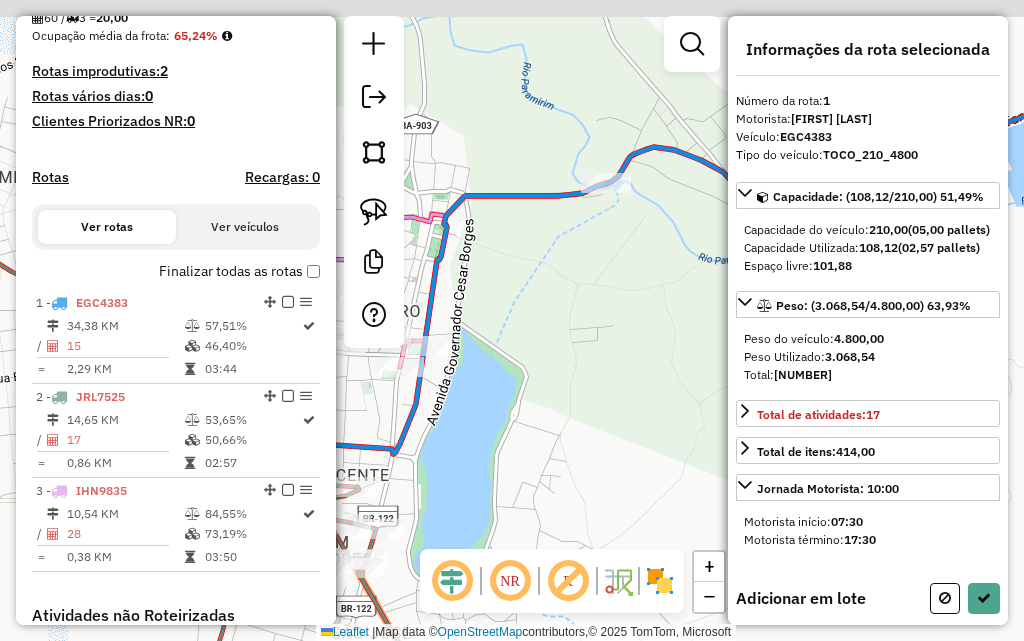 drag, startPoint x: 647, startPoint y: 227, endPoint x: 526, endPoint y: 251, distance: 123.35721 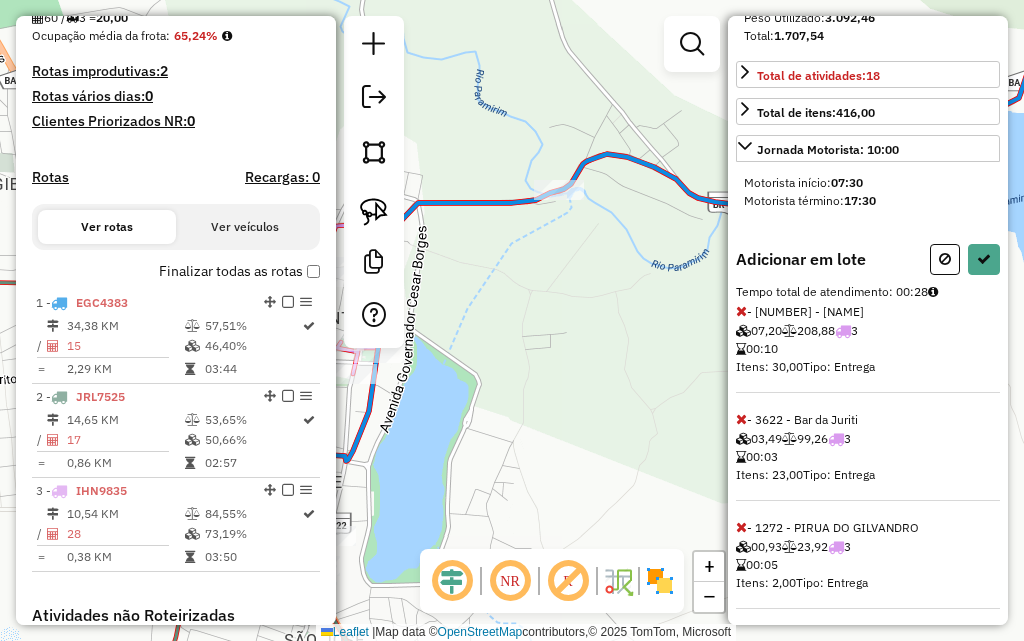 scroll, scrollTop: 383, scrollLeft: 0, axis: vertical 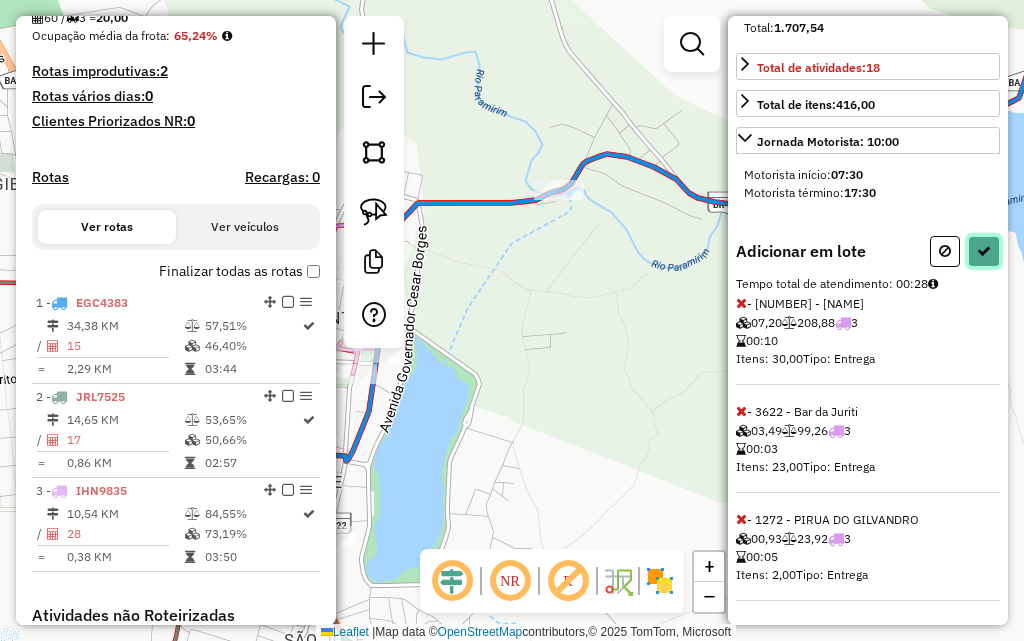 click at bounding box center (984, 251) 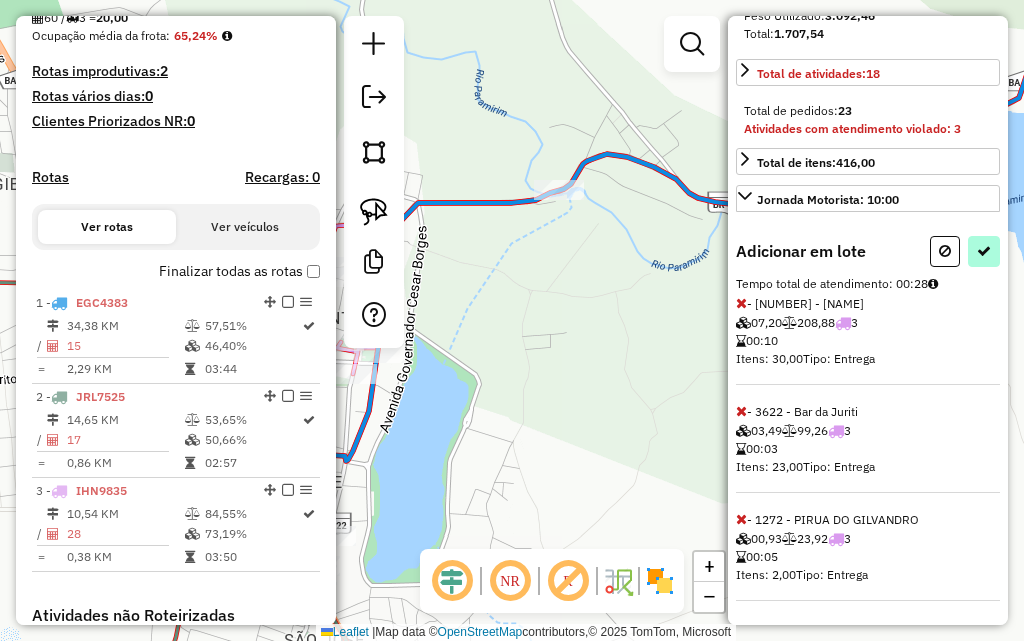 select on "**********" 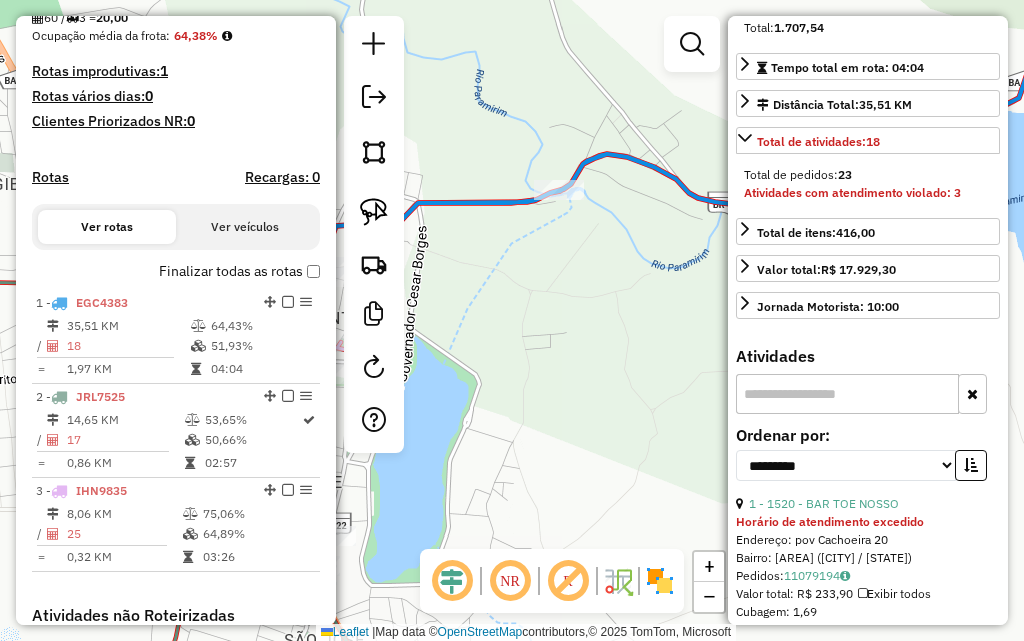 scroll, scrollTop: 383, scrollLeft: 0, axis: vertical 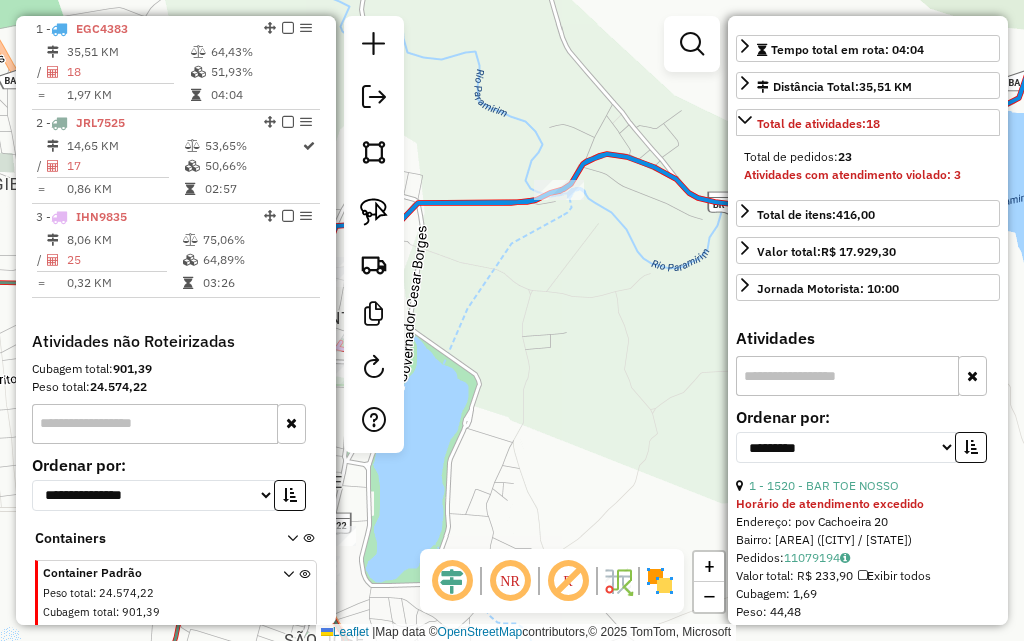 click on "Janela de atendimento Grade de atendimento Capacidade Transportadoras Veículos Cliente Pedidos  Rotas Selecione os dias de semana para filtrar as janelas de atendimento  Seg   Ter   Qua   Qui   Sex   Sáb   Dom  Informe o período da janela de atendimento: De: Até:  Filtrar exatamente a janela do cliente  Considerar janela de atendimento padrão  Selecione os dias de semana para filtrar as grades de atendimento  Seg   Ter   Qua   Qui   Sex   Sáb   Dom   Considerar clientes sem dia de atendimento cadastrado  Clientes fora do dia de atendimento selecionado Filtrar as atividades entre os valores definidos abaixo:  Peso mínimo:   Peso máximo:   Cubagem mínima:   Cubagem máxima:   De:   Até:  Filtrar as atividades entre o tempo de atendimento definido abaixo:  De:   Até:   Considerar capacidade total dos clientes não roteirizados Transportadora: Selecione um ou mais itens Tipo de veículo: Selecione um ou mais itens Veículo: Selecione um ou mais itens Motorista: Selecione um ou mais itens Nome: Rótulo:" 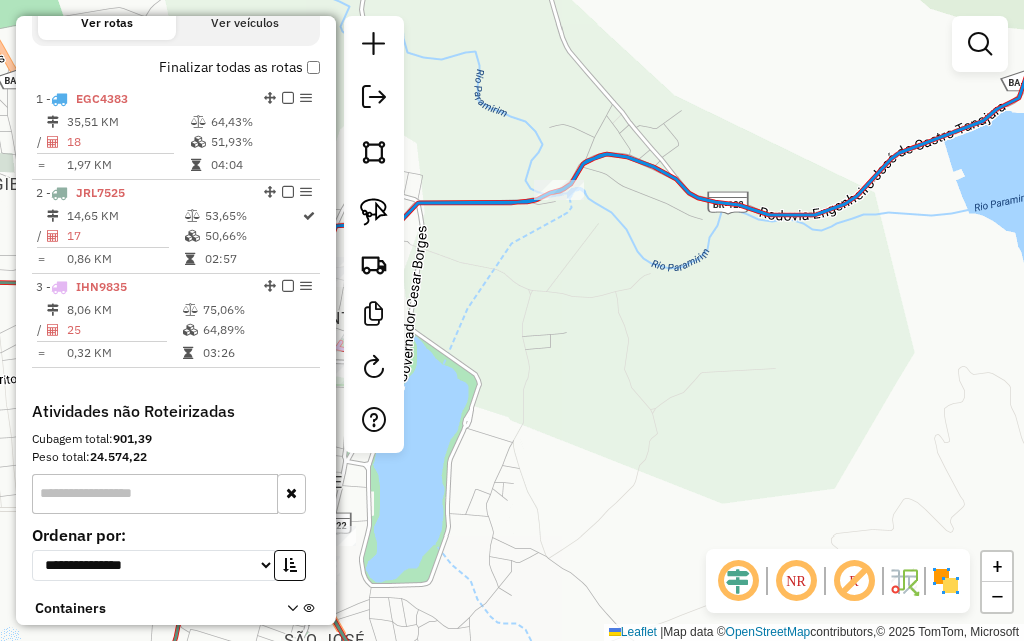 scroll, scrollTop: 674, scrollLeft: 0, axis: vertical 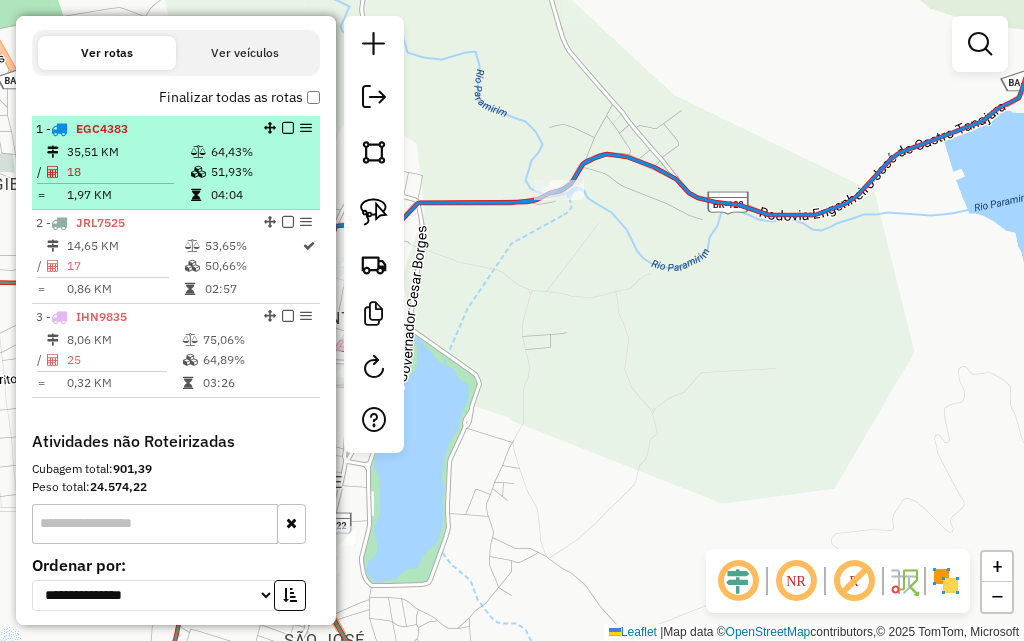 select on "**********" 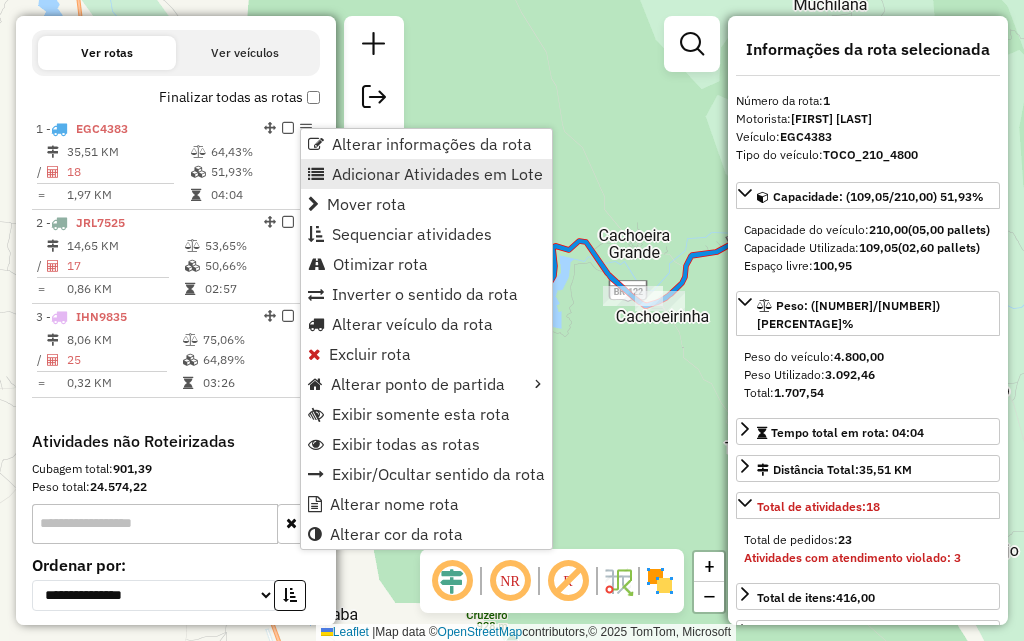 click on "Adicionar Atividades em Lote" at bounding box center [437, 174] 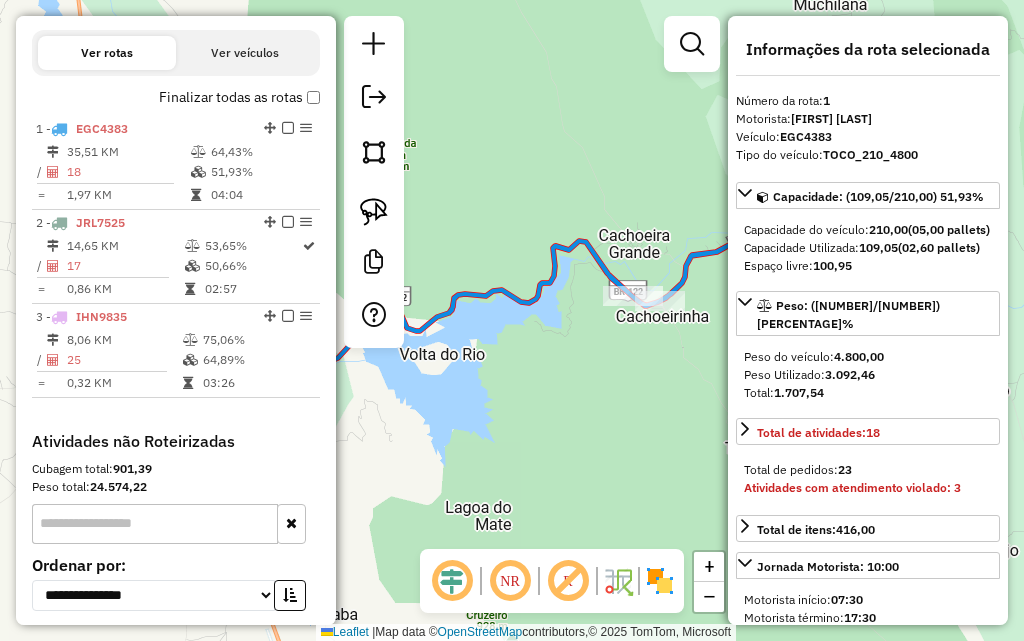 drag, startPoint x: 519, startPoint y: 215, endPoint x: 771, endPoint y: 141, distance: 262.64044 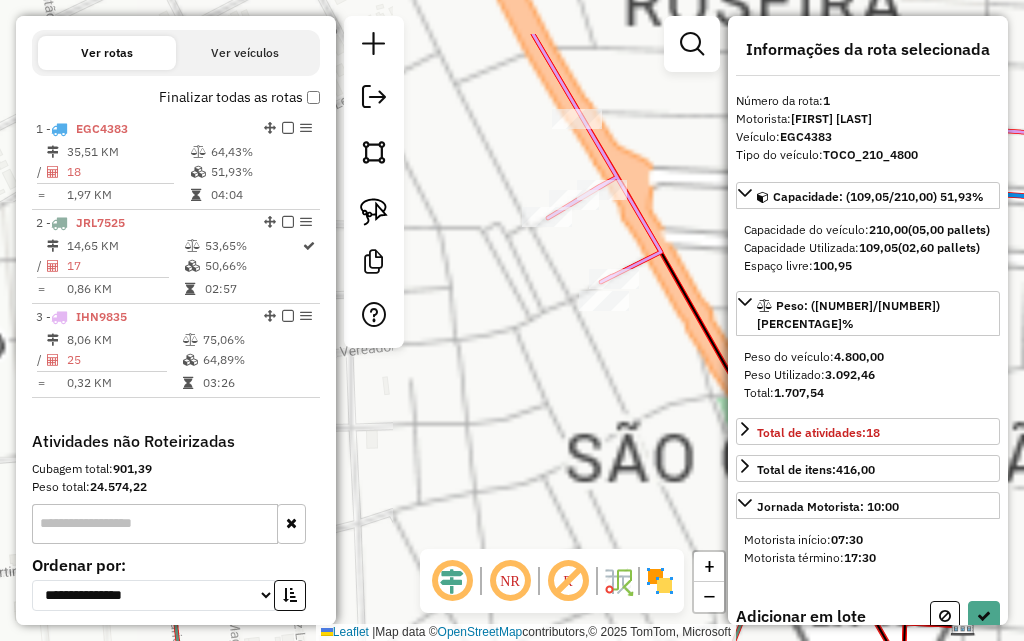 drag, startPoint x: 543, startPoint y: 256, endPoint x: 548, endPoint y: 361, distance: 105.11898 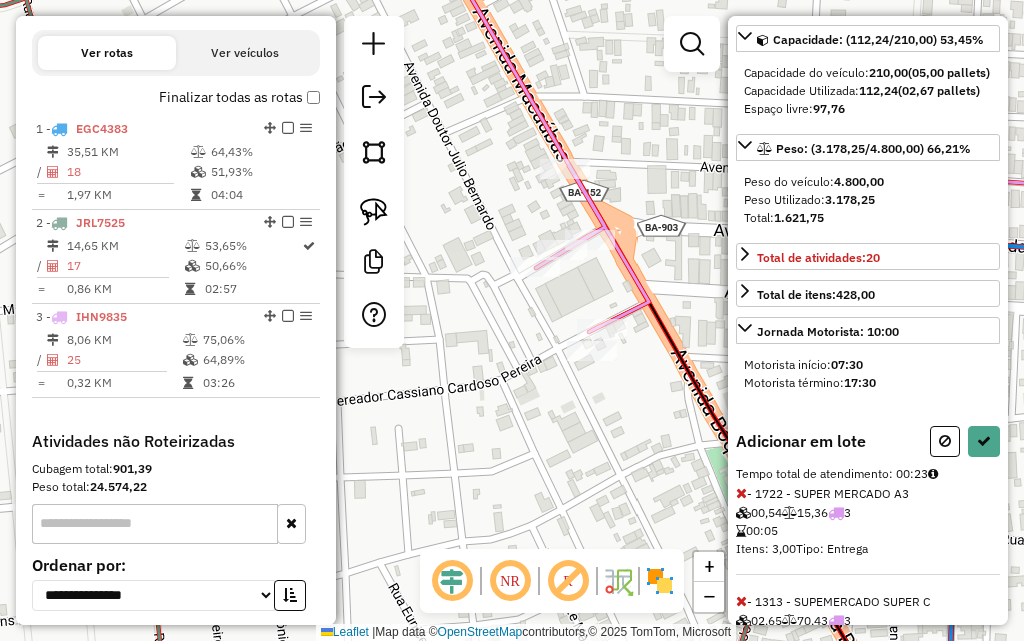 scroll, scrollTop: 275, scrollLeft: 0, axis: vertical 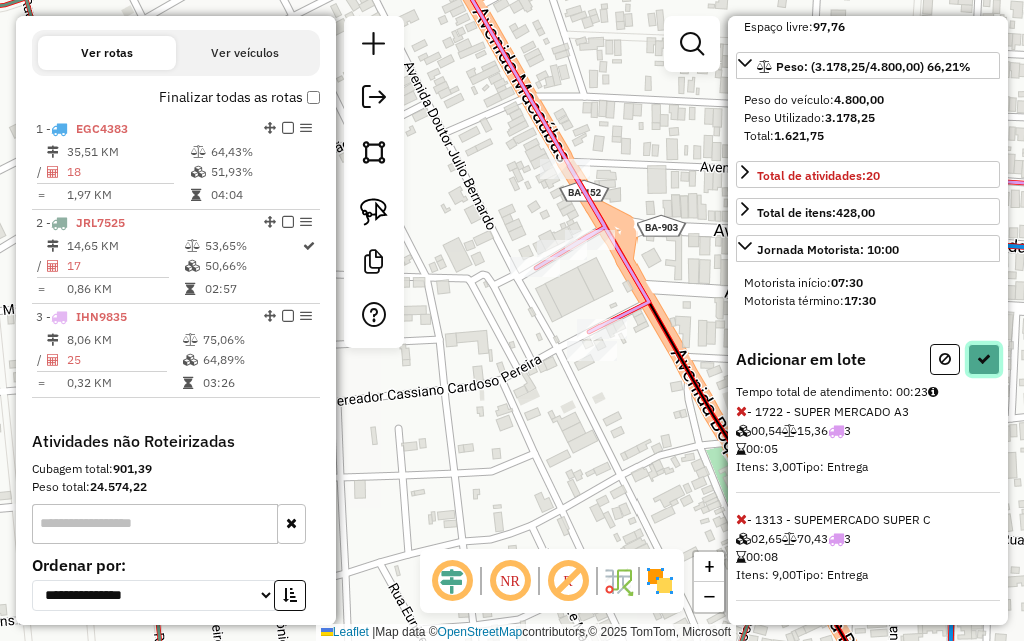 click at bounding box center (984, 359) 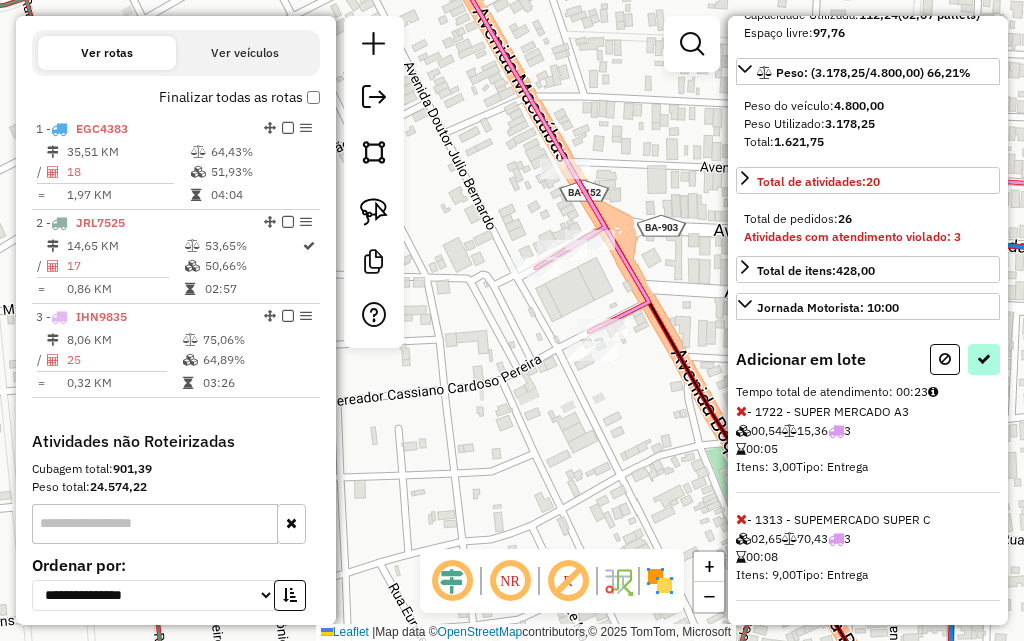 select on "**********" 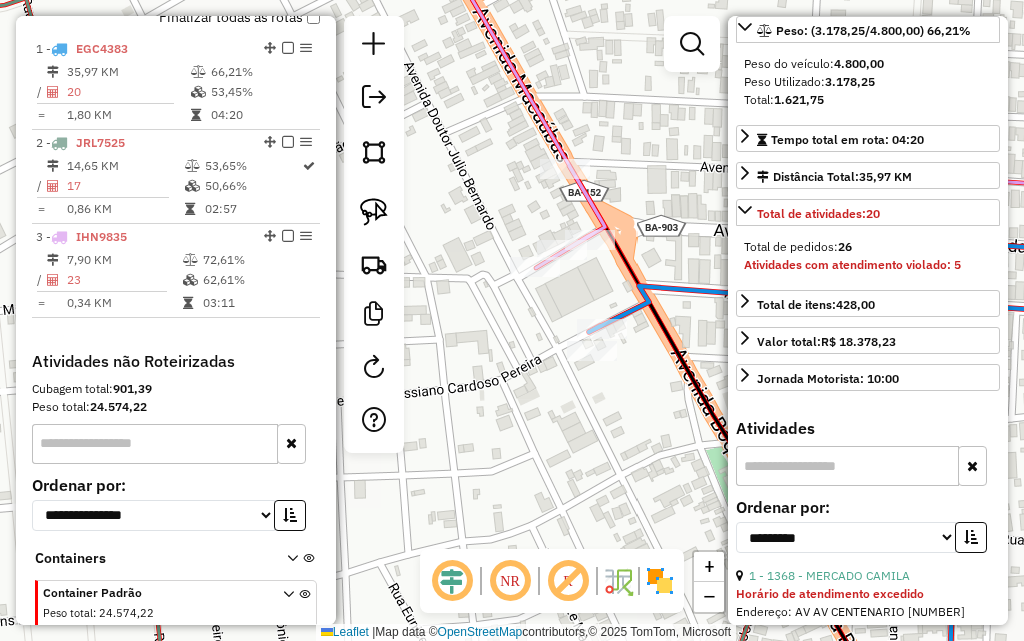 scroll, scrollTop: 774, scrollLeft: 0, axis: vertical 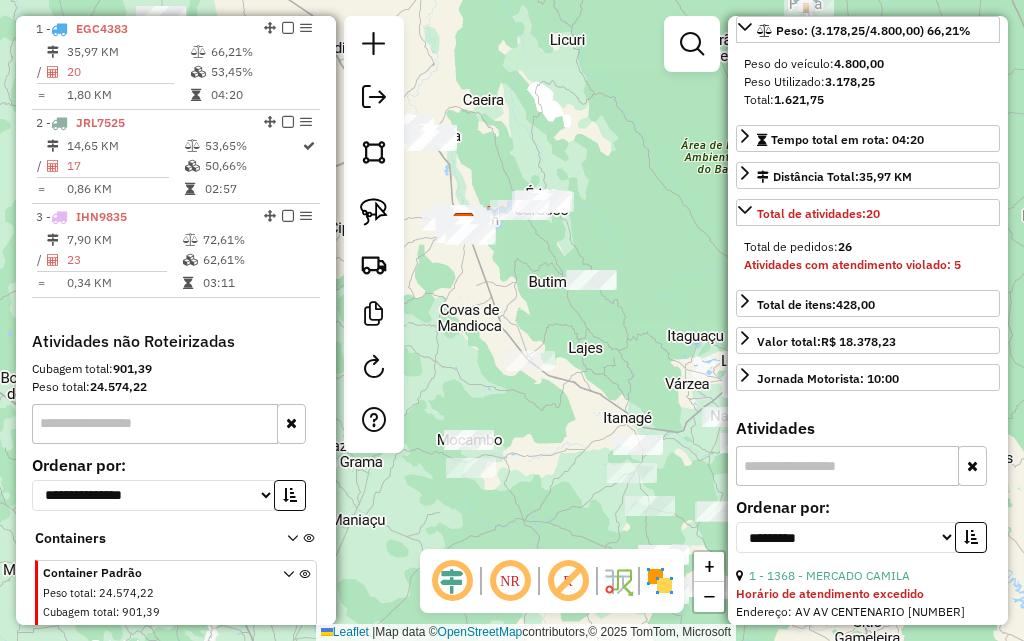drag, startPoint x: 535, startPoint y: 500, endPoint x: 490, endPoint y: 279, distance: 225.53491 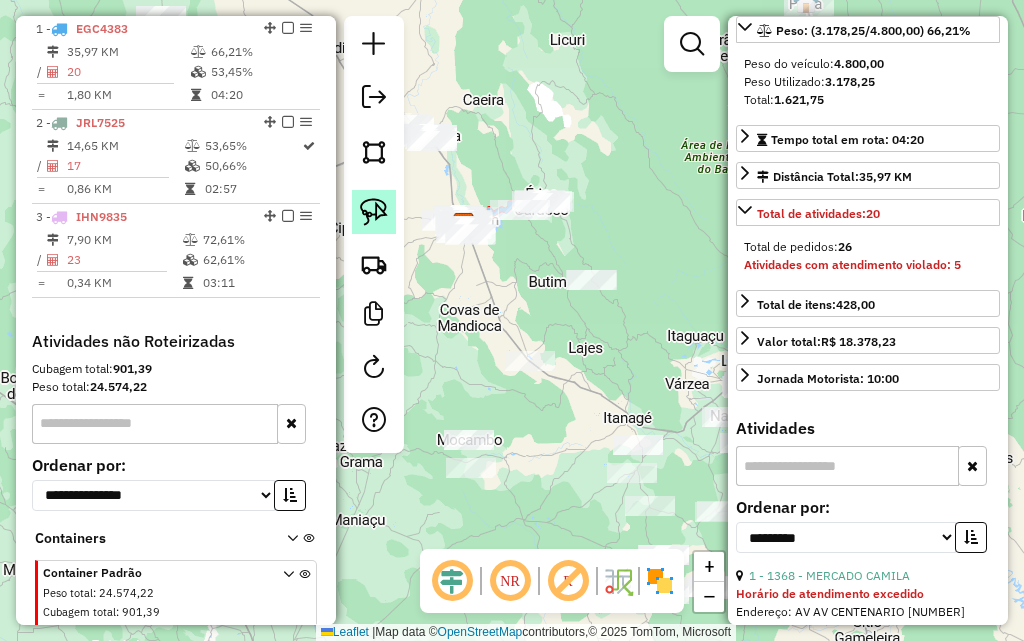 click 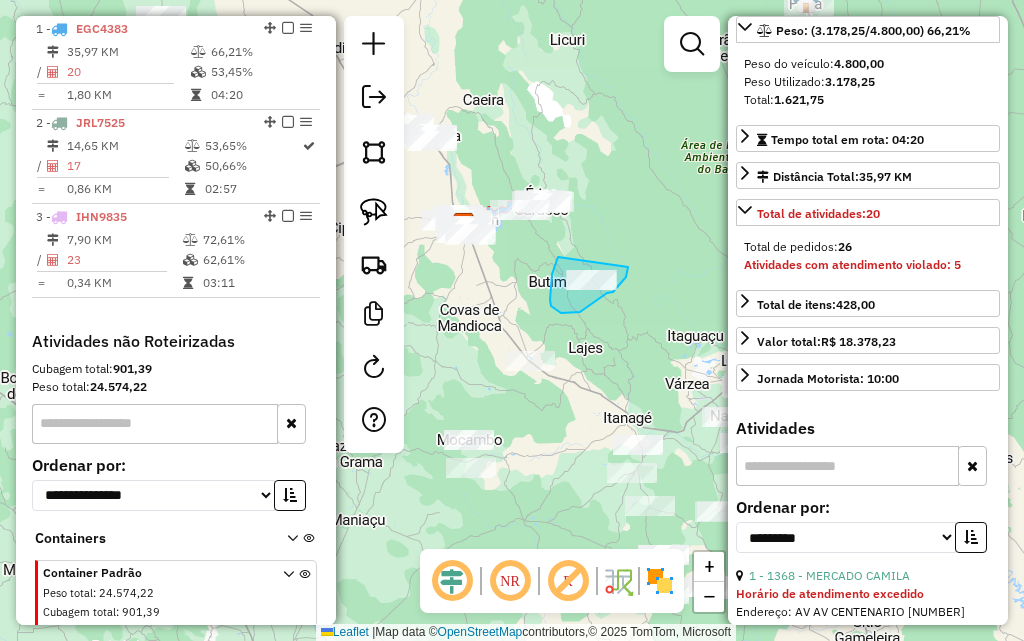 drag, startPoint x: 558, startPoint y: 257, endPoint x: 628, endPoint y: 267, distance: 70.71068 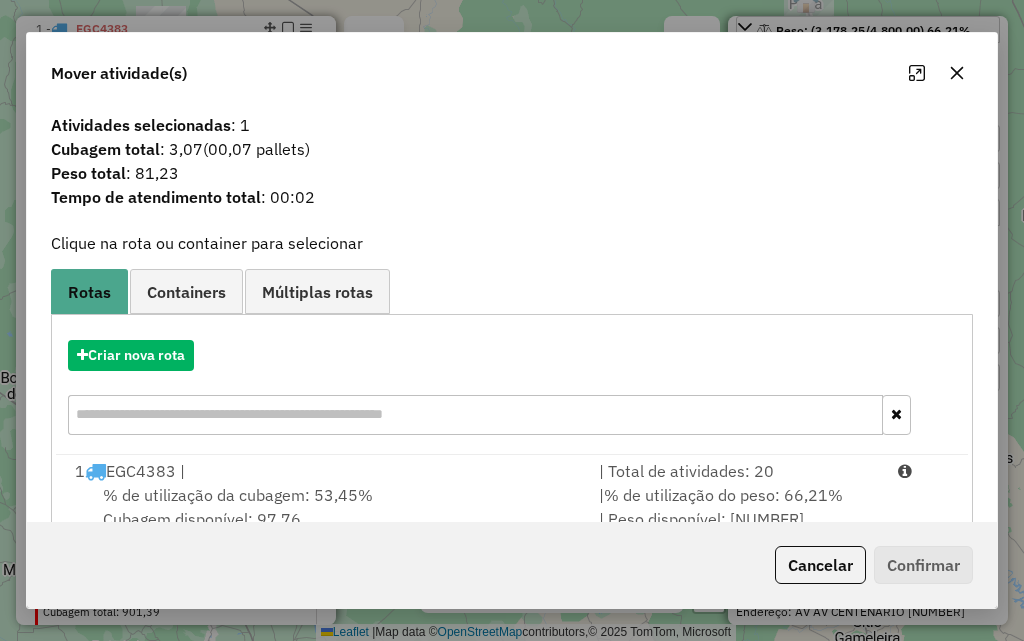 drag, startPoint x: 953, startPoint y: 68, endPoint x: 912, endPoint y: 103, distance: 53.90733 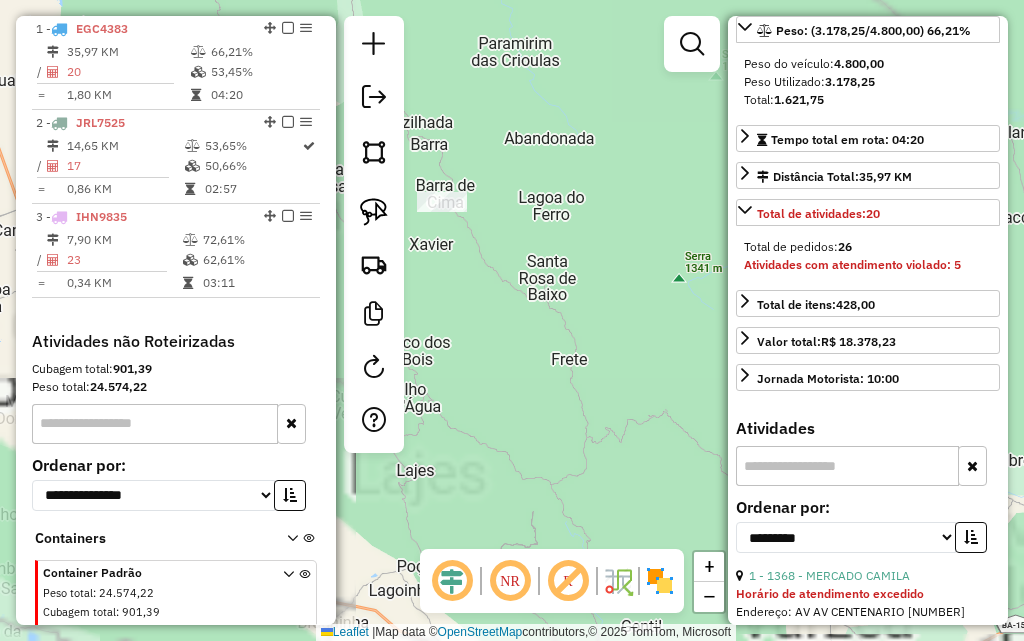 drag, startPoint x: 526, startPoint y: 302, endPoint x: 567, endPoint y: 315, distance: 43.011627 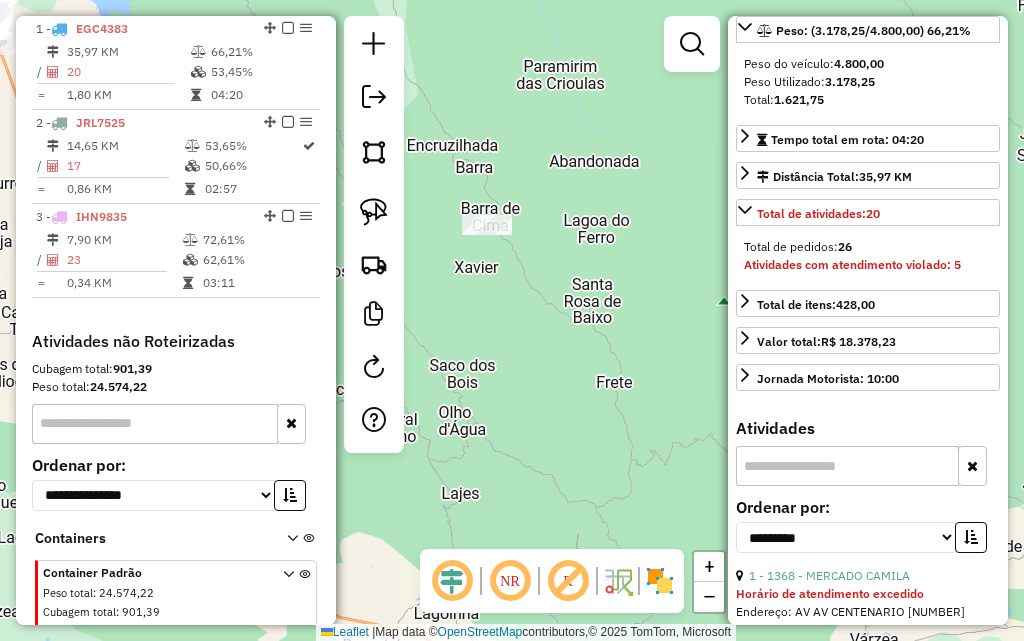 drag, startPoint x: 517, startPoint y: 260, endPoint x: 553, endPoint y: 294, distance: 49.517673 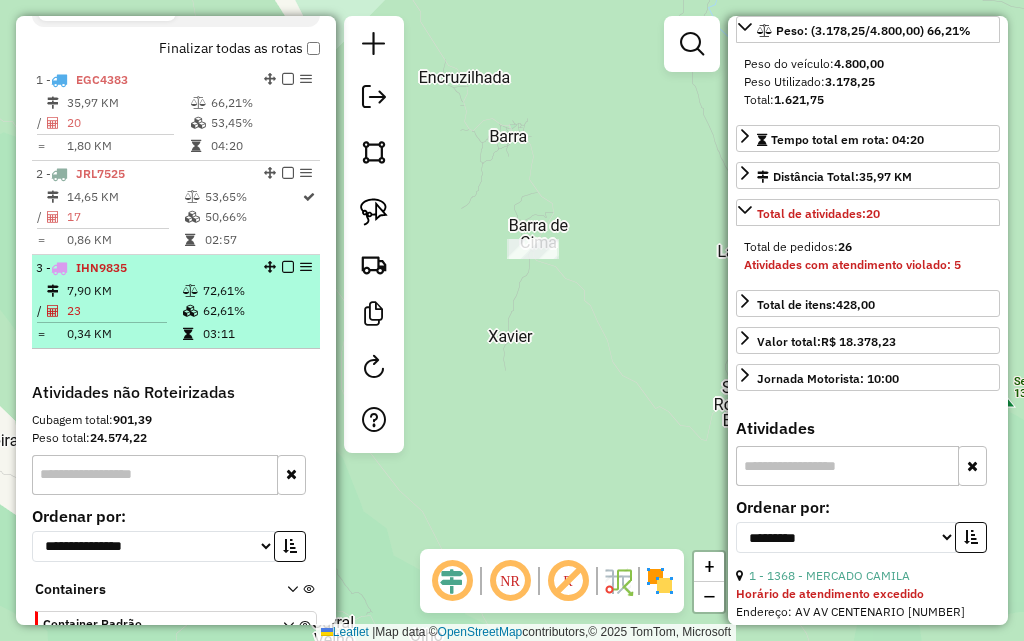 scroll, scrollTop: 674, scrollLeft: 0, axis: vertical 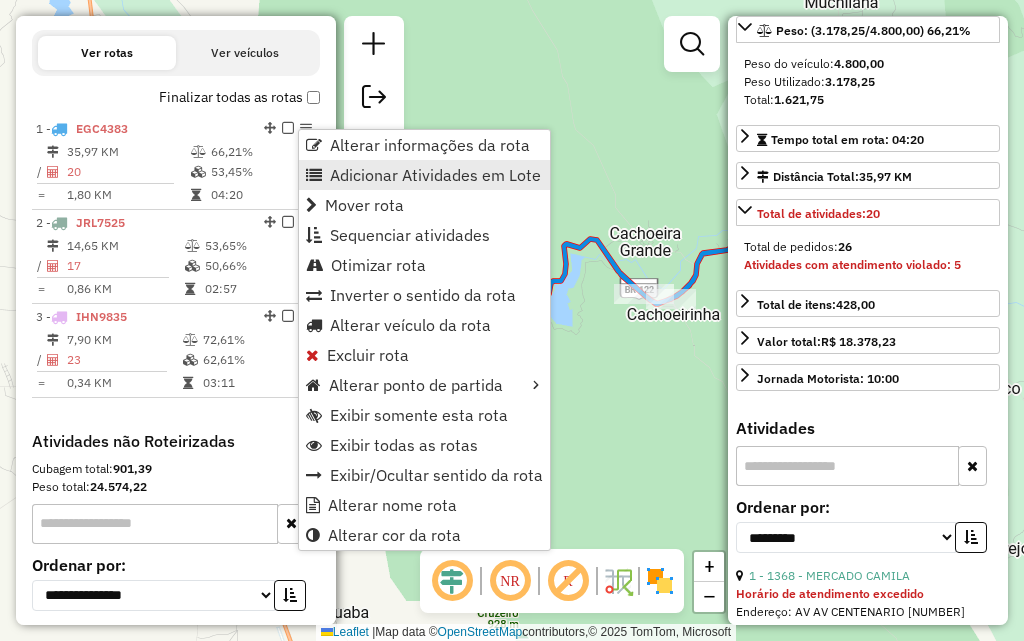 click on "Adicionar Atividades em Lote" at bounding box center (435, 175) 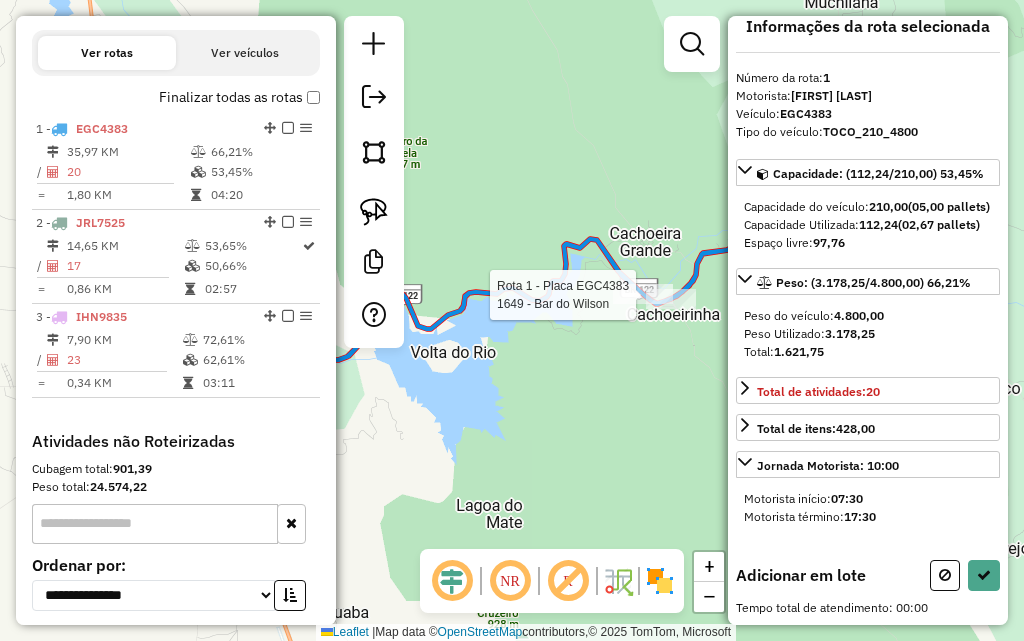 scroll, scrollTop: 59, scrollLeft: 0, axis: vertical 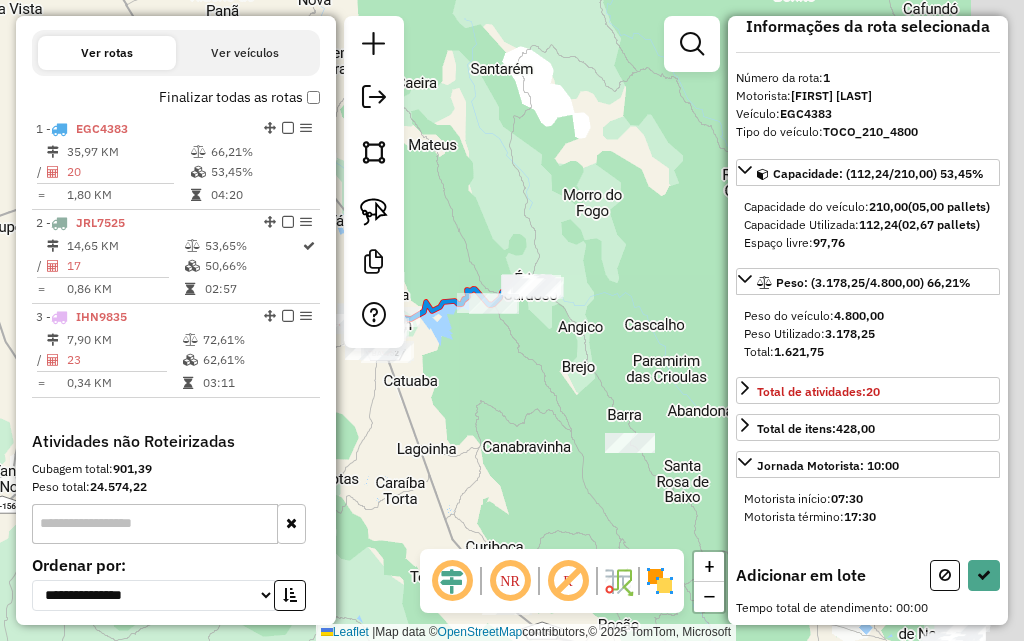 drag, startPoint x: 685, startPoint y: 429, endPoint x: 492, endPoint y: 327, distance: 218.29567 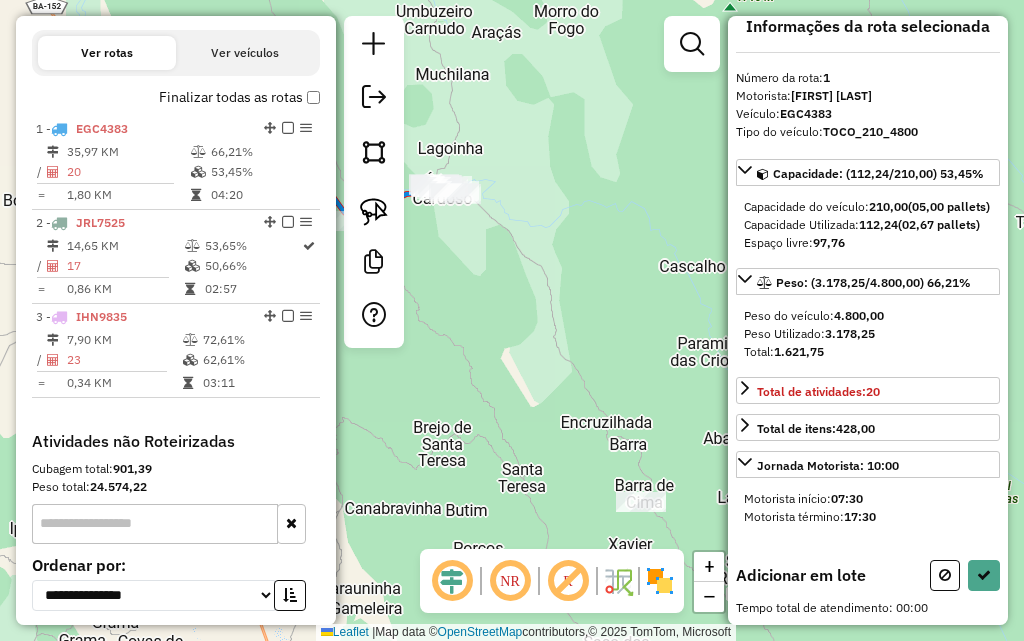 drag, startPoint x: 559, startPoint y: 364, endPoint x: 475, endPoint y: 169, distance: 212.32286 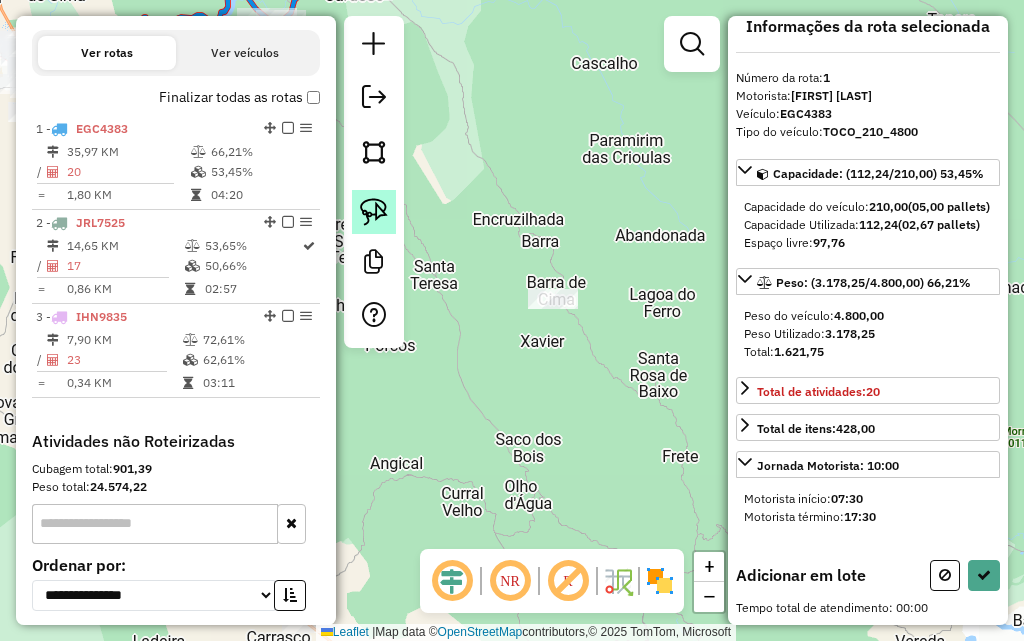 click 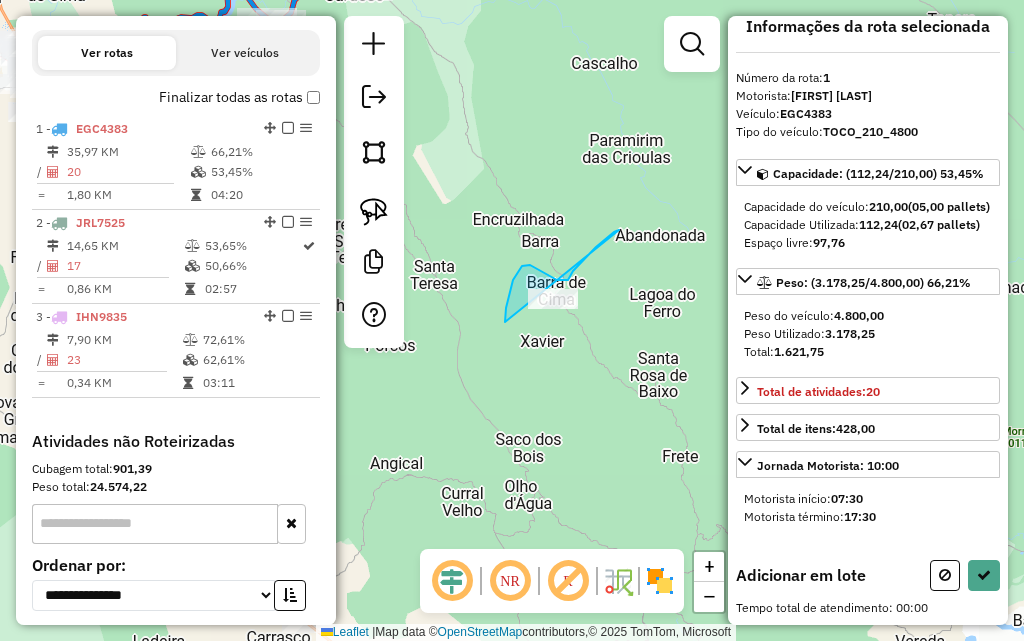 drag, startPoint x: 596, startPoint y: 247, endPoint x: 734, endPoint y: 275, distance: 140.81194 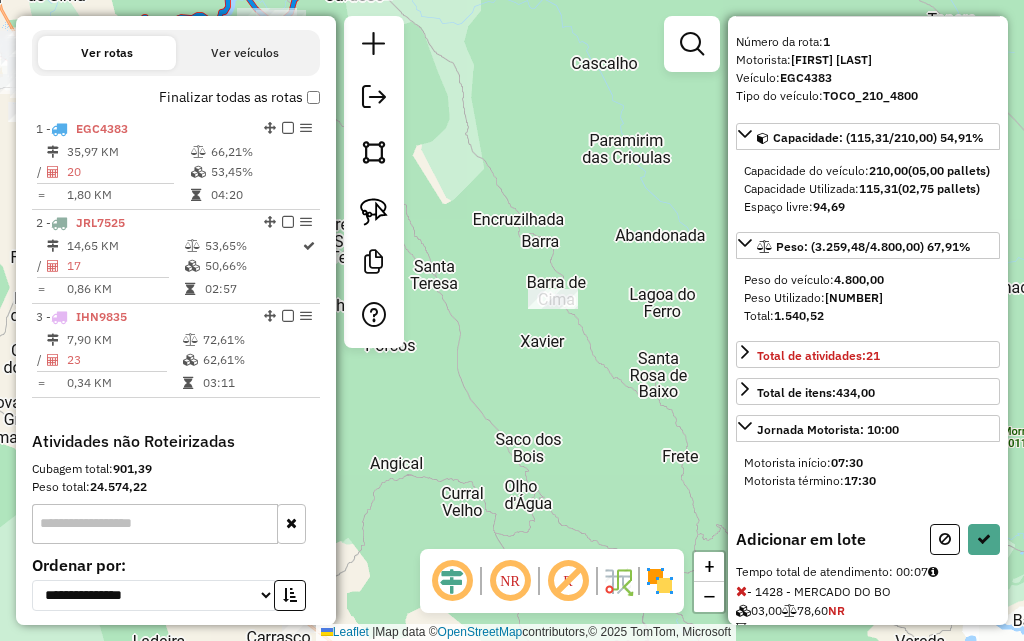scroll, scrollTop: 275, scrollLeft: 0, axis: vertical 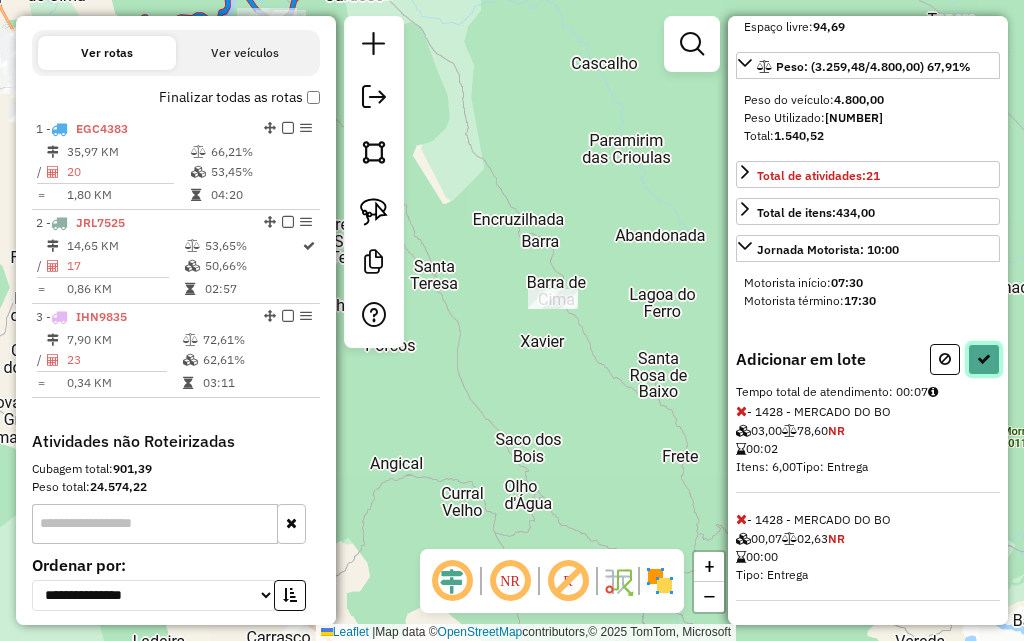 click at bounding box center (984, 359) 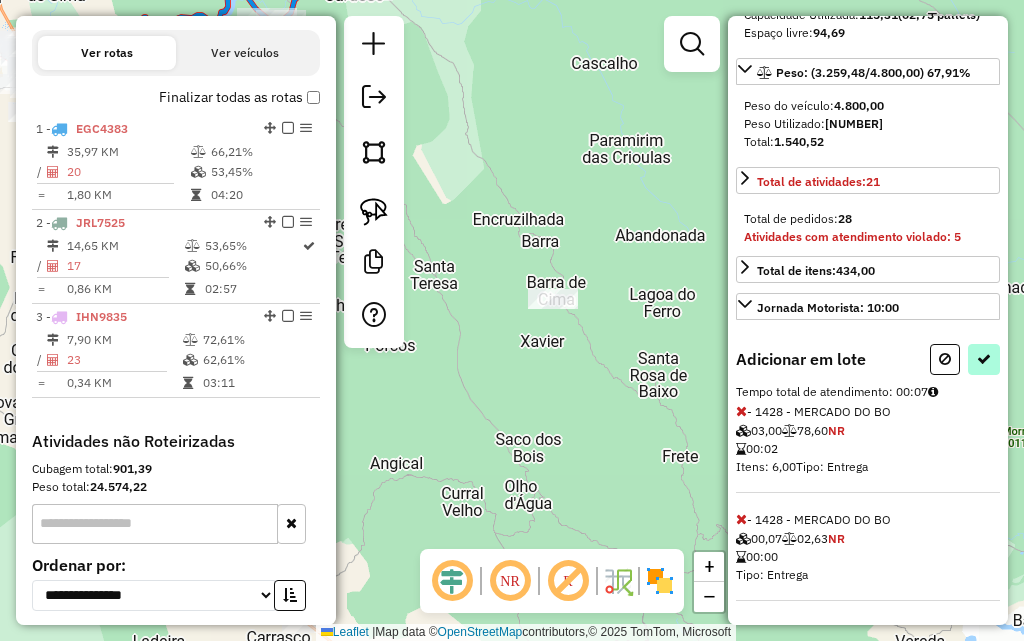 select on "**********" 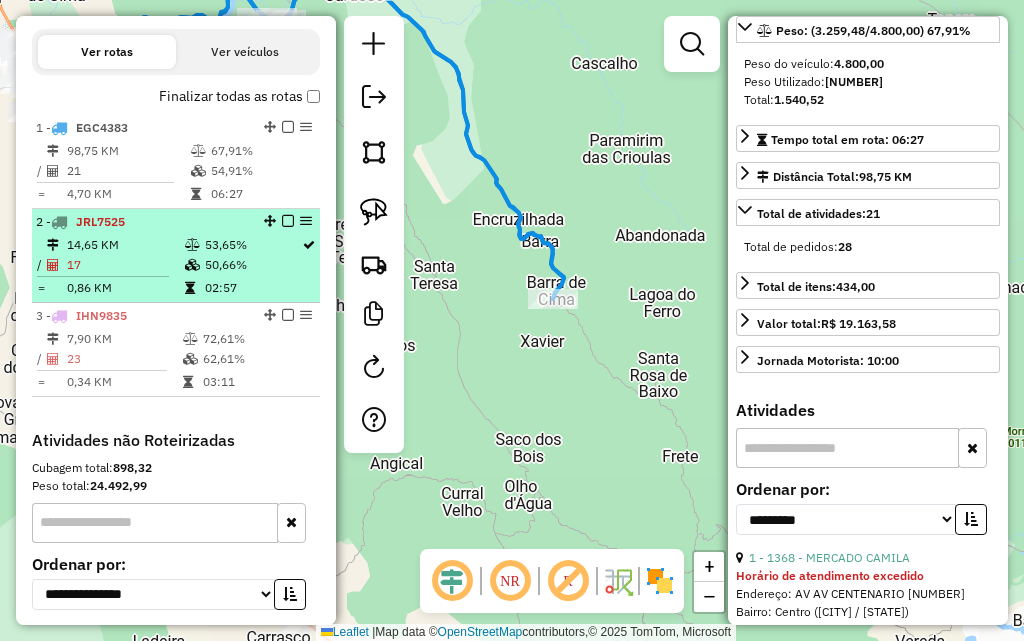 scroll, scrollTop: 674, scrollLeft: 0, axis: vertical 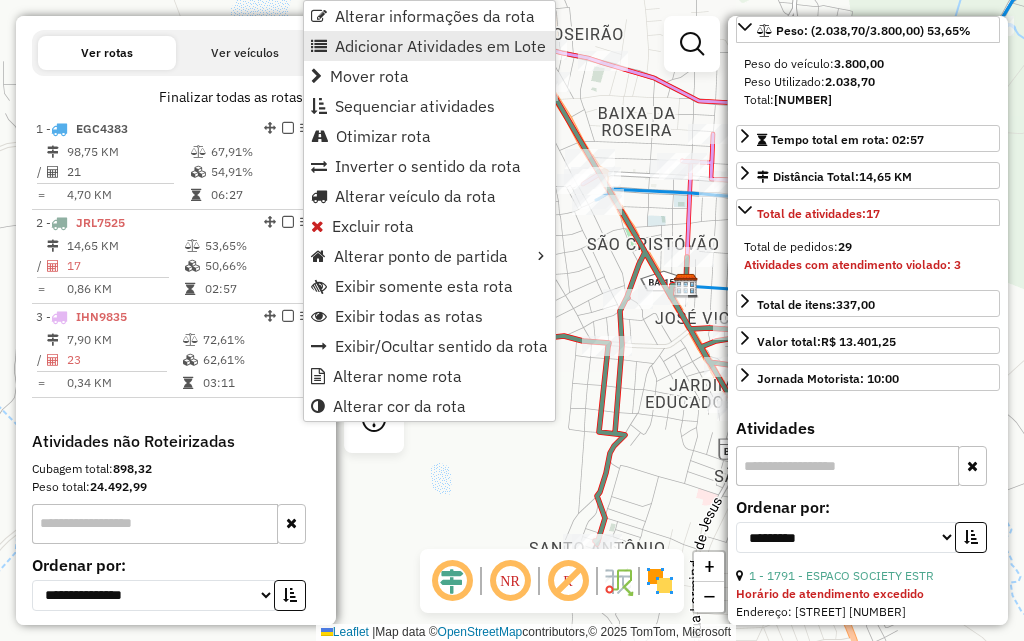 click on "Adicionar Atividades em Lote" at bounding box center [440, 46] 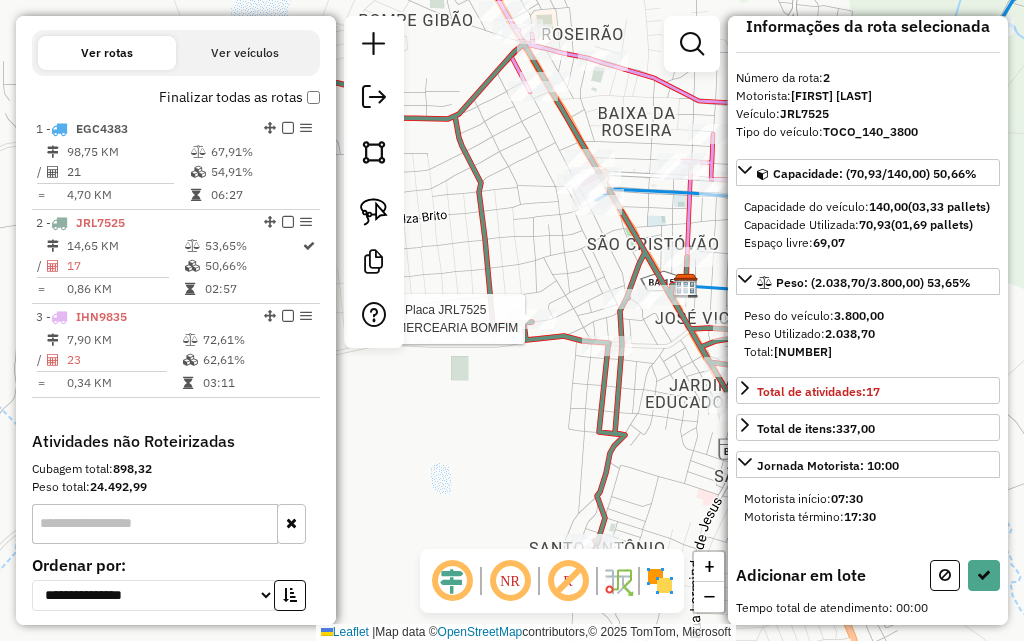 scroll, scrollTop: 41, scrollLeft: 0, axis: vertical 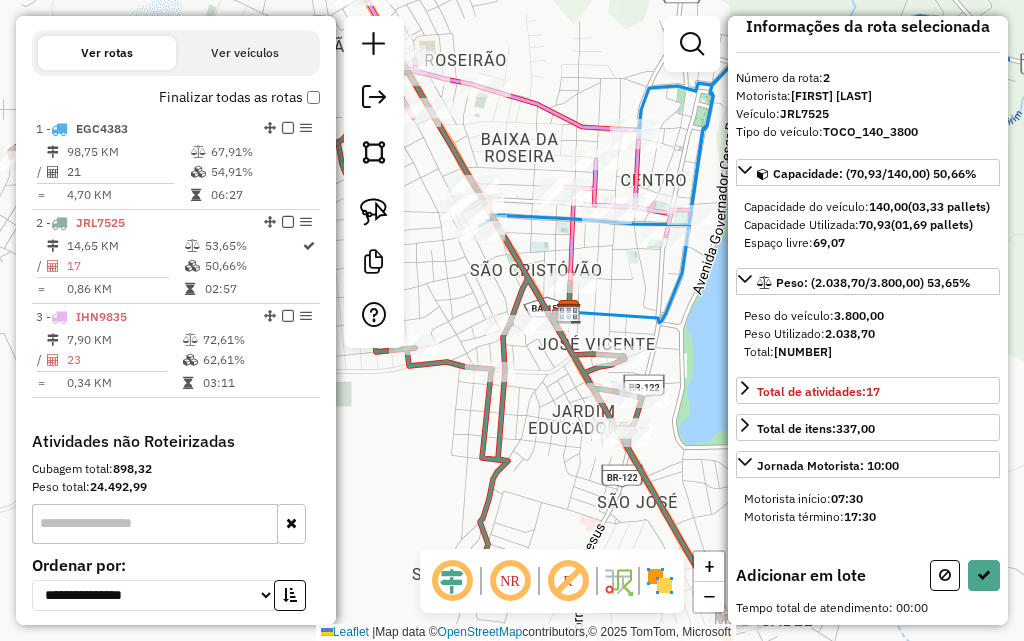 drag, startPoint x: 589, startPoint y: 249, endPoint x: 471, endPoint y: 276, distance: 121.049576 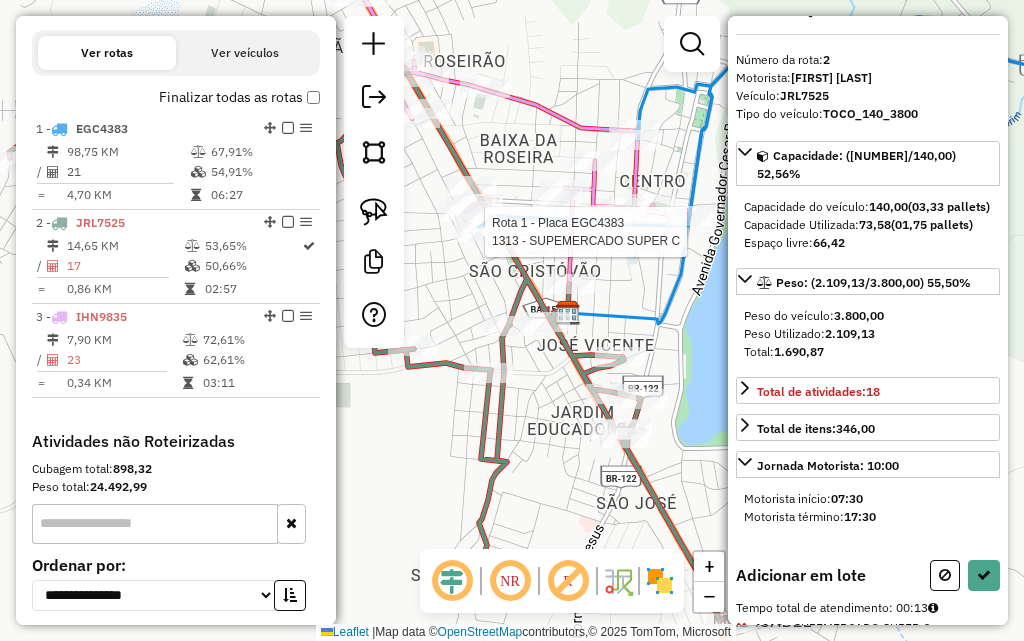 scroll, scrollTop: 149, scrollLeft: 0, axis: vertical 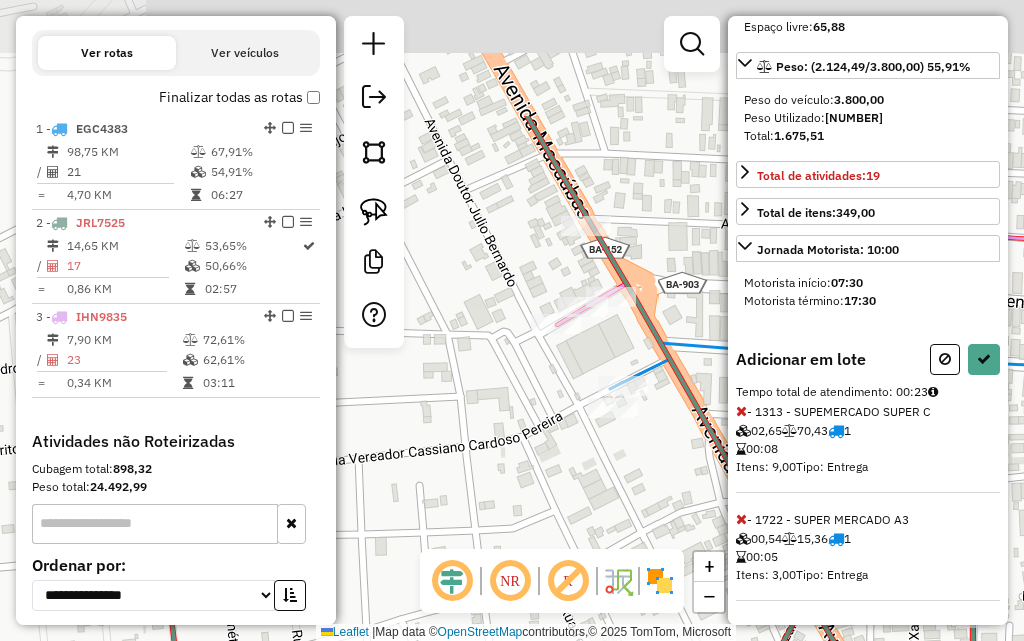 drag, startPoint x: 579, startPoint y: 297, endPoint x: 685, endPoint y: 399, distance: 147.10541 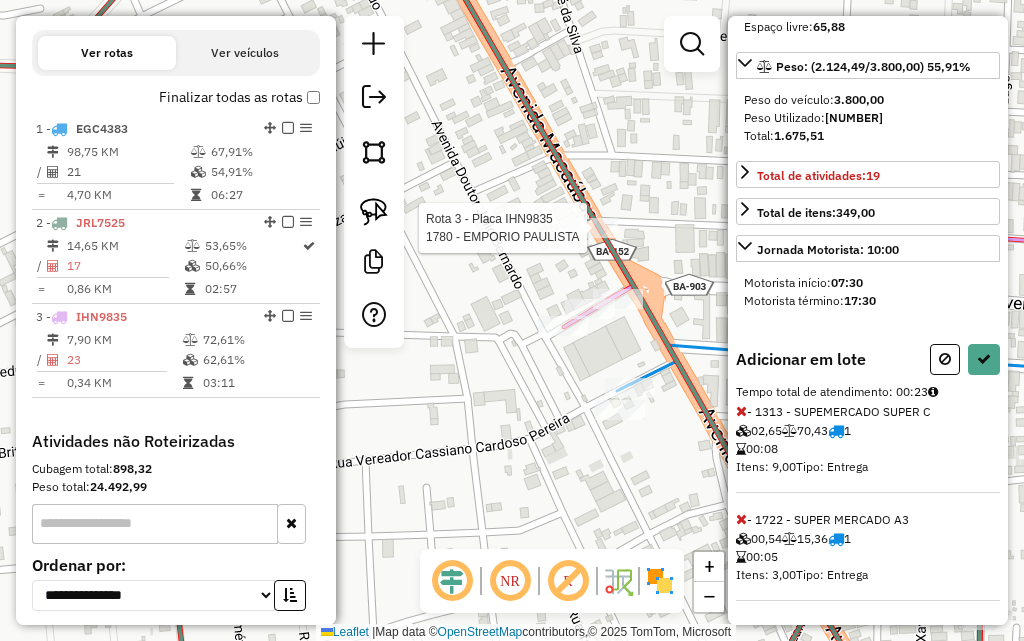 scroll, scrollTop: 275, scrollLeft: 0, axis: vertical 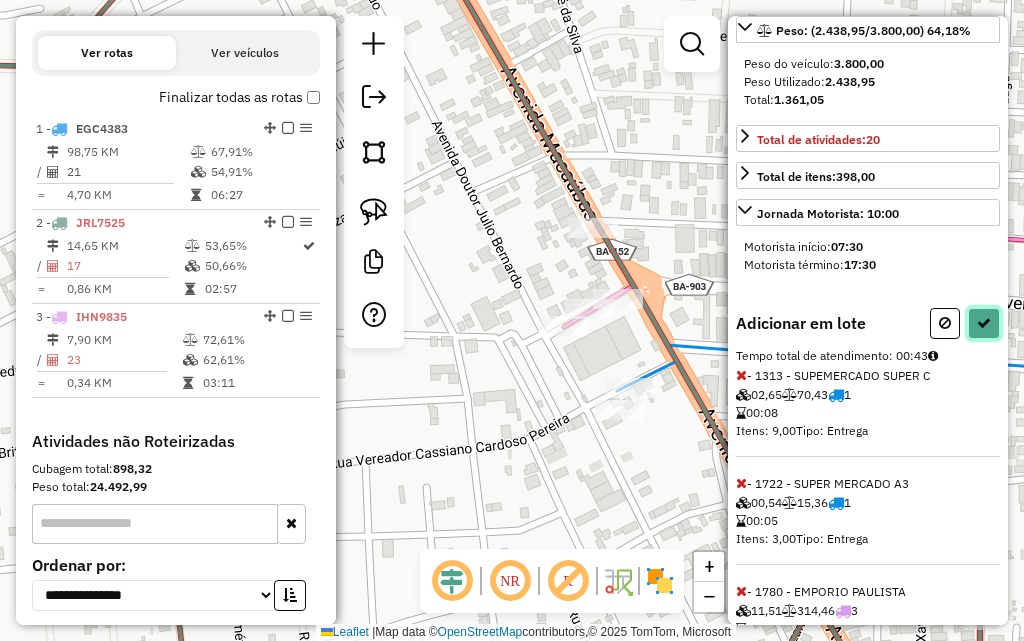 click at bounding box center (984, 323) 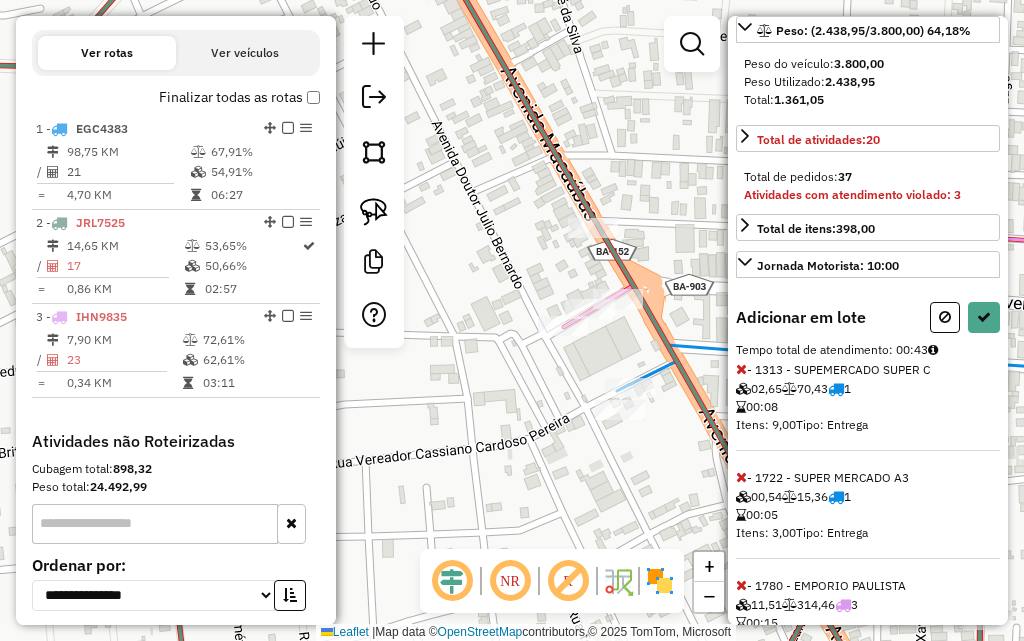 select on "**********" 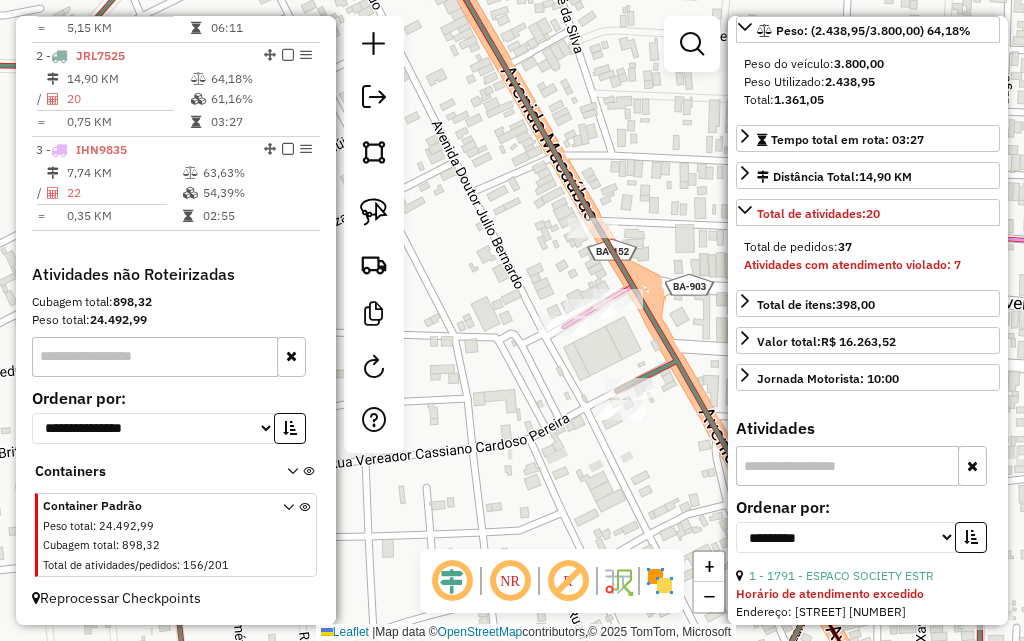 scroll, scrollTop: 641, scrollLeft: 0, axis: vertical 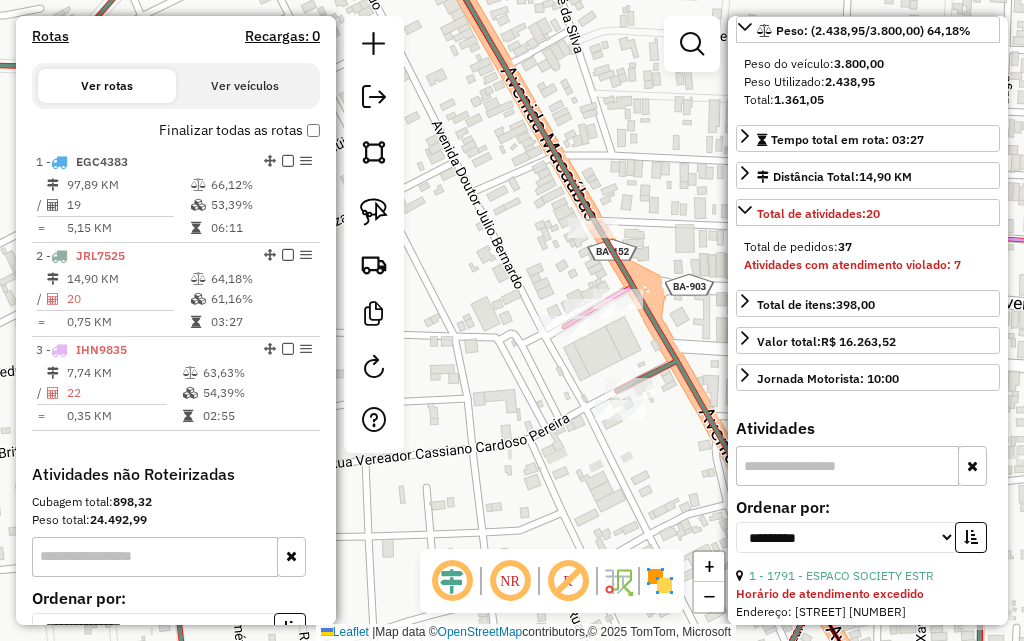 click on "Janela de atendimento Grade de atendimento Capacidade Transportadoras Veículos Cliente Pedidos  Rotas Selecione os dias de semana para filtrar as janelas de atendimento  Seg   Ter   Qua   Qui   Sex   Sáb   Dom  Informe o período da janela de atendimento: De: Até:  Filtrar exatamente a janela do cliente  Considerar janela de atendimento padrão  Selecione os dias de semana para filtrar as grades de atendimento  Seg   Ter   Qua   Qui   Sex   Sáb   Dom   Considerar clientes sem dia de atendimento cadastrado  Clientes fora do dia de atendimento selecionado Filtrar as atividades entre os valores definidos abaixo:  Peso mínimo:   Peso máximo:   Cubagem mínima:   Cubagem máxima:   De:   Até:  Filtrar as atividades entre o tempo de atendimento definido abaixo:  De:   Até:   Considerar capacidade total dos clientes não roteirizados Transportadora: Selecione um ou mais itens Tipo de veículo: Selecione um ou mais itens Veículo: Selecione um ou mais itens Motorista: Selecione um ou mais itens Nome: Rótulo:" 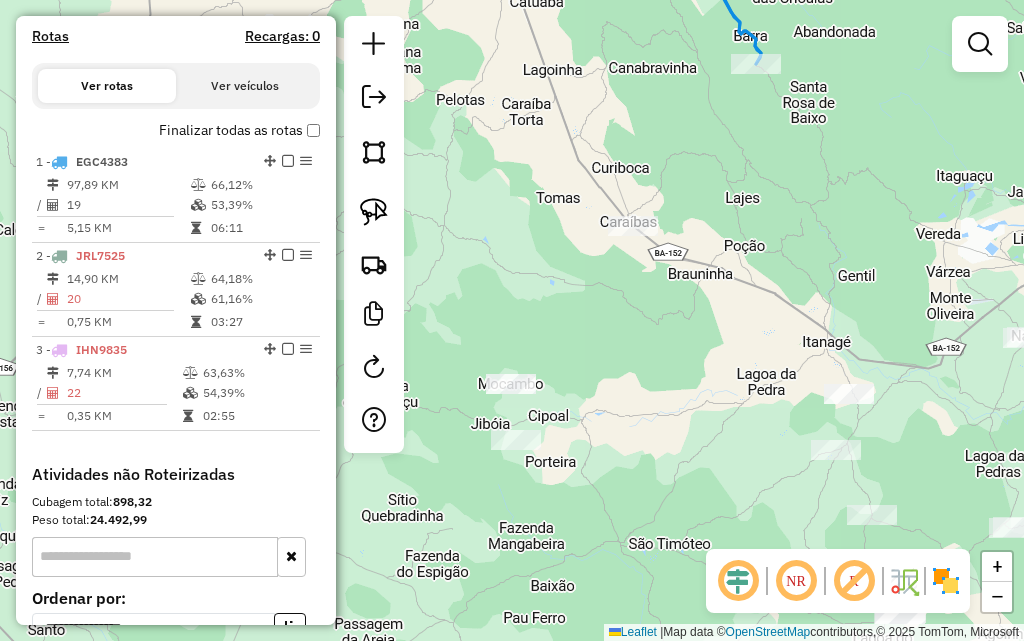 drag, startPoint x: 582, startPoint y: 467, endPoint x: 530, endPoint y: 110, distance: 360.76724 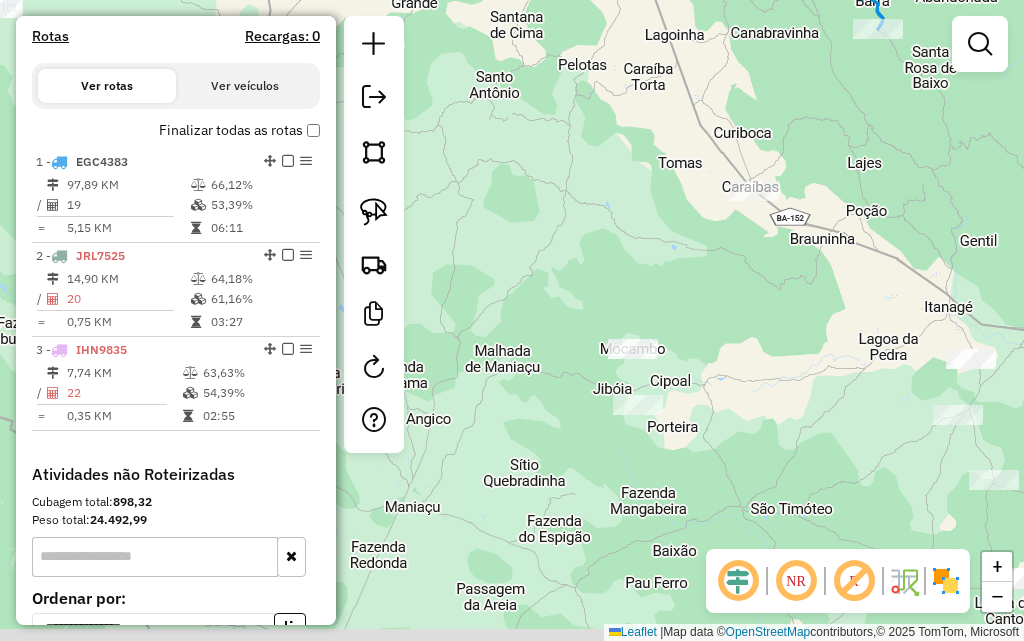 drag, startPoint x: 601, startPoint y: 235, endPoint x: 723, endPoint y: 199, distance: 127.20063 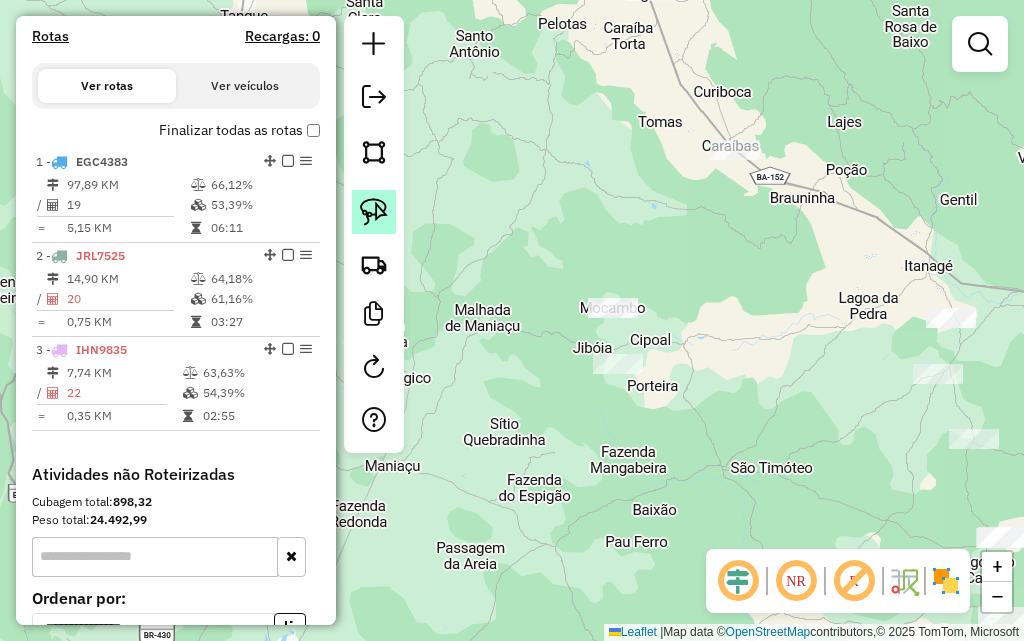 click 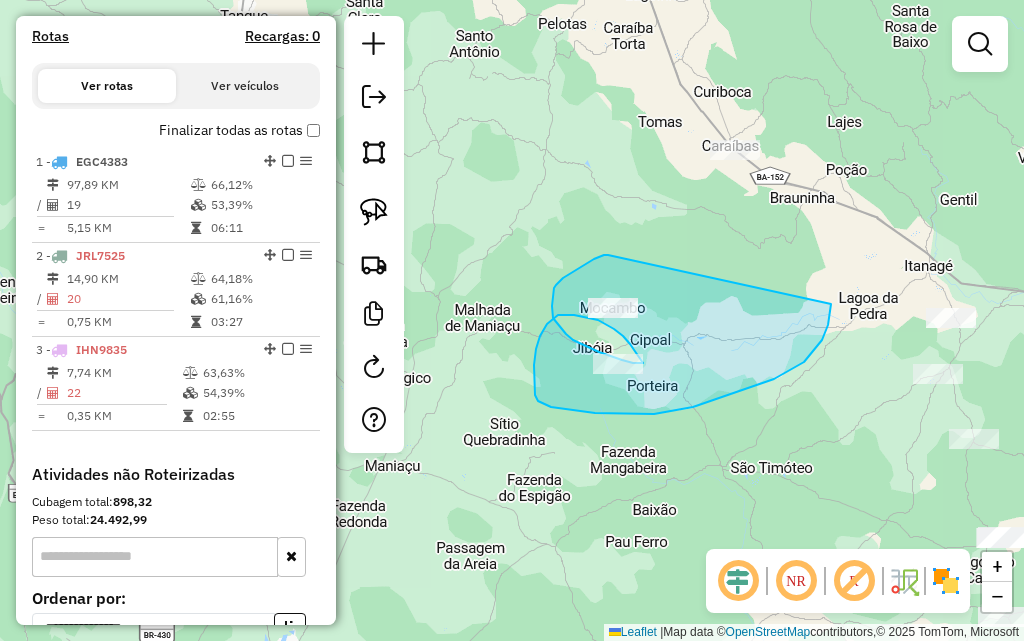 drag, startPoint x: 608, startPoint y: 255, endPoint x: 830, endPoint y: 269, distance: 222.44101 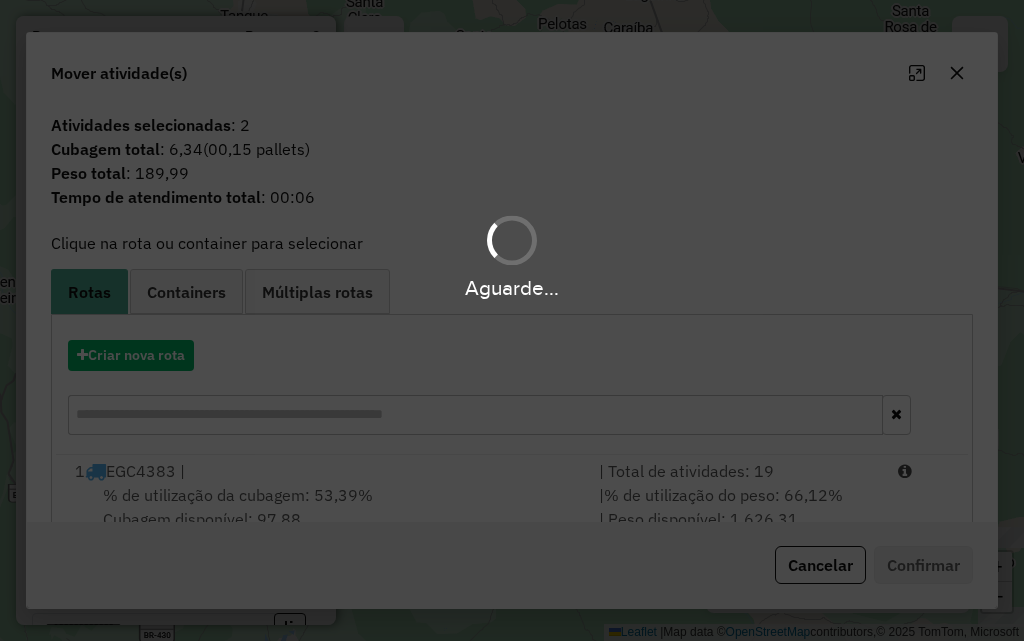 click on "Aguarde..." at bounding box center [512, 320] 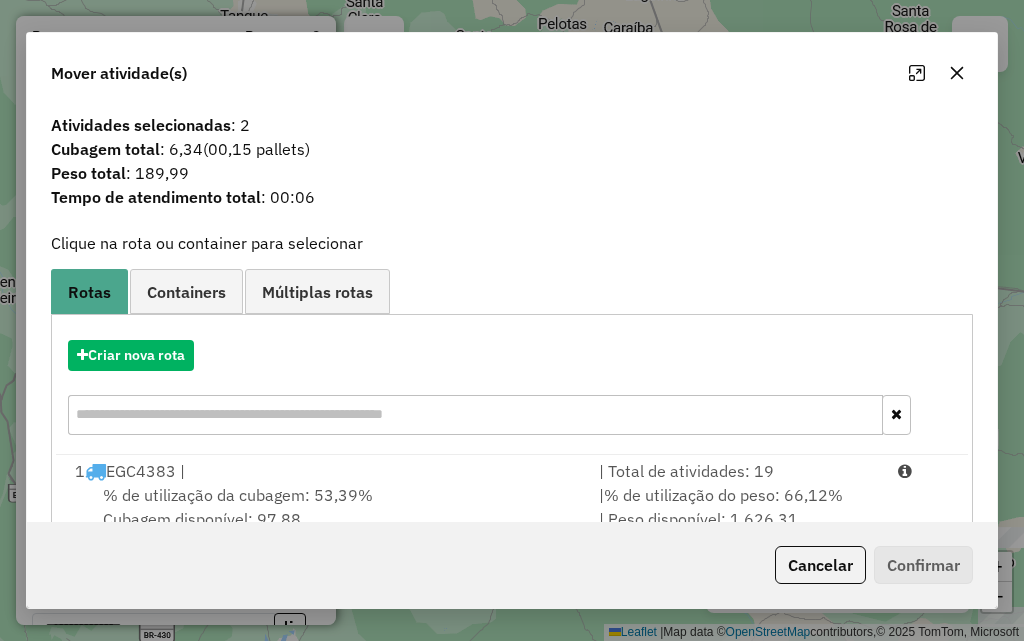 click 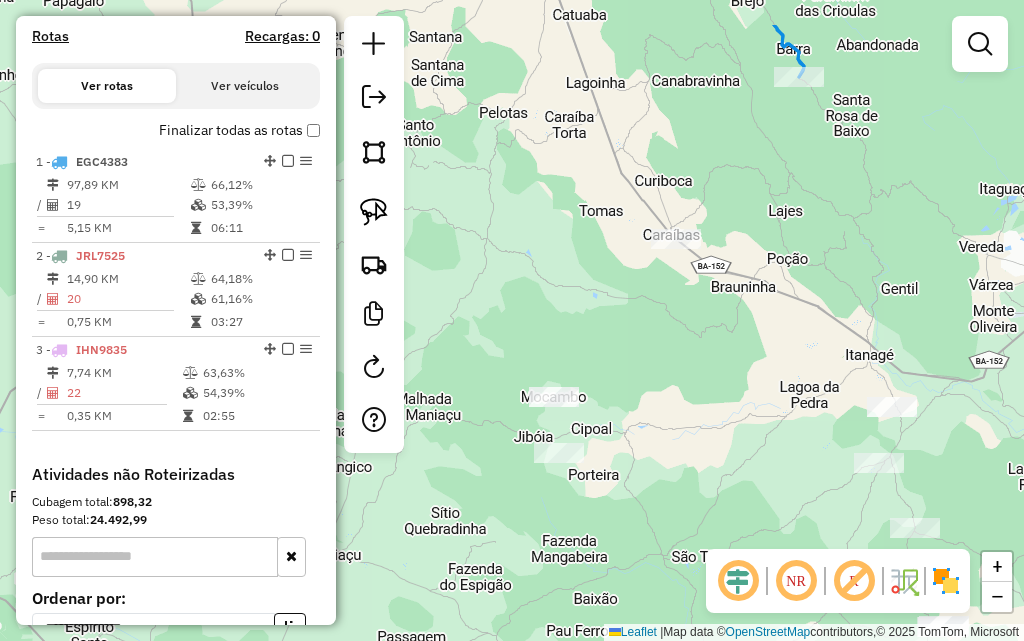 drag, startPoint x: 761, startPoint y: 254, endPoint x: 734, endPoint y: 340, distance: 90.13878 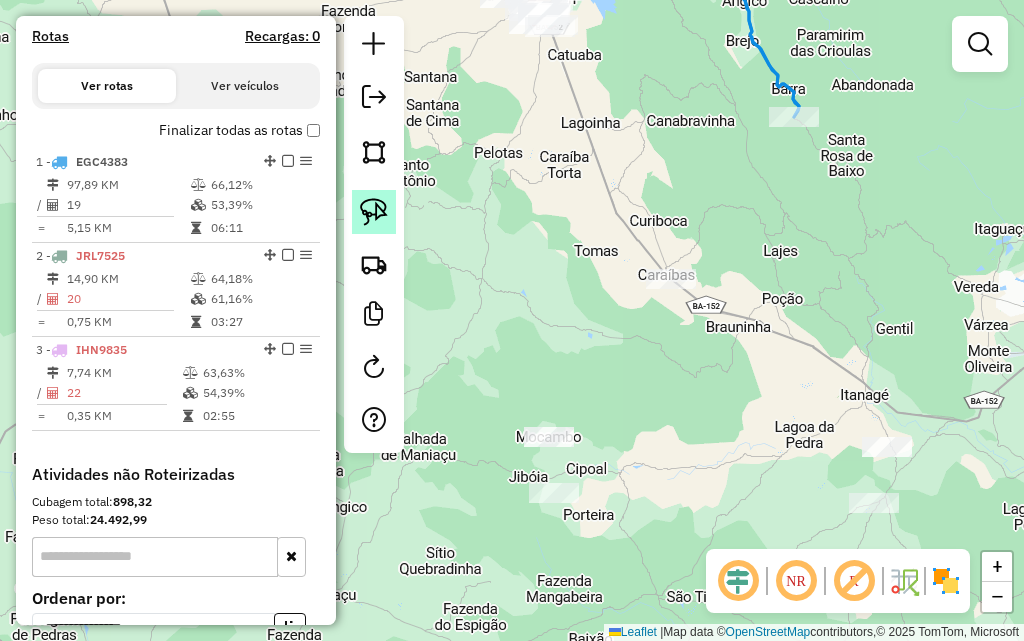 click 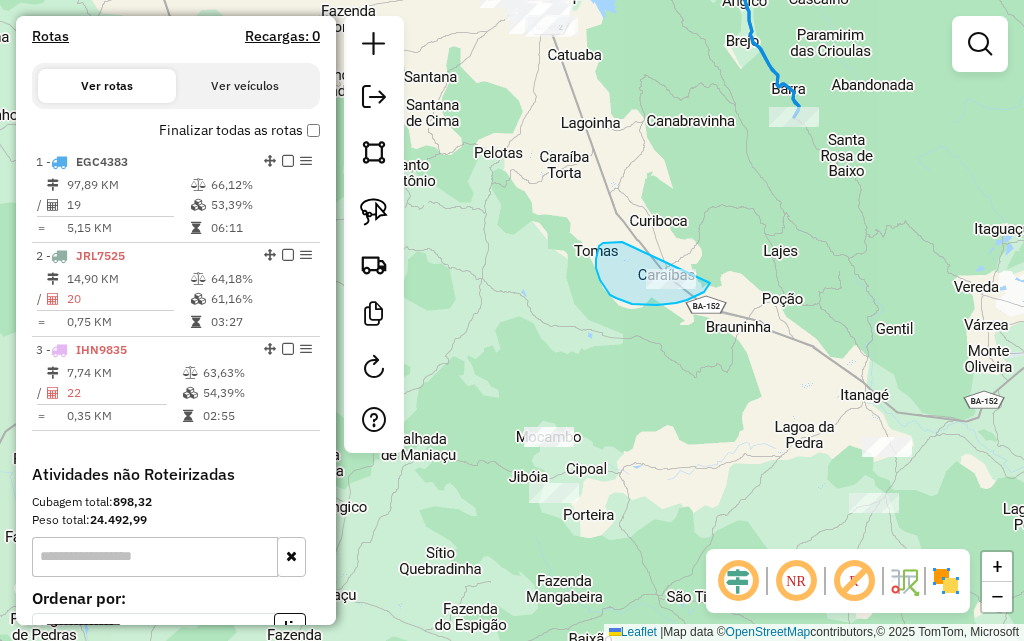 drag, startPoint x: 613, startPoint y: 242, endPoint x: 723, endPoint y: 233, distance: 110.36757 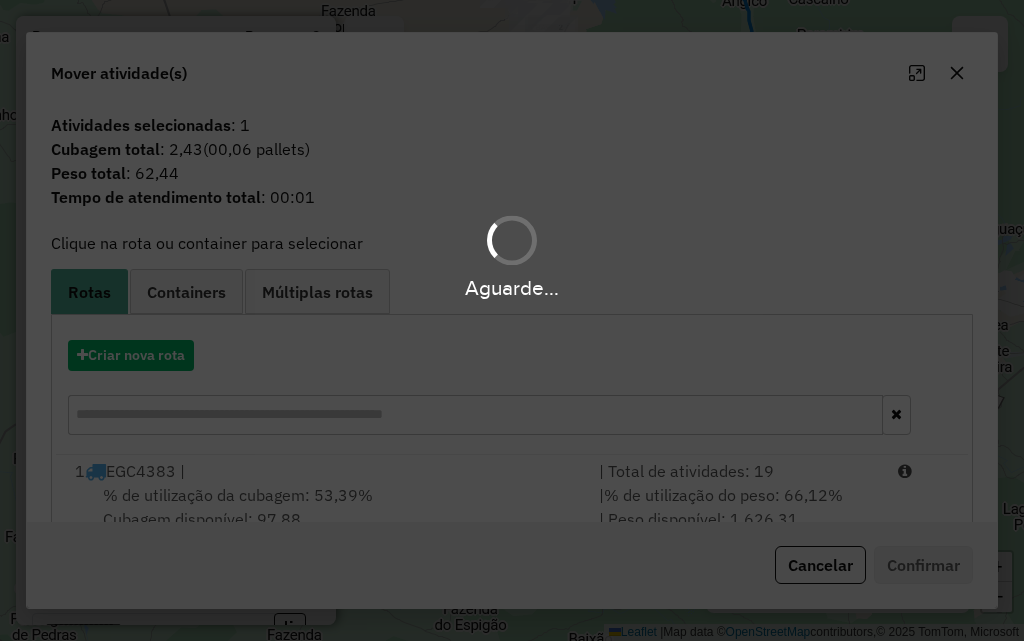 click on "Aguarde..." at bounding box center [512, 320] 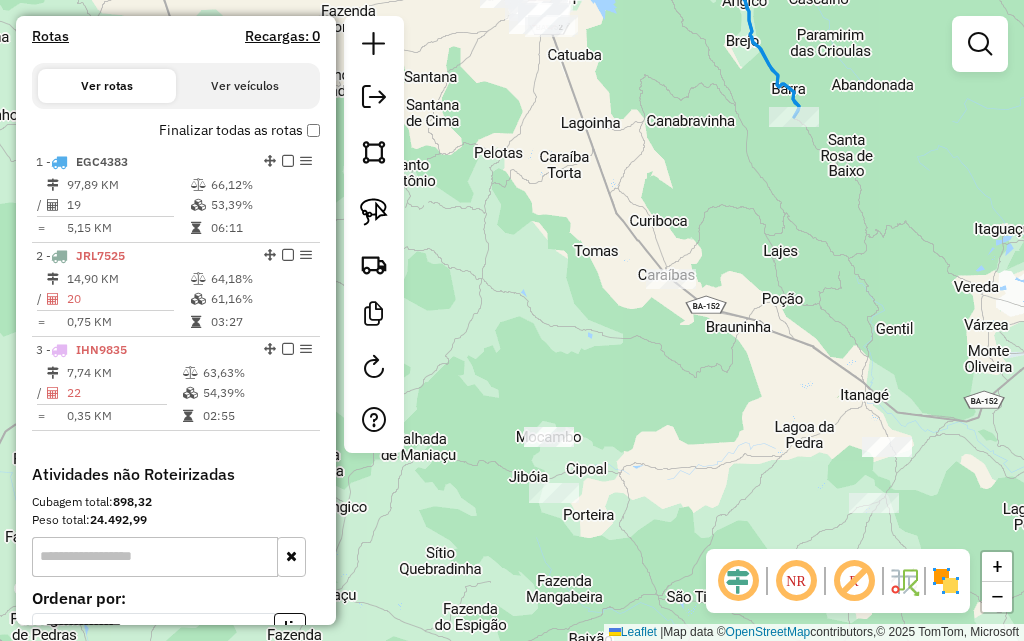 drag, startPoint x: 738, startPoint y: 154, endPoint x: 946, endPoint y: 331, distance: 273.1172 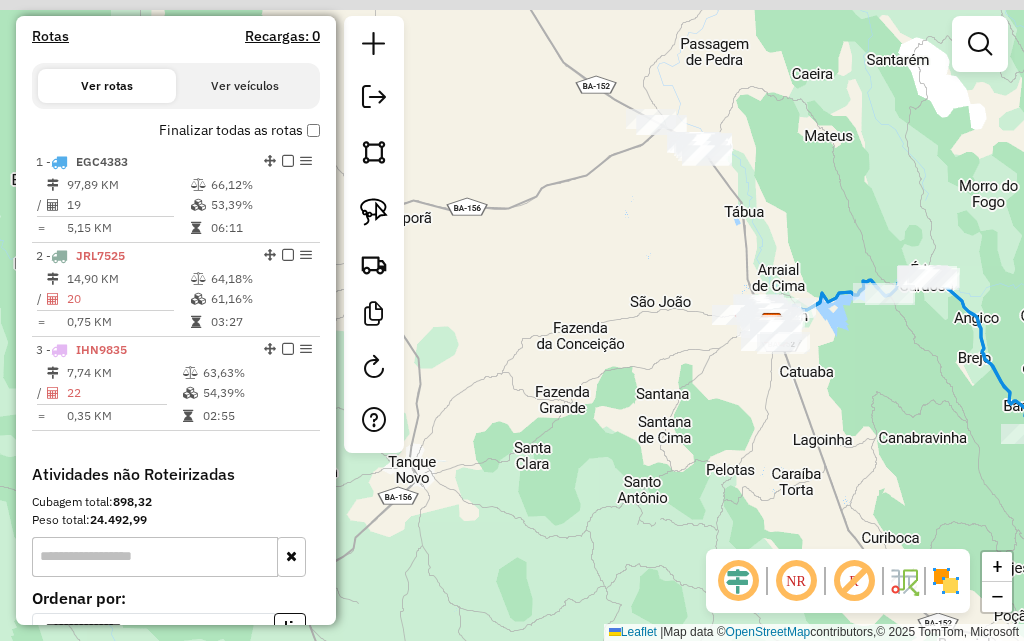 drag, startPoint x: 679, startPoint y: 216, endPoint x: 697, endPoint y: 432, distance: 216.7487 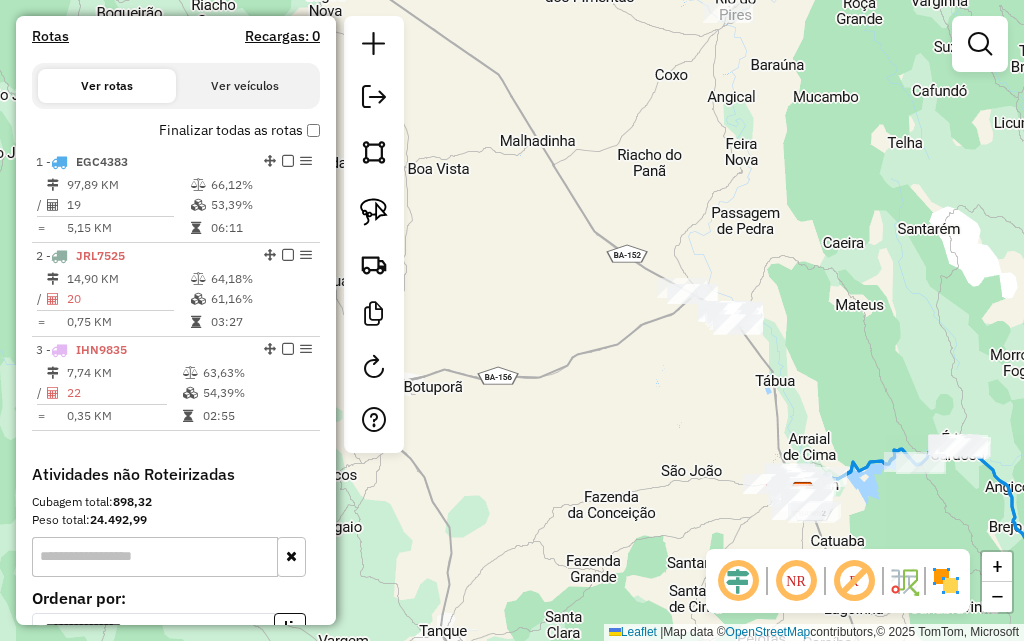 drag, startPoint x: 376, startPoint y: 216, endPoint x: 439, endPoint y: 235, distance: 65.802734 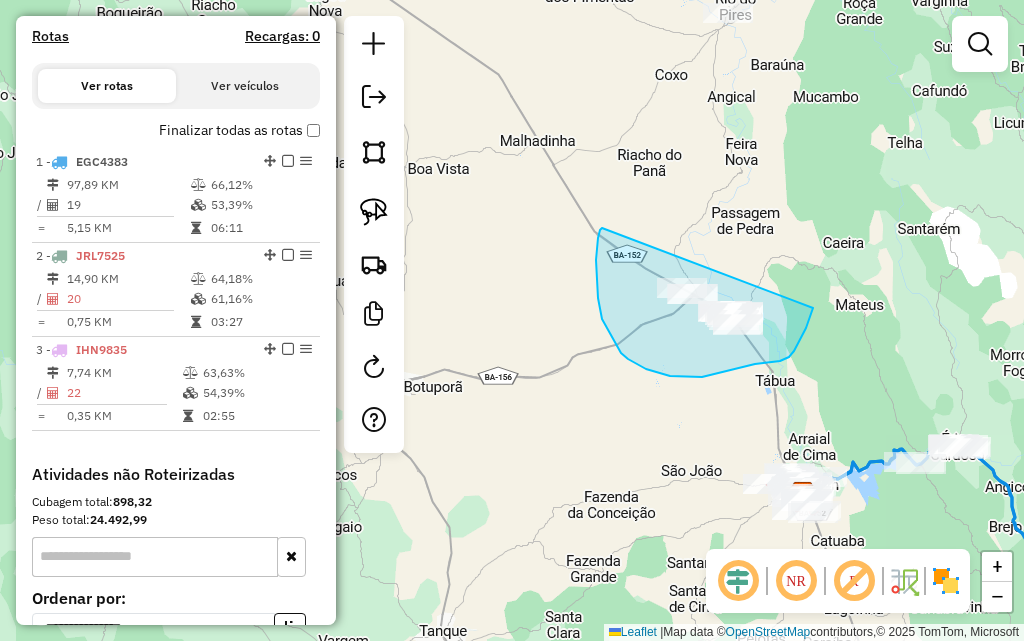 drag, startPoint x: 601, startPoint y: 229, endPoint x: 817, endPoint y: 276, distance: 221.05429 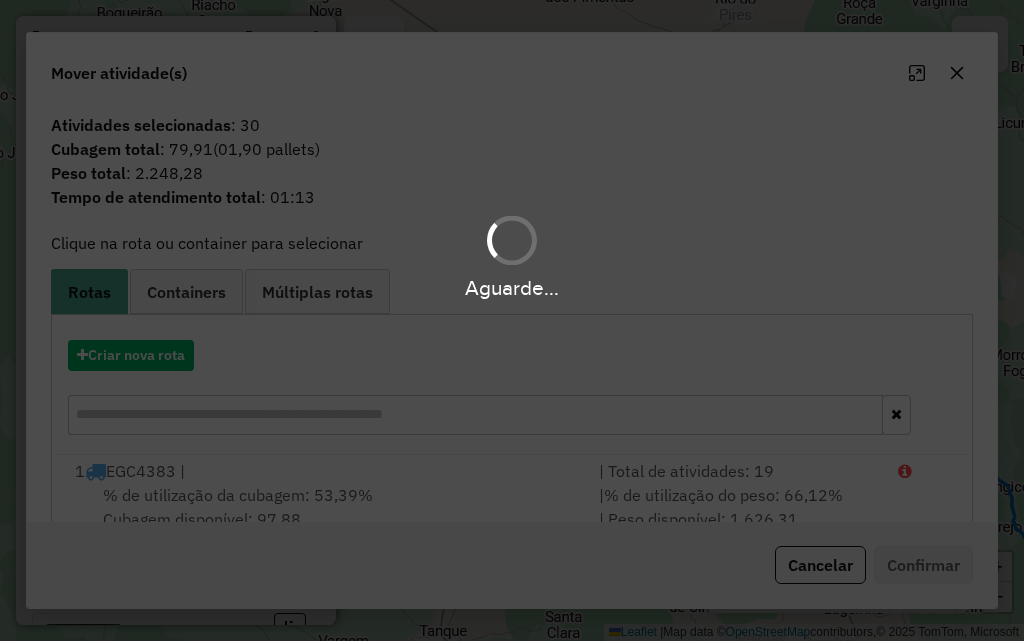 click on "Aguarde..." at bounding box center [512, 320] 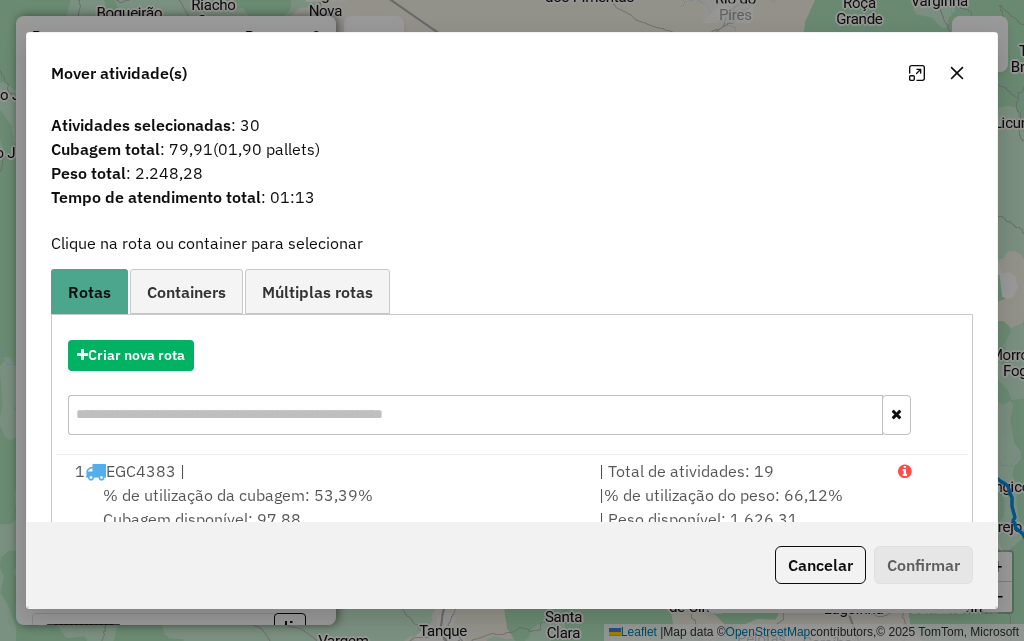 click 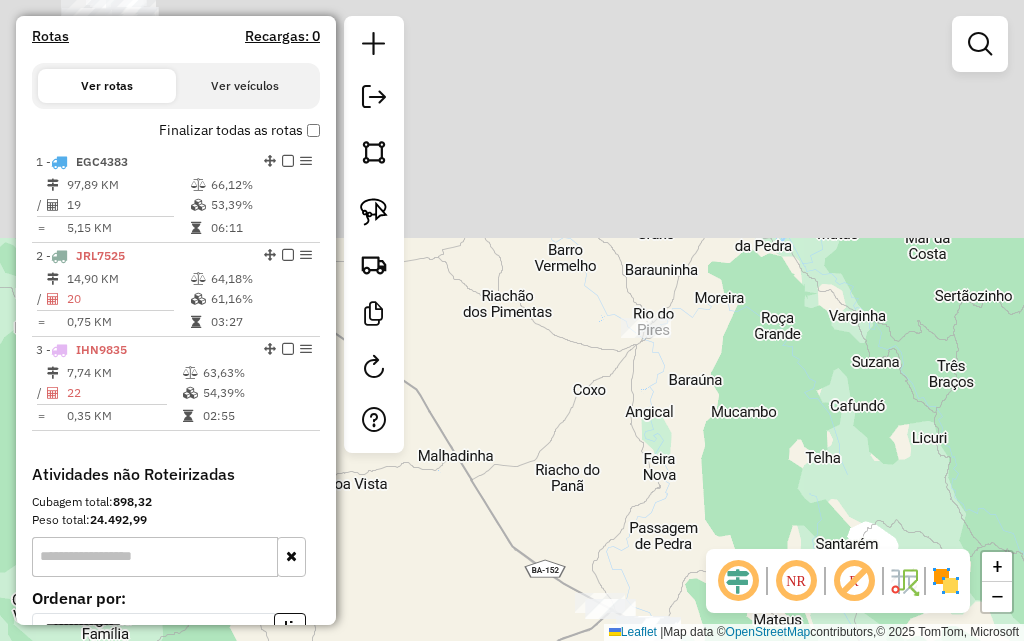 drag, startPoint x: 695, startPoint y: 361, endPoint x: 551, endPoint y: 395, distance: 147.95946 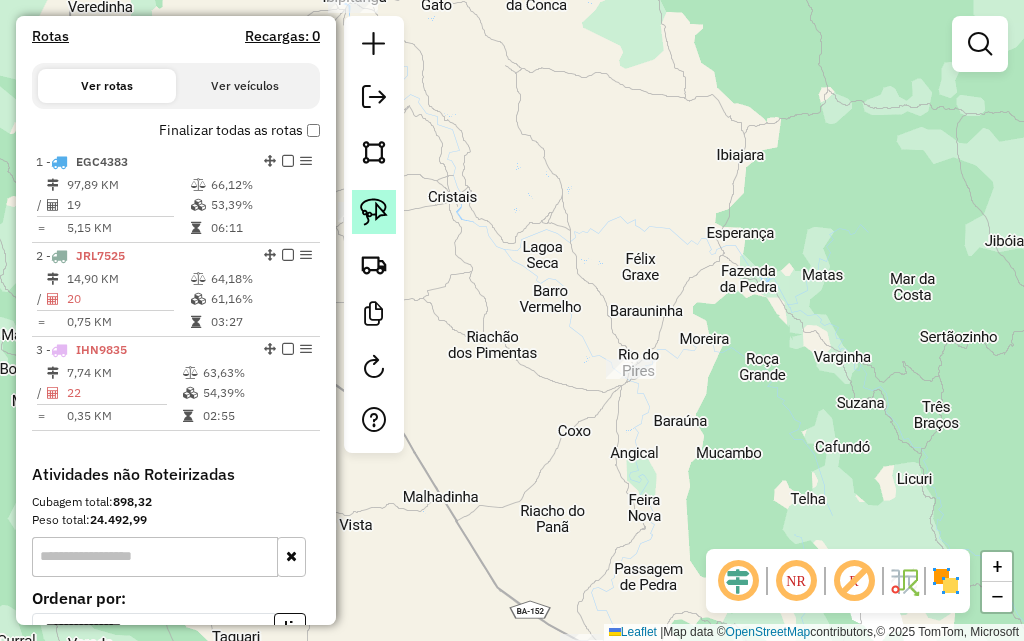 click 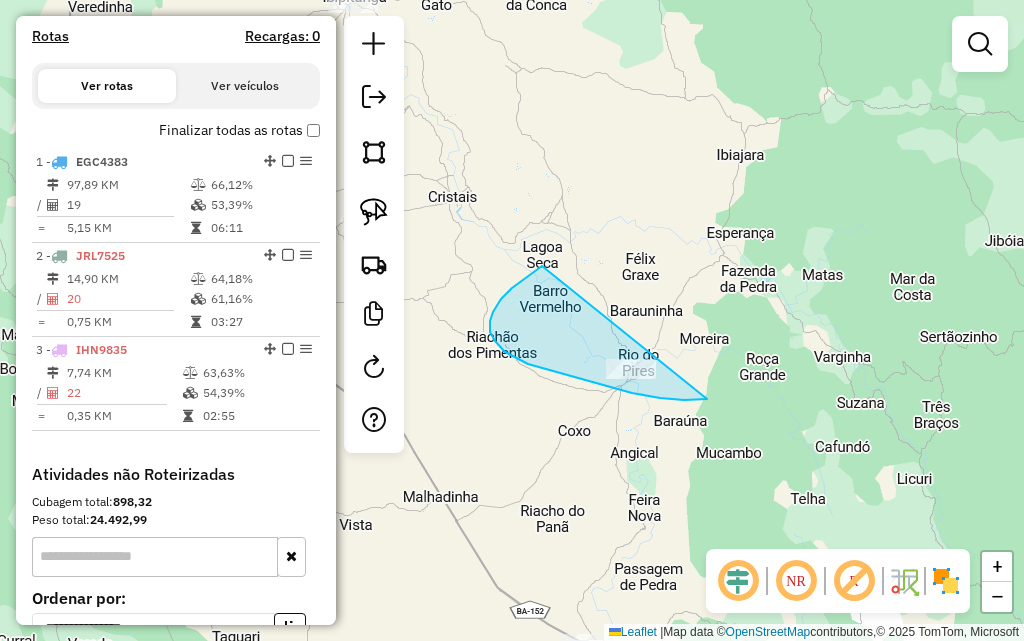 drag, startPoint x: 530, startPoint y: 274, endPoint x: 791, endPoint y: 316, distance: 264.35773 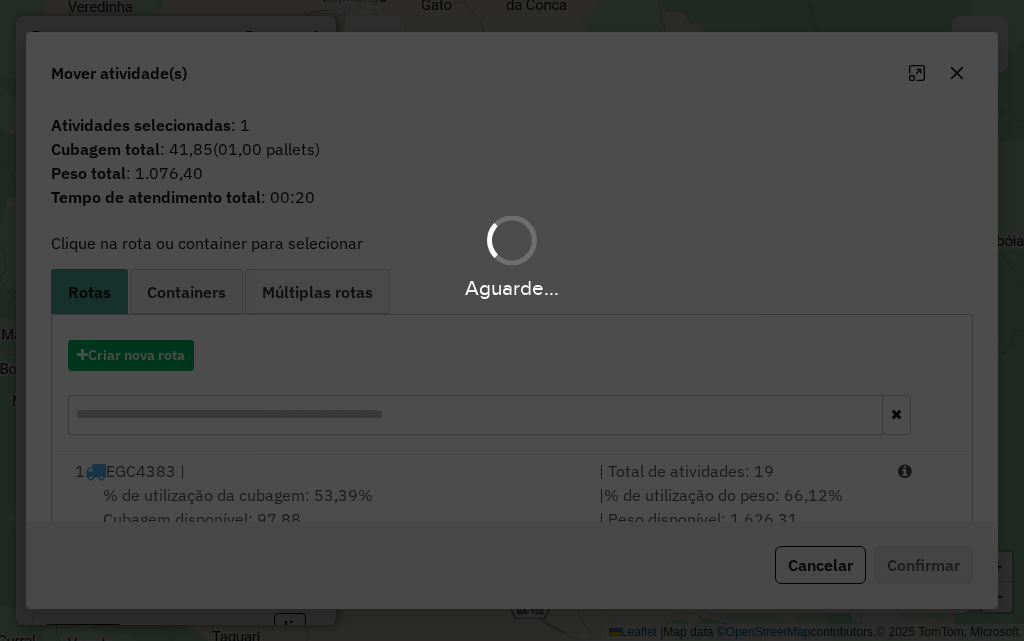click on "Aguarde..." at bounding box center [512, 320] 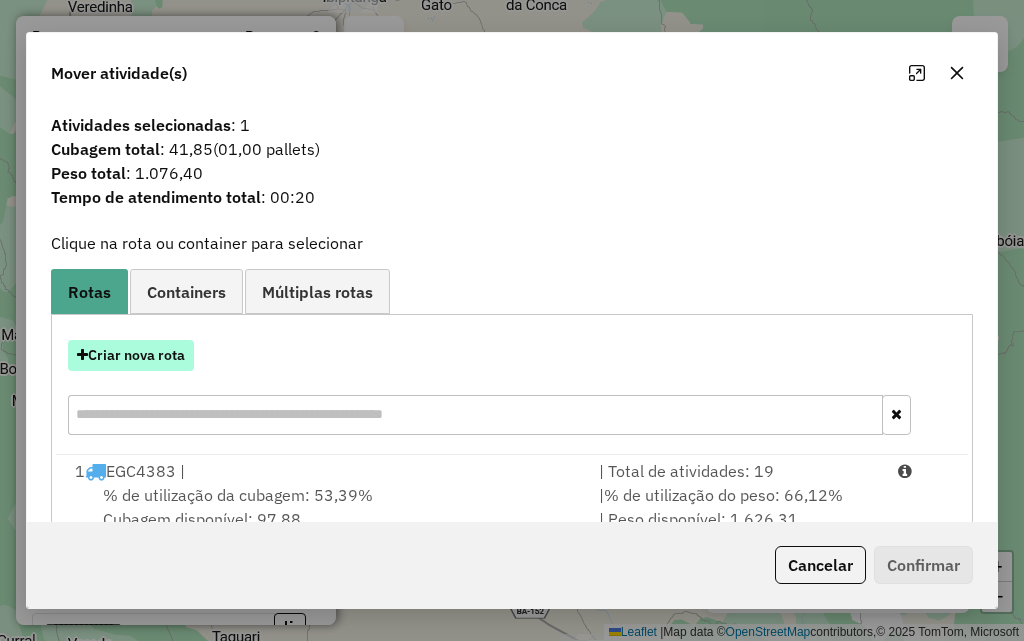 click on "Criar nova rota" at bounding box center [131, 355] 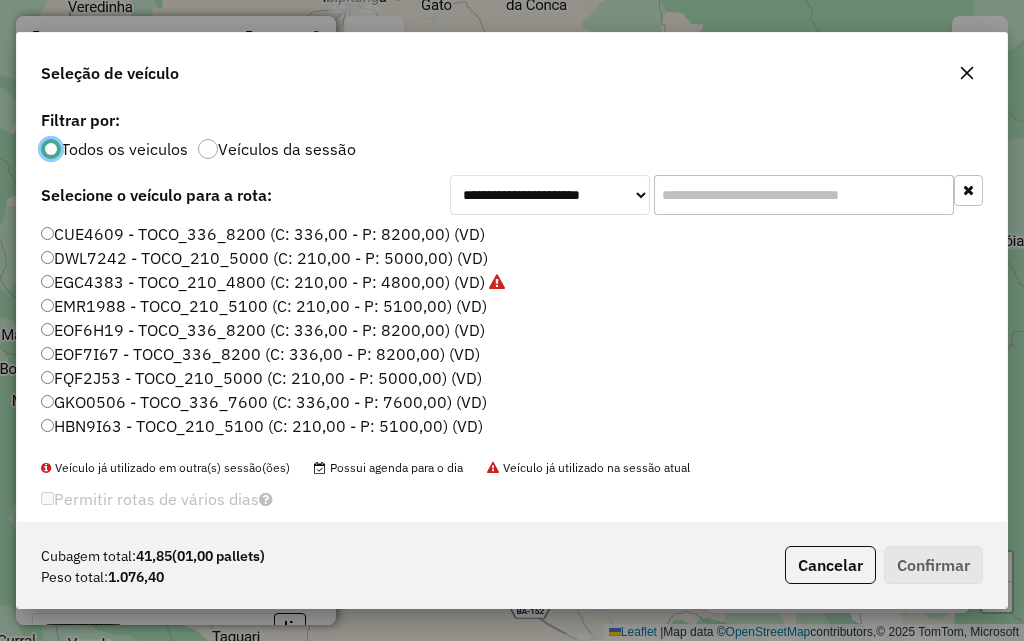 scroll, scrollTop: 11, scrollLeft: 6, axis: both 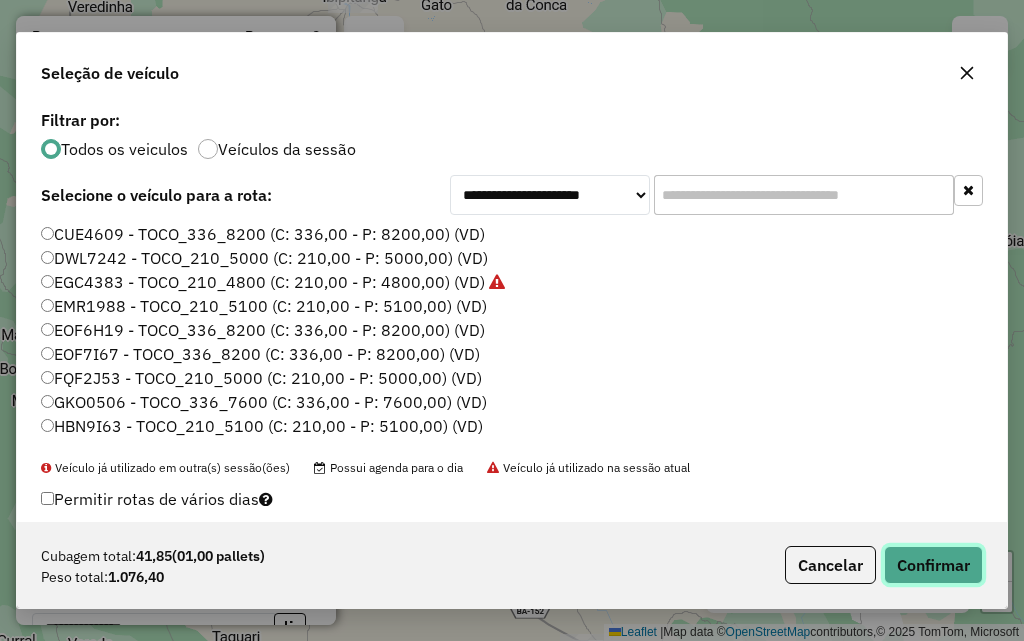 click on "Confirmar" 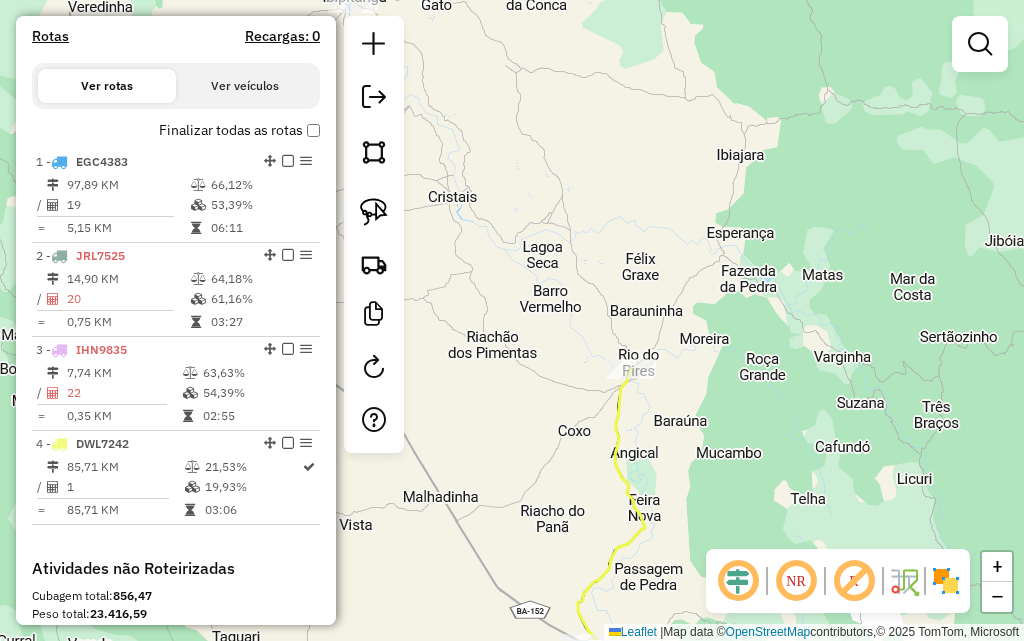 drag, startPoint x: 642, startPoint y: 355, endPoint x: 645, endPoint y: 227, distance: 128.03516 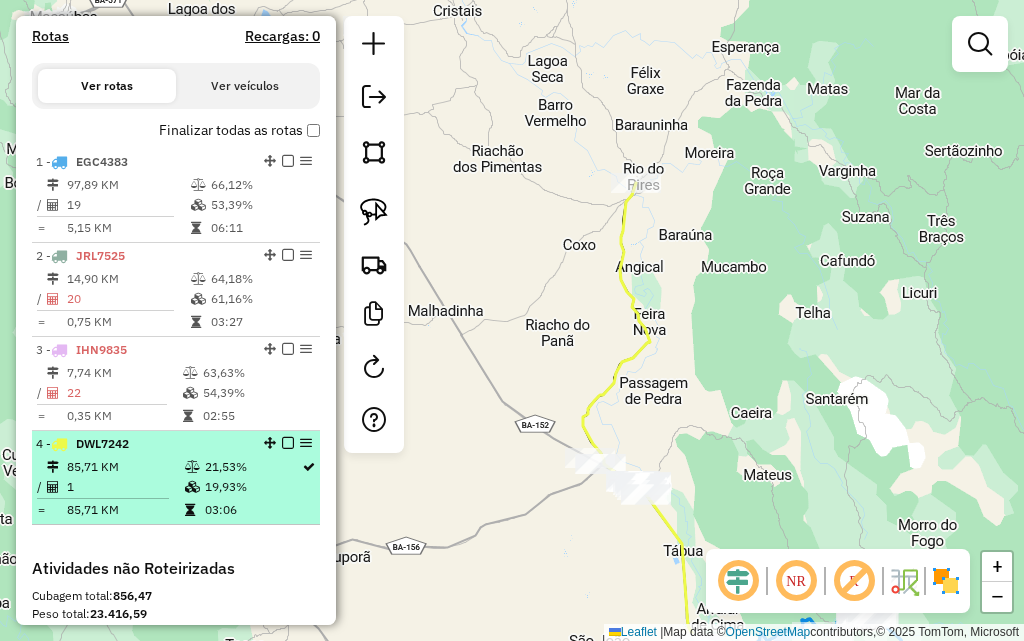 select on "**********" 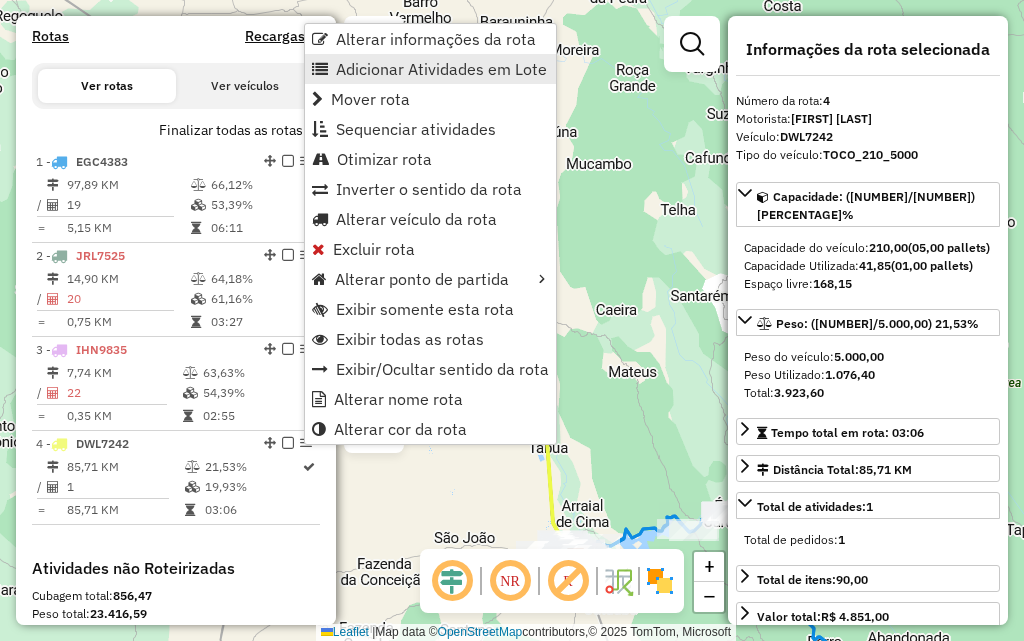 click on "Adicionar Atividades em Lote" at bounding box center [441, 69] 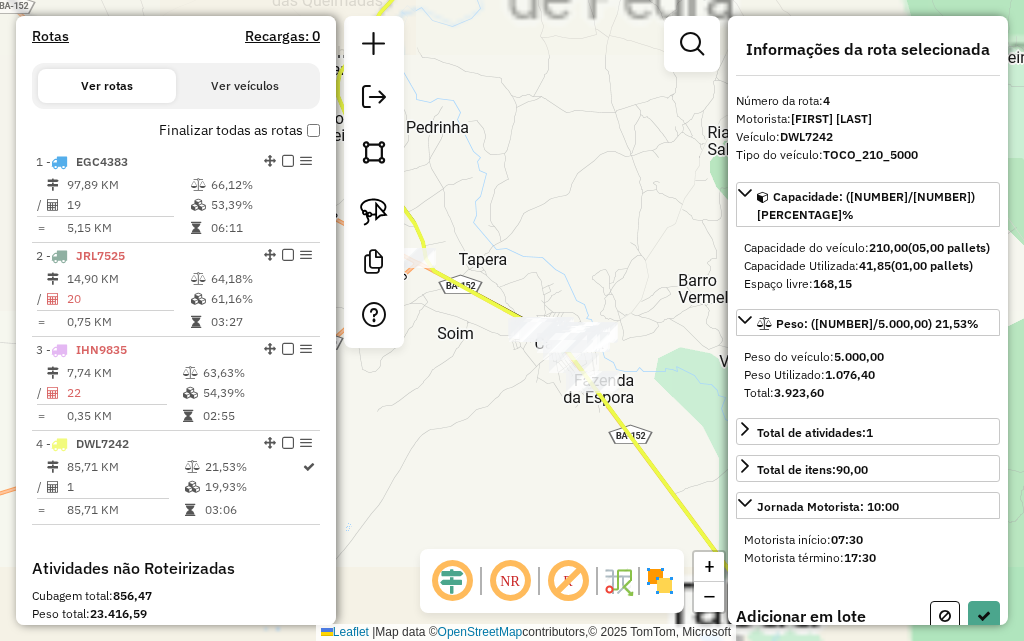 drag, startPoint x: 602, startPoint y: 333, endPoint x: 600, endPoint y: 247, distance: 86.023254 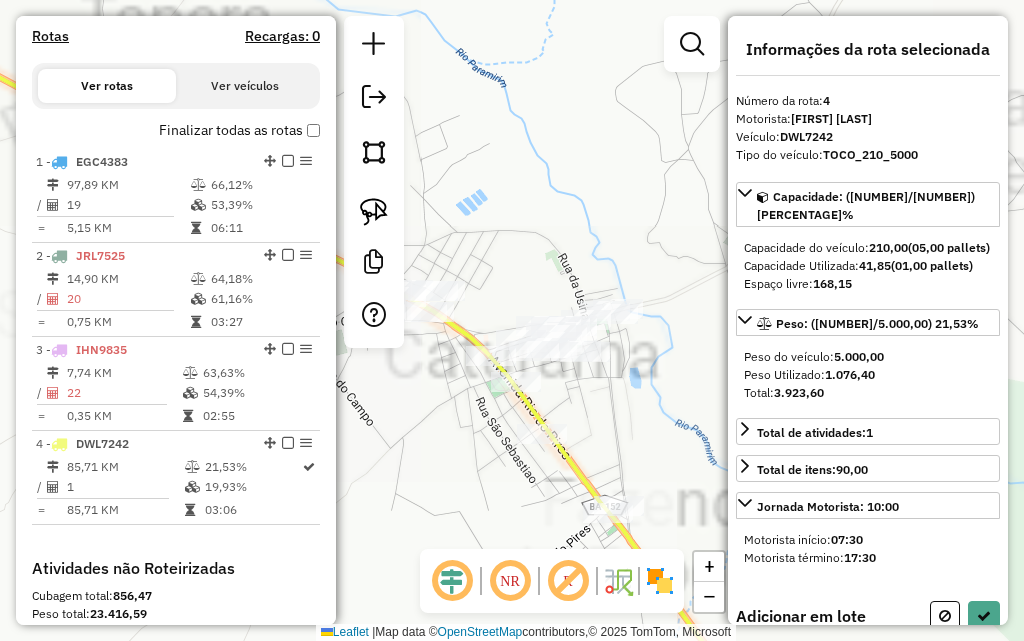 click on "Janela de atendimento Grade de atendimento Capacidade Transportadoras Veículos Cliente Pedidos  Rotas Selecione os dias de semana para filtrar as janelas de atendimento  Seg   Ter   Qua   Qui   Sex   Sáb   Dom  Informe o período da janela de atendimento: De: Até:  Filtrar exatamente a janela do cliente  Considerar janela de atendimento padrão  Selecione os dias de semana para filtrar as grades de atendimento  Seg   Ter   Qua   Qui   Sex   Sáb   Dom   Considerar clientes sem dia de atendimento cadastrado  Clientes fora do dia de atendimento selecionado Filtrar as atividades entre os valores definidos abaixo:  Peso mínimo:   Peso máximo:   Cubagem mínima:   Cubagem máxima:   De:   Até:  Filtrar as atividades entre o tempo de atendimento definido abaixo:  De:   Até:   Considerar capacidade total dos clientes não roteirizados Transportadora: Selecione um ou mais itens Tipo de veículo: Selecione um ou mais itens Veículo: Selecione um ou mais itens Motorista: Selecione um ou mais itens Nome: Rótulo:" 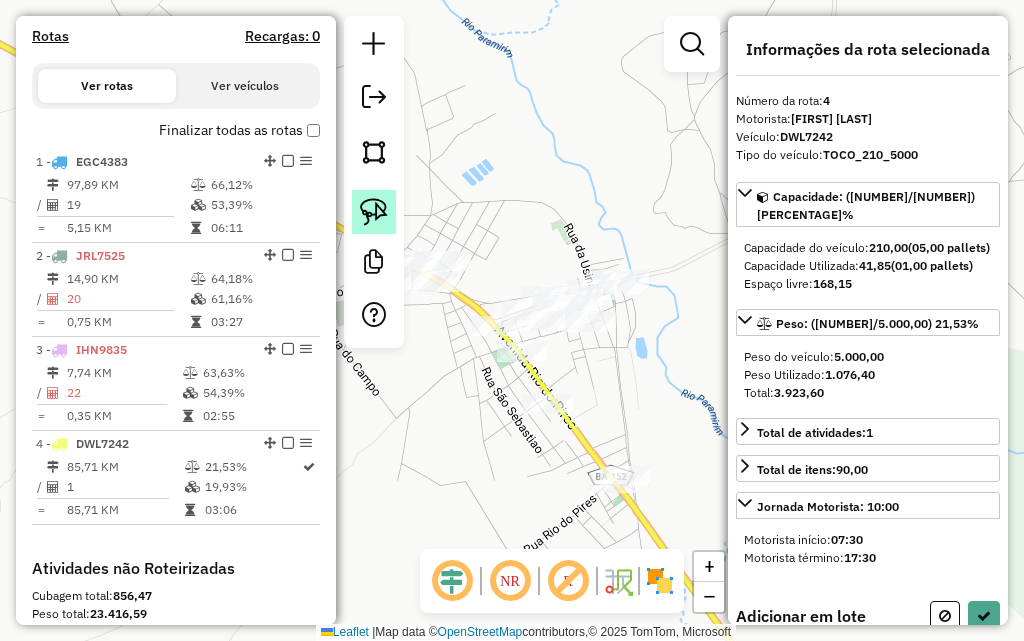 click 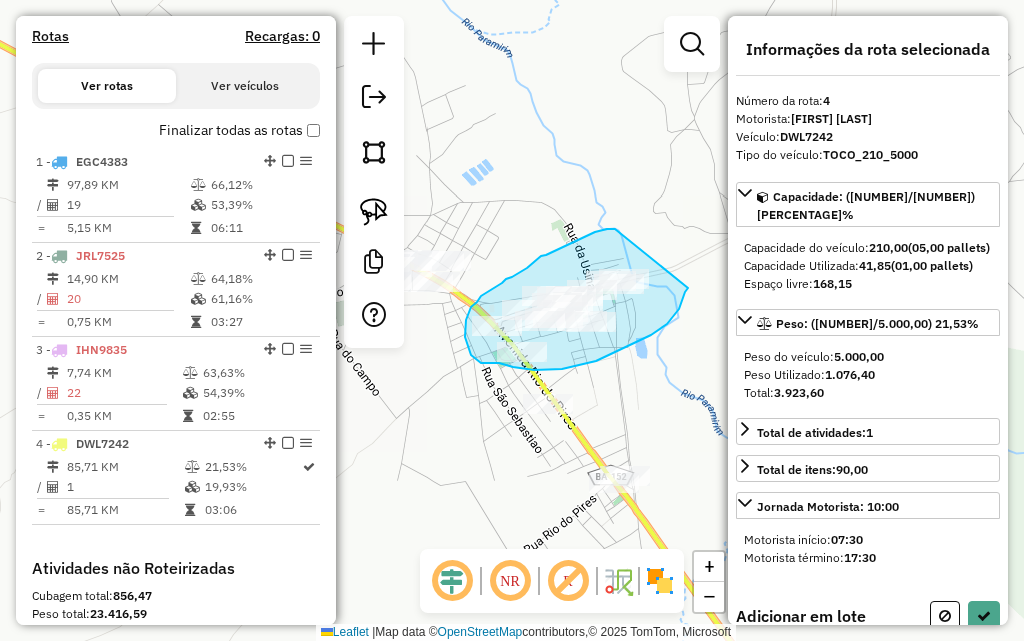 drag, startPoint x: 601, startPoint y: 231, endPoint x: 688, endPoint y: 288, distance: 104.00961 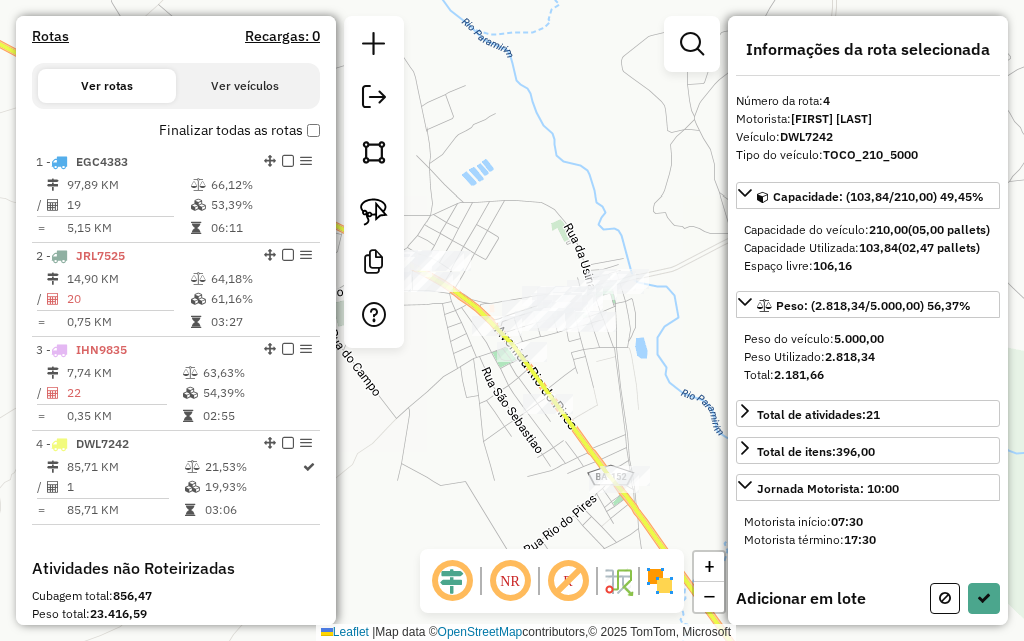 drag, startPoint x: 685, startPoint y: 402, endPoint x: 673, endPoint y: 301, distance: 101.71037 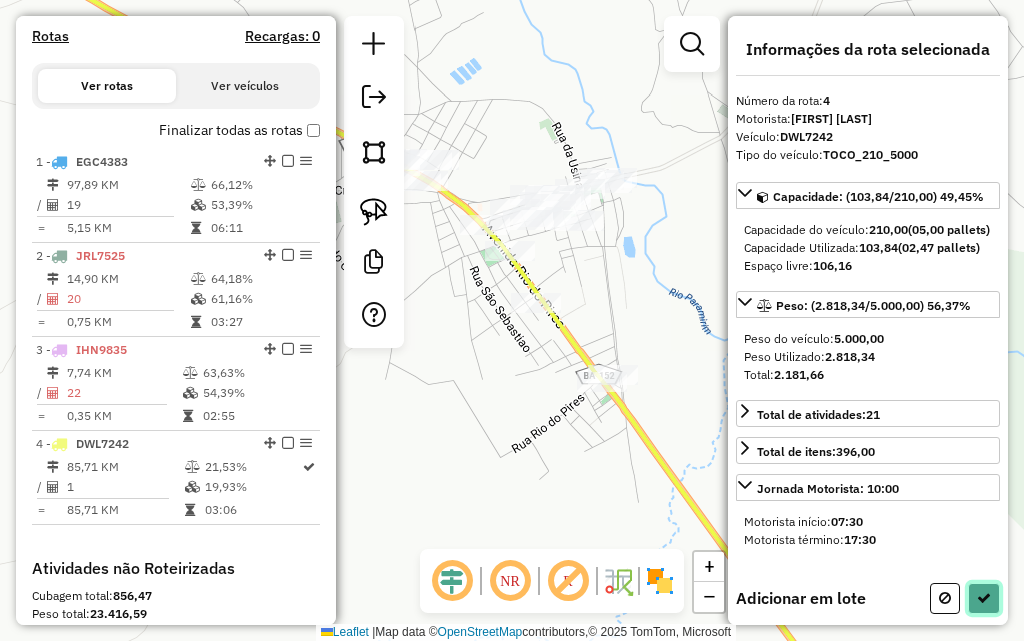 click at bounding box center (984, 598) 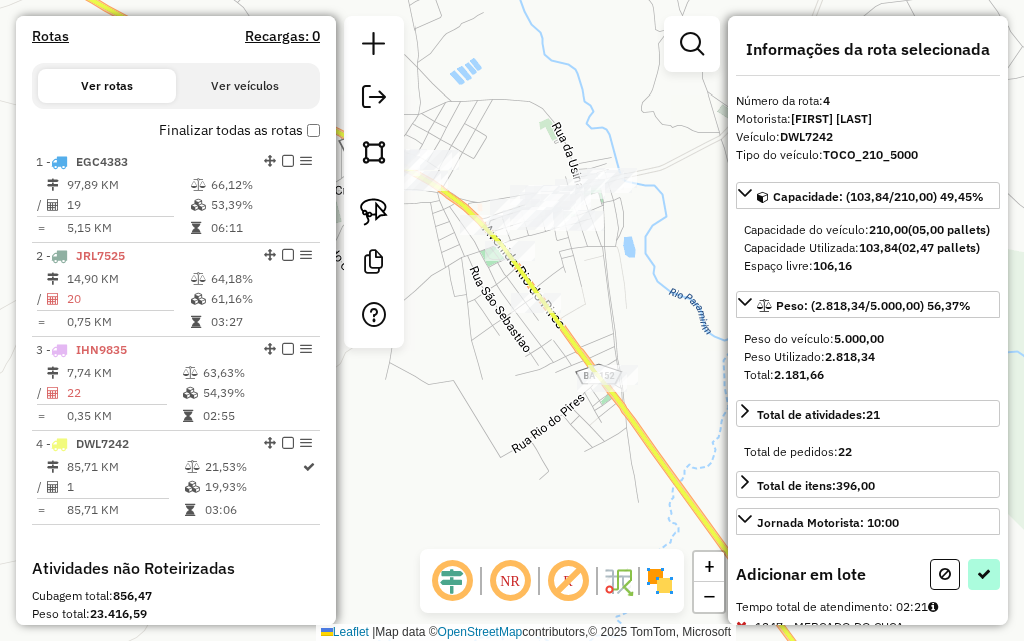 select on "**********" 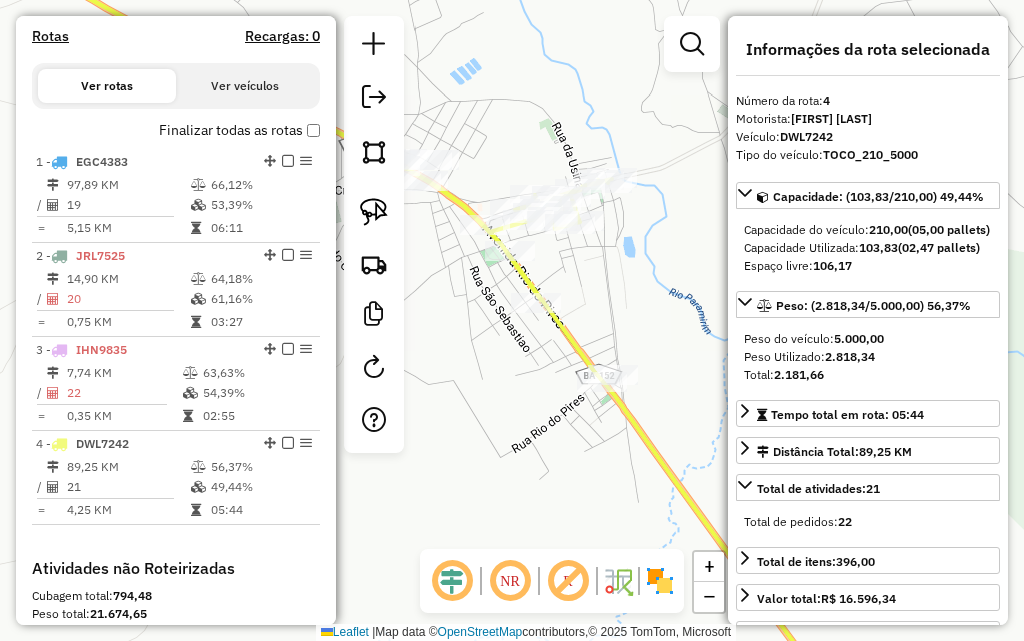 scroll, scrollTop: 935, scrollLeft: 0, axis: vertical 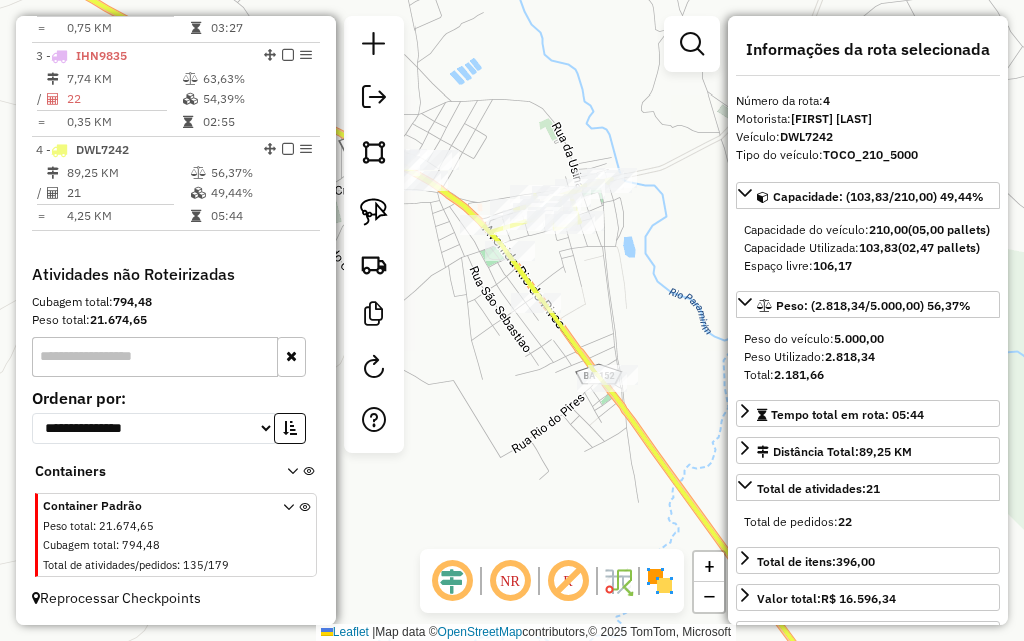 click on "Veículo: DWL7242" at bounding box center [868, 137] 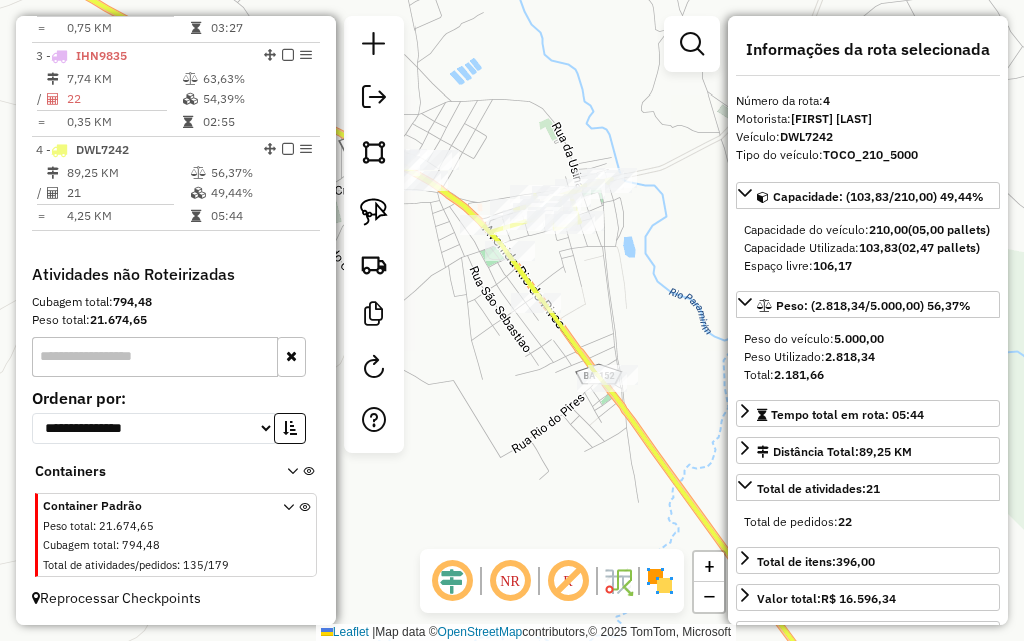 click on "Janela de atendimento Grade de atendimento Capacidade Transportadoras Veículos Cliente Pedidos  Rotas Selecione os dias de semana para filtrar as janelas de atendimento  Seg   Ter   Qua   Qui   Sex   Sáb   Dom  Informe o período da janela de atendimento: De: Até:  Filtrar exatamente a janela do cliente  Considerar janela de atendimento padrão  Selecione os dias de semana para filtrar as grades de atendimento  Seg   Ter   Qua   Qui   Sex   Sáb   Dom   Considerar clientes sem dia de atendimento cadastrado  Clientes fora do dia de atendimento selecionado Filtrar as atividades entre os valores definidos abaixo:  Peso mínimo:   Peso máximo:   Cubagem mínima:   Cubagem máxima:   De:   Até:  Filtrar as atividades entre o tempo de atendimento definido abaixo:  De:   Até:   Considerar capacidade total dos clientes não roteirizados Transportadora: Selecione um ou mais itens Tipo de veículo: Selecione um ou mais itens Veículo: Selecione um ou mais itens Motorista: Selecione um ou mais itens Nome: Rótulo:" 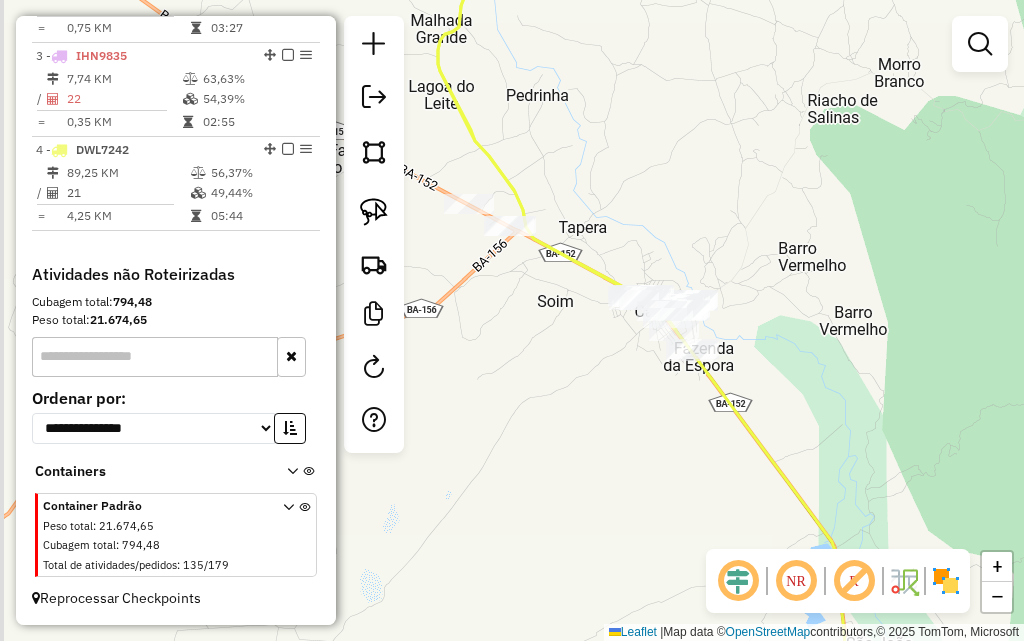 drag, startPoint x: 582, startPoint y: 357, endPoint x: 627, endPoint y: 334, distance: 50.537113 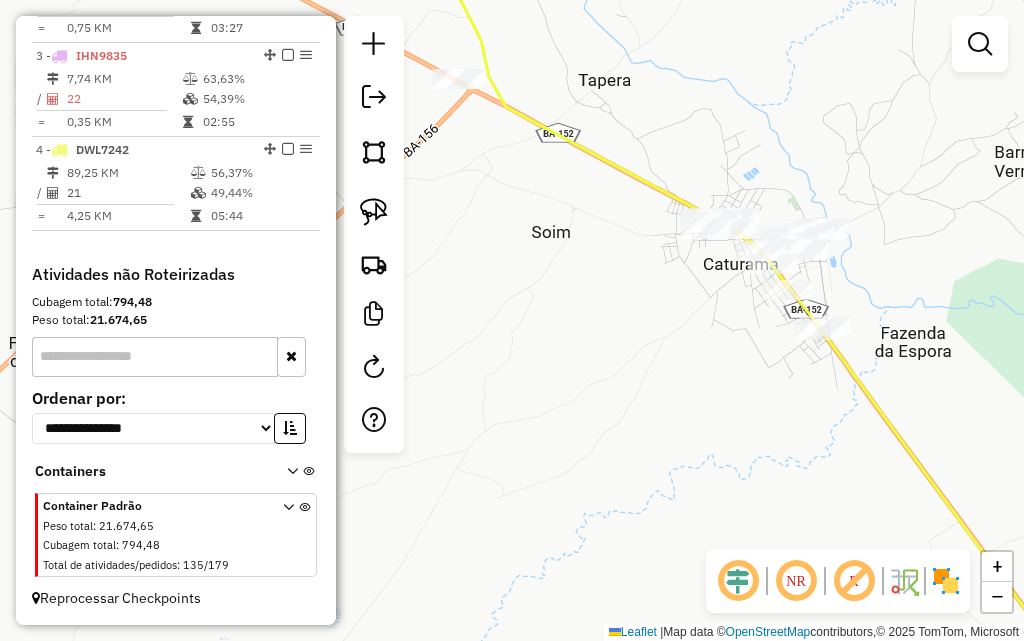 drag, startPoint x: 642, startPoint y: 336, endPoint x: 670, endPoint y: 314, distance: 35.608986 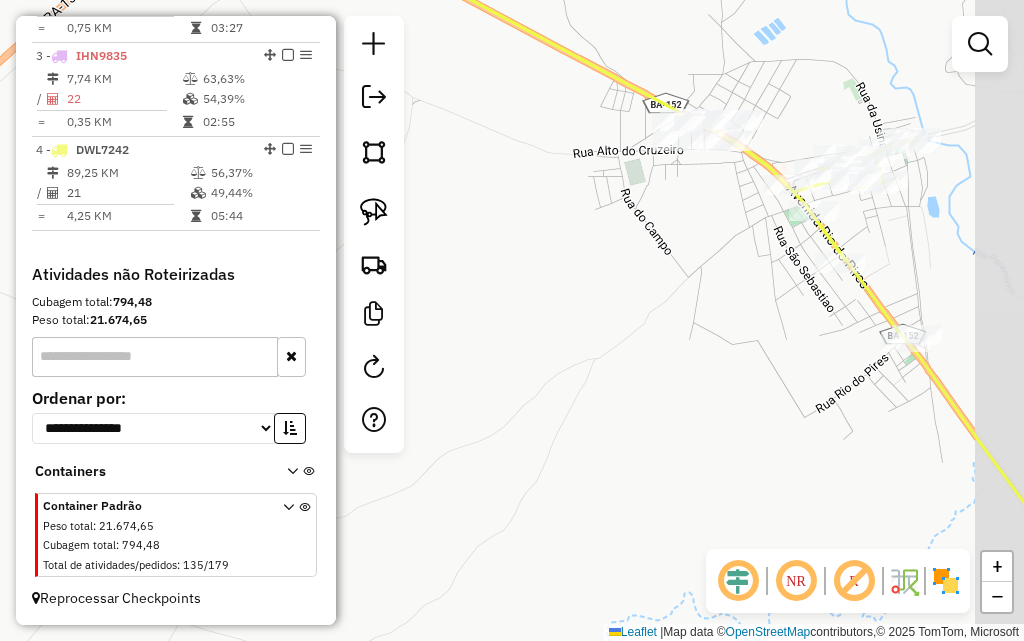 drag, startPoint x: 691, startPoint y: 301, endPoint x: 604, endPoint y: 316, distance: 88.28363 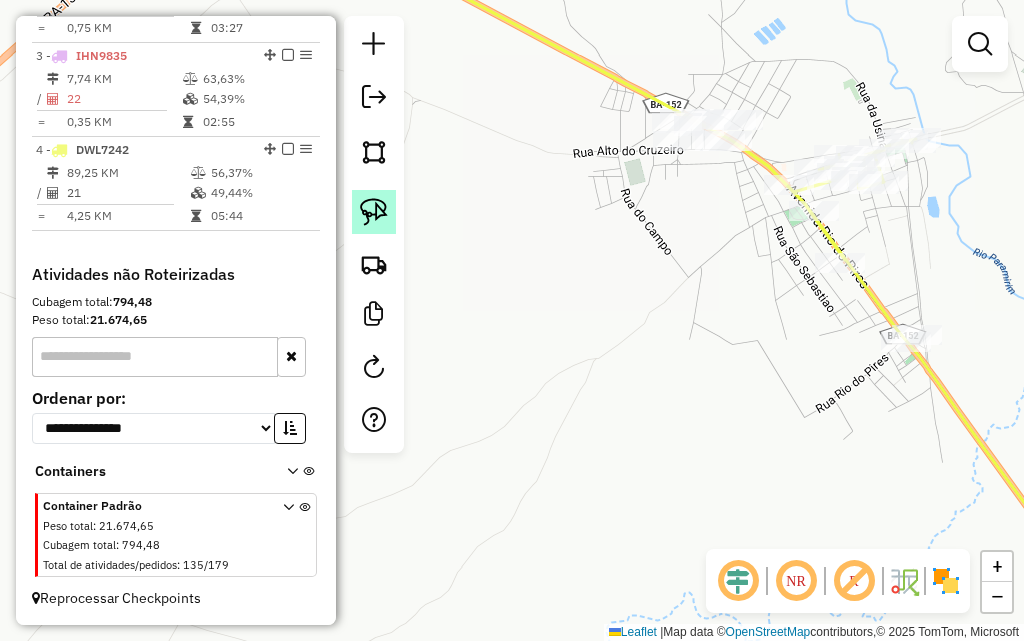 click 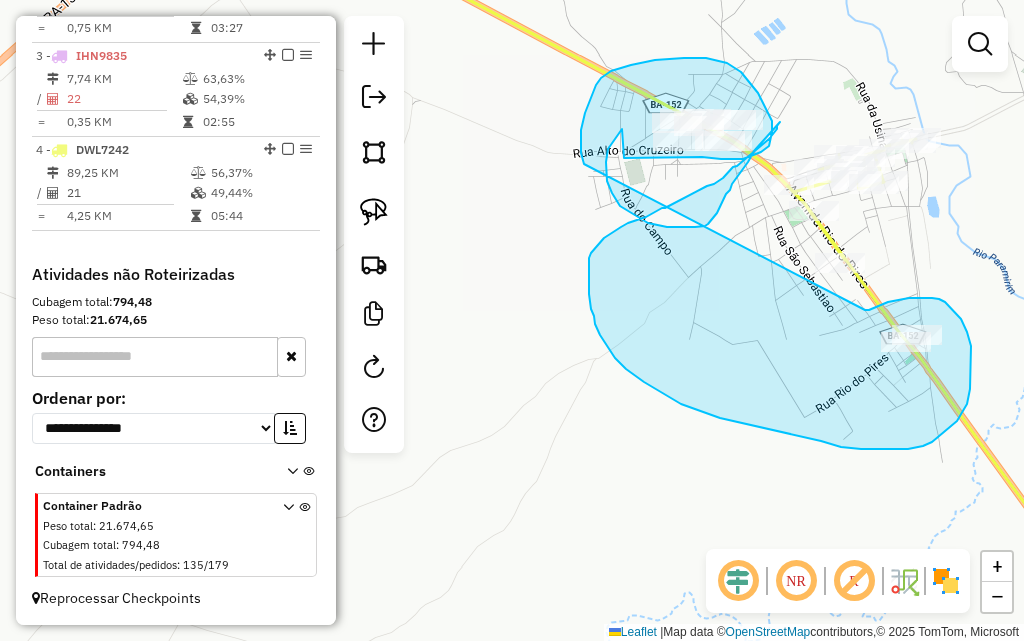 drag, startPoint x: 865, startPoint y: 310, endPoint x: 584, endPoint y: 164, distance: 316.66544 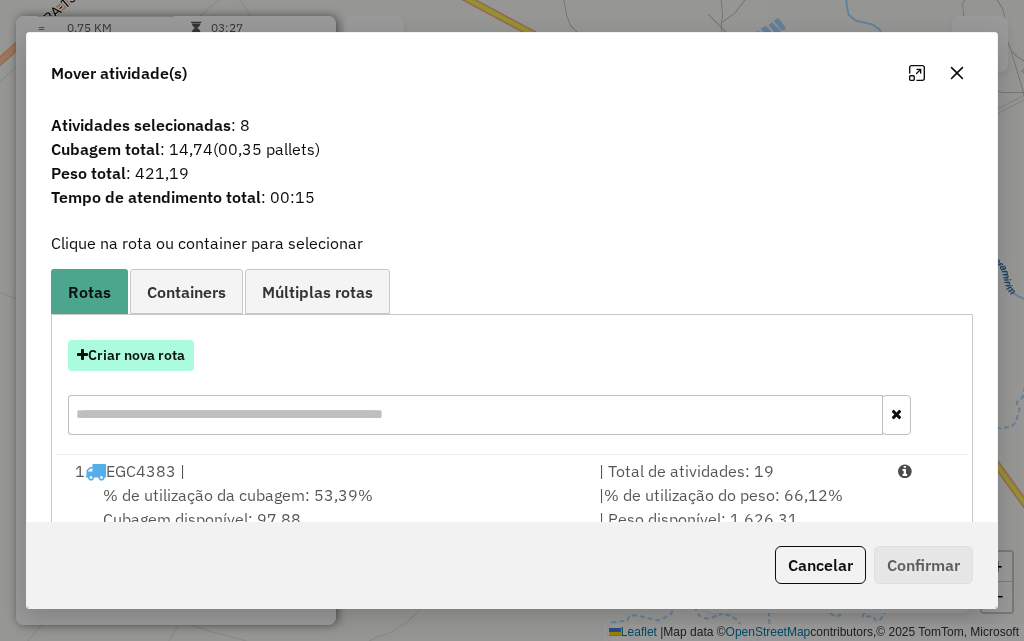 click on "Criar nova rota" at bounding box center [131, 355] 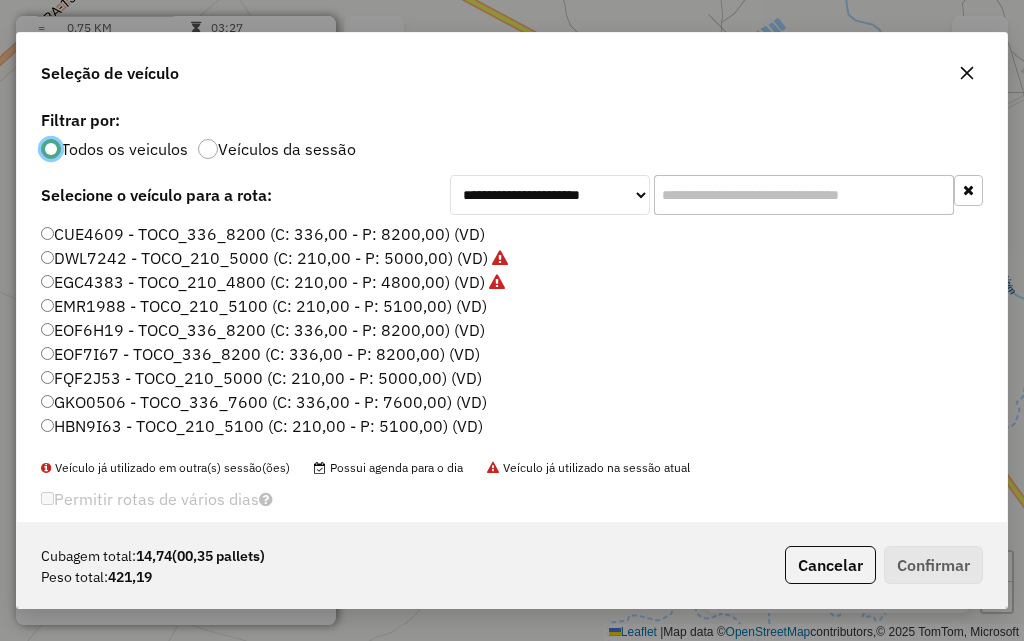scroll, scrollTop: 11, scrollLeft: 6, axis: both 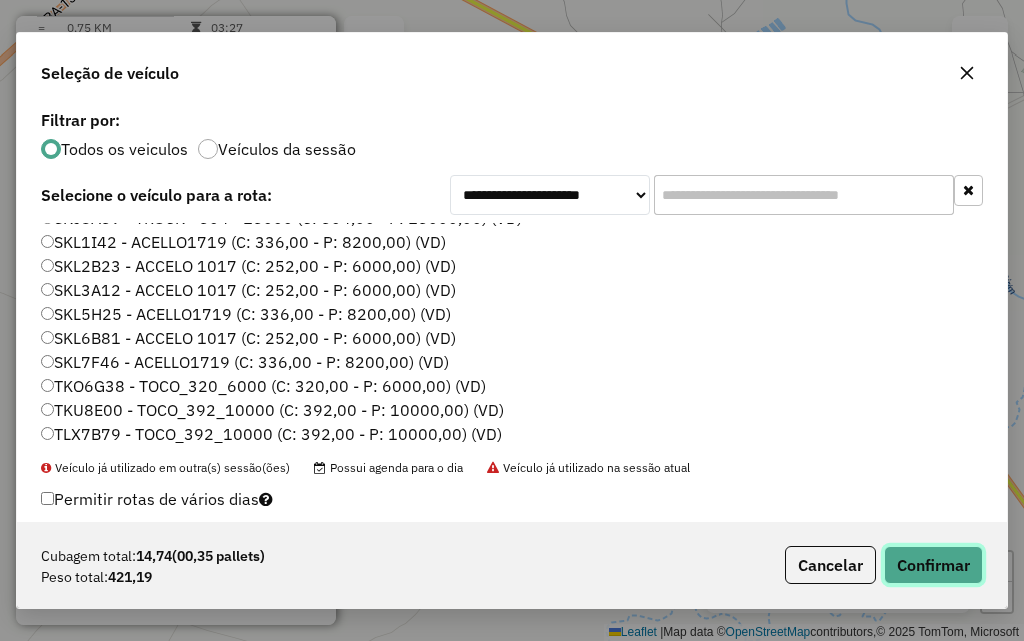 click on "Confirmar" 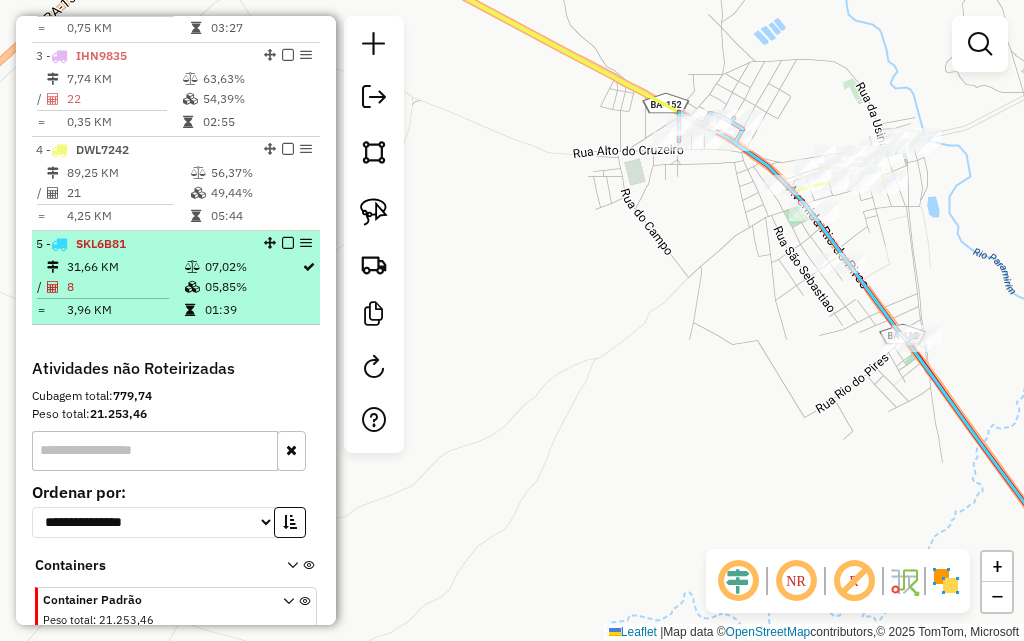 select on "**********" 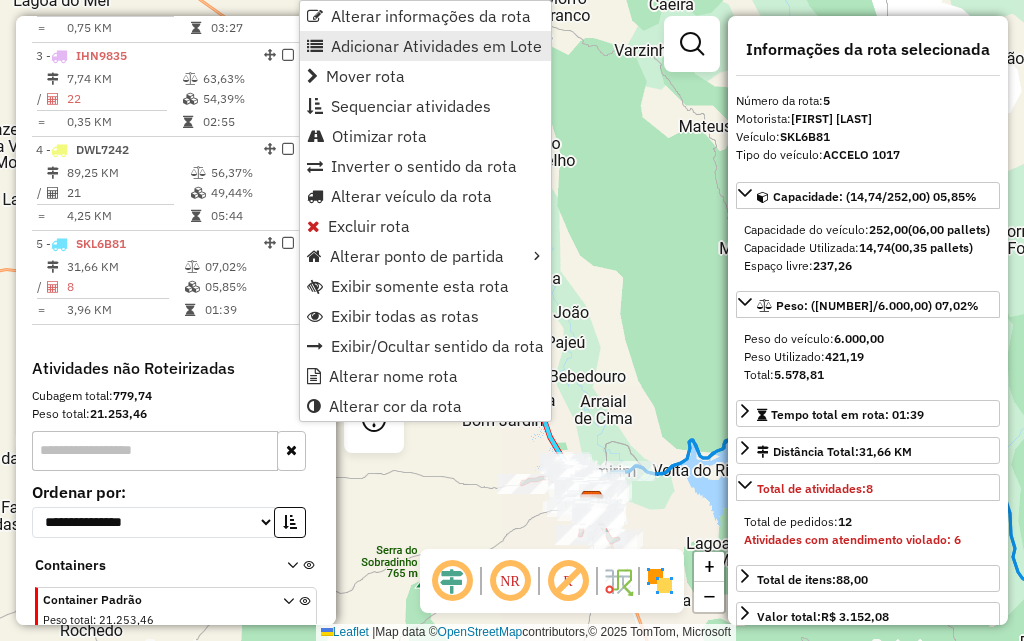 click on "Adicionar Atividades em Lote" at bounding box center (425, 46) 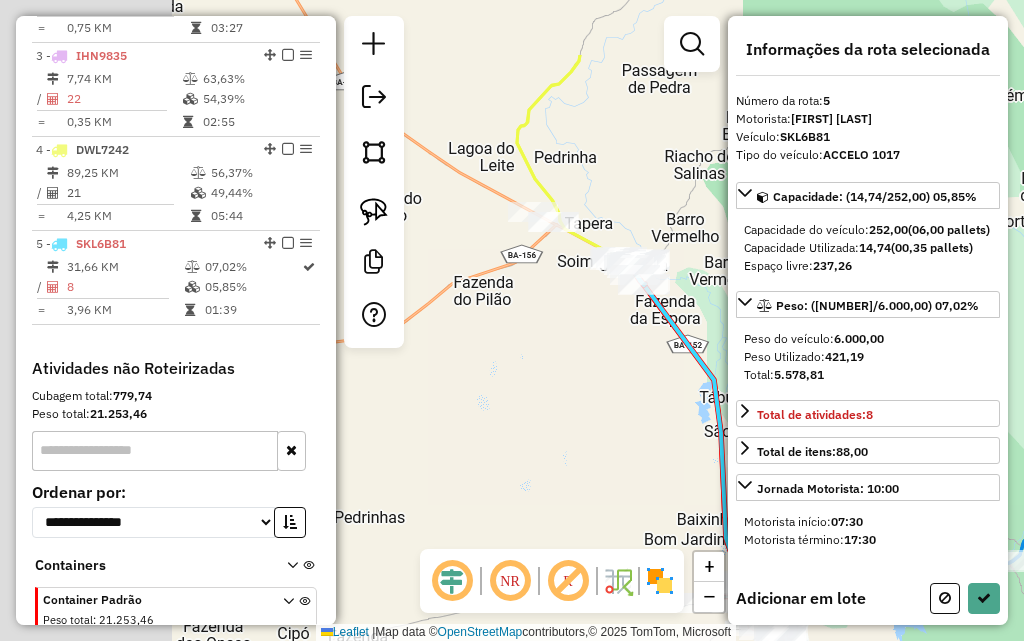 drag, startPoint x: 554, startPoint y: 173, endPoint x: 658, endPoint y: 335, distance: 192.50974 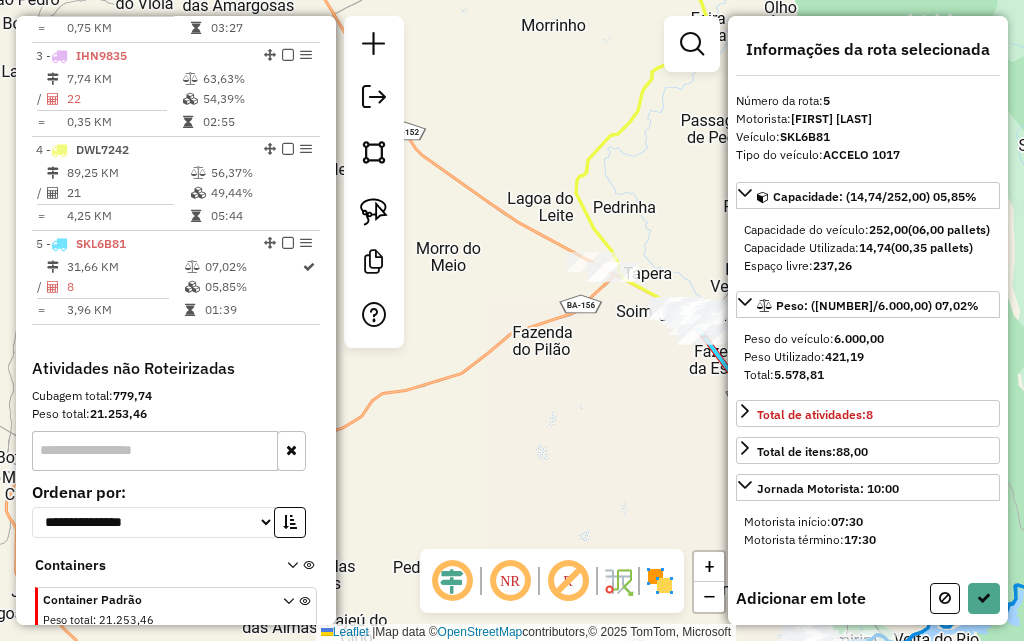 click on "Janela de atendimento Grade de atendimento Capacidade Transportadoras Veículos Cliente Pedidos  Rotas Selecione os dias de semana para filtrar as janelas de atendimento  Seg   Ter   Qua   Qui   Sex   Sáb   Dom  Informe o período da janela de atendimento: De: Até:  Filtrar exatamente a janela do cliente  Considerar janela de atendimento padrão  Selecione os dias de semana para filtrar as grades de atendimento  Seg   Ter   Qua   Qui   Sex   Sáb   Dom   Considerar clientes sem dia de atendimento cadastrado  Clientes fora do dia de atendimento selecionado Filtrar as atividades entre os valores definidos abaixo:  Peso mínimo:   Peso máximo:   Cubagem mínima:   Cubagem máxima:   De:   Até:  Filtrar as atividades entre o tempo de atendimento definido abaixo:  De:   Até:   Considerar capacidade total dos clientes não roteirizados Transportadora: Selecione um ou mais itens Tipo de veículo: Selecione um ou mais itens Veículo: Selecione um ou mais itens Motorista: Selecione um ou mais itens Nome: Rótulo:" 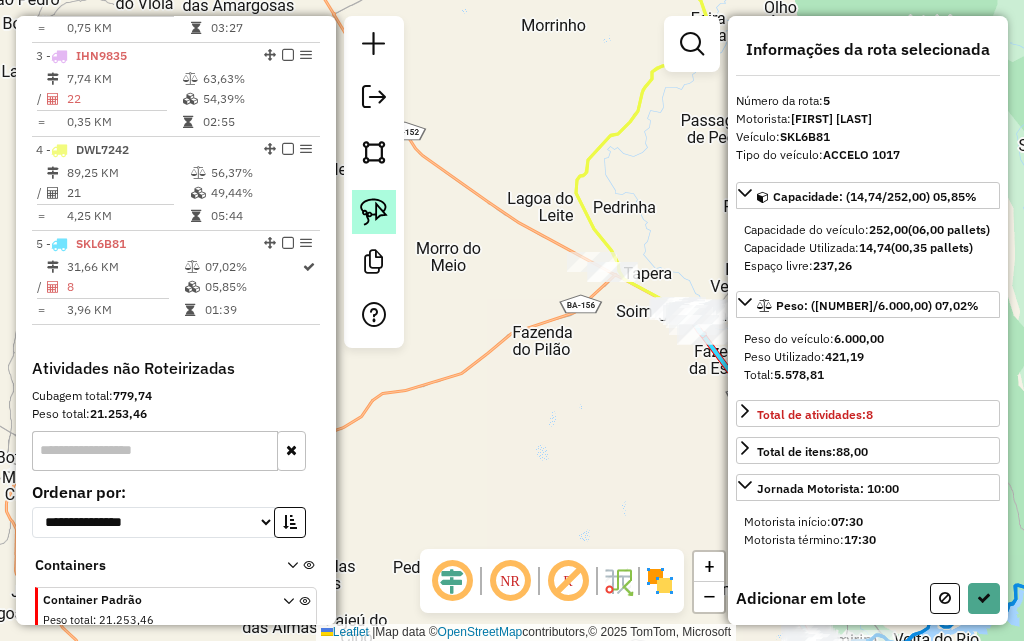 click 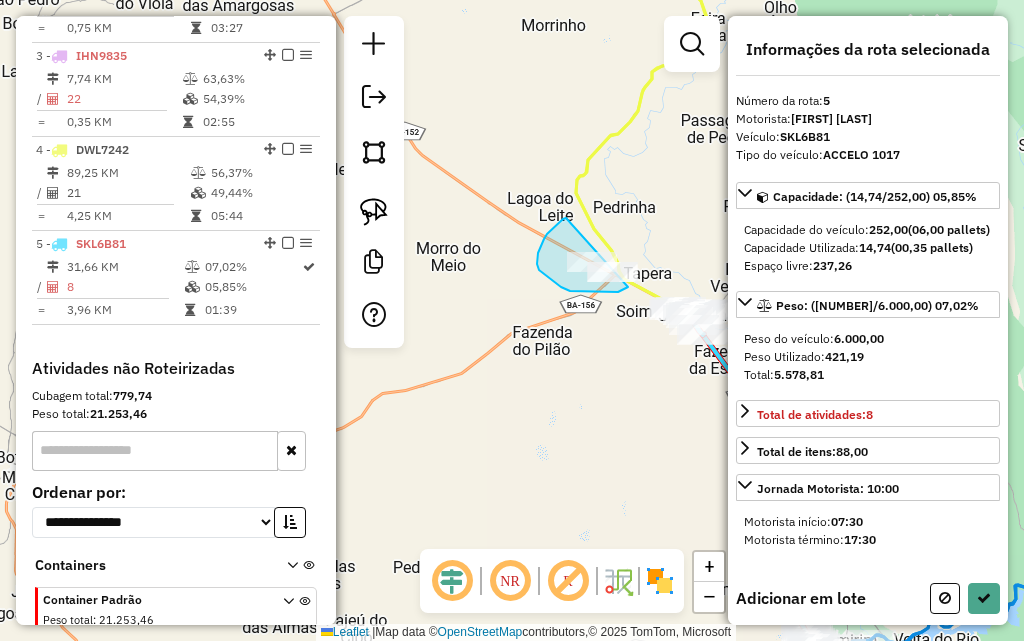 drag, startPoint x: 566, startPoint y: 218, endPoint x: 660, endPoint y: 248, distance: 98.67117 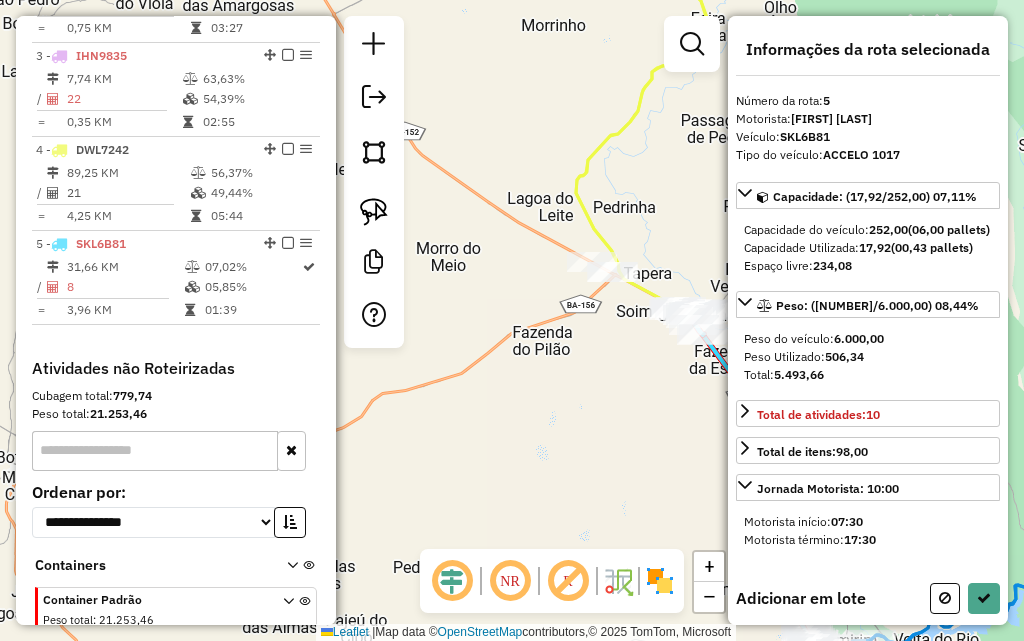 drag, startPoint x: 571, startPoint y: 356, endPoint x: 737, endPoint y: 353, distance: 166.0271 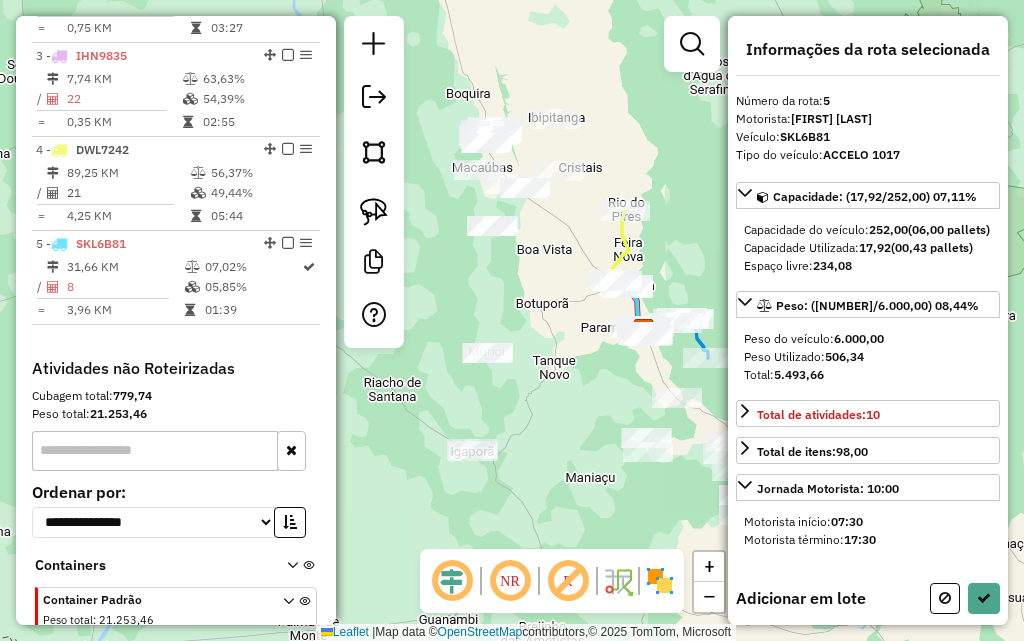drag, startPoint x: 592, startPoint y: 456, endPoint x: 608, endPoint y: 553, distance: 98.31073 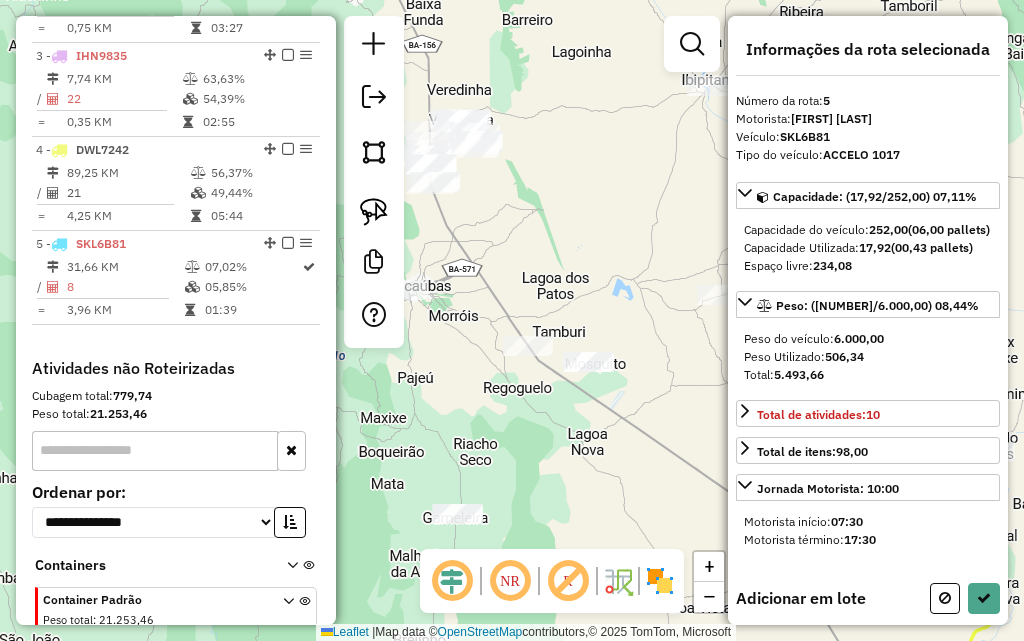 click on "Janela de atendimento Grade de atendimento Capacidade Transportadoras Veículos Cliente Pedidos  Rotas Selecione os dias de semana para filtrar as janelas de atendimento  Seg   Ter   Qua   Qui   Sex   Sáb   Dom  Informe o período da janela de atendimento: De: Até:  Filtrar exatamente a janela do cliente  Considerar janela de atendimento padrão  Selecione os dias de semana para filtrar as grades de atendimento  Seg   Ter   Qua   Qui   Sex   Sáb   Dom   Considerar clientes sem dia de atendimento cadastrado  Clientes fora do dia de atendimento selecionado Filtrar as atividades entre os valores definidos abaixo:  Peso mínimo:   Peso máximo:   Cubagem mínima:   Cubagem máxima:   De:   Até:  Filtrar as atividades entre o tempo de atendimento definido abaixo:  De:   Até:   Considerar capacidade total dos clientes não roteirizados Transportadora: Selecione um ou mais itens Tipo de veículo: Selecione um ou mais itens Veículo: Selecione um ou mais itens Motorista: Selecione um ou mais itens Nome: Rótulo:" 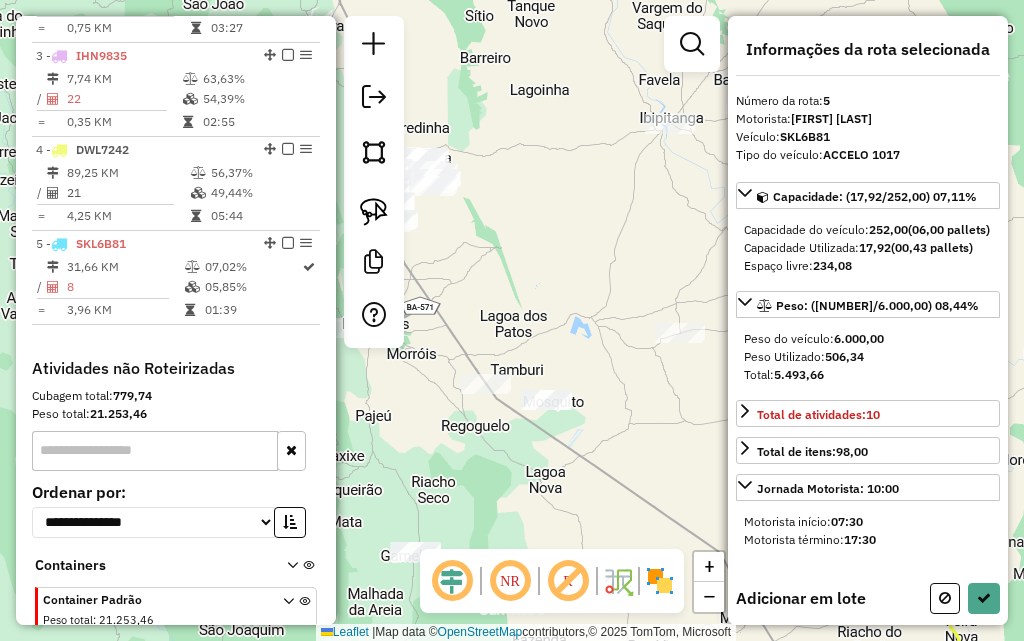 drag, startPoint x: 683, startPoint y: 373, endPoint x: 628, endPoint y: 422, distance: 73.661385 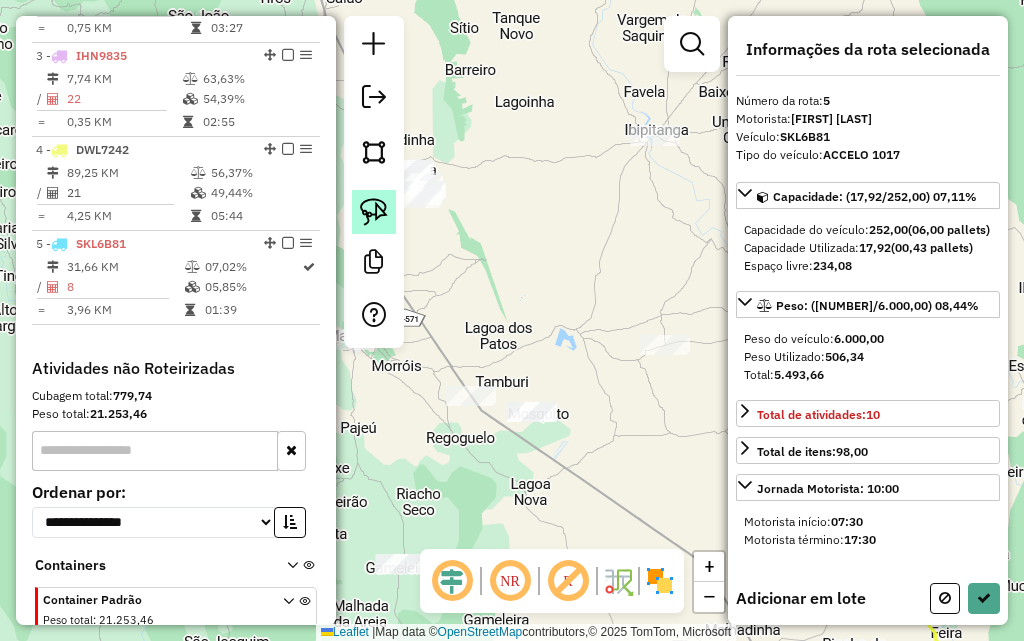 click 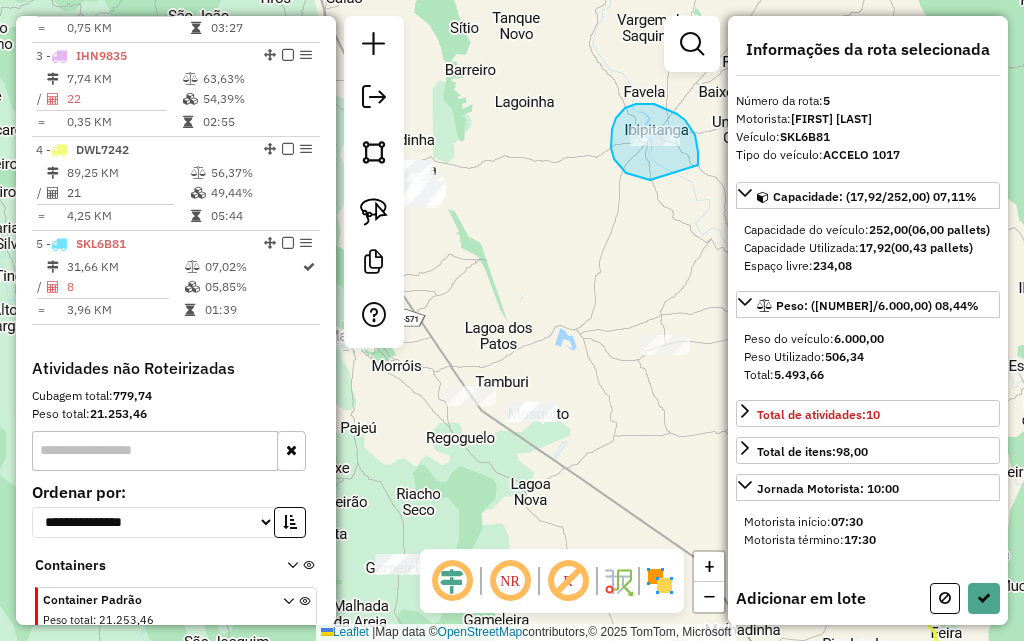 drag, startPoint x: 698, startPoint y: 158, endPoint x: 650, endPoint y: 180, distance: 52.801514 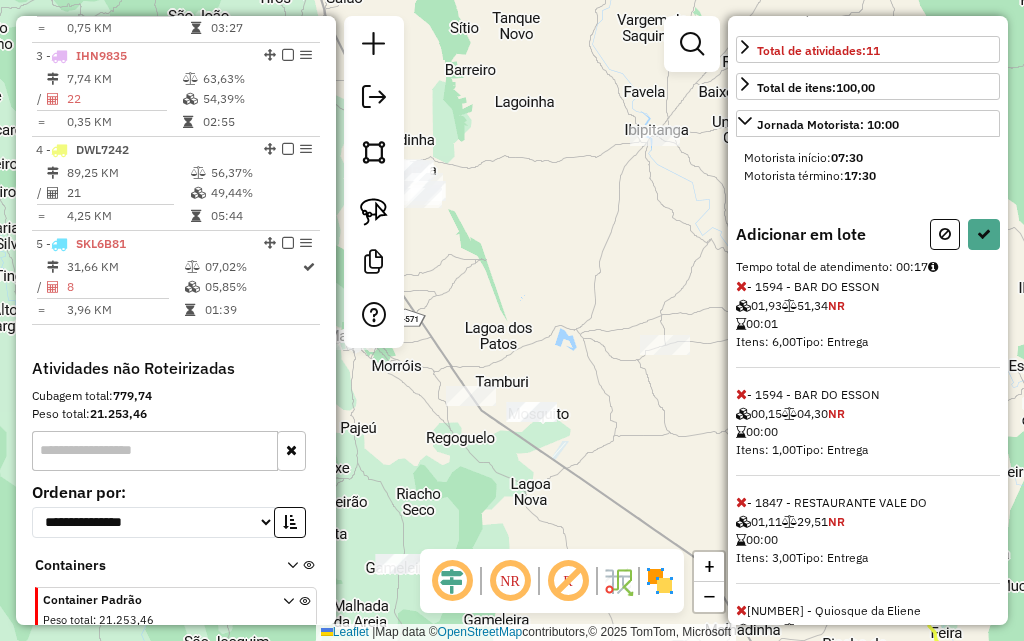 scroll, scrollTop: 473, scrollLeft: 0, axis: vertical 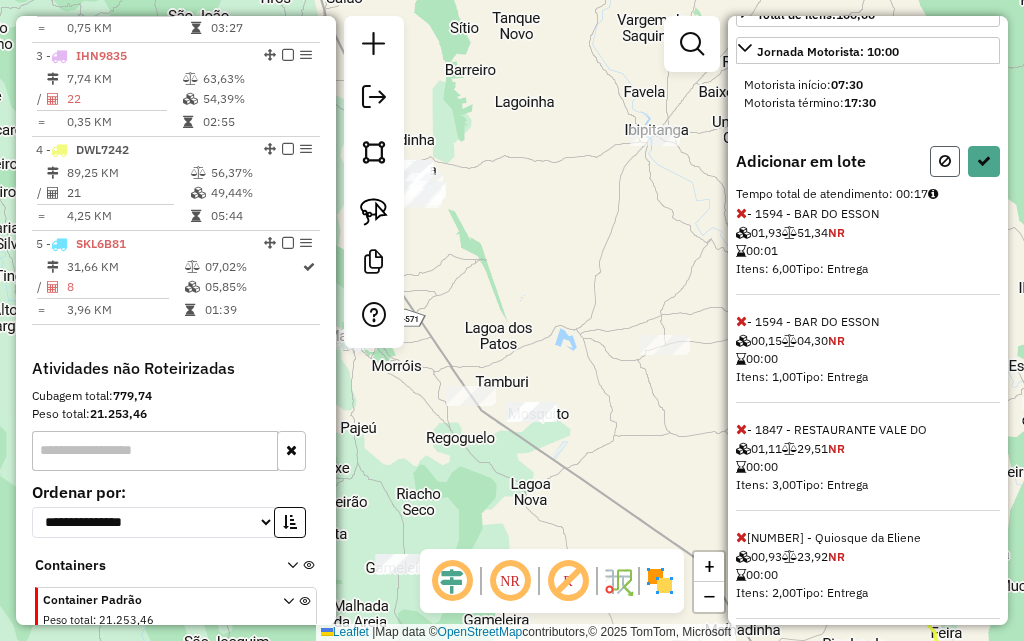 click at bounding box center (945, 161) 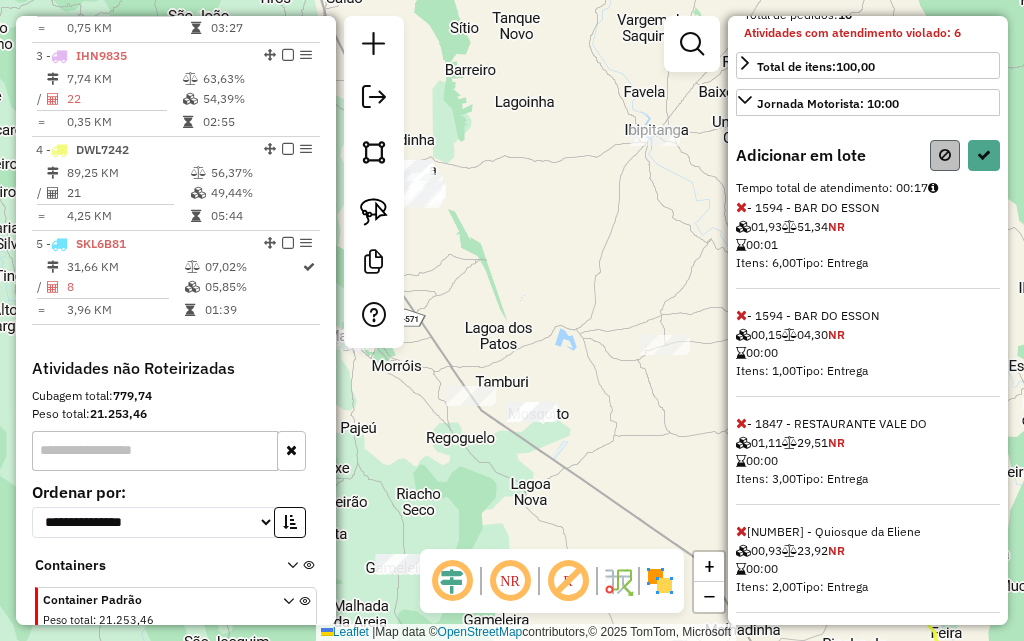 select on "**********" 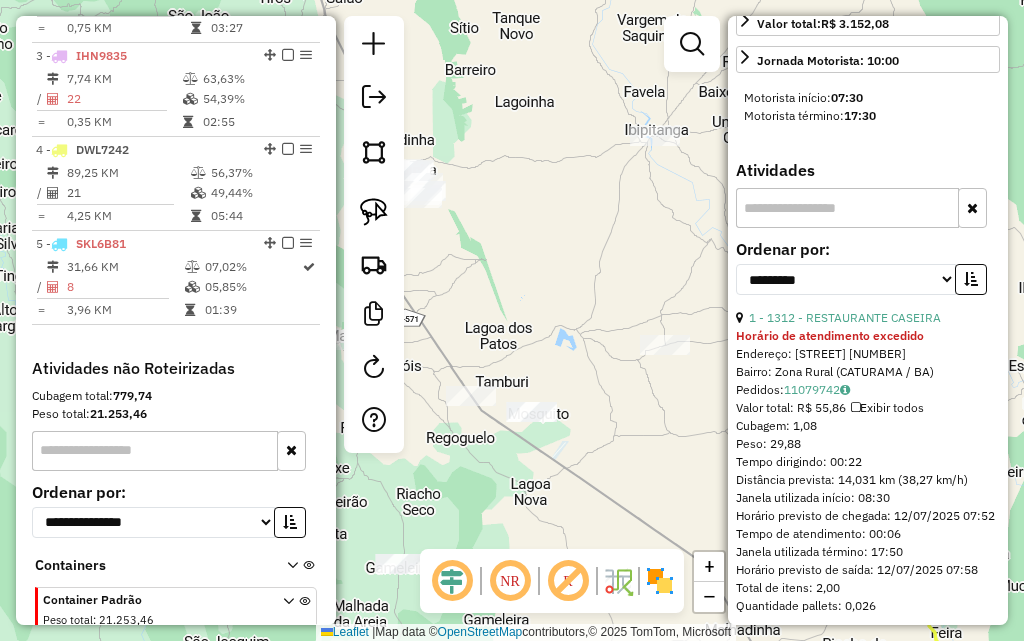scroll, scrollTop: 601, scrollLeft: 0, axis: vertical 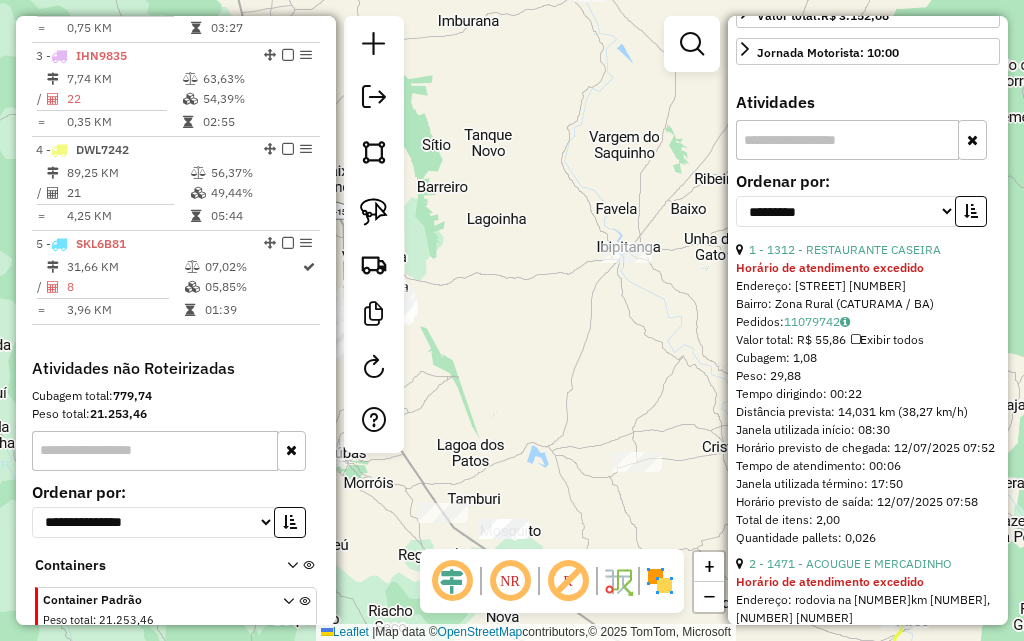 drag, startPoint x: 624, startPoint y: 251, endPoint x: 522, endPoint y: 316, distance: 120.9504 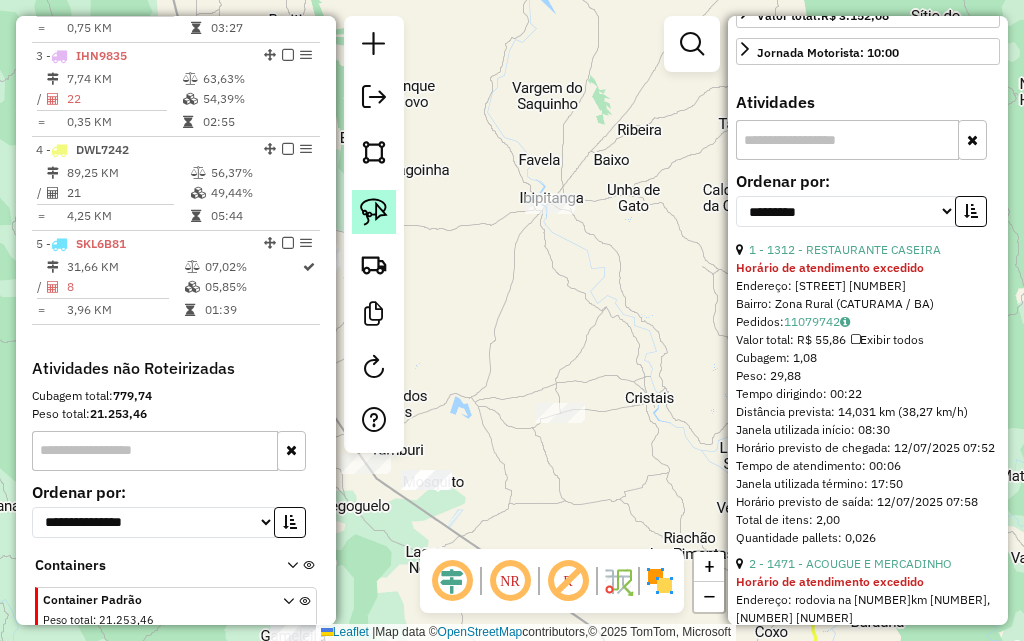 click 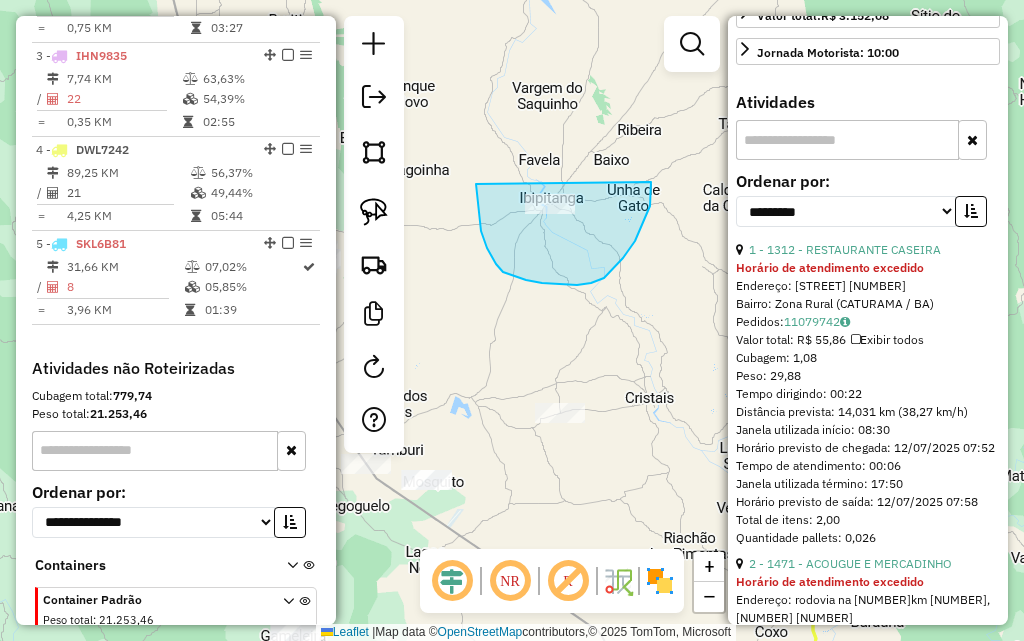 drag, startPoint x: 476, startPoint y: 184, endPoint x: 651, endPoint y: 182, distance: 175.01143 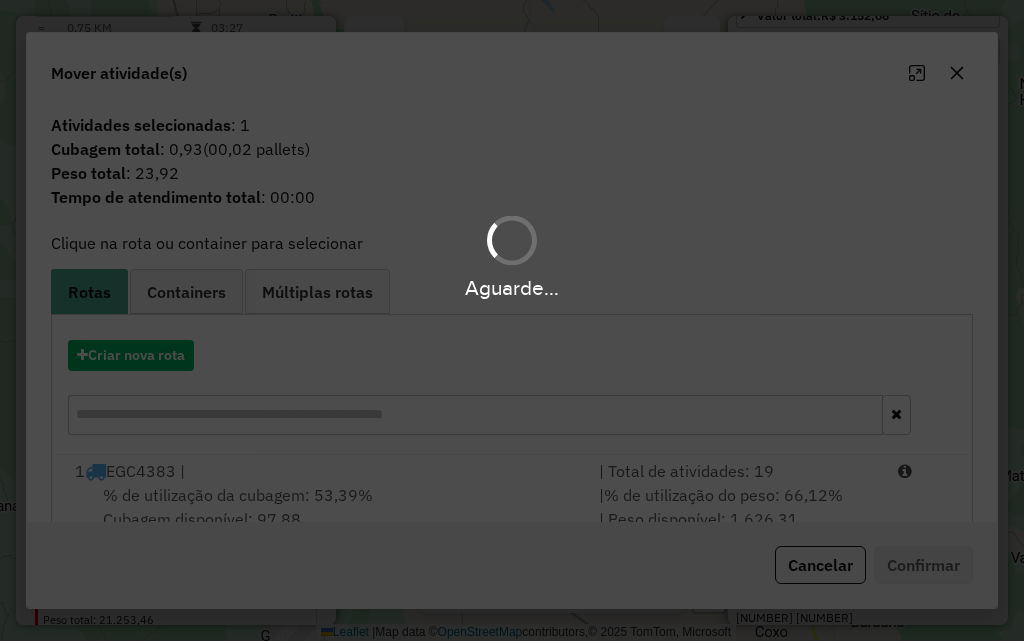click on "Informações da Sessão [SESSION] - [DATE]     Criação: [DATE] [TIME]   Depósito:  JMBBEER - PARAMIRIM  Total de rotas:  5  Distância Total:  241,45 km  Tempo total:  19:56  Valor total:  R$ 184.266,53  - Total roteirizado:  R$ 70.315,42  - Total não roteirizado:  R$ 113.951,11  Total de Atividades Roteirizadas:  90  Total de Pedidos Roteirizados:  122  Peso total roteirizado:  11.079,13  Cubagem total roteirizado:  392,47  Total de Atividades não Roteirizadas:  127  Total de Pedidos não Roteirizados:  167  Clientes Priorizados NR:  0 Rotas  Recargas: 0   Ver rotas   Ver veículos  Finalizar todas as rotas   1 -" at bounding box center (512, 320) 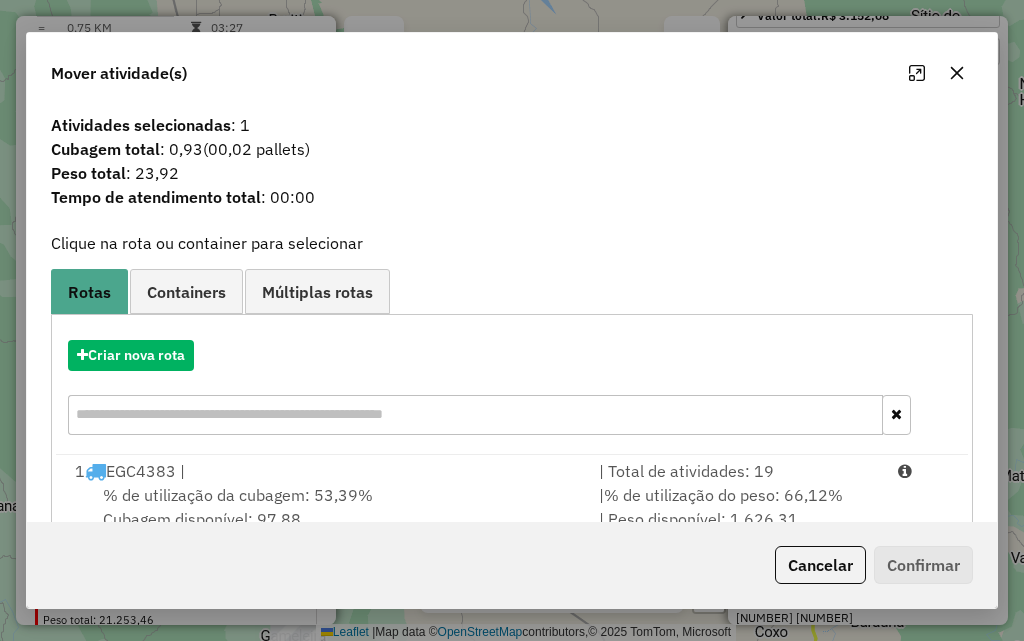 click 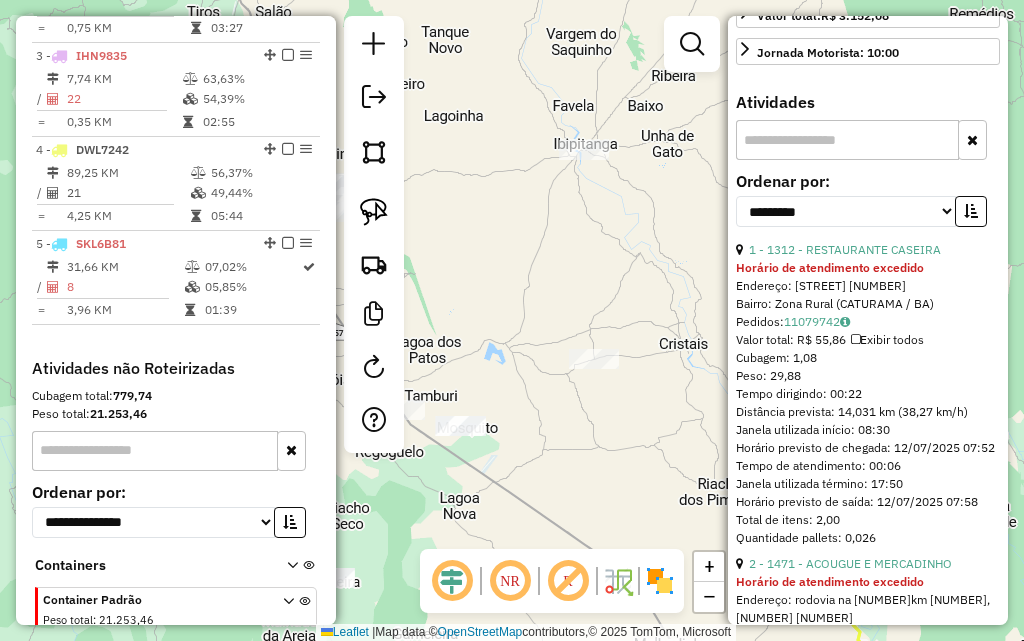 drag, startPoint x: 616, startPoint y: 319, endPoint x: 653, endPoint y: 257, distance: 72.20111 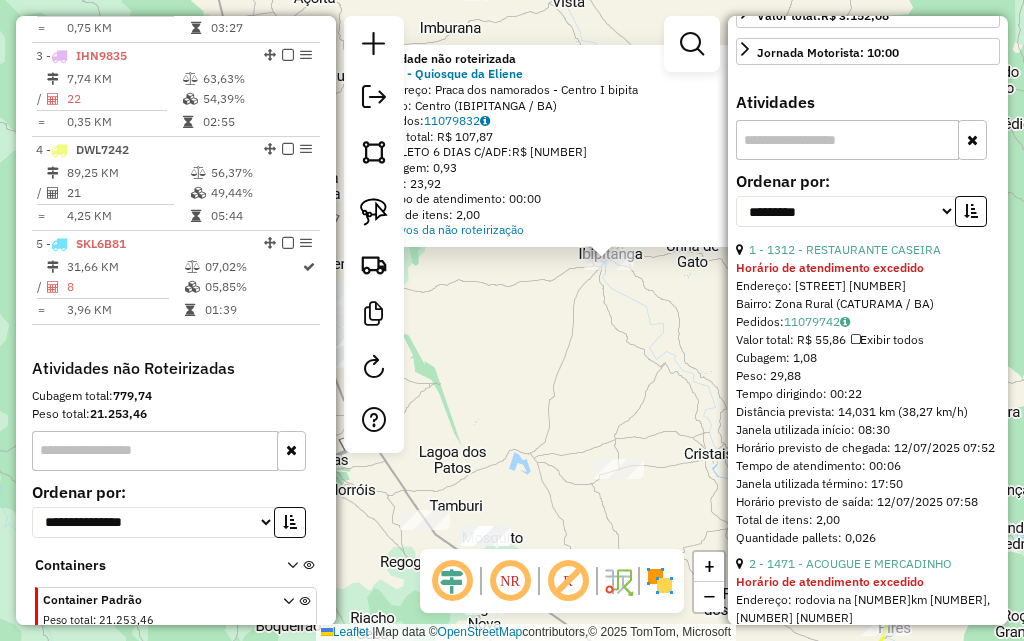 drag, startPoint x: 536, startPoint y: 400, endPoint x: 552, endPoint y: 328, distance: 73.756355 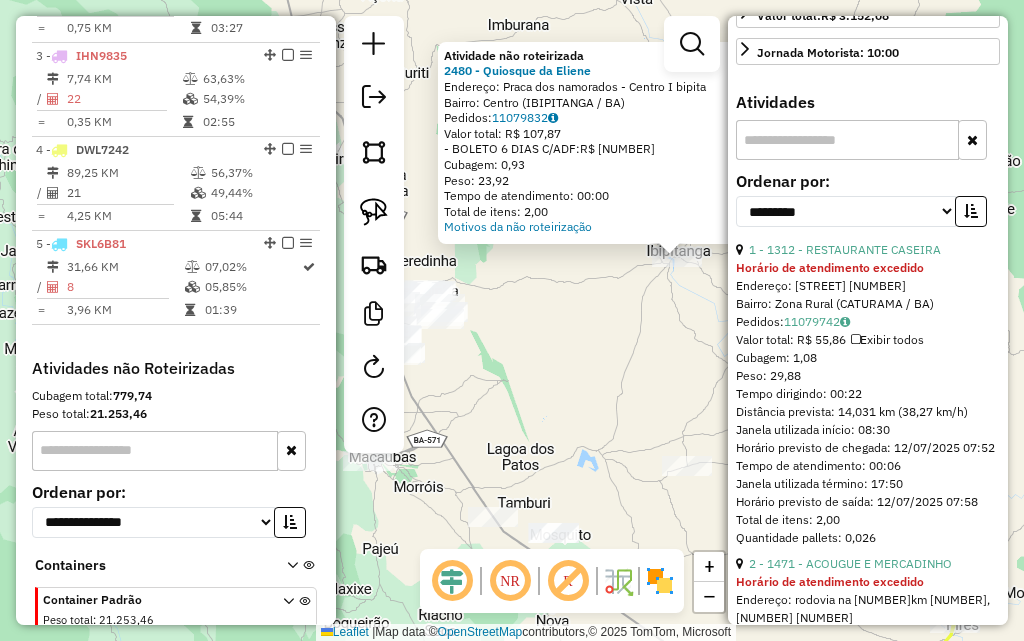 drag, startPoint x: 552, startPoint y: 321, endPoint x: 627, endPoint y: 327, distance: 75.23962 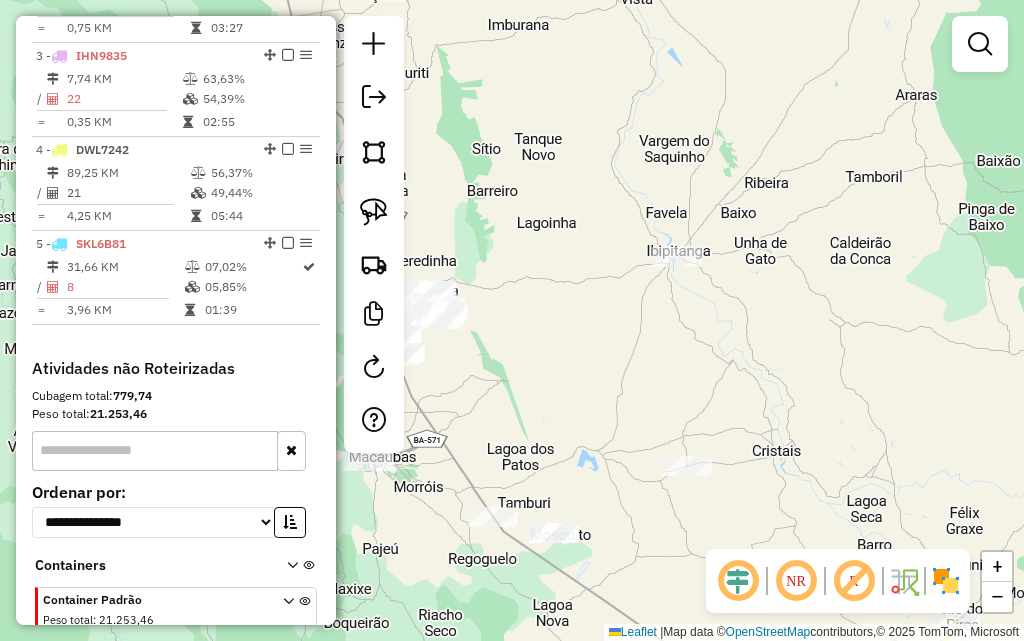 drag, startPoint x: 696, startPoint y: 345, endPoint x: 570, endPoint y: 123, distance: 255.26457 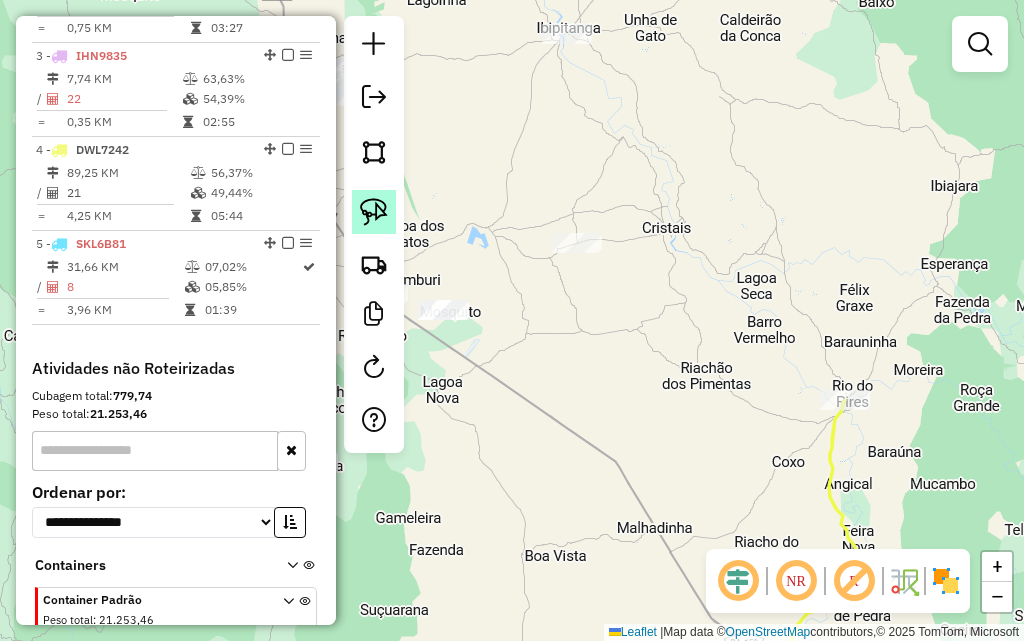 click 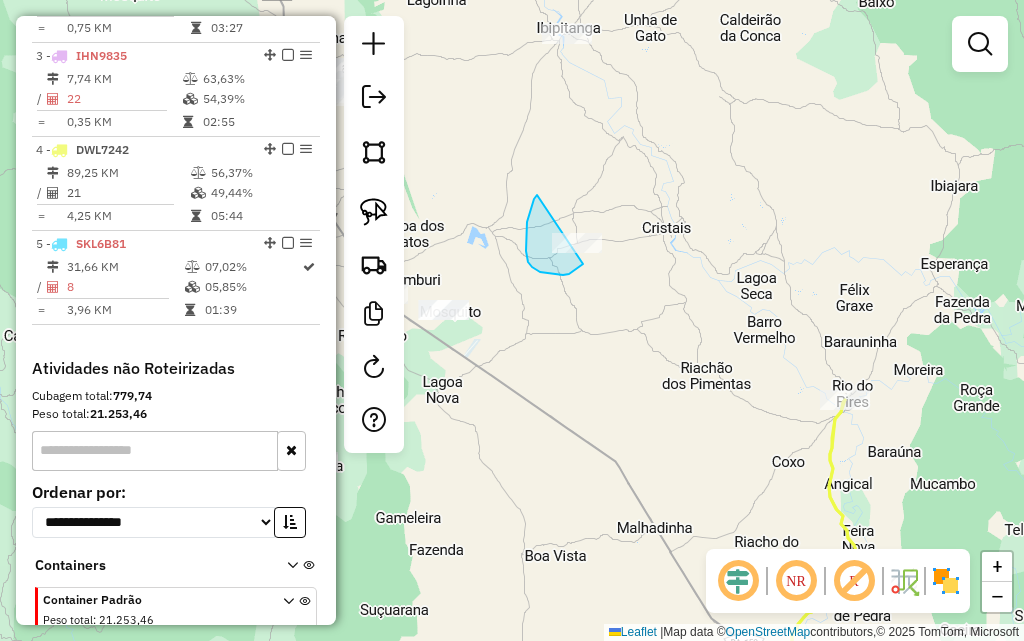 drag, startPoint x: 537, startPoint y: 195, endPoint x: 610, endPoint y: 208, distance: 74.1485 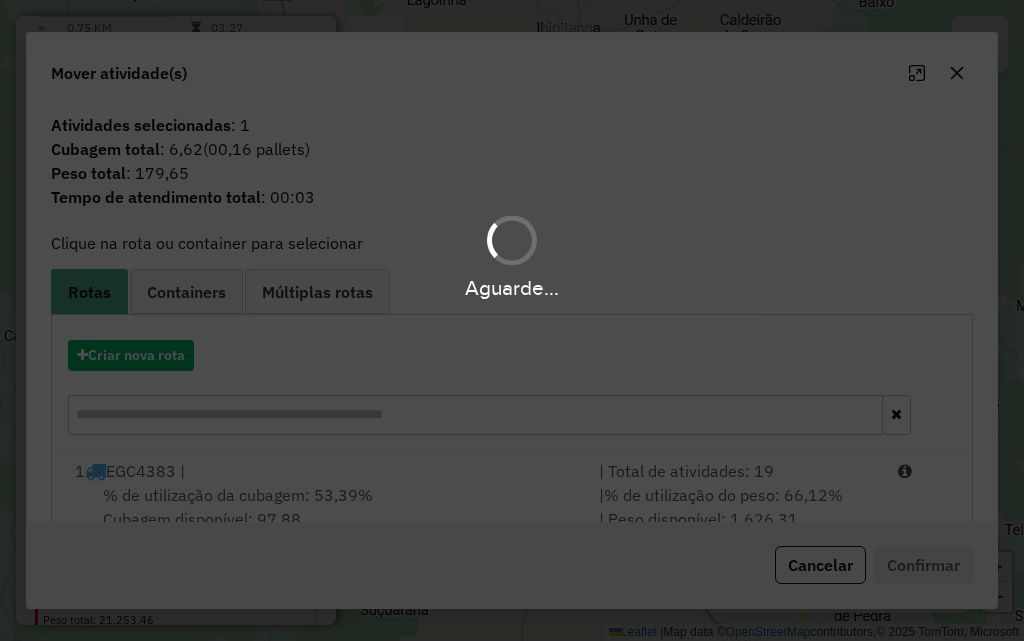click on "Aguarde..." at bounding box center (512, 320) 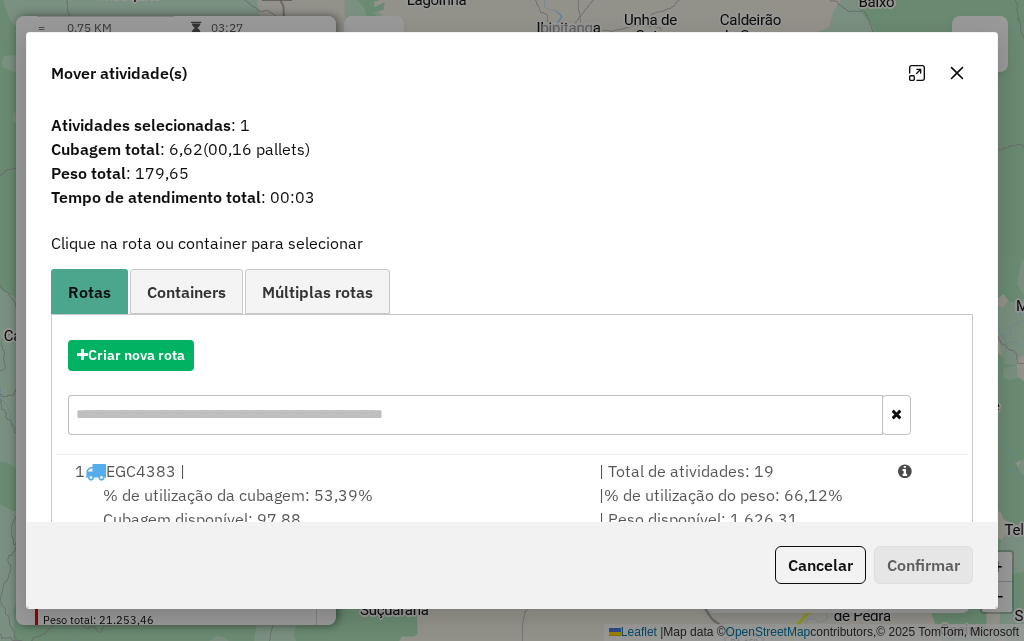 click 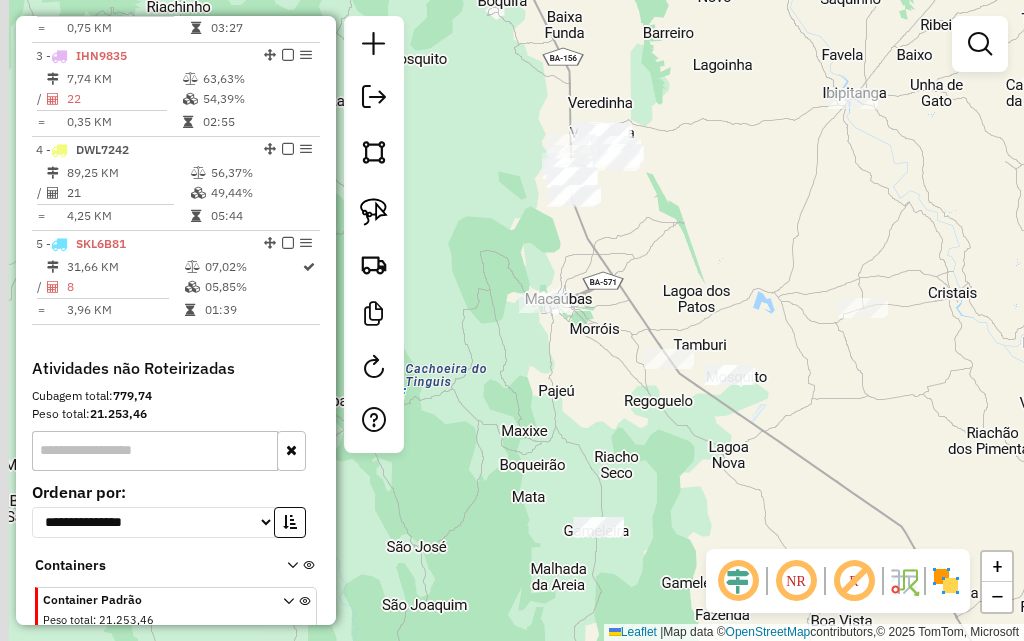 drag, startPoint x: 709, startPoint y: 285, endPoint x: 995, endPoint y: 358, distance: 295.16943 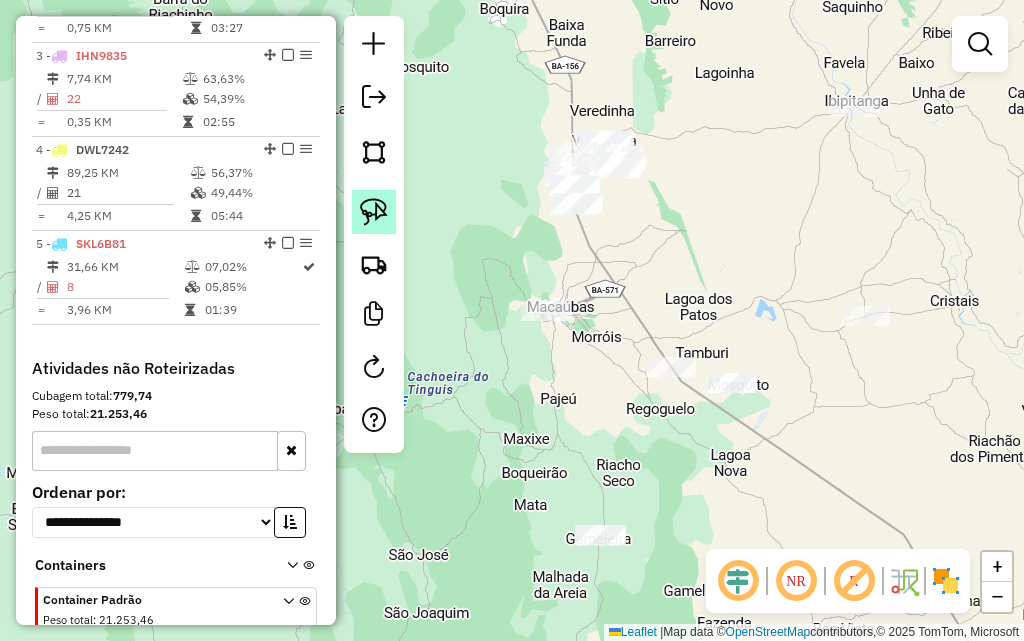 click 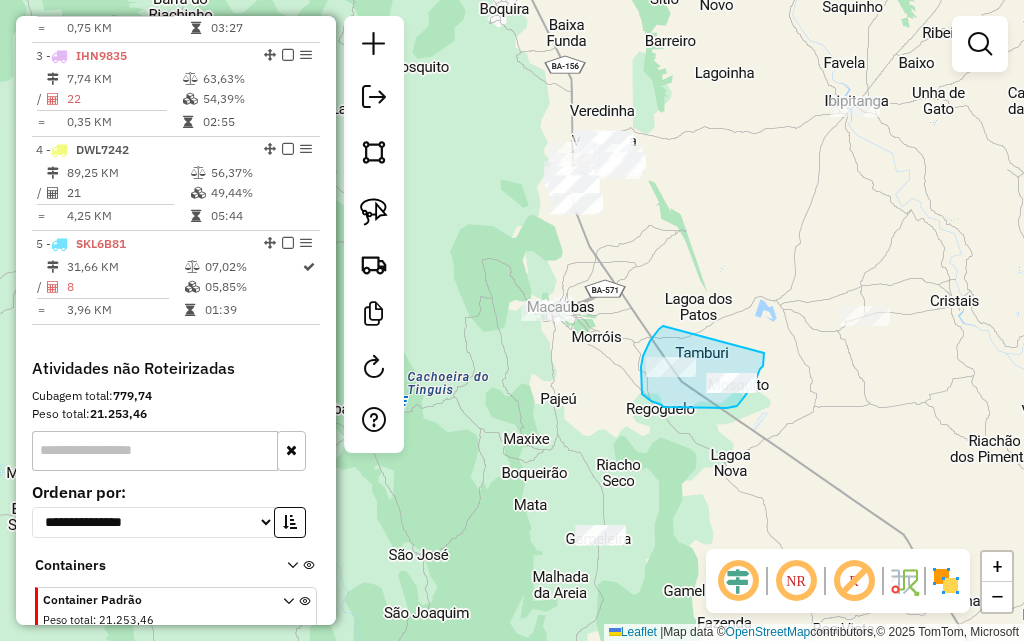drag, startPoint x: 663, startPoint y: 326, endPoint x: 764, endPoint y: 353, distance: 104.54664 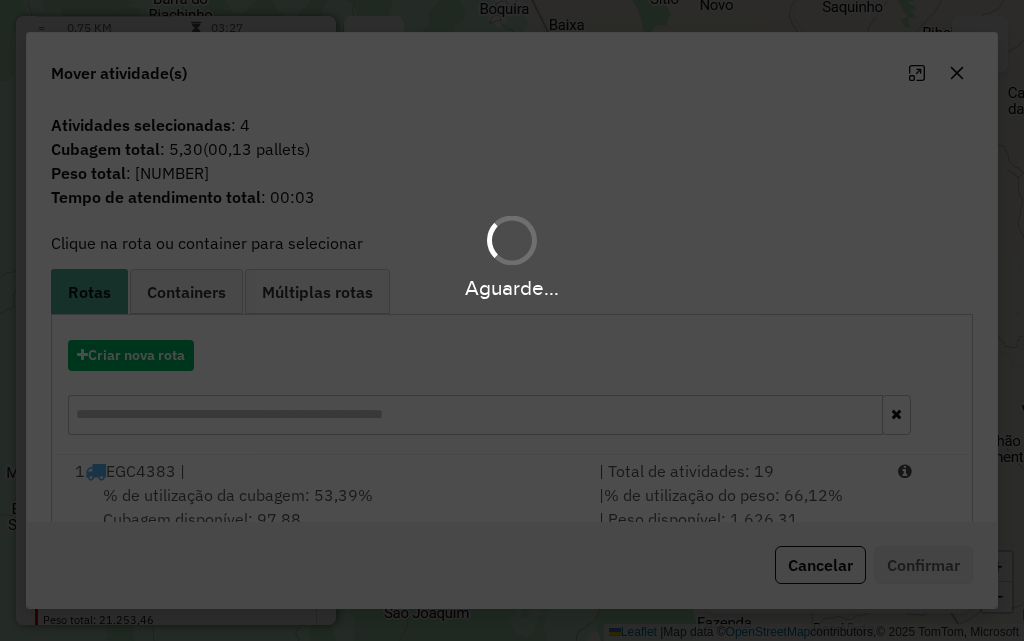 click on "Aguarde..." at bounding box center [512, 320] 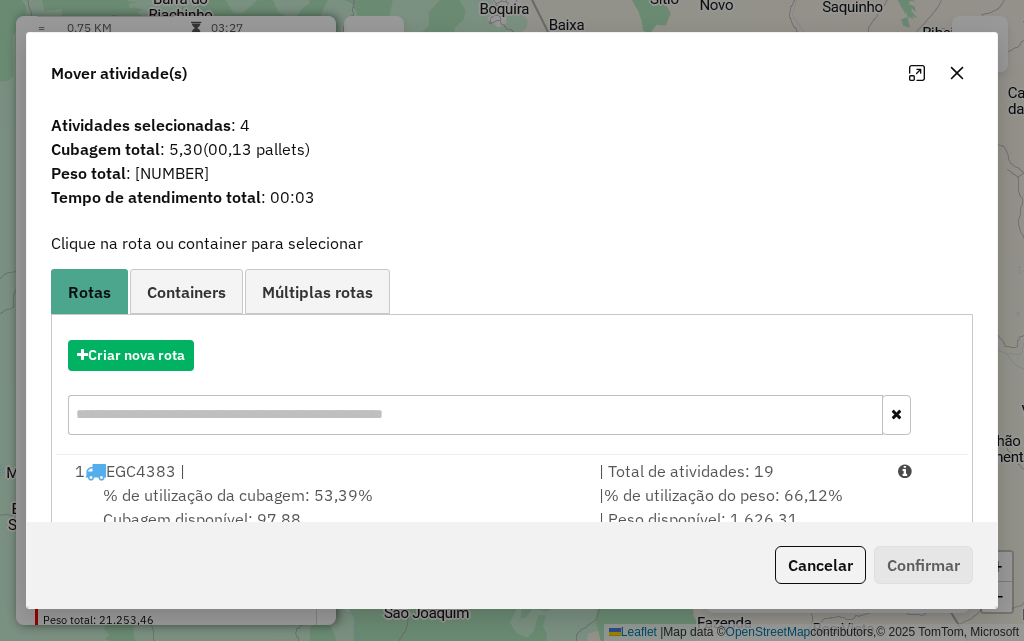 click 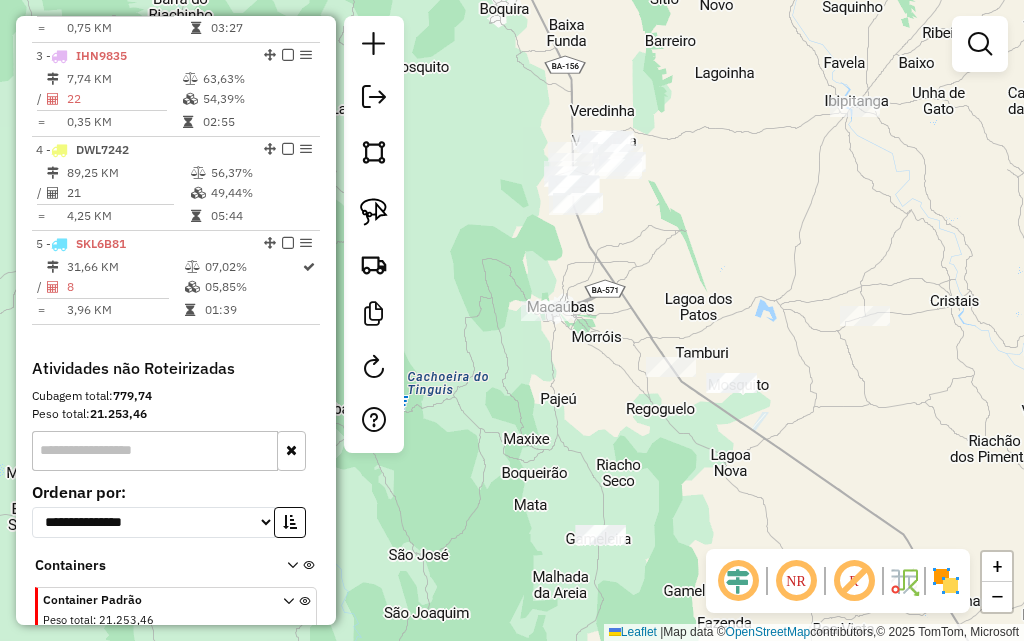drag, startPoint x: 718, startPoint y: 242, endPoint x: 791, endPoint y: 262, distance: 75.690155 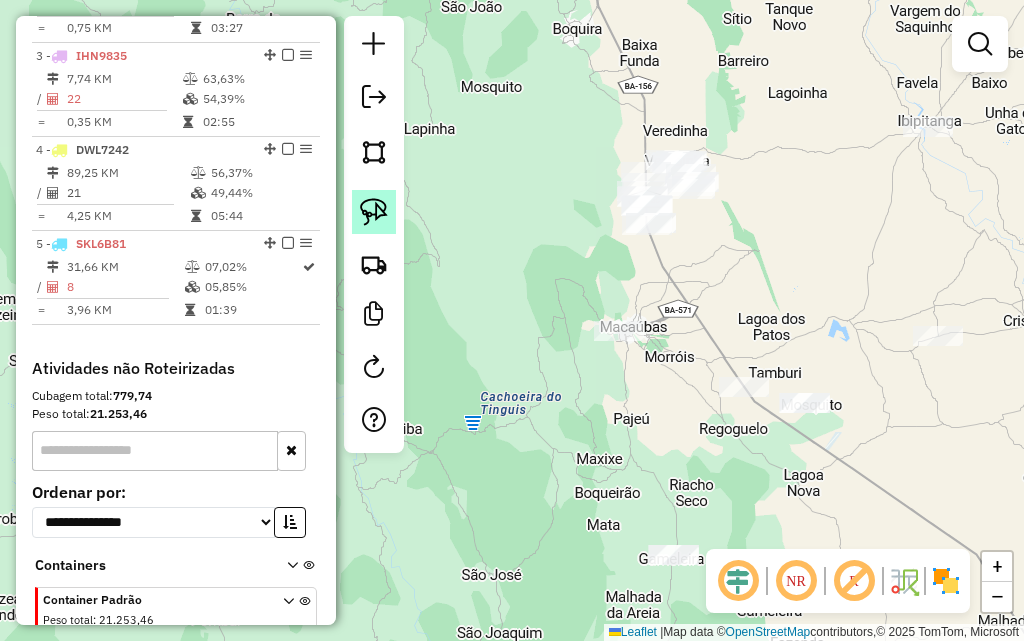 click 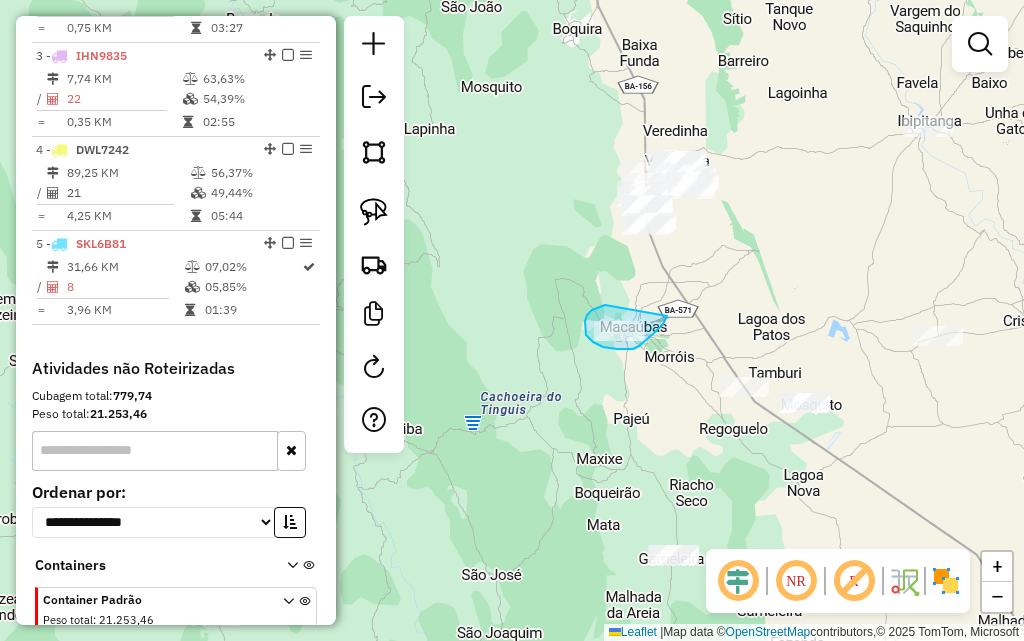 drag, startPoint x: 605, startPoint y: 305, endPoint x: 667, endPoint y: 316, distance: 62.968246 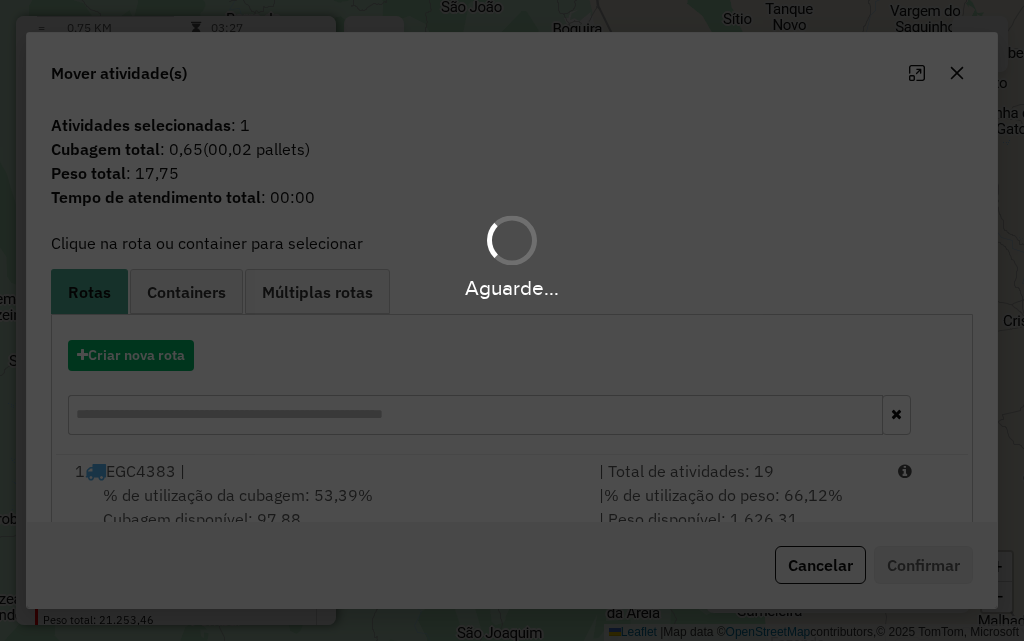 click on "Aguarde..." at bounding box center [512, 320] 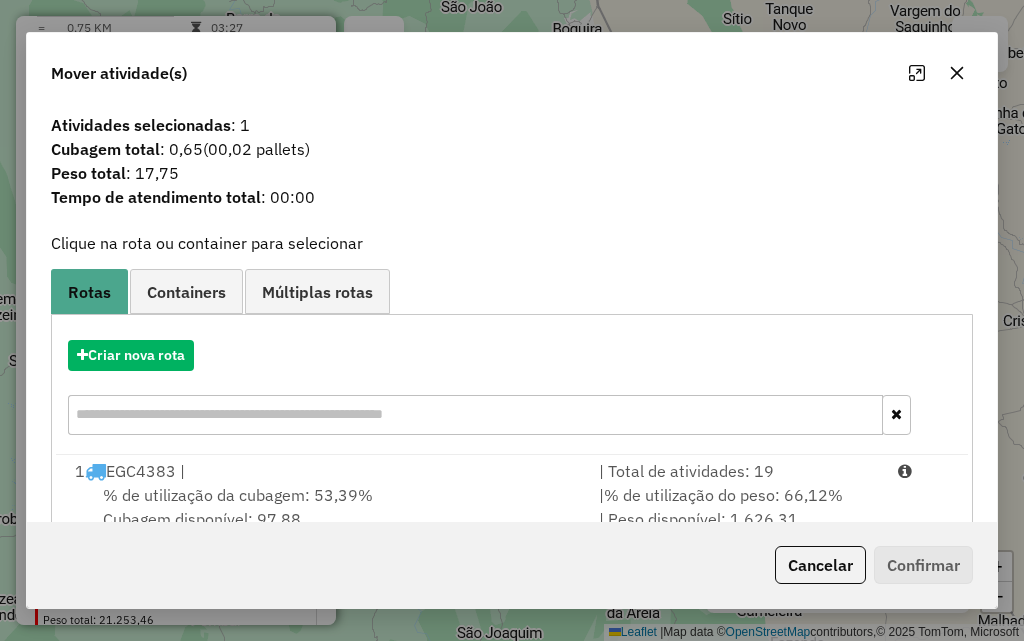 click 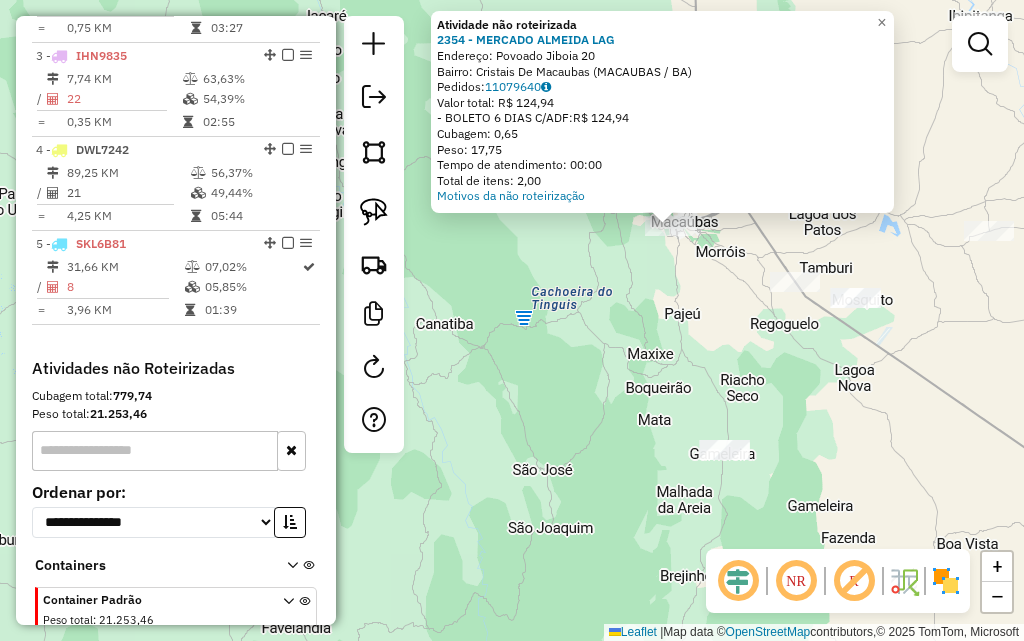 drag, startPoint x: 457, startPoint y: 460, endPoint x: 615, endPoint y: 365, distance: 184.36105 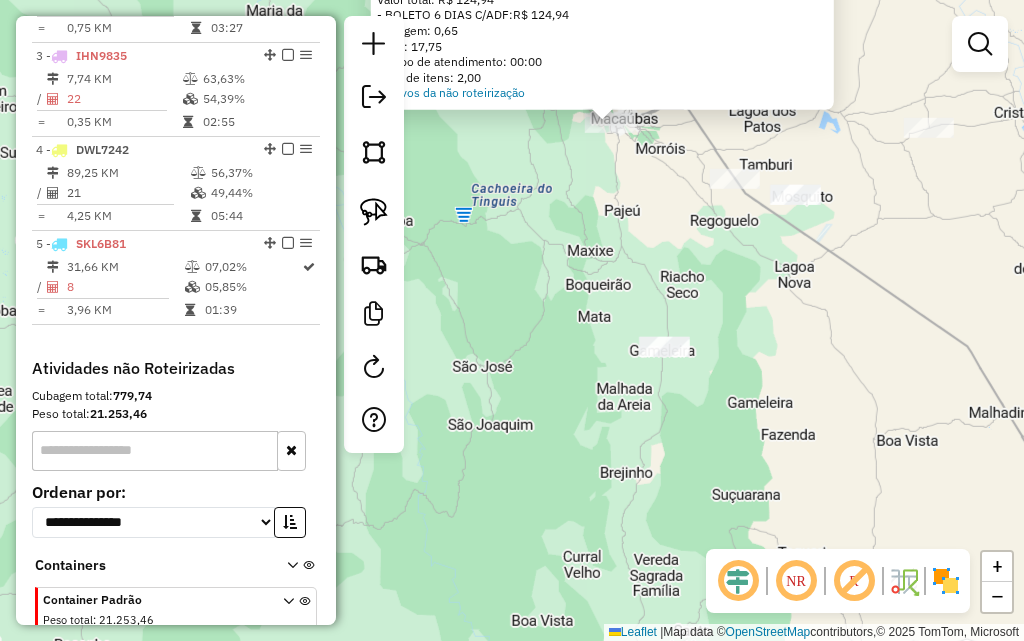 click on "Atividade não roteirizada 2354 - MERCADO ALMEIDA LAG  Endereço:  Povoado Jiboia [NUMBER]   Bairro: Cristais De Macaubas ([CITY] / BA)   Pedidos:  11079640   Valor total: R$ 124,94   - BOLETO 6 DIAS C/ADF:  R$ 124,94   Cubagem: 0,65   Peso: 17,75   Tempo de atendimento: 00:00   Total de itens: 2,00  Motivos da não roteirização × Janela de atendimento Grade de atendimento Capacidade Transportadoras Veículos Cliente Pedidos  Rotas Selecione os dias de semana para filtrar as janelas de atendimento  Seg   Ter   Qua   Qui   Sex   Sáb   Dom  Informe o período da janela de atendimento: De: Até:  Filtrar exatamente a janela do cliente  Considerar janela de atendimento padrão  Selecione os dias de semana para filtrar as grades de atendimento  Seg   Ter   Qua   Qui   Sex   Sáb   Dom   Considerar clientes sem dia de atendimento cadastrado  Clientes fora do dia de atendimento selecionado Filtrar as atividades entre os valores definidos abaixo:  Peso mínimo:   Peso máximo:   Cubagem mínima:   Cubagem máxima:  +" 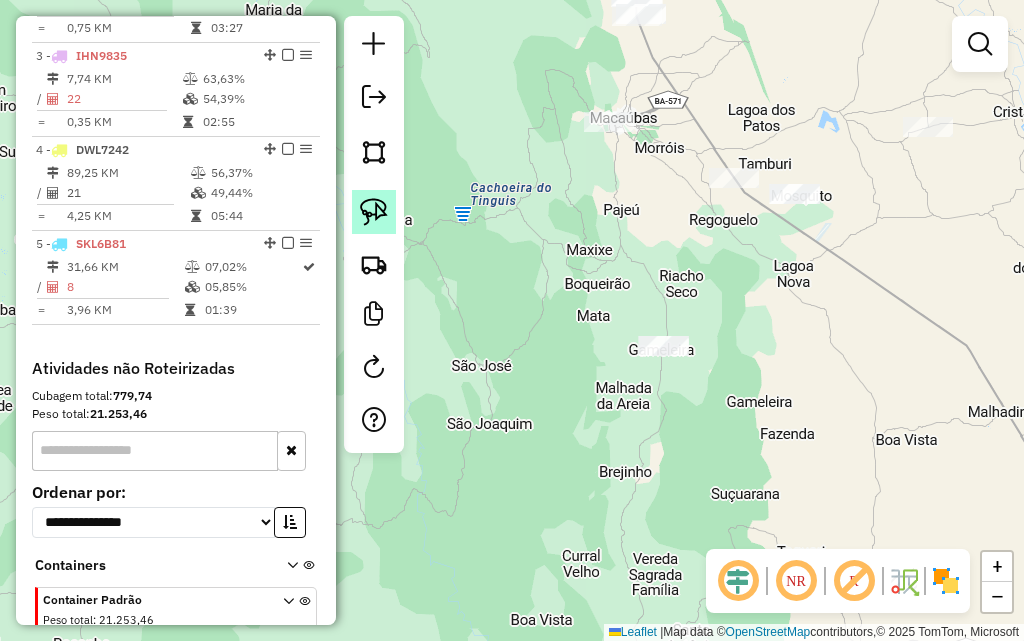 click 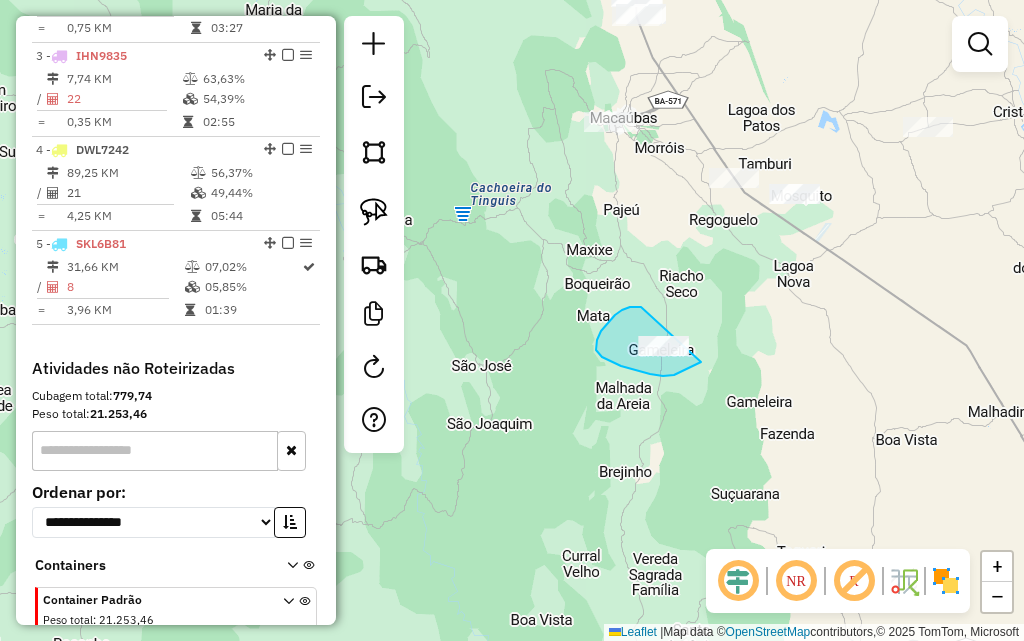 drag, startPoint x: 641, startPoint y: 307, endPoint x: 713, endPoint y: 350, distance: 83.86298 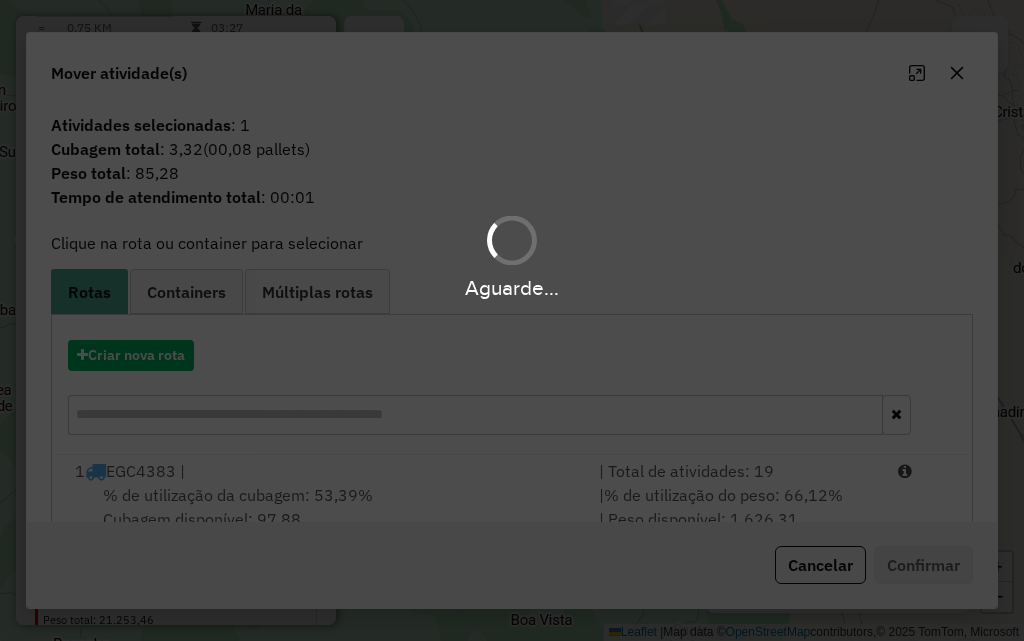 click on "Aguarde..." at bounding box center (512, 320) 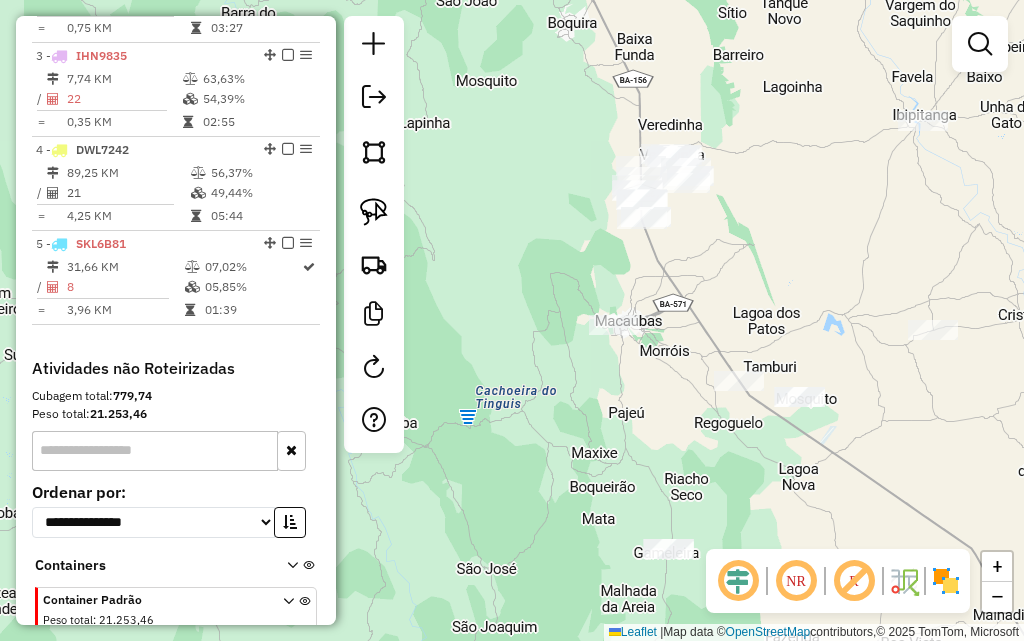 drag, startPoint x: 865, startPoint y: 180, endPoint x: 870, endPoint y: 383, distance: 203.06157 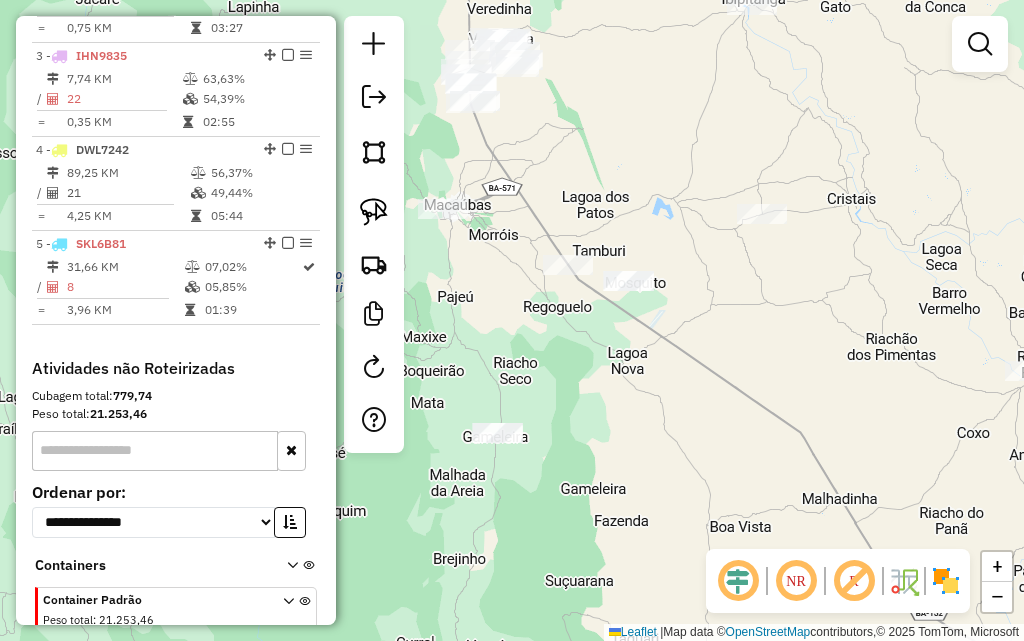 drag, startPoint x: 856, startPoint y: 274, endPoint x: 692, endPoint y: 158, distance: 200.87807 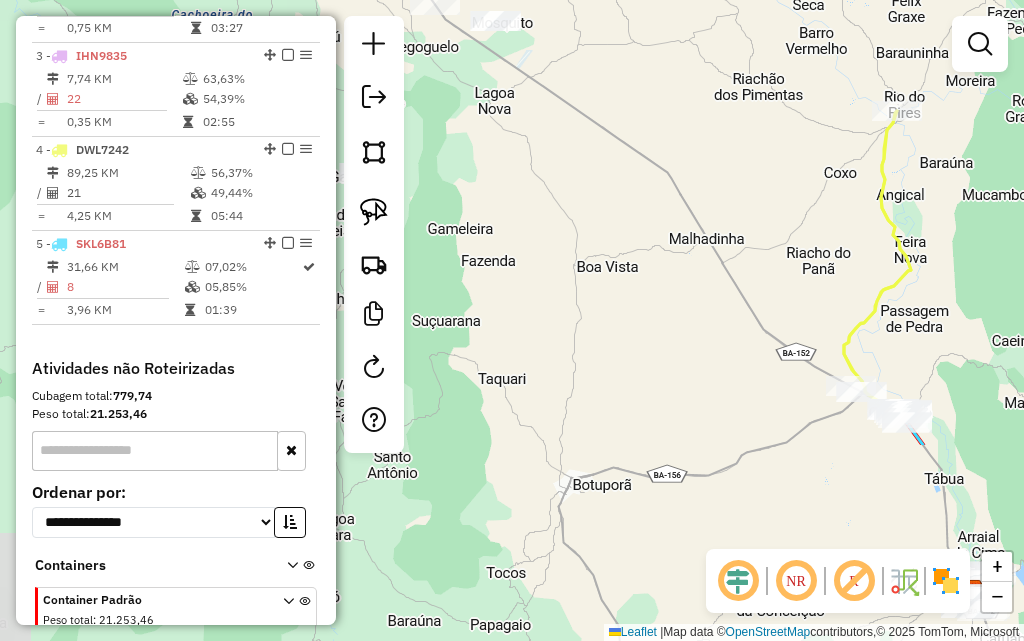 drag, startPoint x: 833, startPoint y: 398, endPoint x: 708, endPoint y: 106, distance: 317.63028 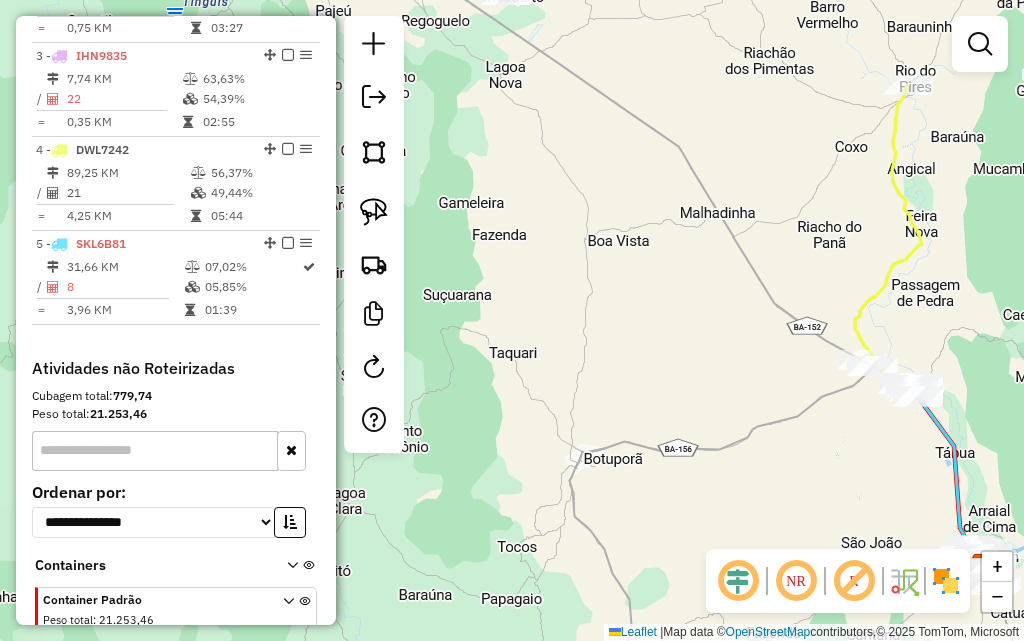 drag, startPoint x: 805, startPoint y: 306, endPoint x: 695, endPoint y: 126, distance: 210.95023 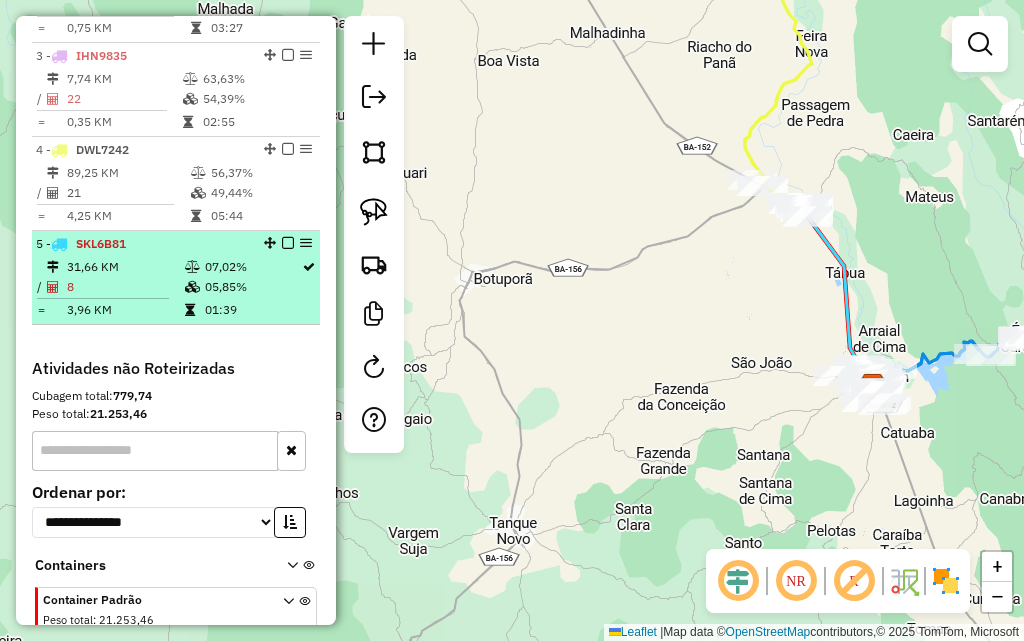 select on "**********" 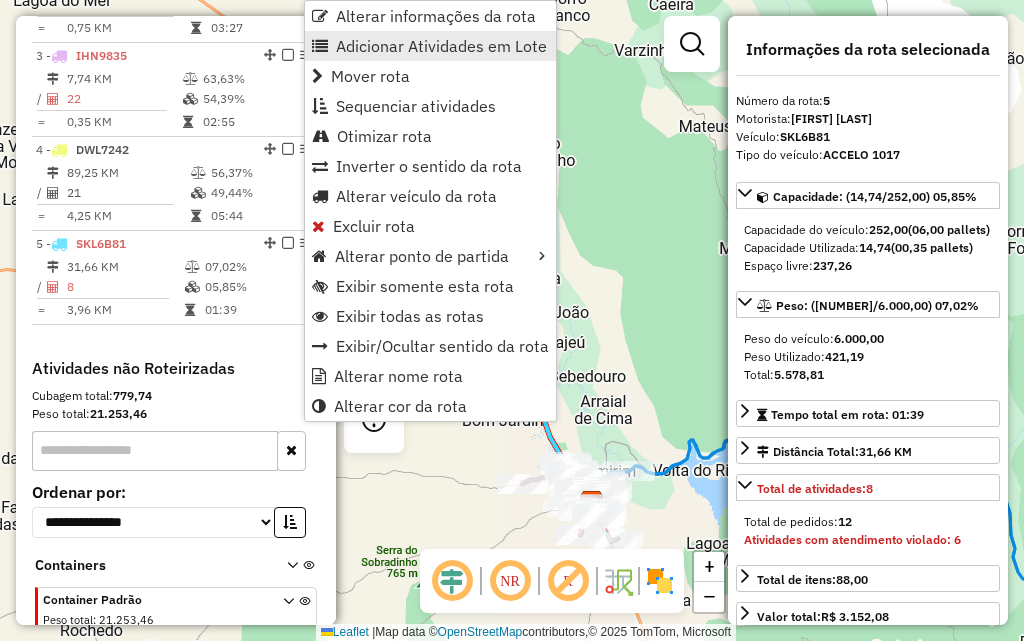 click on "Adicionar Atividades em Lote" at bounding box center [441, 46] 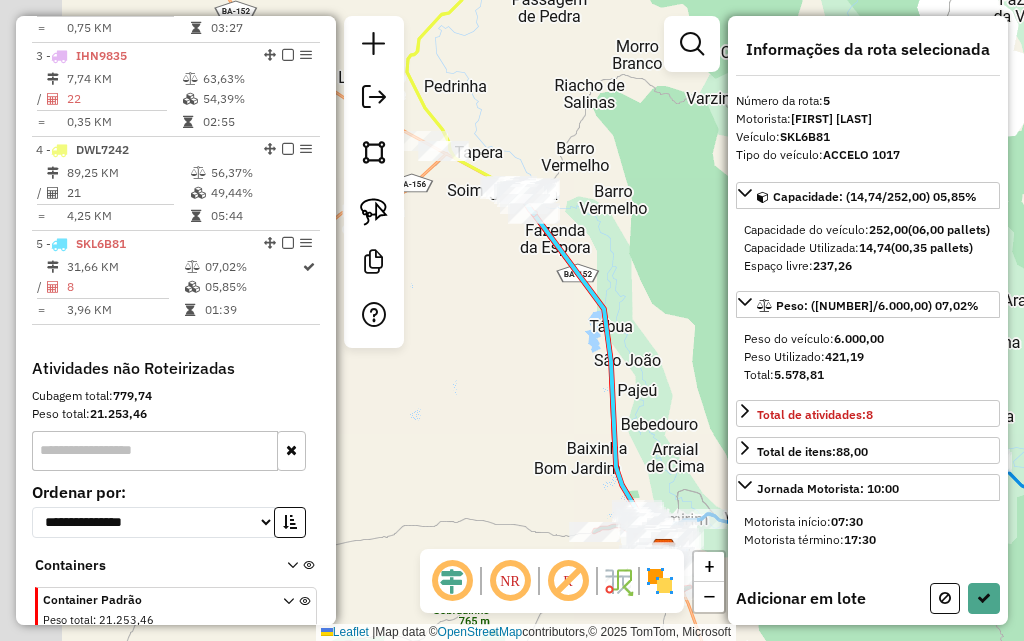drag, startPoint x: 564, startPoint y: 147, endPoint x: 710, endPoint y: 291, distance: 205.06584 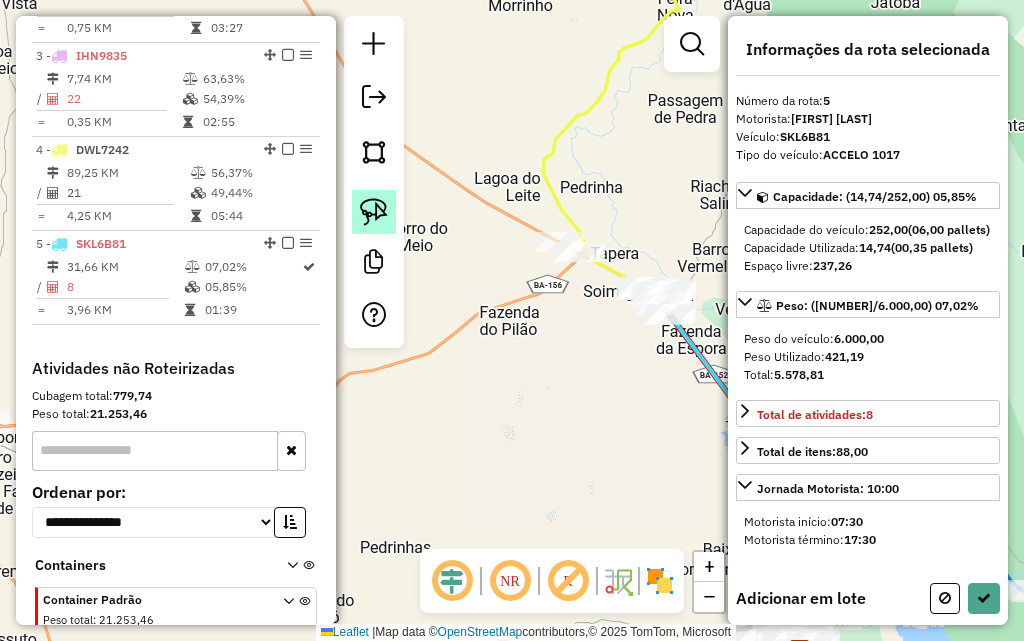 click 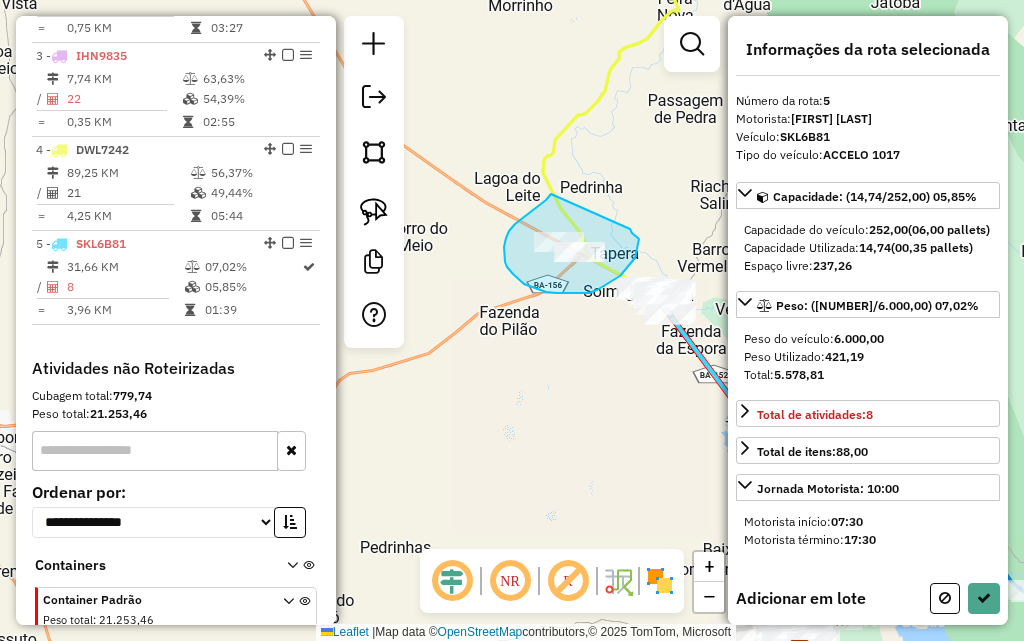 drag, startPoint x: 551, startPoint y: 194, endPoint x: 628, endPoint y: 228, distance: 84.17244 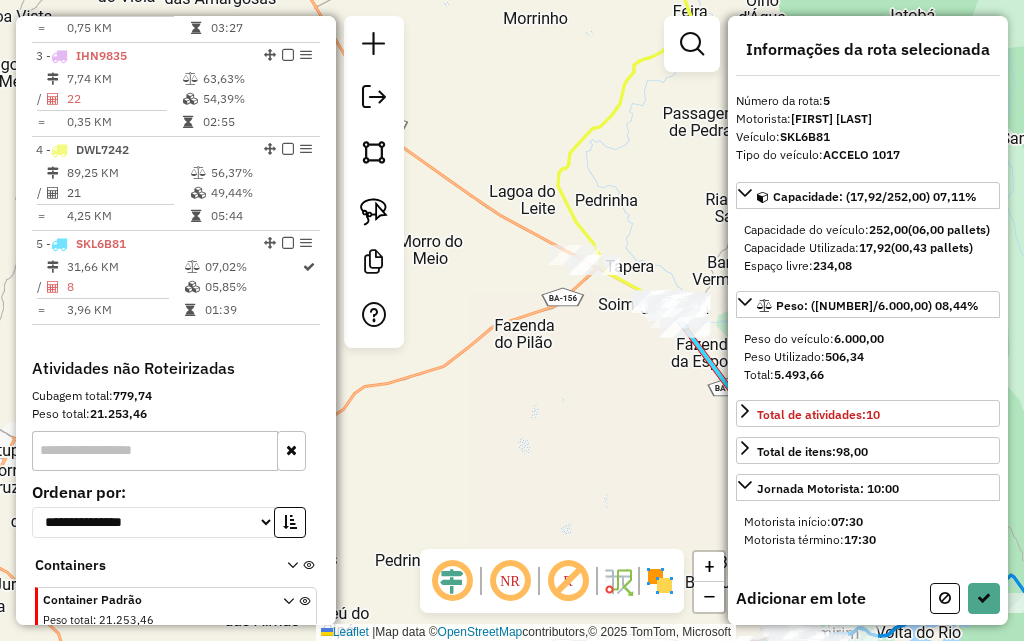 drag, startPoint x: 512, startPoint y: 305, endPoint x: 626, endPoint y: 377, distance: 134.83324 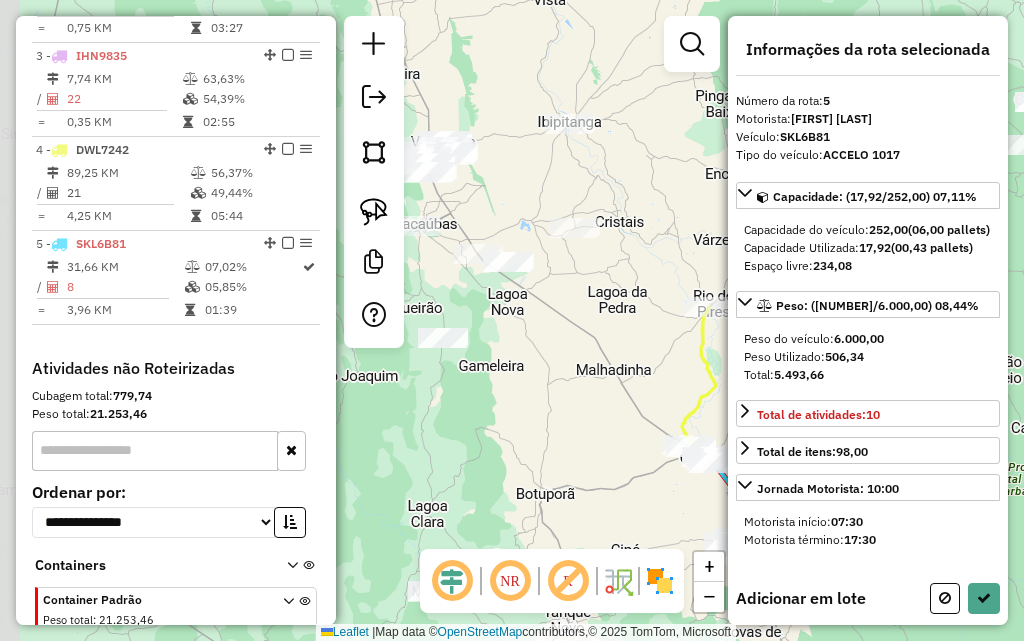 drag, startPoint x: 508, startPoint y: 213, endPoint x: 624, endPoint y: 335, distance: 168.34488 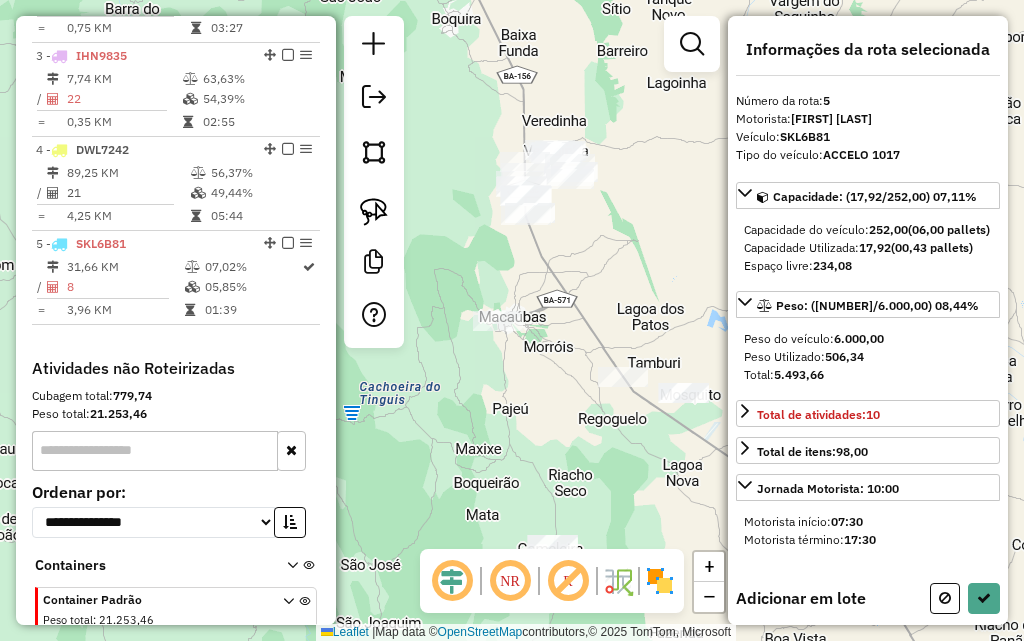 drag, startPoint x: 452, startPoint y: 191, endPoint x: 572, endPoint y: 268, distance: 142.5798 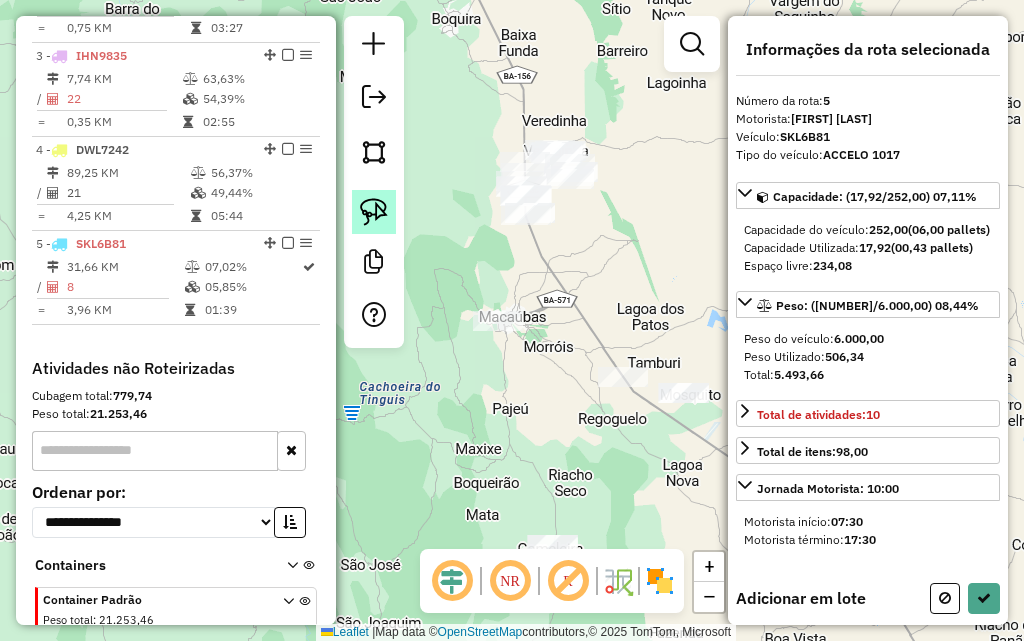 click 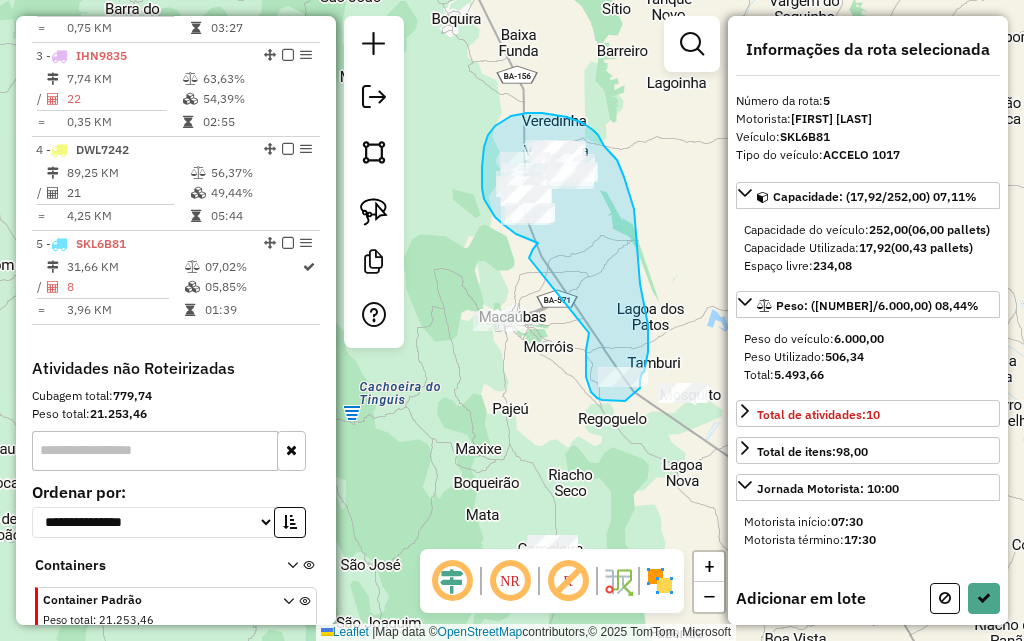 drag, startPoint x: 587, startPoint y: 345, endPoint x: 529, endPoint y: 258, distance: 104.56099 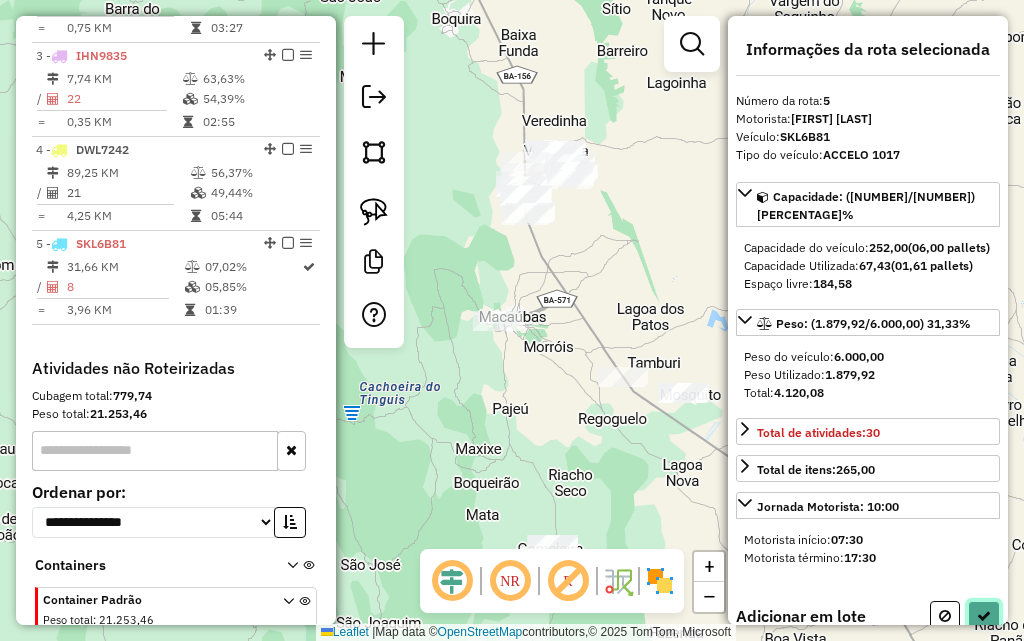 click at bounding box center [984, 616] 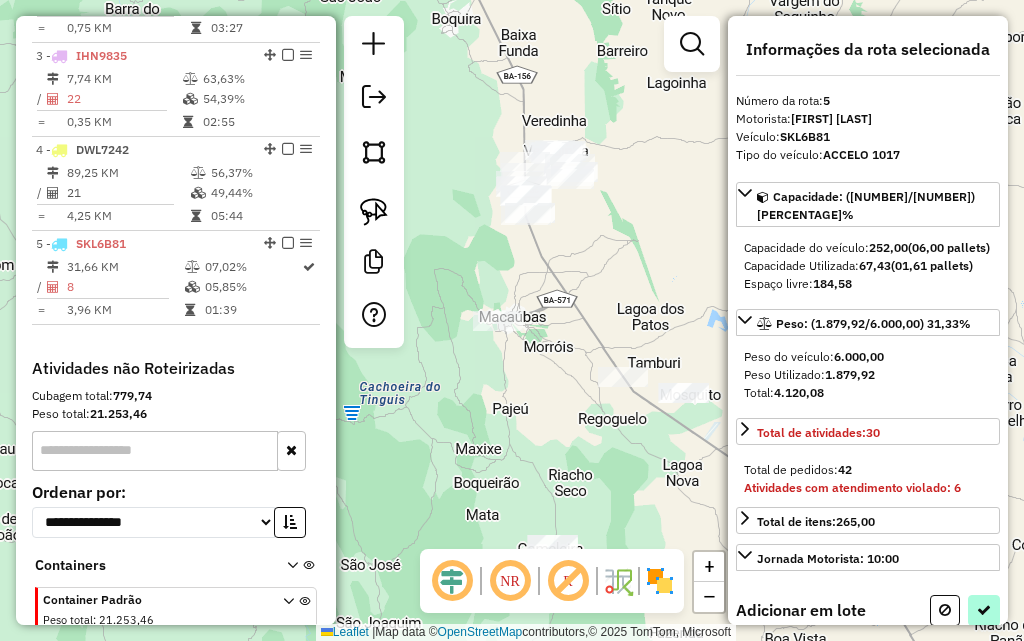 select on "**********" 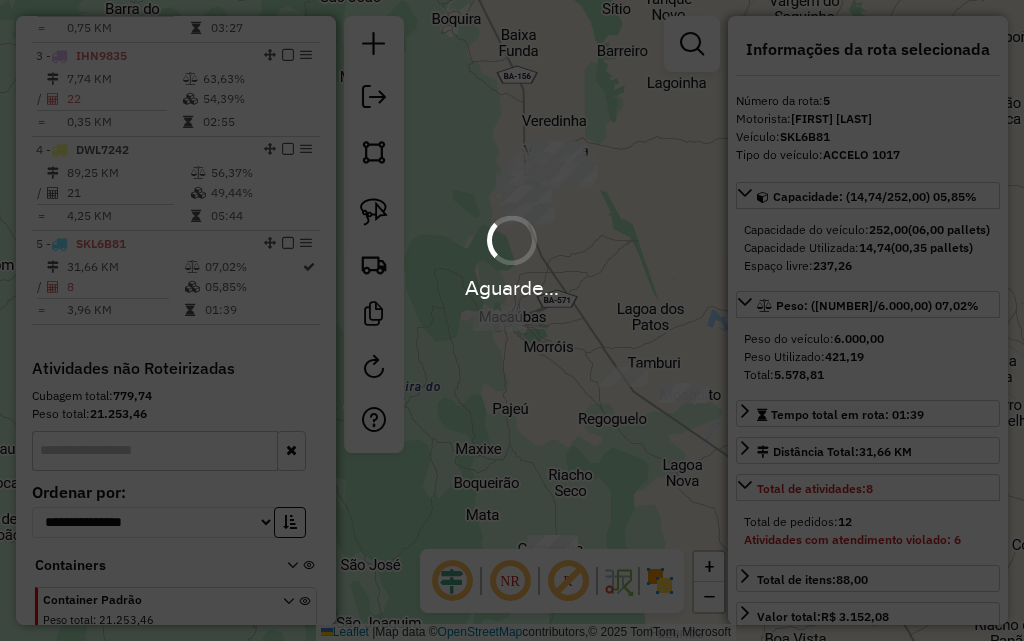 scroll, scrollTop: 1029, scrollLeft: 0, axis: vertical 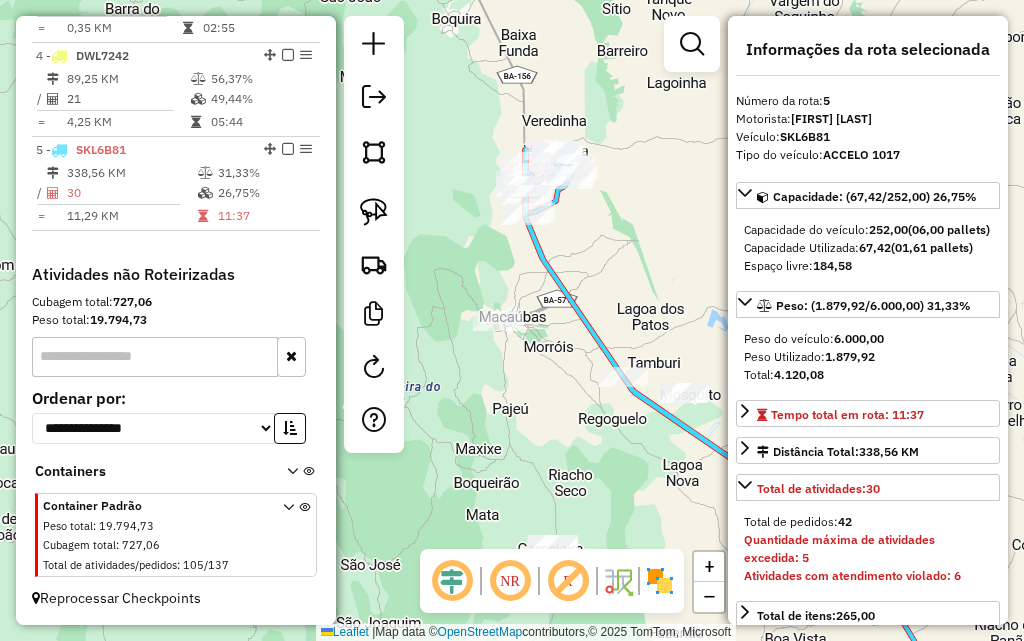 click on "Janela de atendimento Grade de atendimento Capacidade Transportadoras Veículos Cliente Pedidos  Rotas Selecione os dias de semana para filtrar as janelas de atendimento  Seg   Ter   Qua   Qui   Sex   Sáb   Dom  Informe o período da janela de atendimento: De: Até:  Filtrar exatamente a janela do cliente  Considerar janela de atendimento padrão  Selecione os dias de semana para filtrar as grades de atendimento  Seg   Ter   Qua   Qui   Sex   Sáb   Dom   Considerar clientes sem dia de atendimento cadastrado  Clientes fora do dia de atendimento selecionado Filtrar as atividades entre os valores definidos abaixo:  Peso mínimo:   Peso máximo:   Cubagem mínima:   Cubagem máxima:   De:   Até:  Filtrar as atividades entre o tempo de atendimento definido abaixo:  De:   Até:   Considerar capacidade total dos clientes não roteirizados Transportadora: Selecione um ou mais itens Tipo de veículo: Selecione um ou mais itens Veículo: Selecione um ou mais itens Motorista: Selecione um ou mais itens Nome: Rótulo:" 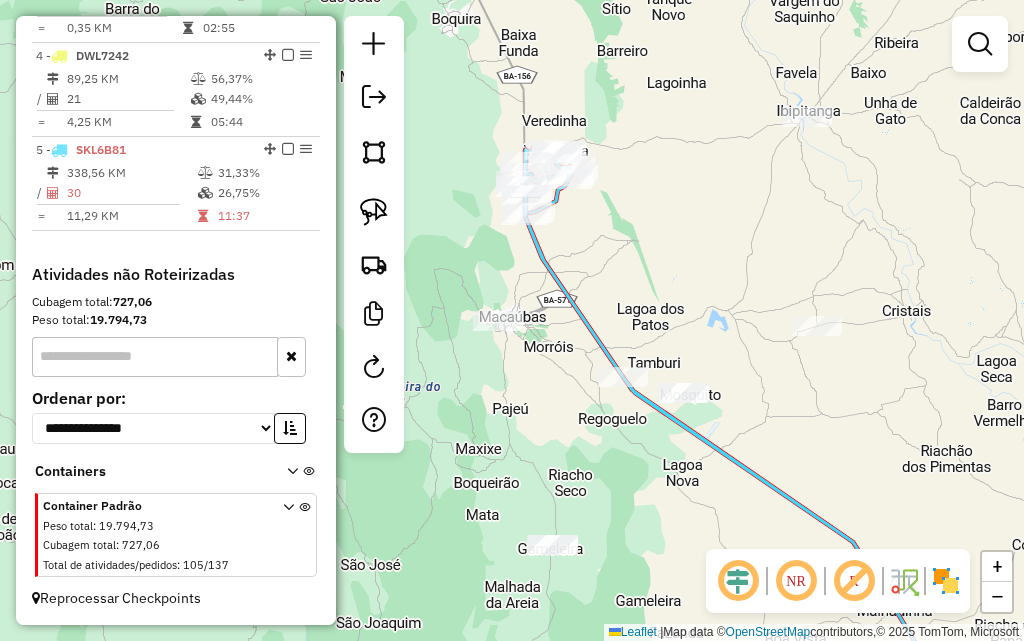 drag, startPoint x: 589, startPoint y: 184, endPoint x: 571, endPoint y: 138, distance: 49.396355 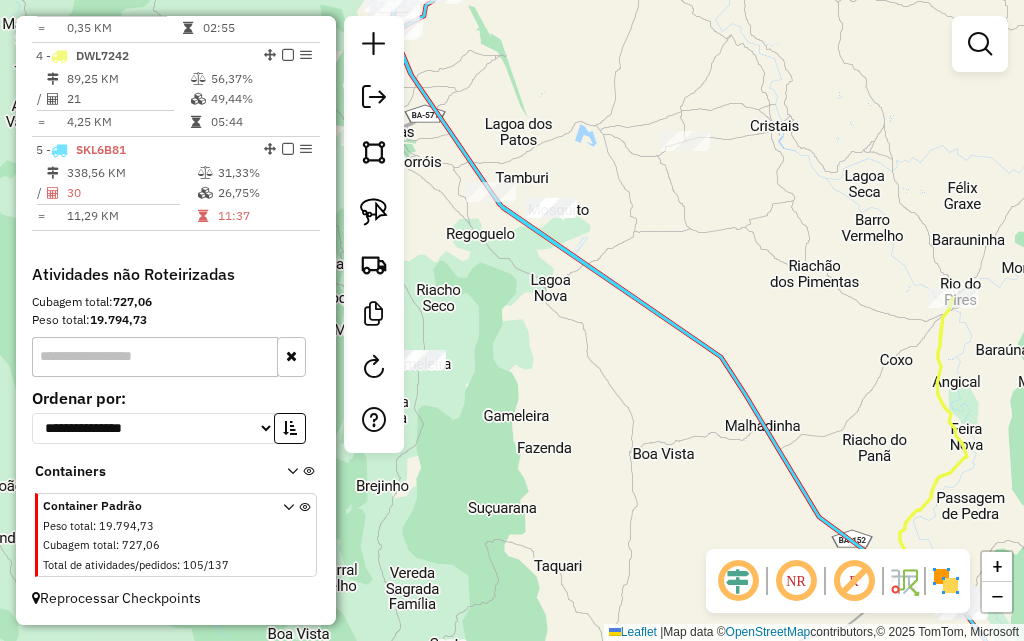 drag, startPoint x: 756, startPoint y: 293, endPoint x: 623, endPoint y: 199, distance: 162.86497 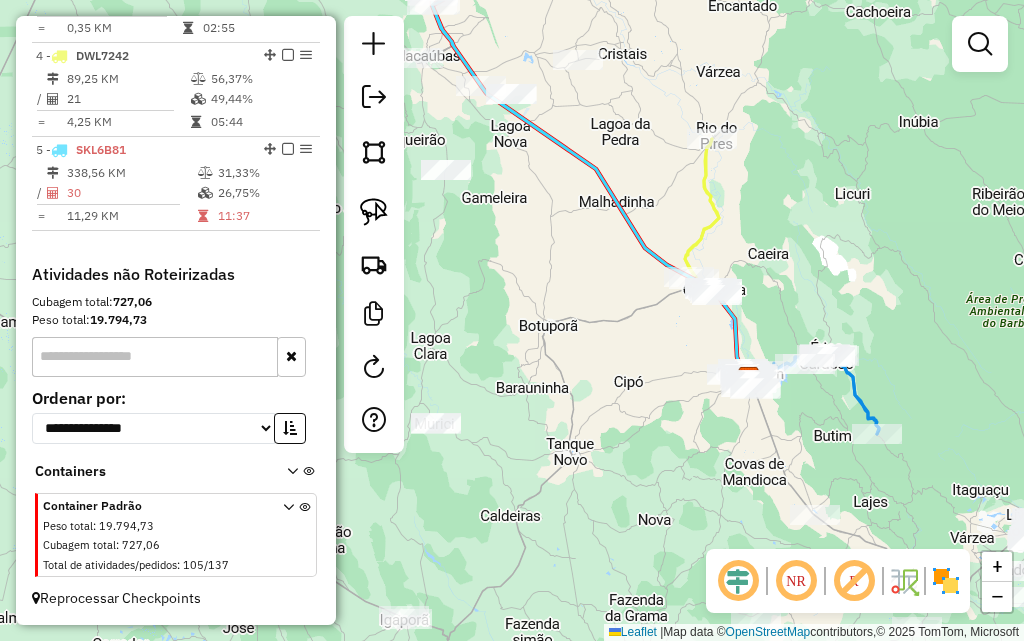 drag, startPoint x: 935, startPoint y: 338, endPoint x: 820, endPoint y: 158, distance: 213.6001 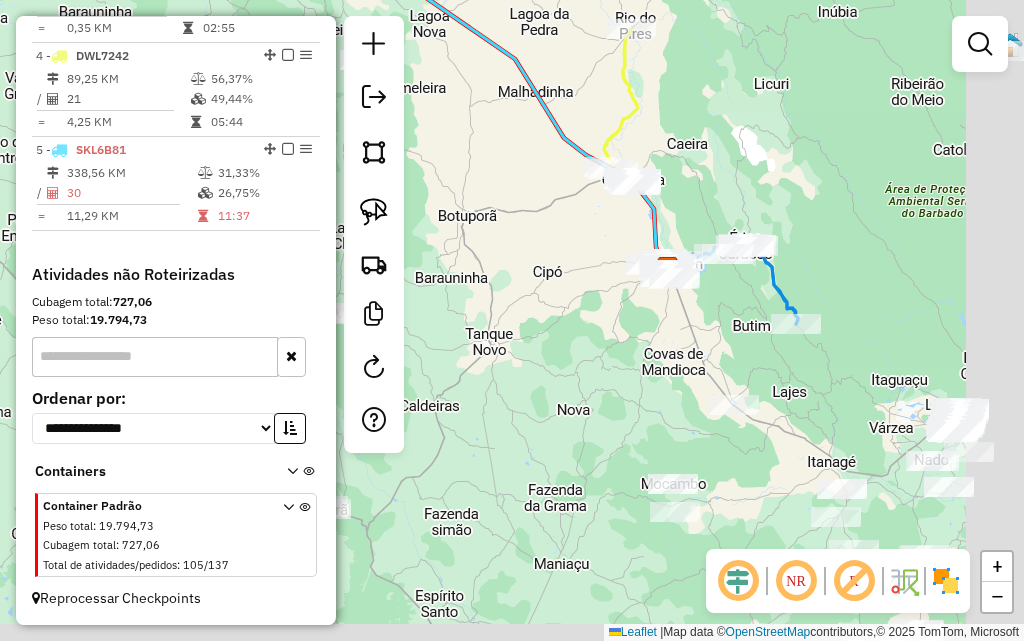 drag, startPoint x: 658, startPoint y: 374, endPoint x: 602, endPoint y: 287, distance: 103.46497 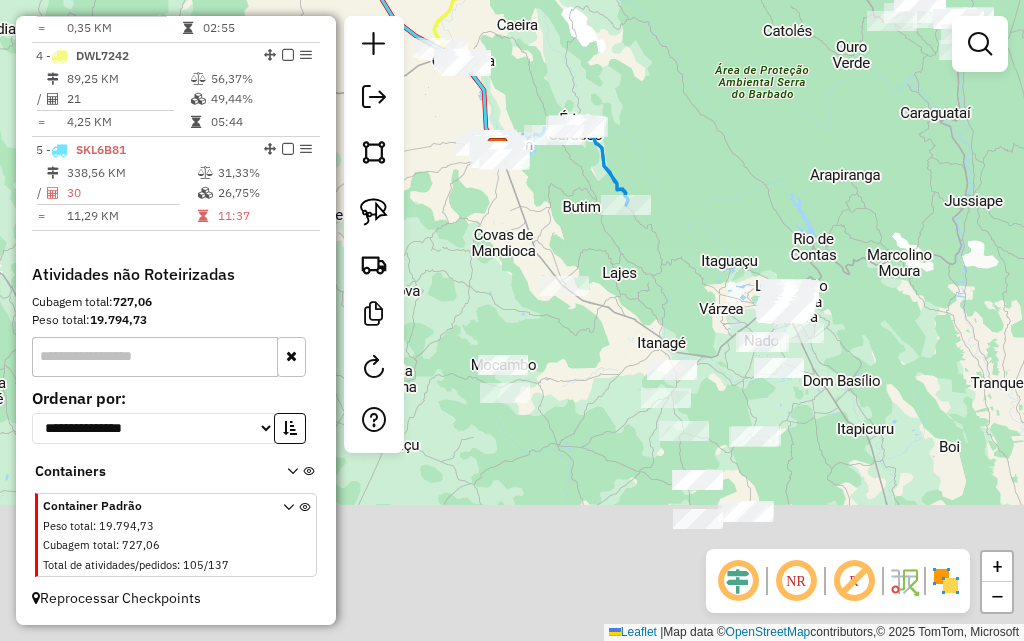 drag, startPoint x: 770, startPoint y: 469, endPoint x: 599, endPoint y: 236, distance: 289.01556 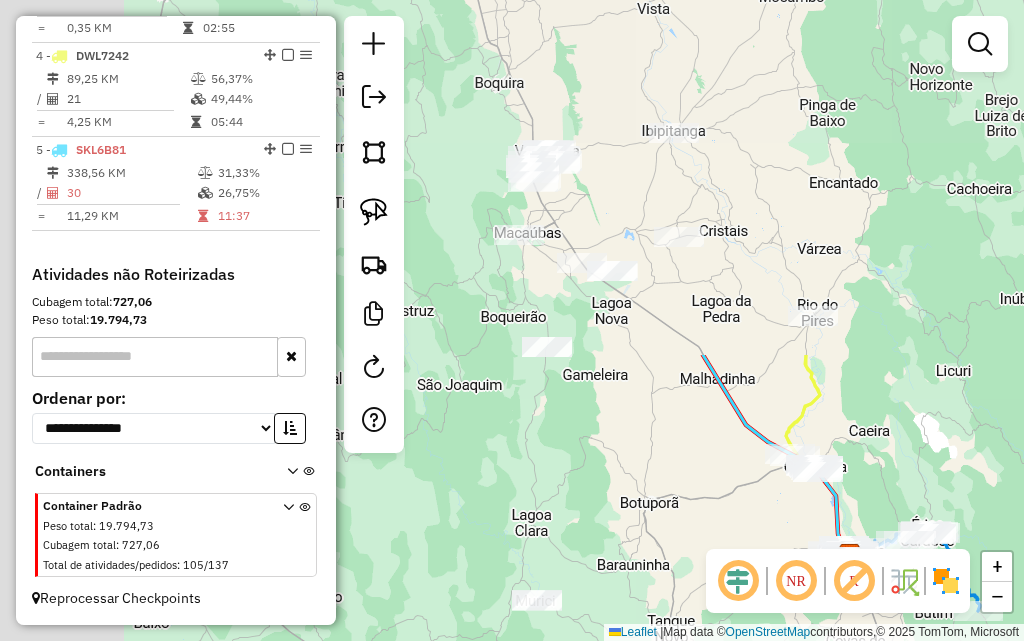 drag, startPoint x: 544, startPoint y: 213, endPoint x: 911, endPoint y: 634, distance: 558.50696 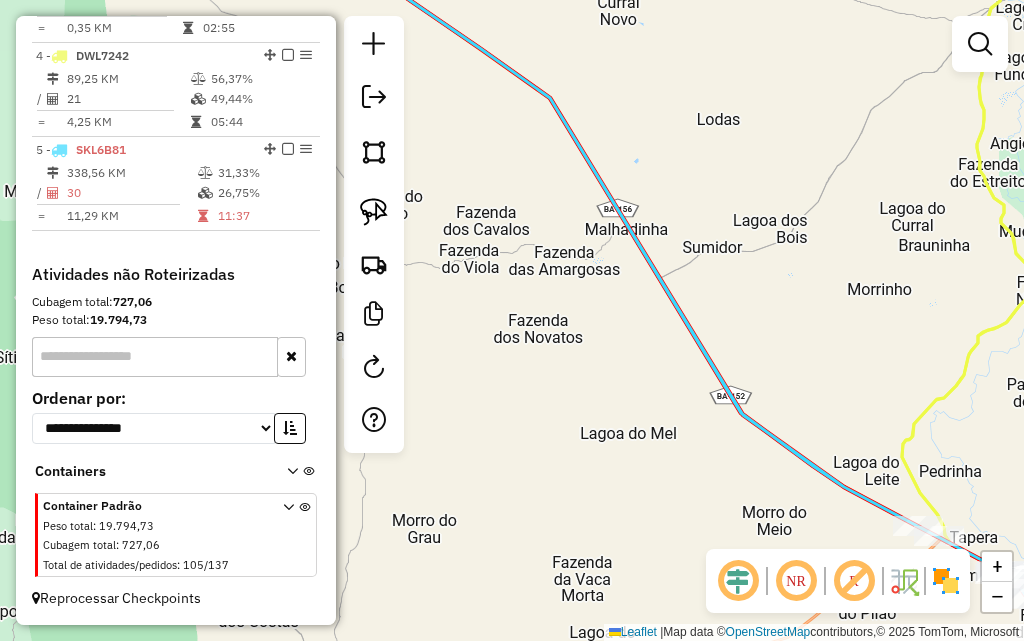 drag, startPoint x: 818, startPoint y: 341, endPoint x: 710, endPoint y: 126, distance: 240.60133 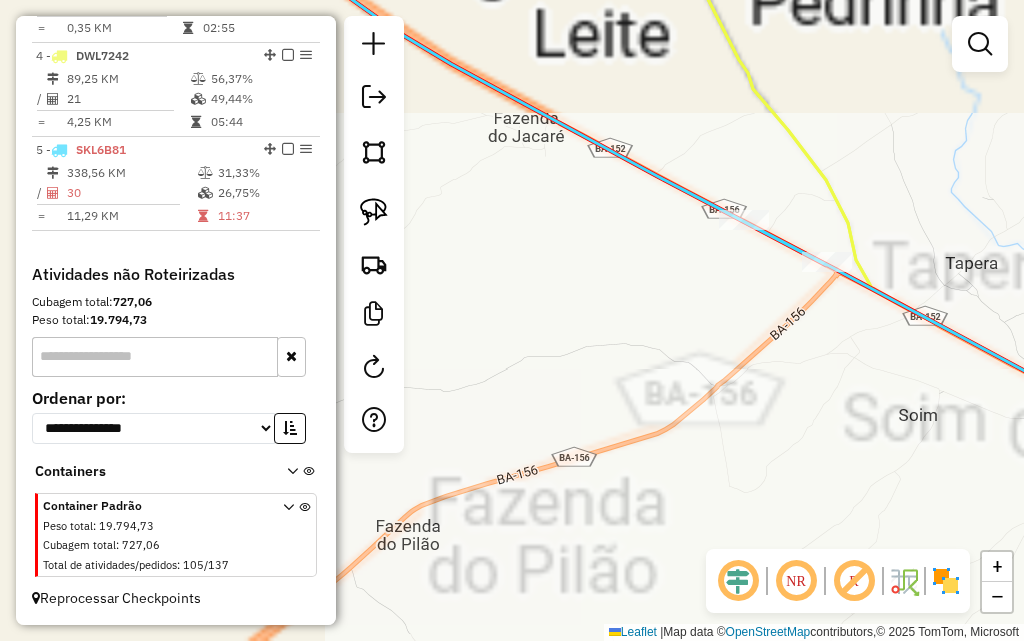 drag, startPoint x: 819, startPoint y: 322, endPoint x: 628, endPoint y: 238, distance: 208.65521 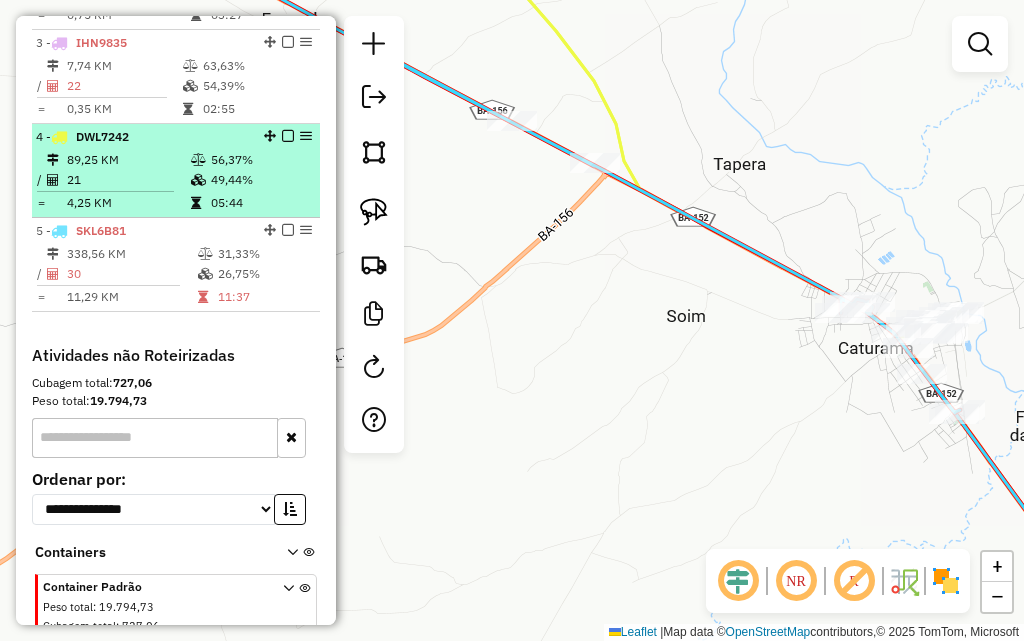 scroll, scrollTop: 929, scrollLeft: 0, axis: vertical 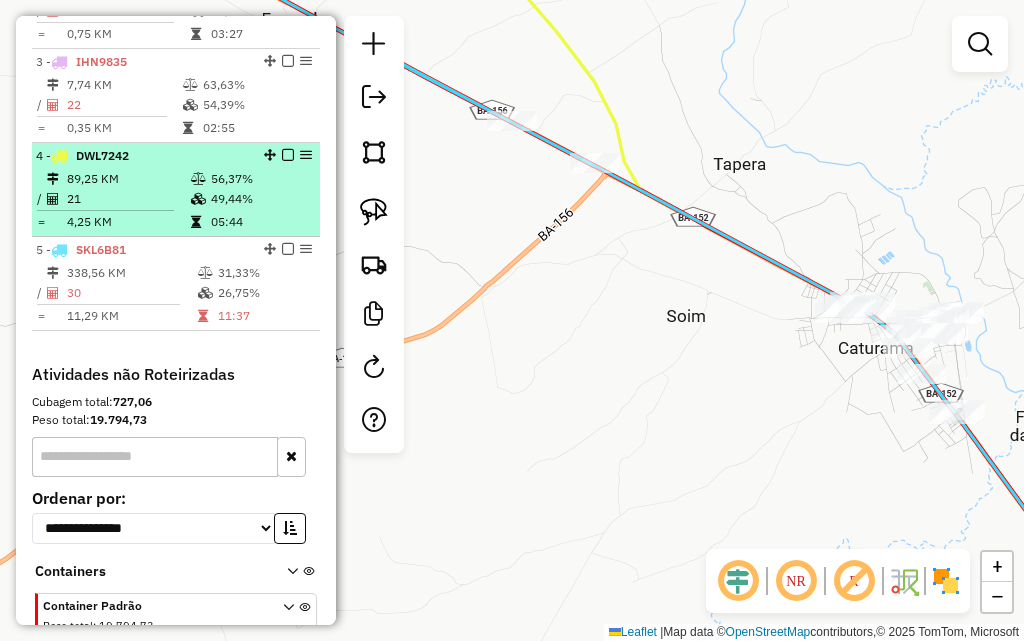 select on "**********" 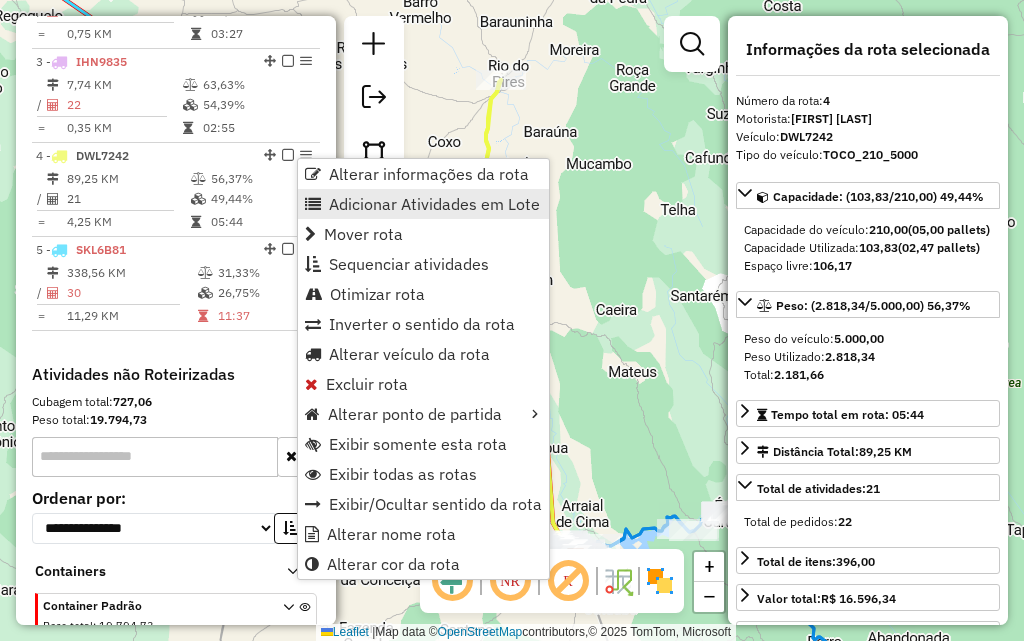 click on "Adicionar Atividades em Lote" at bounding box center (423, 204) 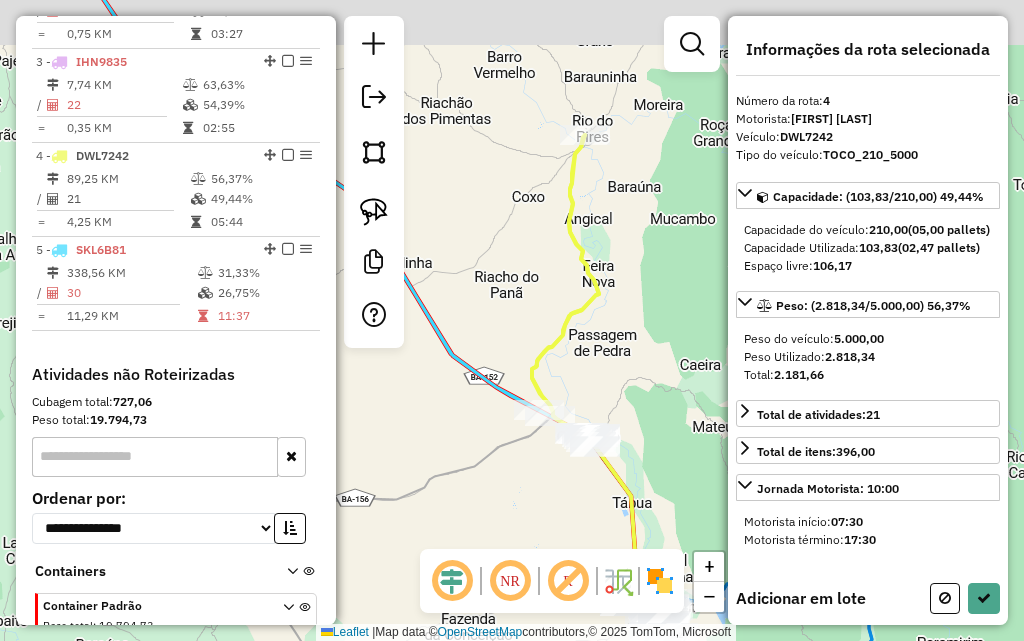 drag, startPoint x: 443, startPoint y: 171, endPoint x: 540, endPoint y: 230, distance: 113.534134 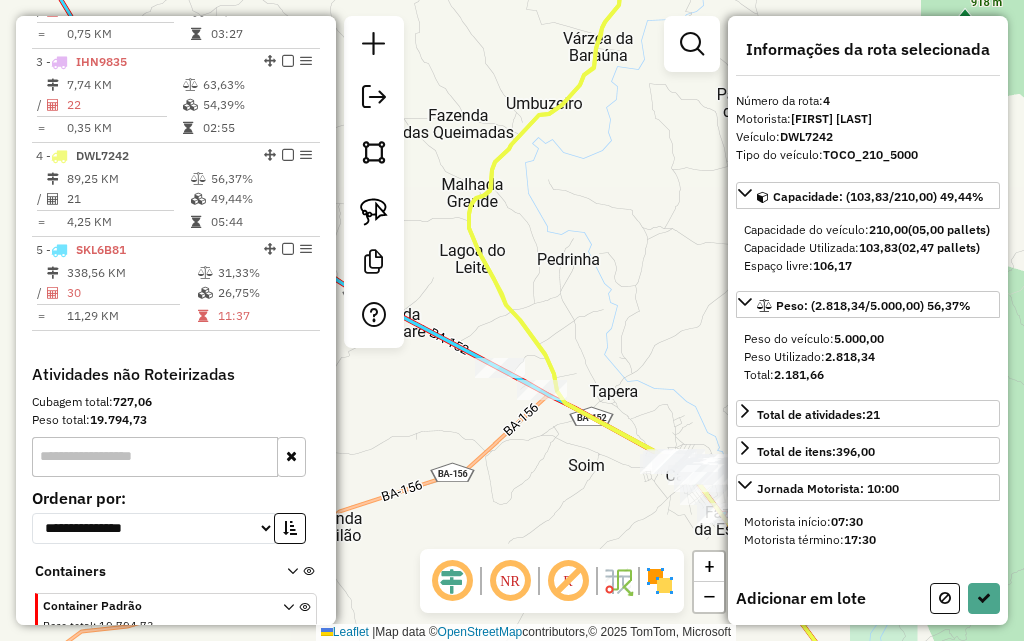 drag, startPoint x: 635, startPoint y: 352, endPoint x: 637, endPoint y: 285, distance: 67.02985 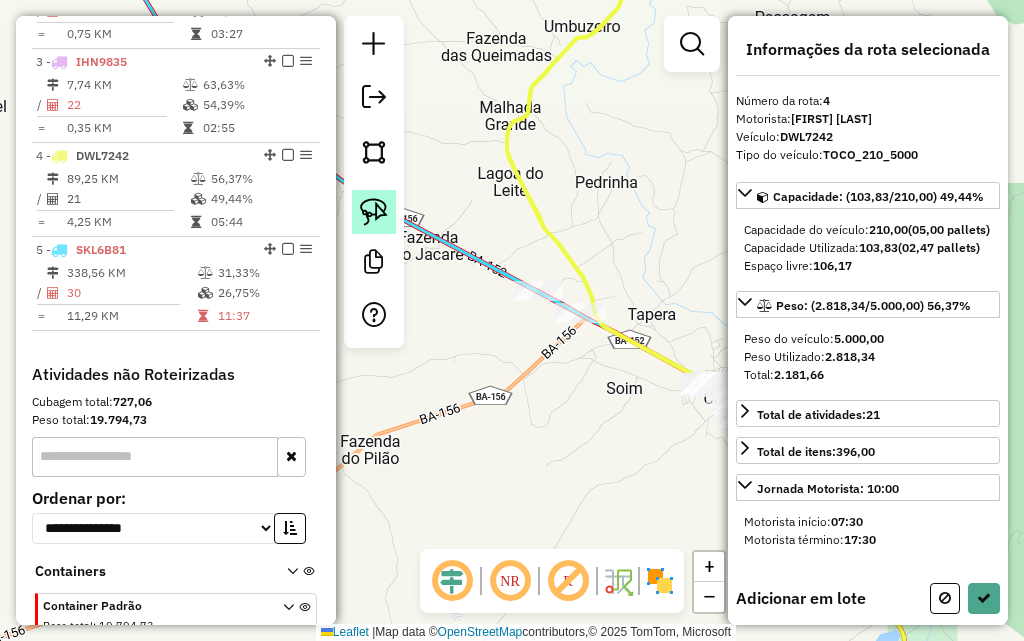 click 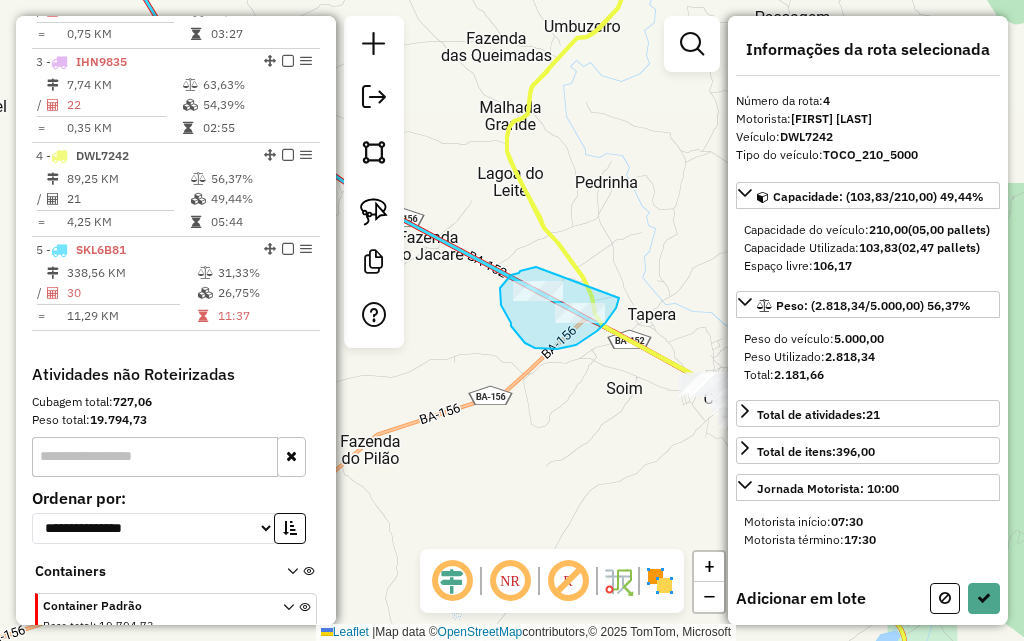 drag, startPoint x: 536, startPoint y: 267, endPoint x: 619, endPoint y: 298, distance: 88.60023 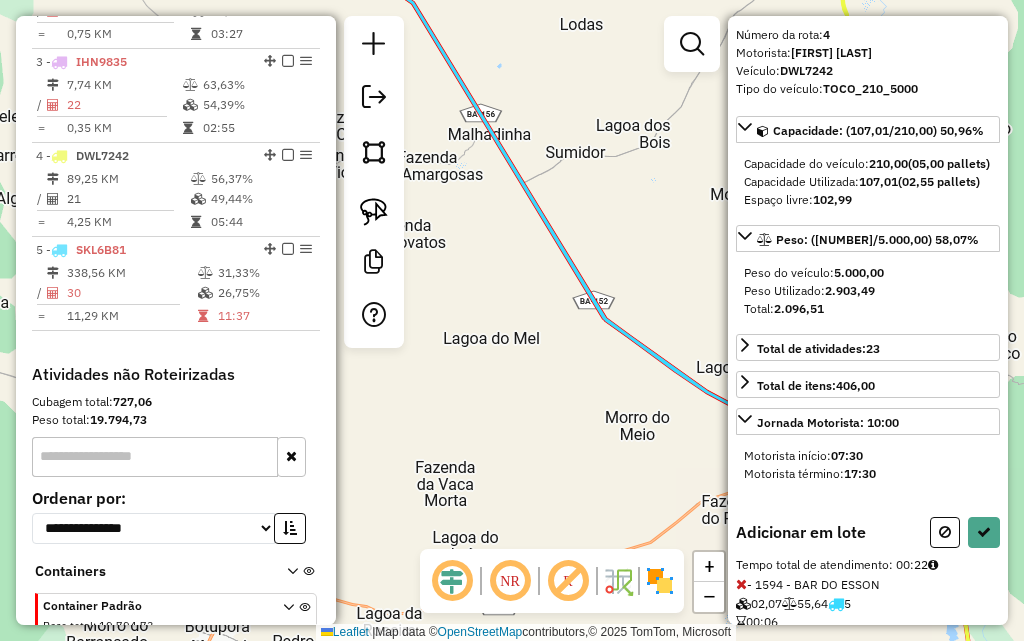 scroll, scrollTop: 100, scrollLeft: 0, axis: vertical 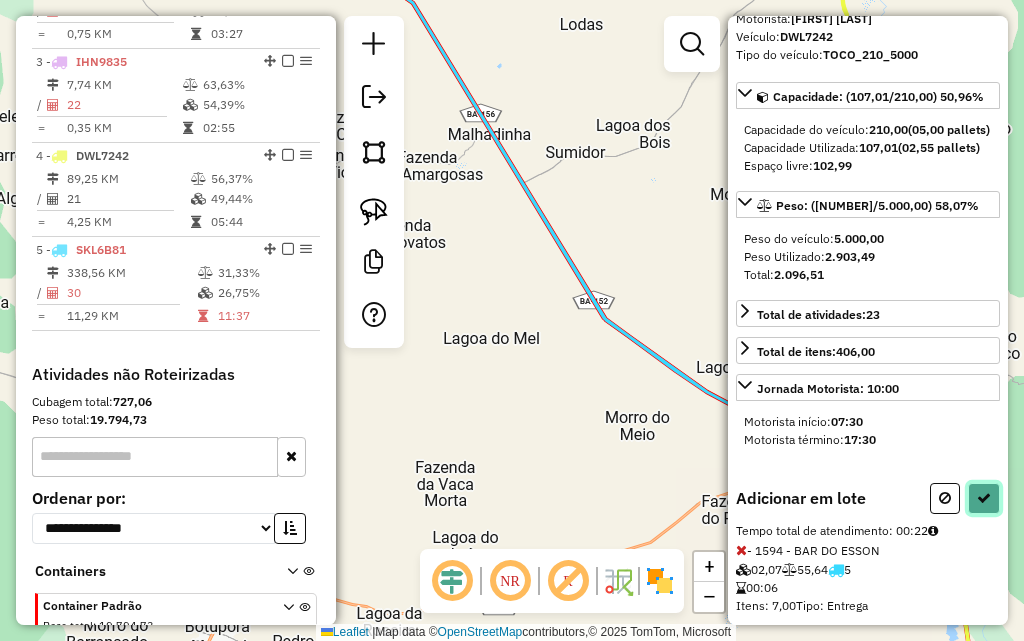 click at bounding box center (984, 498) 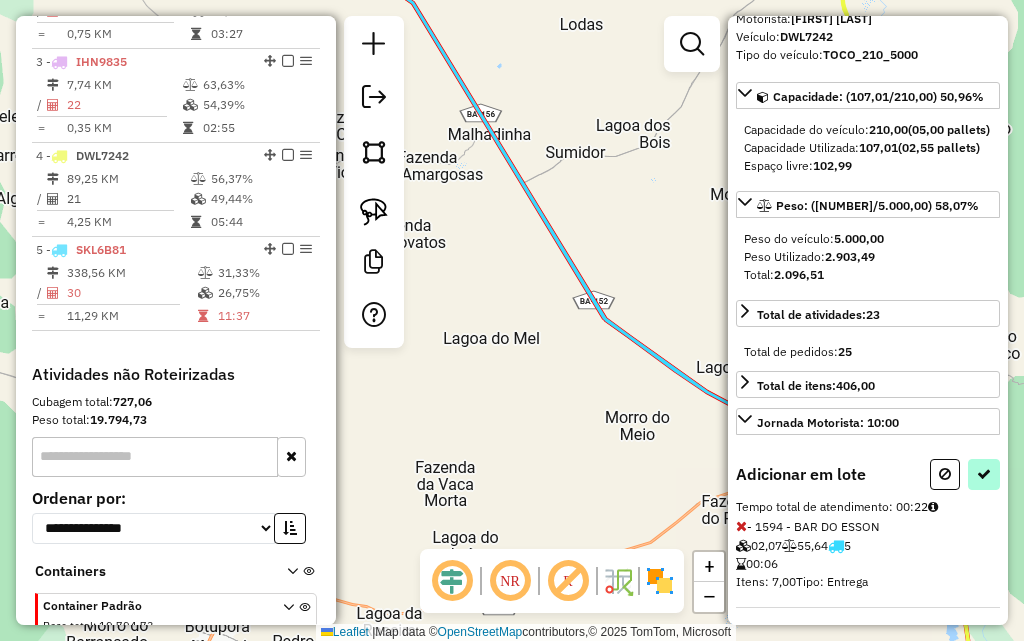 select on "**********" 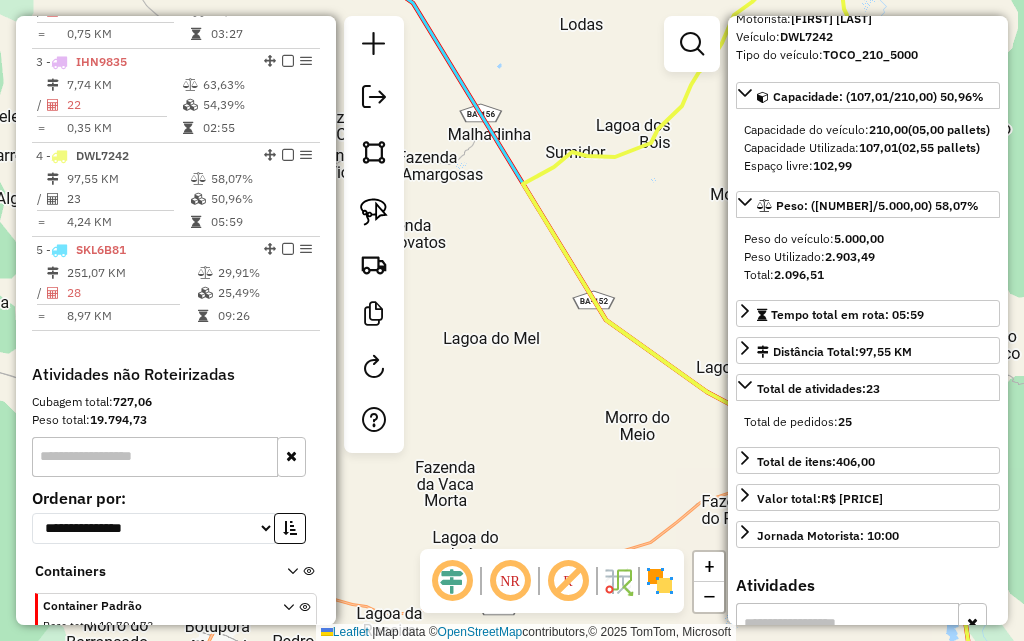 scroll, scrollTop: 1029, scrollLeft: 0, axis: vertical 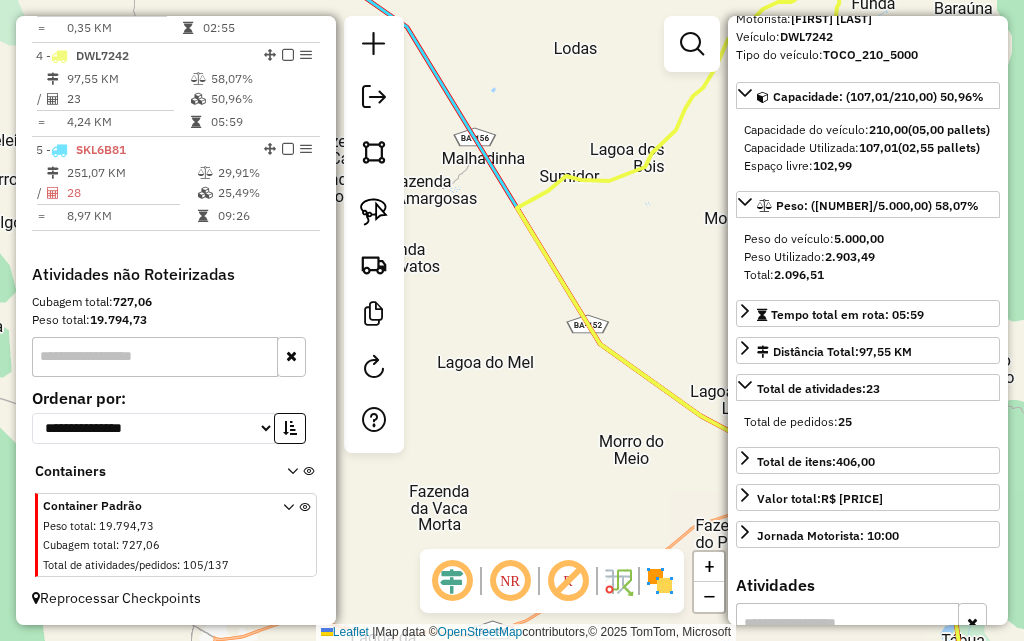 drag, startPoint x: 519, startPoint y: 117, endPoint x: 499, endPoint y: 182, distance: 68.007355 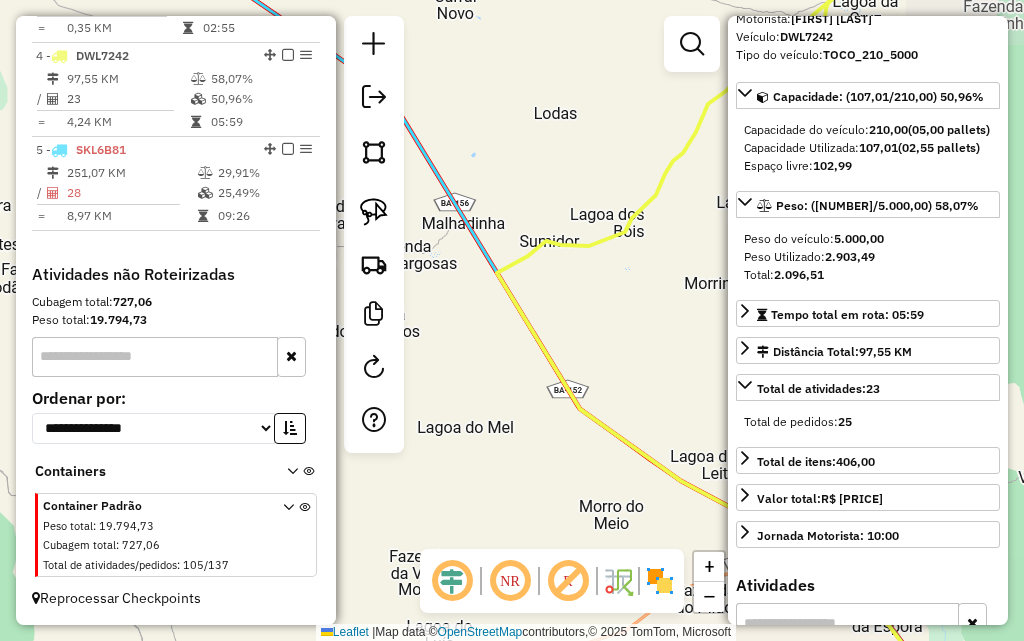 click on "Janela de atendimento Grade de atendimento Capacidade Transportadoras Veículos Cliente Pedidos  Rotas Selecione os dias de semana para filtrar as janelas de atendimento  Seg   Ter   Qua   Qui   Sex   Sáb   Dom  Informe o período da janela de atendimento: De: Até:  Filtrar exatamente a janela do cliente  Considerar janela de atendimento padrão  Selecione os dias de semana para filtrar as grades de atendimento  Seg   Ter   Qua   Qui   Sex   Sáb   Dom   Considerar clientes sem dia de atendimento cadastrado  Clientes fora do dia de atendimento selecionado Filtrar as atividades entre os valores definidos abaixo:  Peso mínimo:   Peso máximo:   Cubagem mínima:   Cubagem máxima:   De:   Até:  Filtrar as atividades entre o tempo de atendimento definido abaixo:  De:   Até:   Considerar capacidade total dos clientes não roteirizados Transportadora: Selecione um ou mais itens Tipo de veículo: Selecione um ou mais itens Veículo: Selecione um ou mais itens Motorista: Selecione um ou mais itens Nome: Rótulo:" 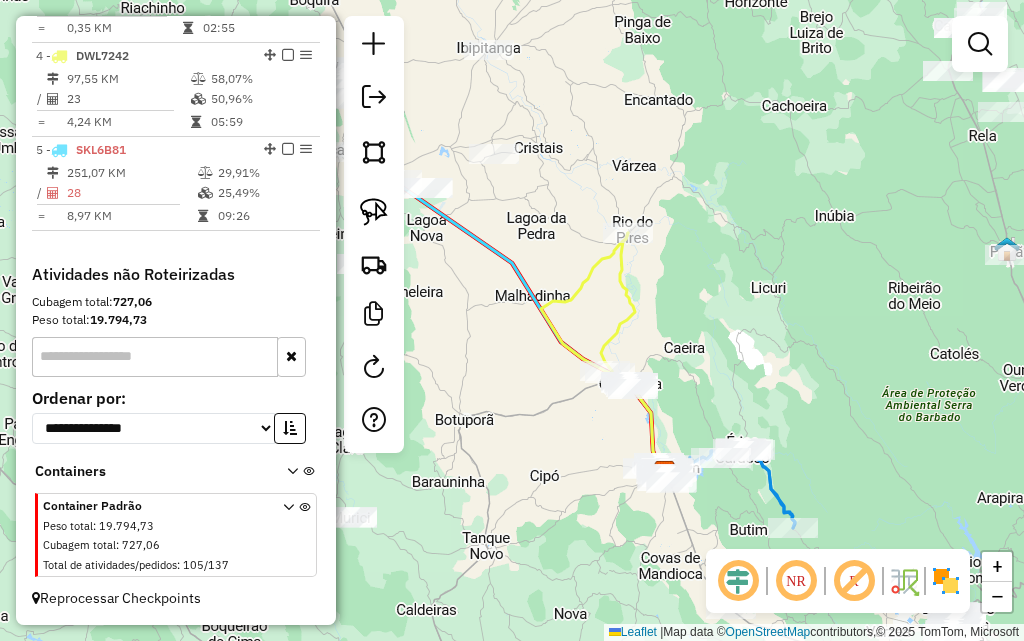 drag, startPoint x: 733, startPoint y: 275, endPoint x: 831, endPoint y: 197, distance: 125.25175 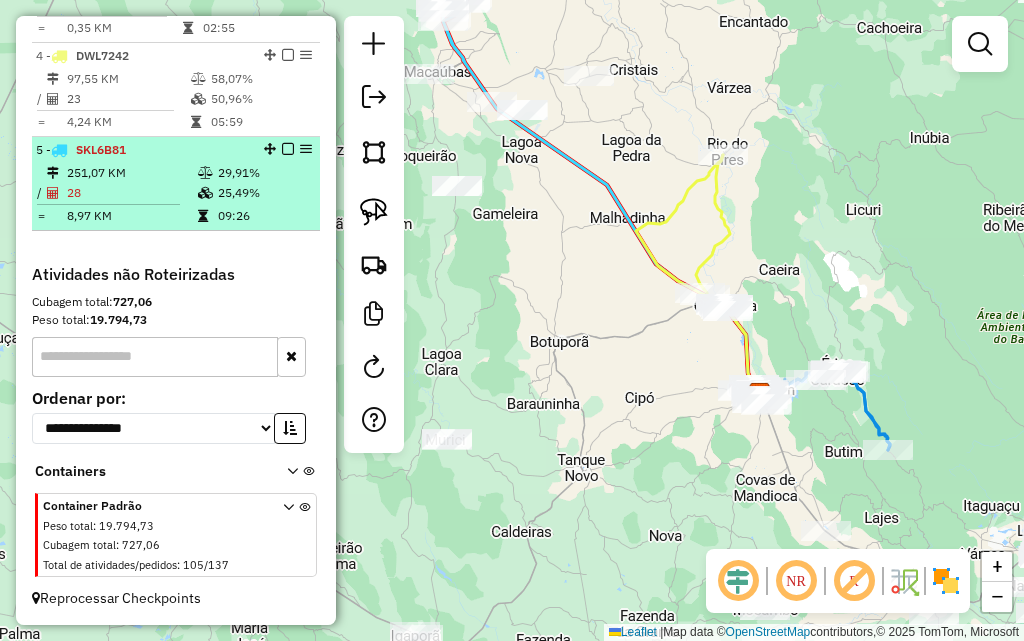 click at bounding box center [207, 193] 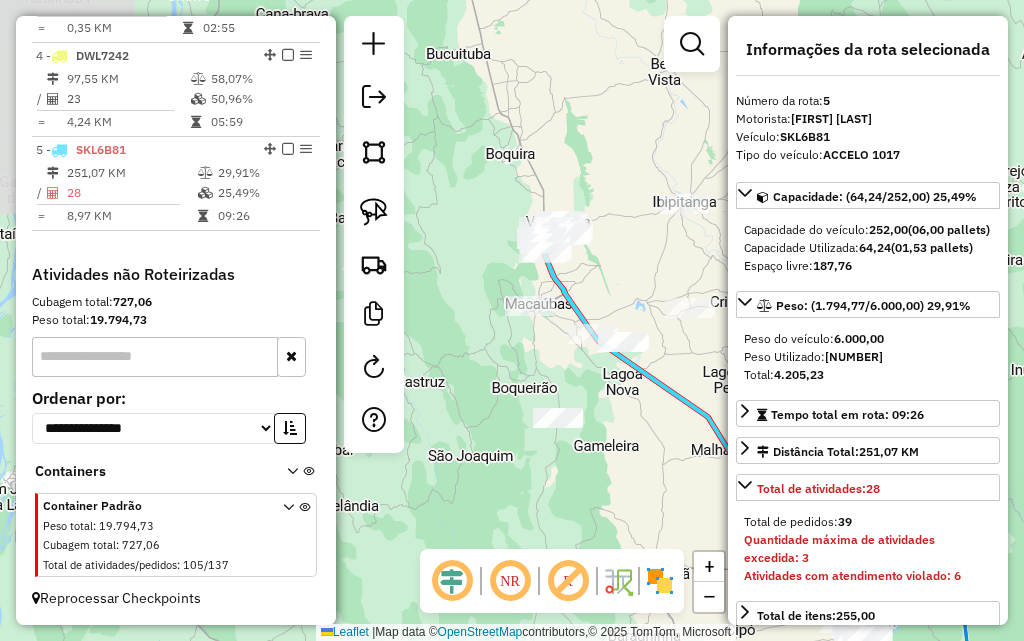 drag, startPoint x: 481, startPoint y: 363, endPoint x: 675, endPoint y: 470, distance: 221.55135 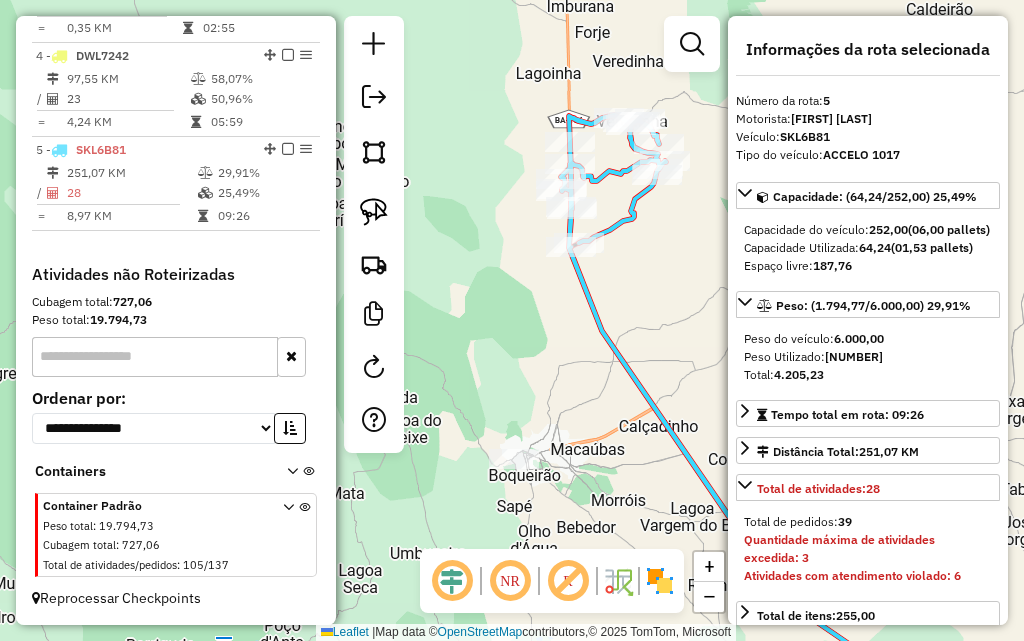 drag, startPoint x: 528, startPoint y: 277, endPoint x: 522, endPoint y: 304, distance: 27.658634 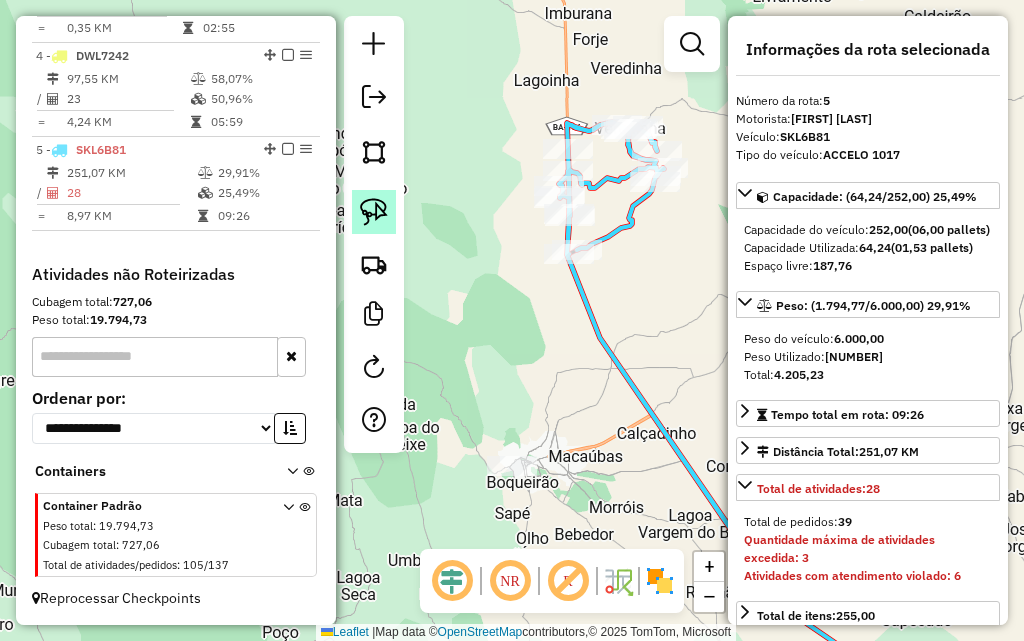 click 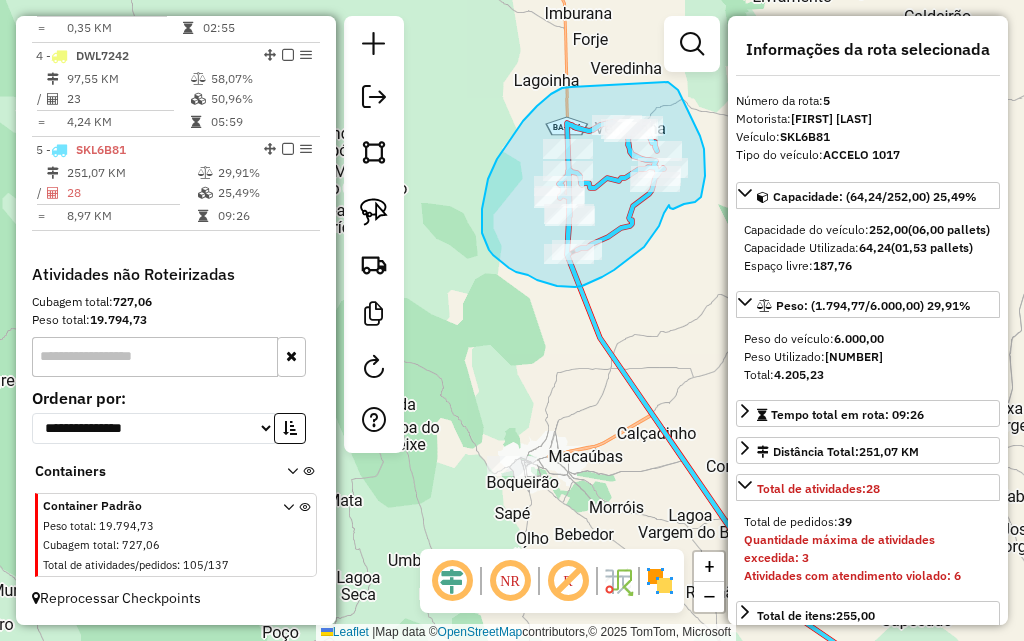 drag, startPoint x: 571, startPoint y: 87, endPoint x: 655, endPoint y: 89, distance: 84.0238 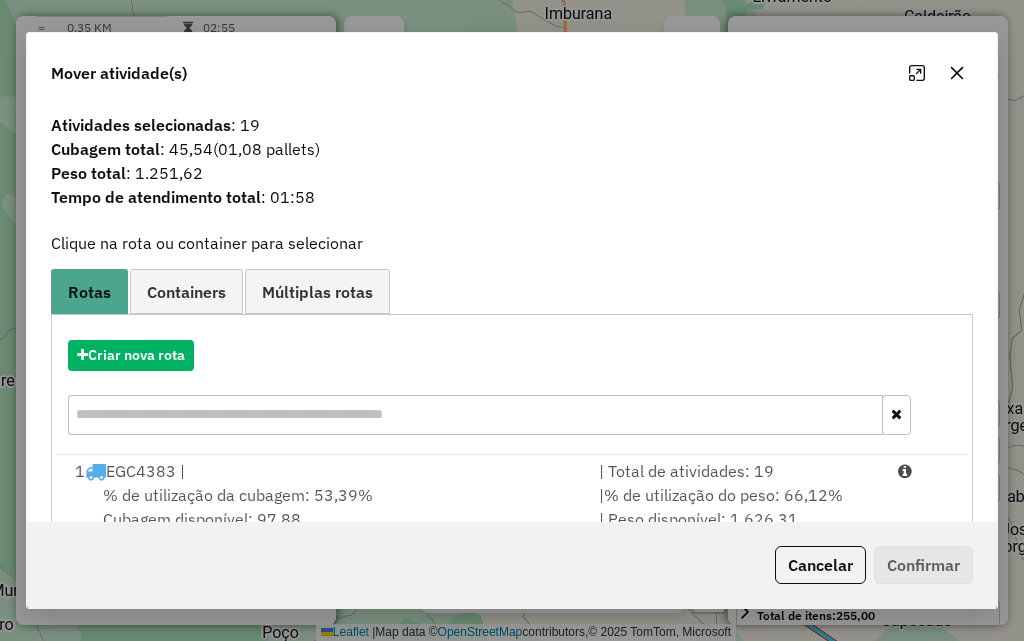 click 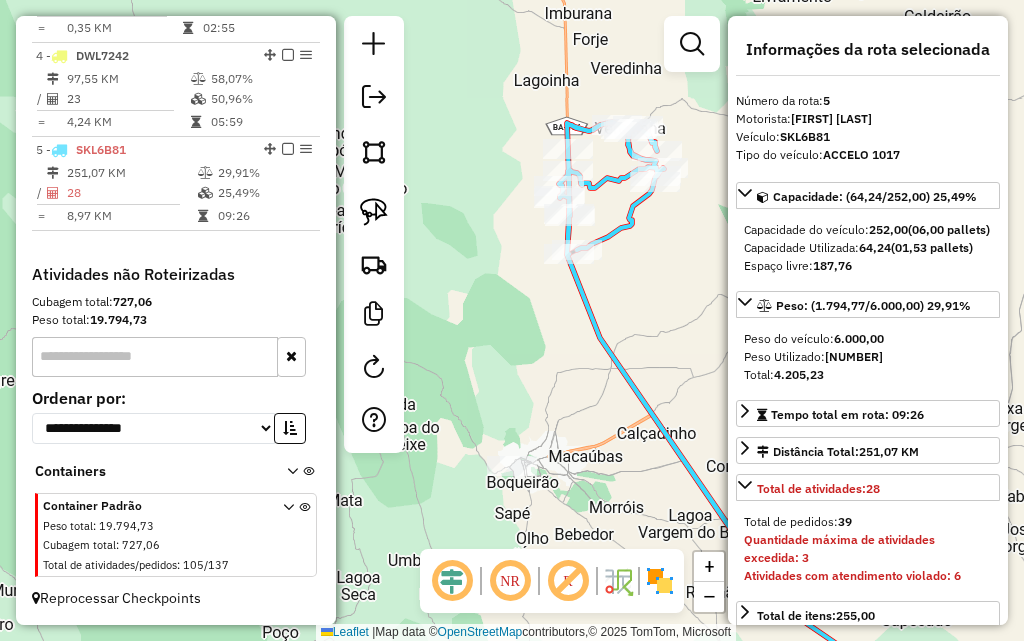 click on "Janela de atendimento Grade de atendimento Capacidade Transportadoras Veículos Cliente Pedidos  Rotas Selecione os dias de semana para filtrar as janelas de atendimento  Seg   Ter   Qua   Qui   Sex   Sáb   Dom  Informe o período da janela de atendimento: De: Até:  Filtrar exatamente a janela do cliente  Considerar janela de atendimento padrão  Selecione os dias de semana para filtrar as grades de atendimento  Seg   Ter   Qua   Qui   Sex   Sáb   Dom   Considerar clientes sem dia de atendimento cadastrado  Clientes fora do dia de atendimento selecionado Filtrar as atividades entre os valores definidos abaixo:  Peso mínimo:   Peso máximo:   Cubagem mínima:   Cubagem máxima:   De:   Até:  Filtrar as atividades entre o tempo de atendimento definido abaixo:  De:   Até:   Considerar capacidade total dos clientes não roteirizados Transportadora: Selecione um ou mais itens Tipo de veículo: Selecione um ou mais itens Veículo: Selecione um ou mais itens Motorista: Selecione um ou mais itens Nome: Rótulo:" 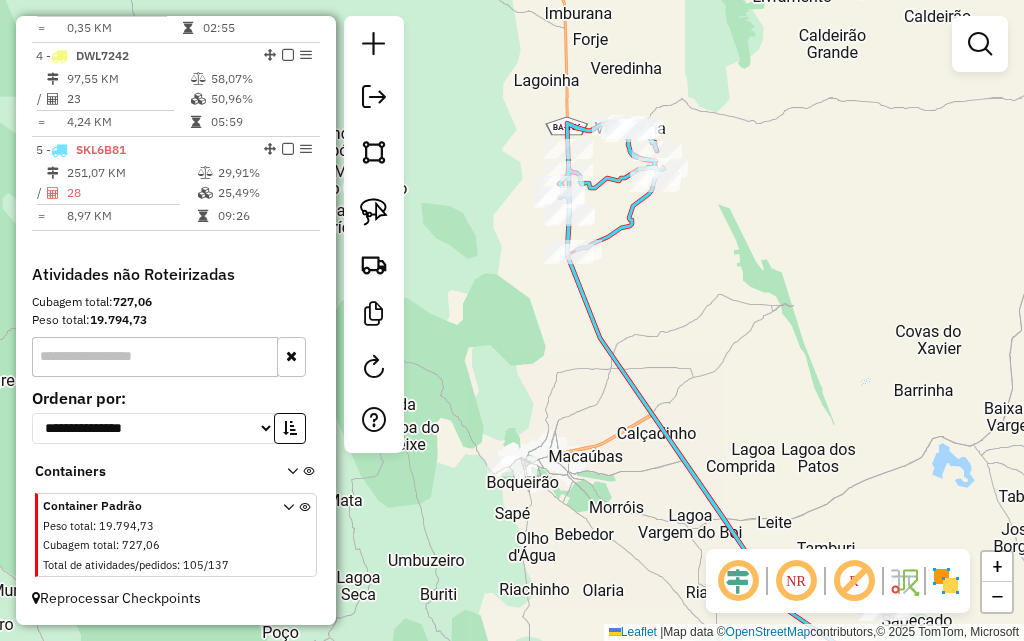 click on "Janela de atendimento Grade de atendimento Capacidade Transportadoras Veículos Cliente Pedidos  Rotas Selecione os dias de semana para filtrar as janelas de atendimento  Seg   Ter   Qua   Qui   Sex   Sáb   Dom  Informe o período da janela de atendimento: De: Até:  Filtrar exatamente a janela do cliente  Considerar janela de atendimento padrão  Selecione os dias de semana para filtrar as grades de atendimento  Seg   Ter   Qua   Qui   Sex   Sáb   Dom   Considerar clientes sem dia de atendimento cadastrado  Clientes fora do dia de atendimento selecionado Filtrar as atividades entre os valores definidos abaixo:  Peso mínimo:   Peso máximo:   Cubagem mínima:   Cubagem máxima:   De:   Até:  Filtrar as atividades entre o tempo de atendimento definido abaixo:  De:   Até:   Considerar capacidade total dos clientes não roteirizados Transportadora: Selecione um ou mais itens Tipo de veículo: Selecione um ou mais itens Veículo: Selecione um ou mais itens Motorista: Selecione um ou mais itens Nome: Rótulo:" 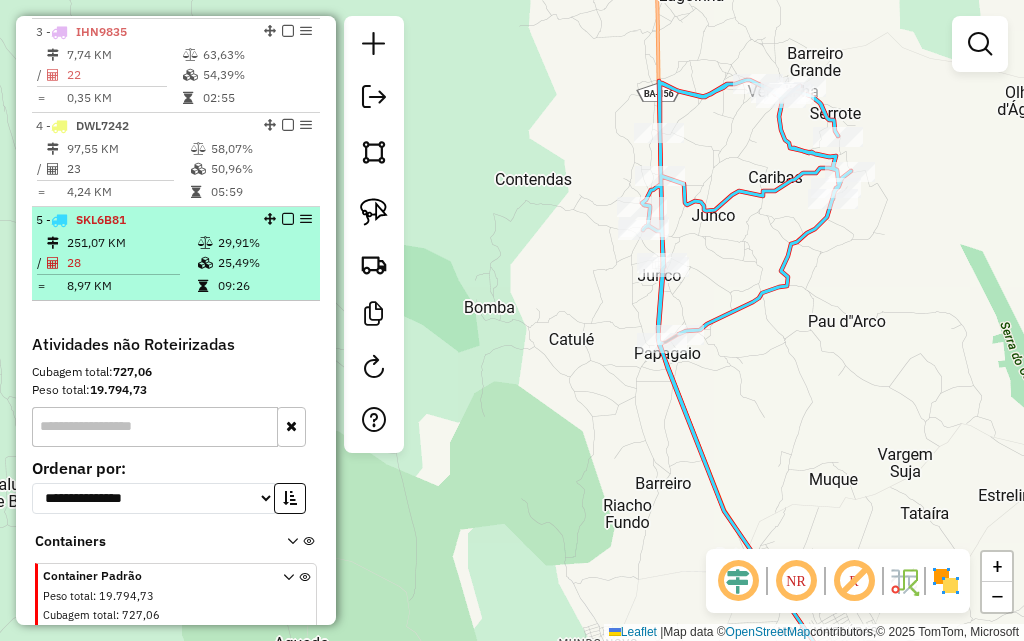 scroll, scrollTop: 929, scrollLeft: 0, axis: vertical 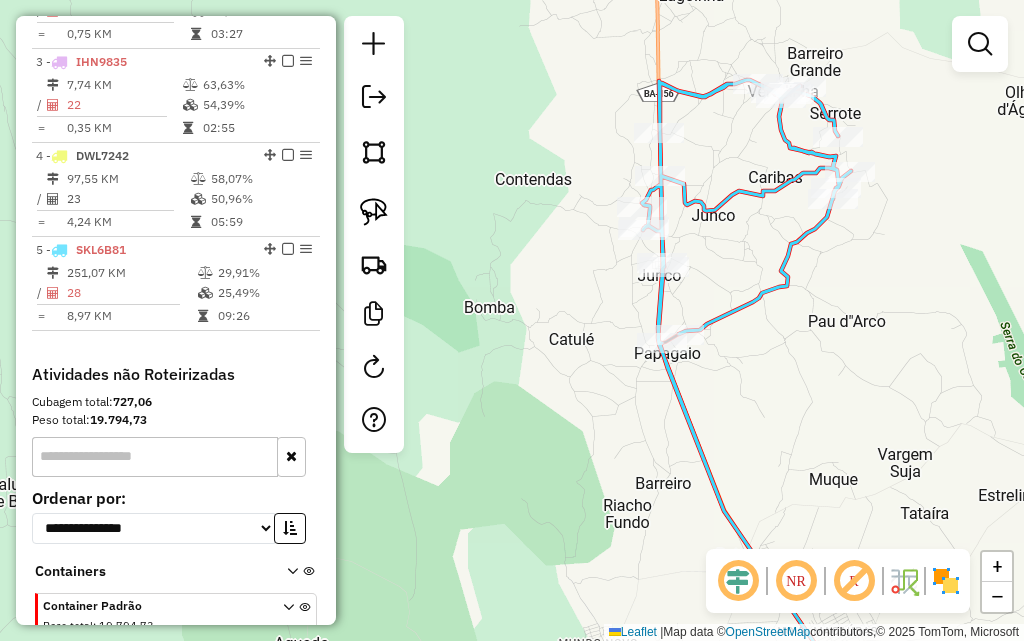 click on "Janela de atendimento Grade de atendimento Capacidade Transportadoras Veículos Cliente Pedidos  Rotas Selecione os dias de semana para filtrar as janelas de atendimento  Seg   Ter   Qua   Qui   Sex   Sáb   Dom  Informe o período da janela de atendimento: De: Até:  Filtrar exatamente a janela do cliente  Considerar janela de atendimento padrão  Selecione os dias de semana para filtrar as grades de atendimento  Seg   Ter   Qua   Qui   Sex   Sáb   Dom   Considerar clientes sem dia de atendimento cadastrado  Clientes fora do dia de atendimento selecionado Filtrar as atividades entre os valores definidos abaixo:  Peso mínimo:   Peso máximo:   Cubagem mínima:   Cubagem máxima:   De:   Até:  Filtrar as atividades entre o tempo de atendimento definido abaixo:  De:   Até:   Considerar capacidade total dos clientes não roteirizados Transportadora: Selecione um ou mais itens Tipo de veículo: Selecione um ou mais itens Veículo: Selecione um ou mais itens Motorista: Selecione um ou mais itens Nome: Rótulo:" 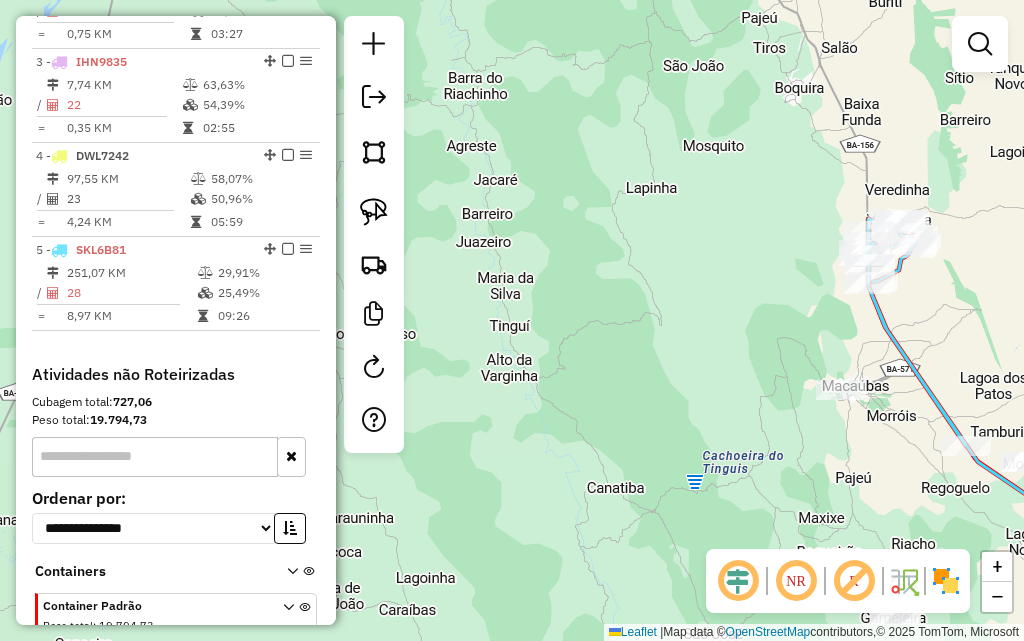 drag, startPoint x: 768, startPoint y: 196, endPoint x: 753, endPoint y: 186, distance: 18.027756 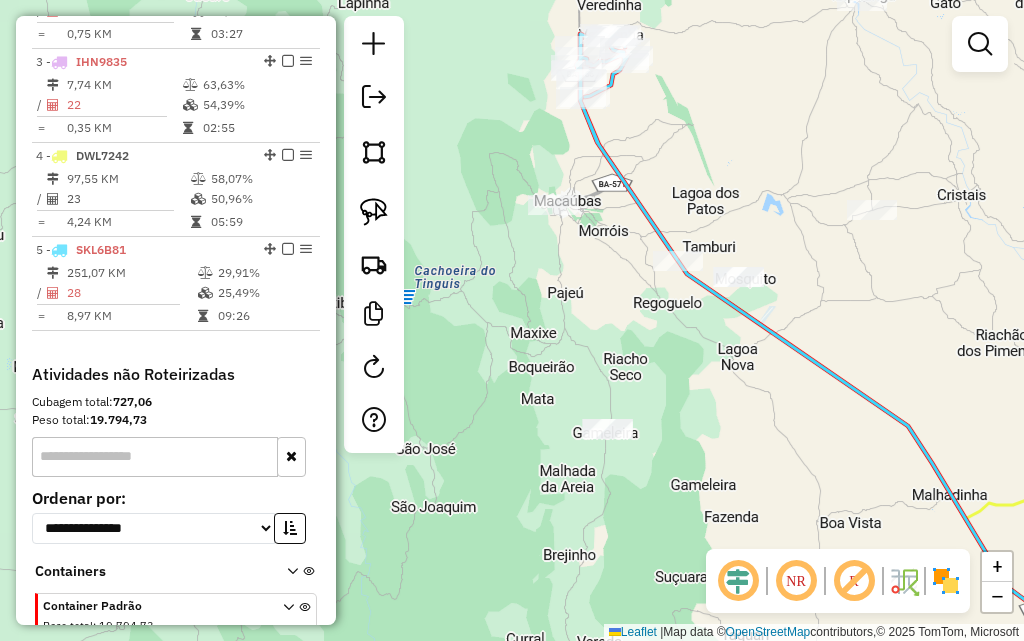 drag, startPoint x: 750, startPoint y: 195, endPoint x: 585, endPoint y: 127, distance: 178.46288 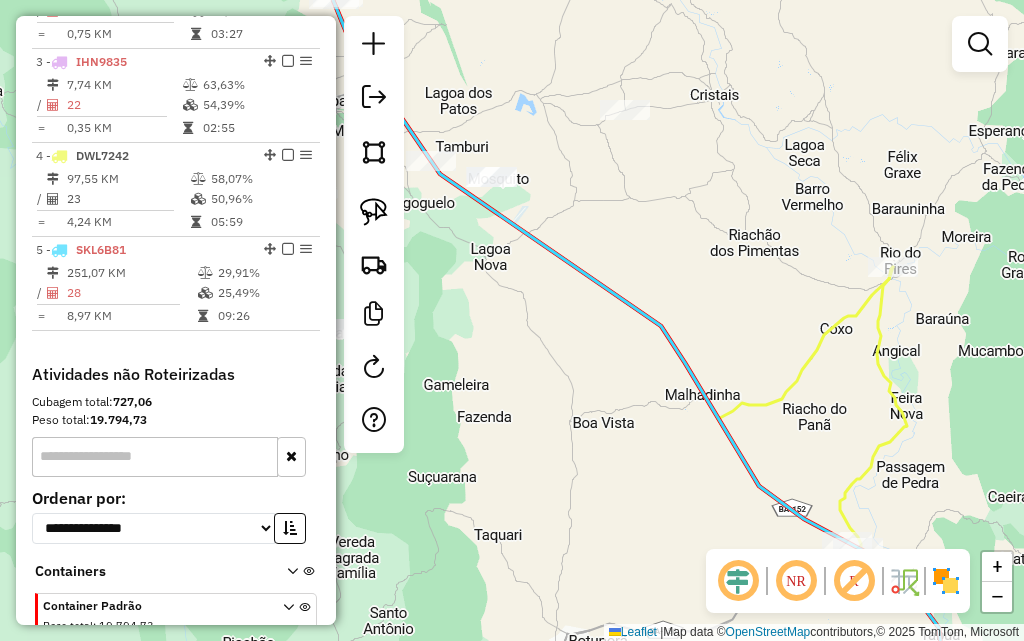 drag, startPoint x: 616, startPoint y: 237, endPoint x: 583, endPoint y: 222, distance: 36.249138 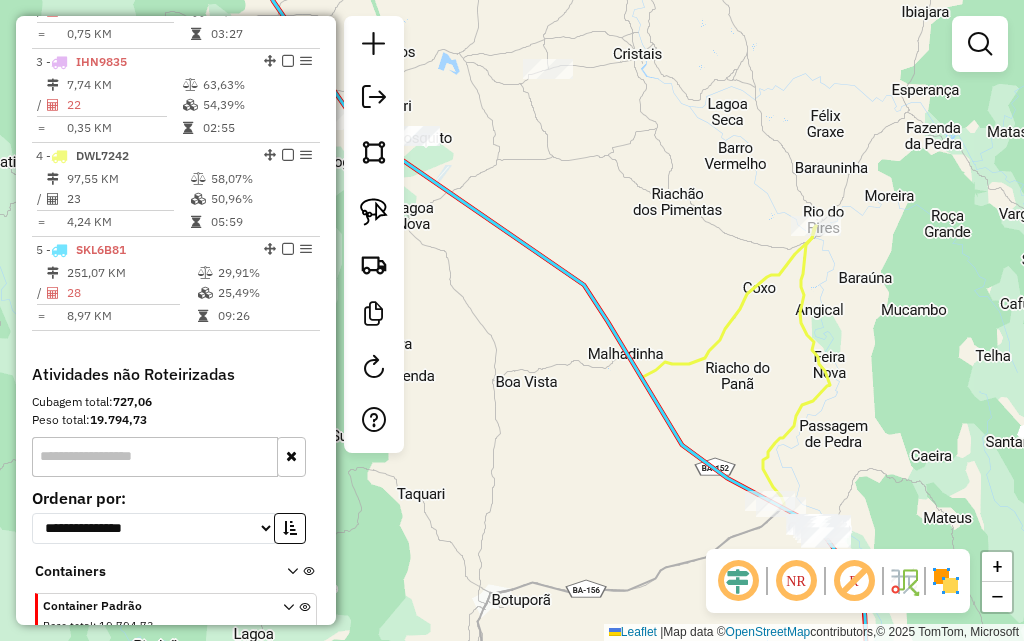 drag, startPoint x: 614, startPoint y: 232, endPoint x: 576, endPoint y: 174, distance: 69.339745 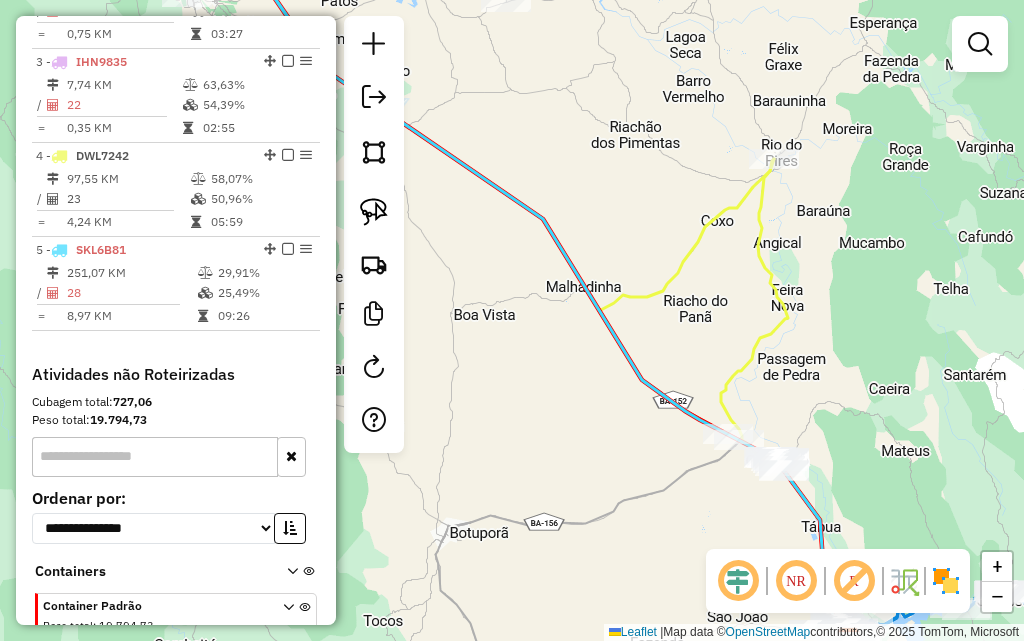 drag, startPoint x: 753, startPoint y: 285, endPoint x: 603, endPoint y: 205, distance: 170 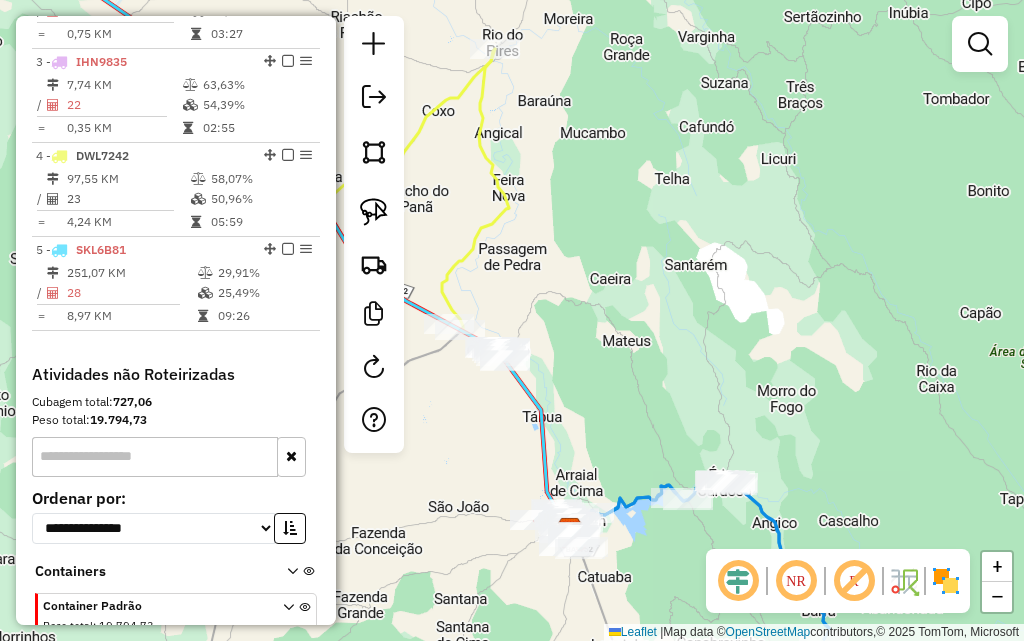 drag, startPoint x: 725, startPoint y: 295, endPoint x: 526, endPoint y: 40, distance: 323.4594 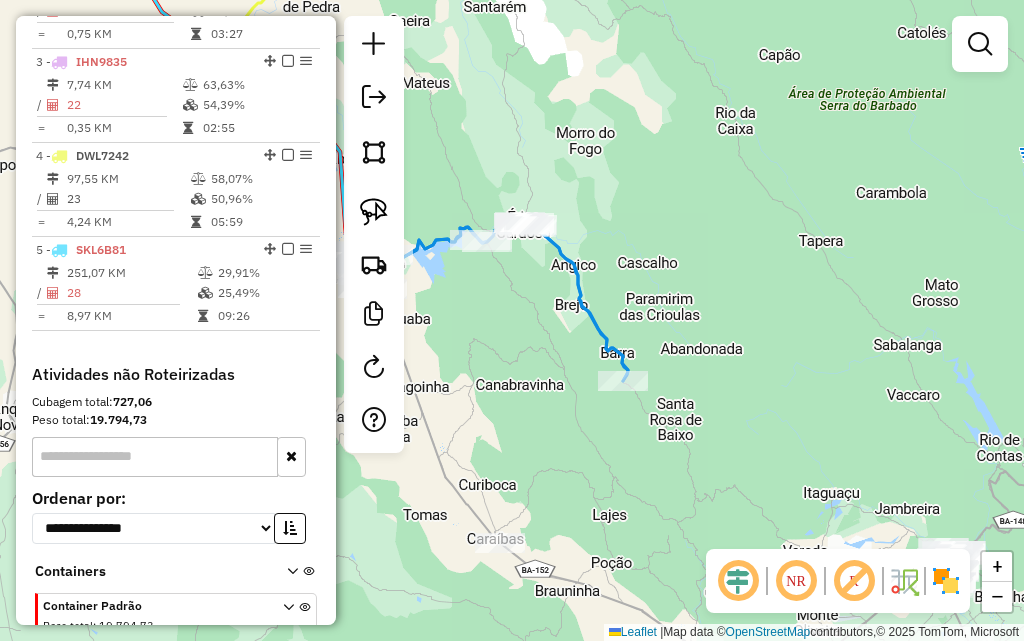 drag, startPoint x: 719, startPoint y: 212, endPoint x: 593, endPoint y: 50, distance: 205.23158 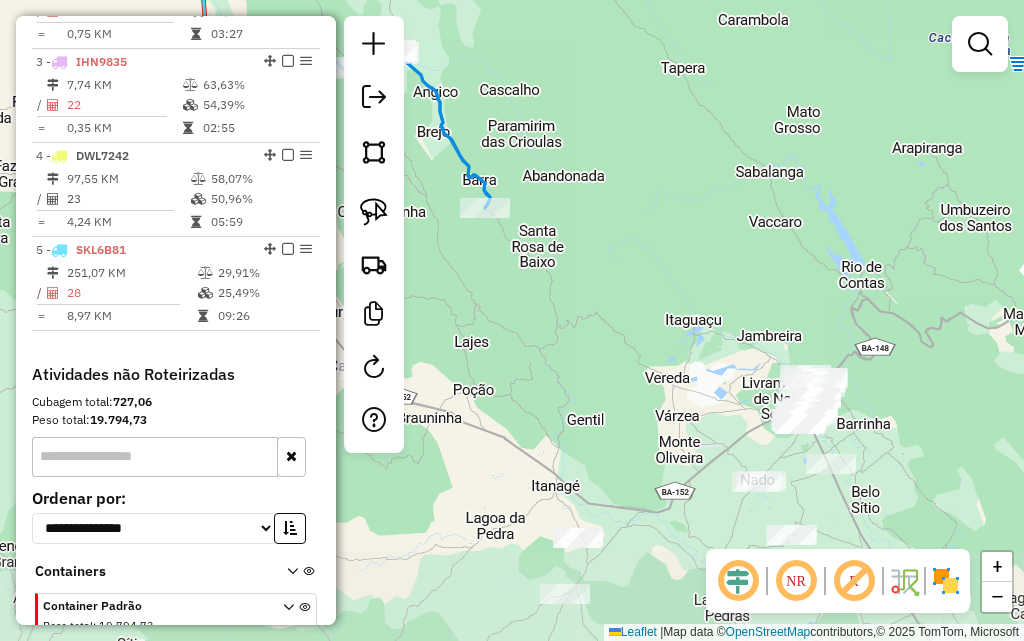 drag, startPoint x: 585, startPoint y: 140, endPoint x: 537, endPoint y: -5, distance: 152.73834 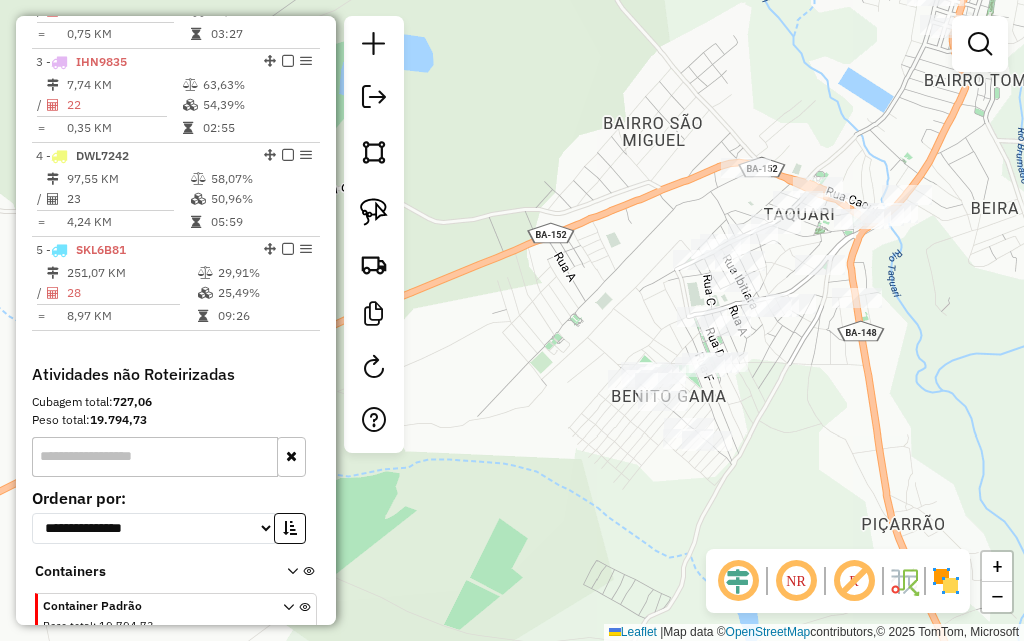 drag, startPoint x: 759, startPoint y: 188, endPoint x: 800, endPoint y: 411, distance: 226.73773 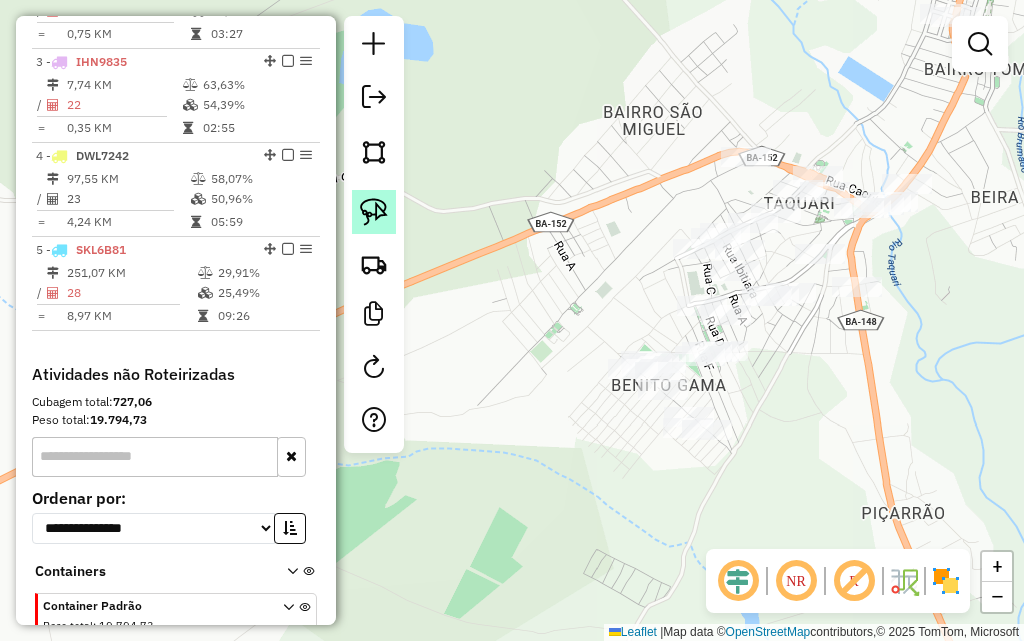 click 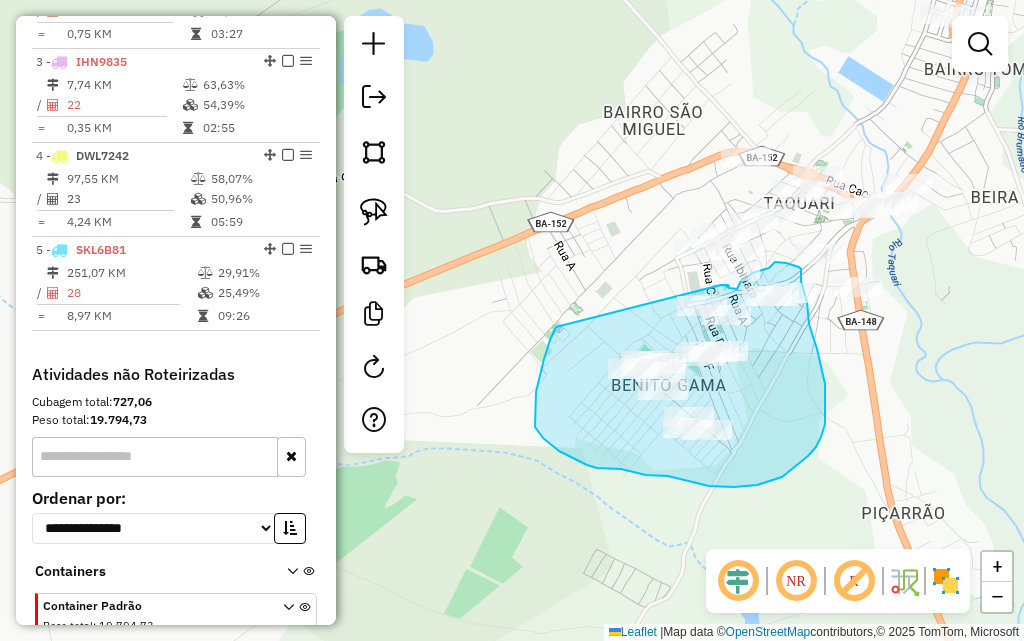 drag, startPoint x: 556, startPoint y: 327, endPoint x: 721, endPoint y: 285, distance: 170.26157 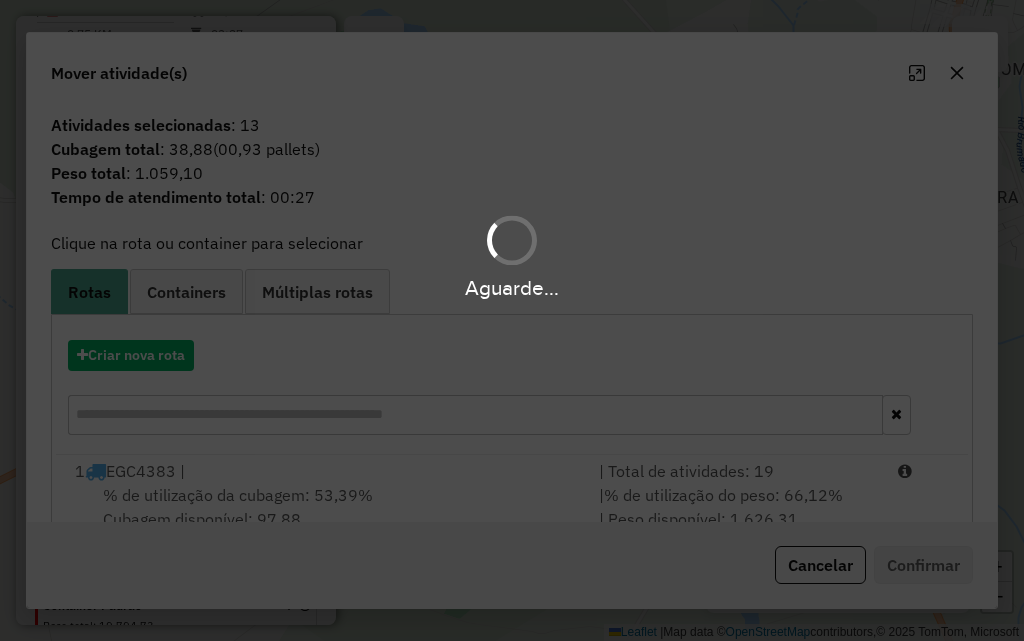 click on "Aguarde..." at bounding box center (512, 320) 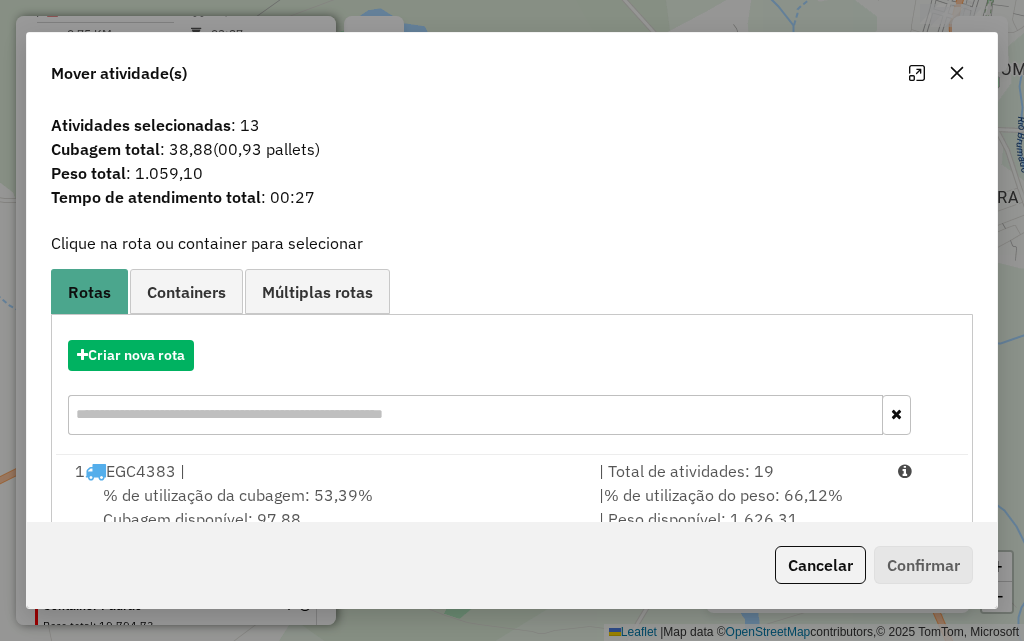 click 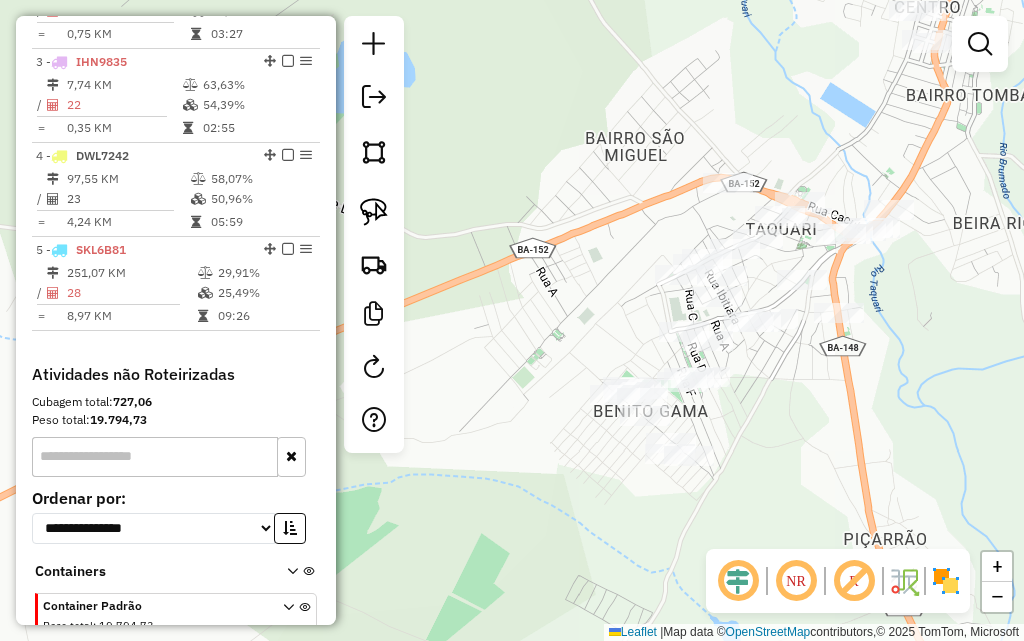 drag, startPoint x: 731, startPoint y: 137, endPoint x: 651, endPoint y: 267, distance: 152.64337 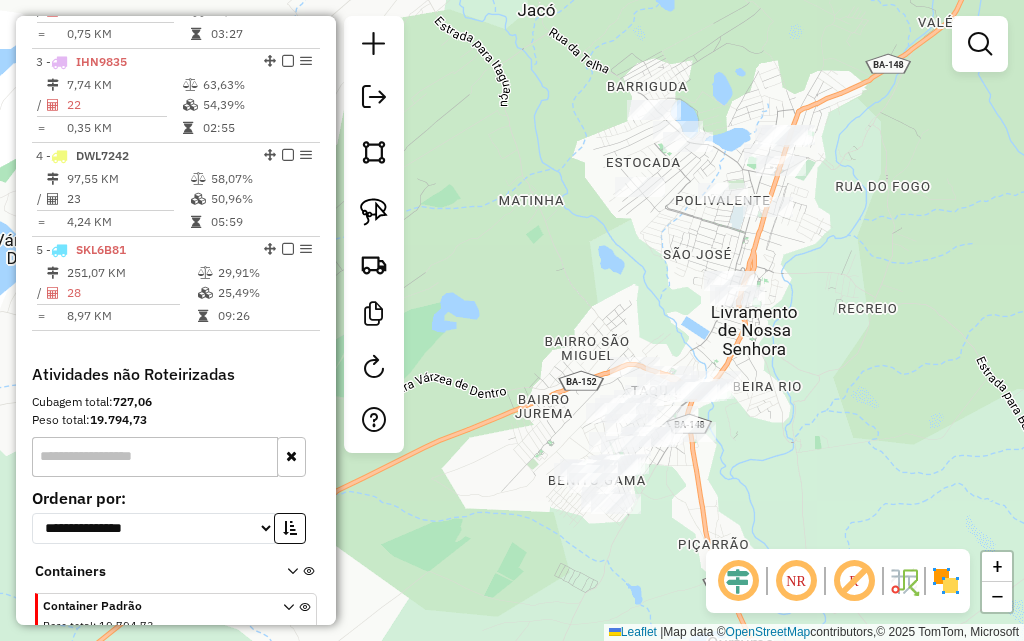 drag, startPoint x: 649, startPoint y: 195, endPoint x: 639, endPoint y: 267, distance: 72.691124 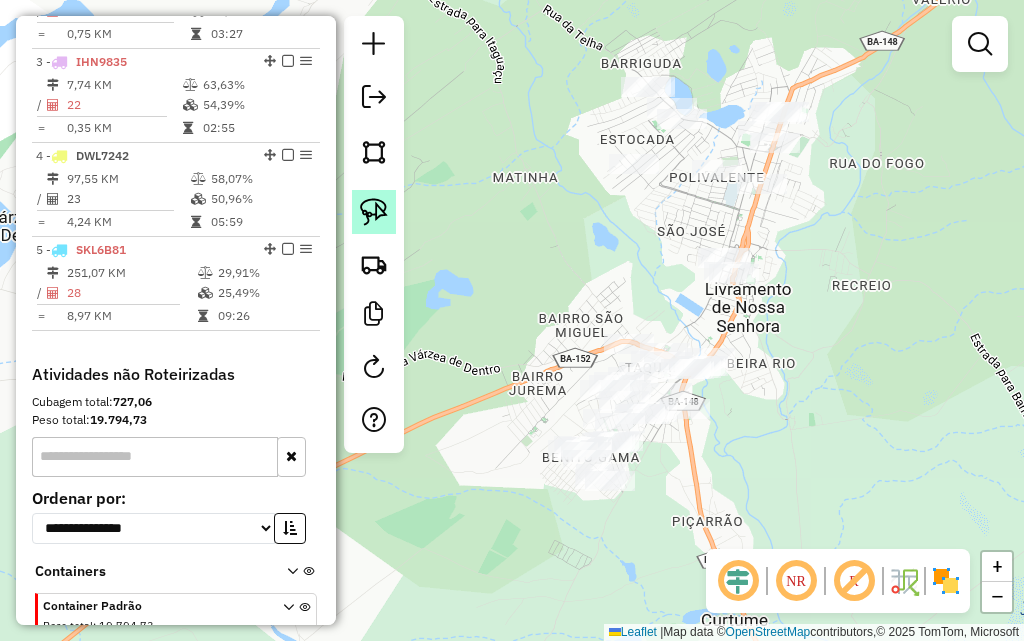 click 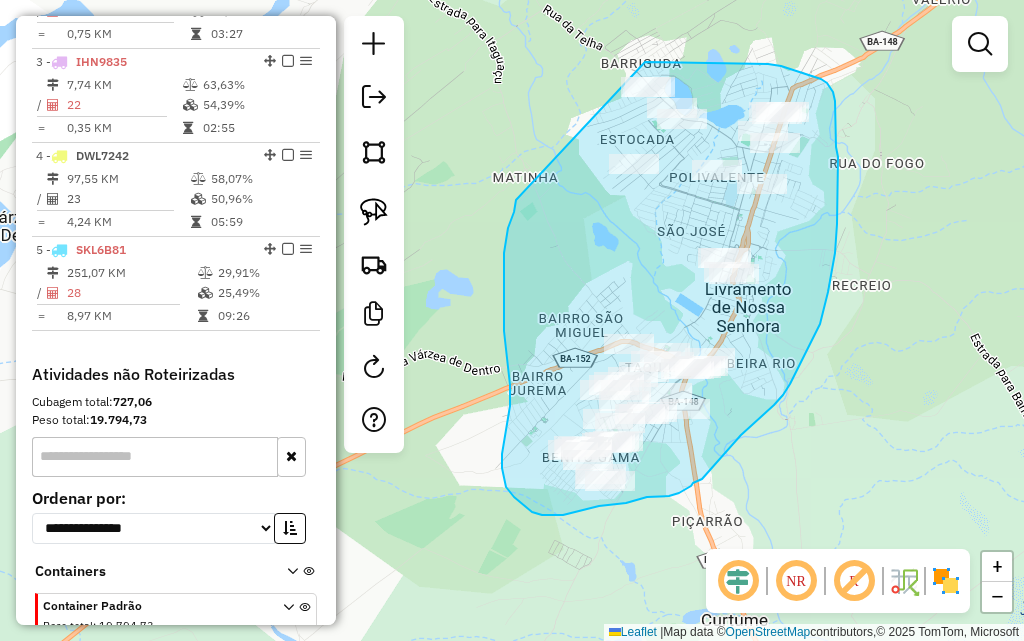 drag, startPoint x: 516, startPoint y: 200, endPoint x: 596, endPoint y: 56, distance: 164.73009 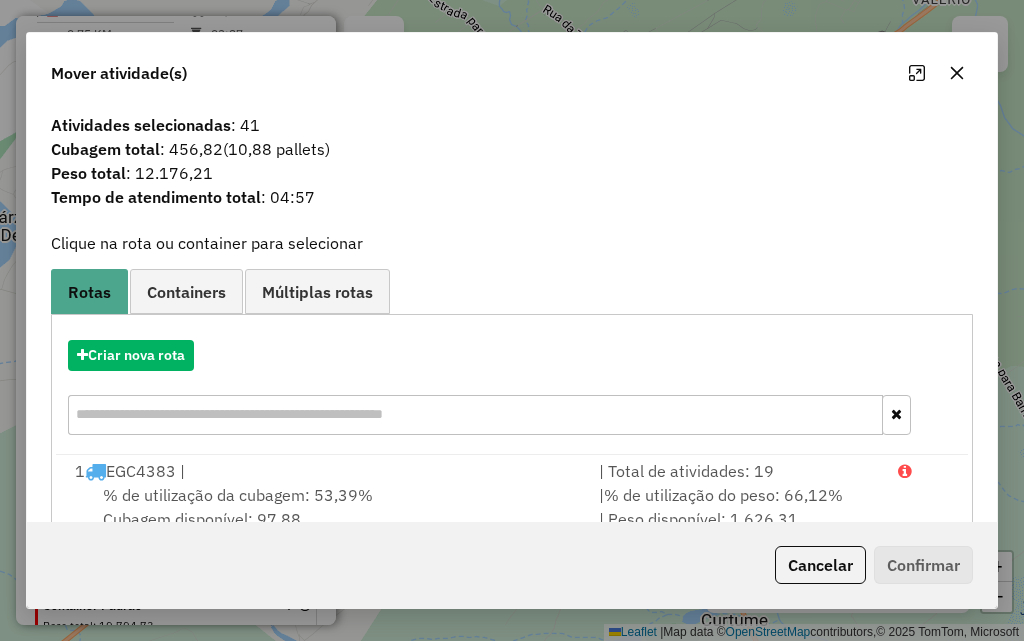 click 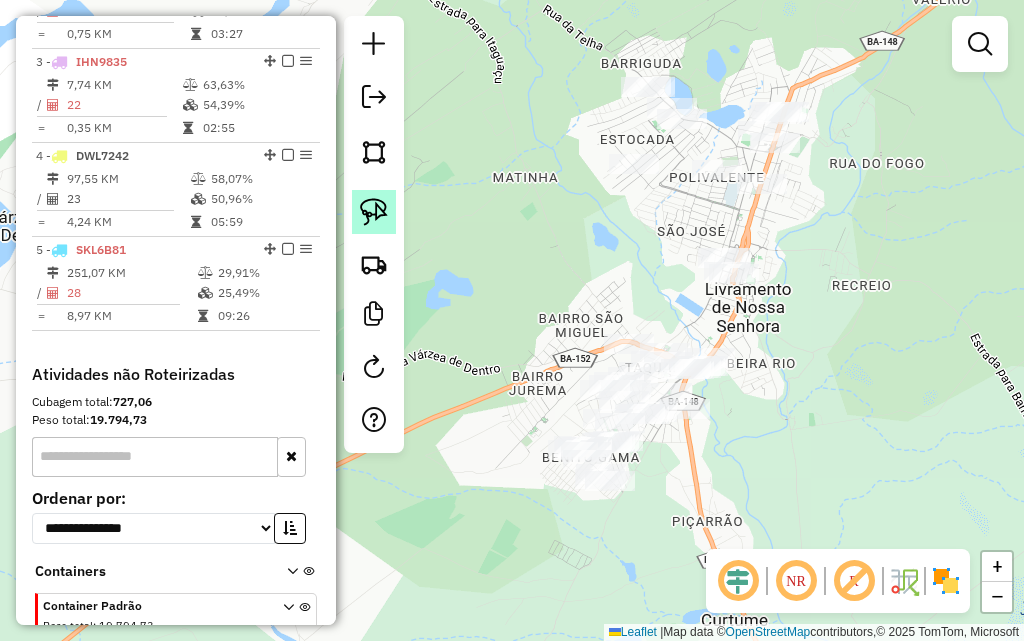 click 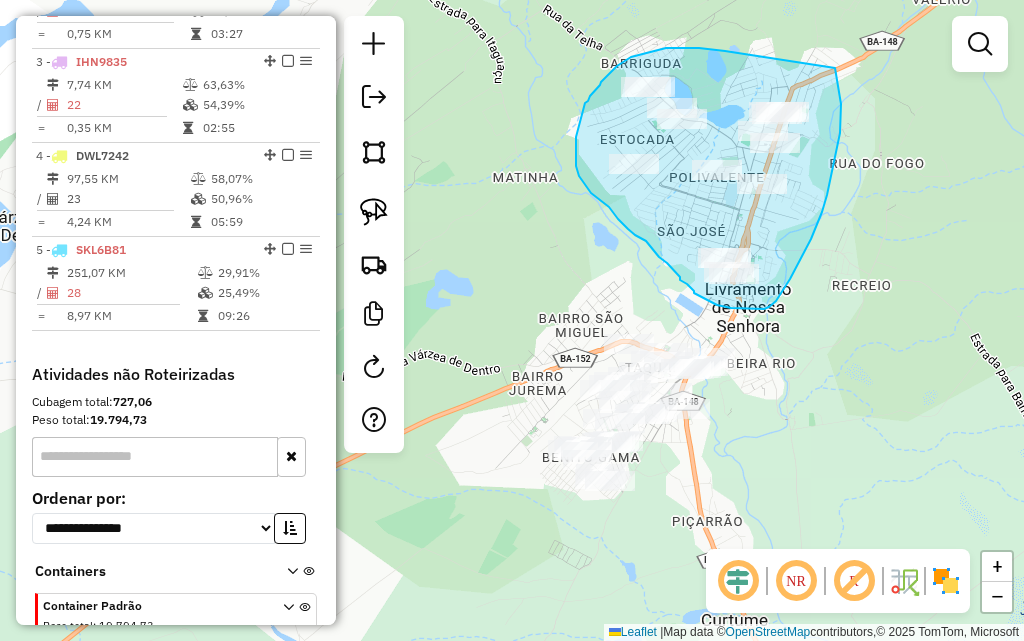 drag, startPoint x: 725, startPoint y: 51, endPoint x: 835, endPoint y: 68, distance: 111.305885 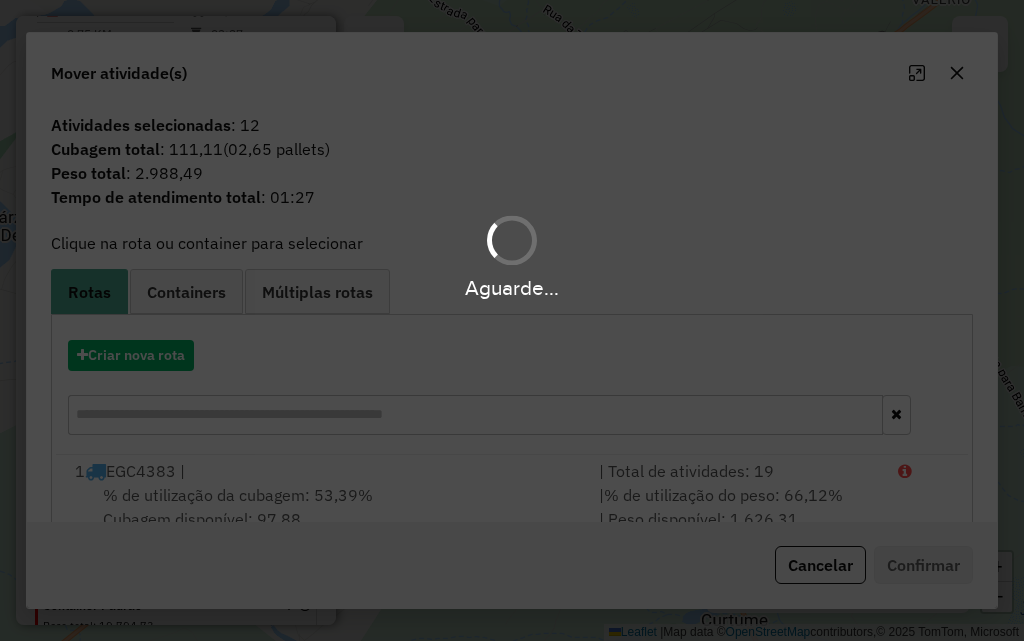 click on "Aguarde..." at bounding box center [512, 320] 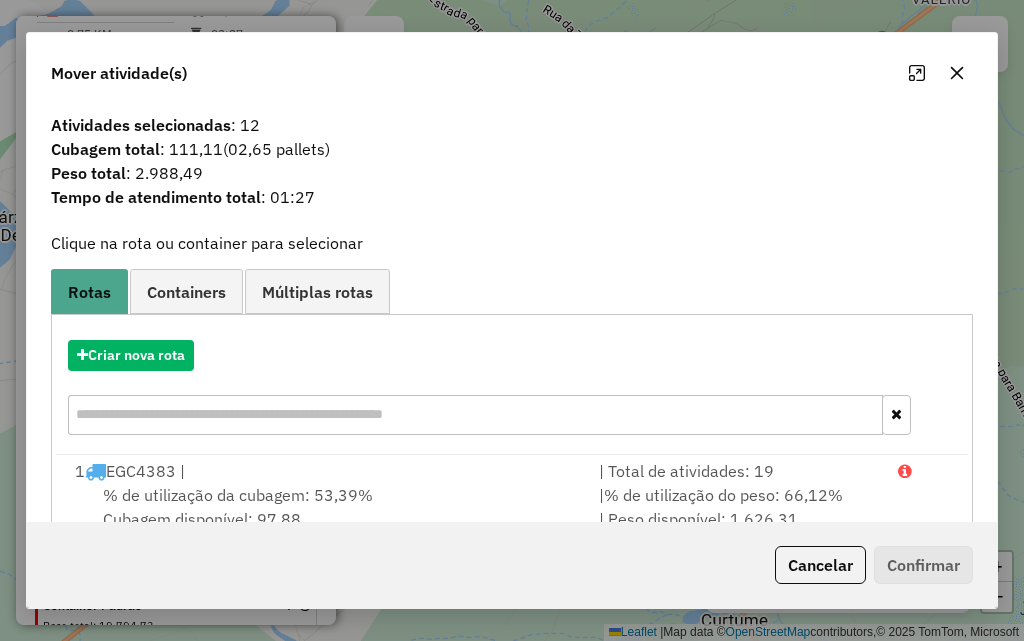 click on "Criar nova rota" at bounding box center (512, 390) 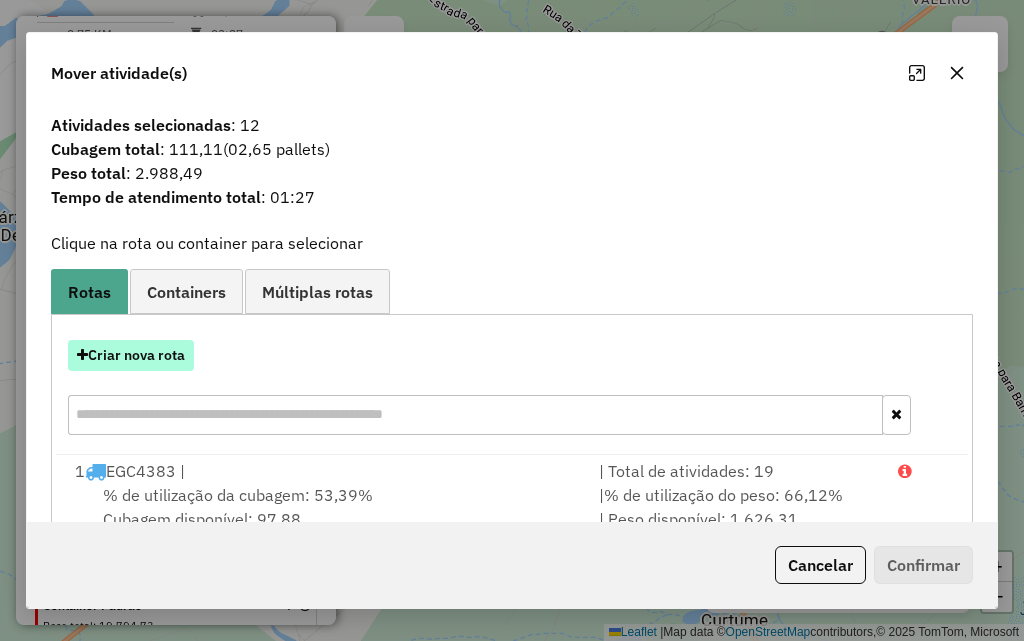 click on "Criar nova rota" at bounding box center [131, 355] 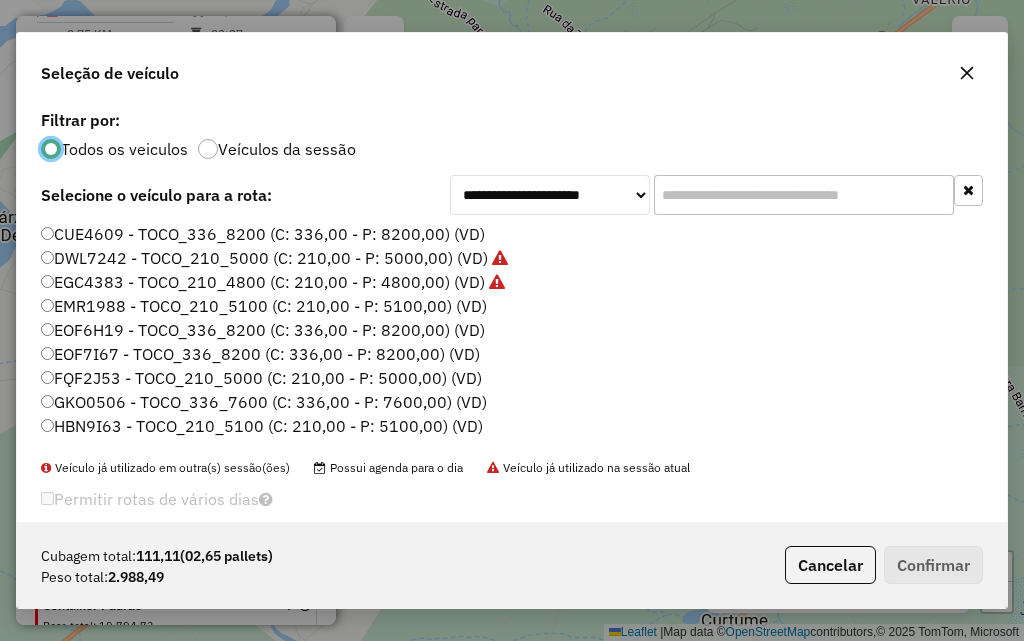 scroll, scrollTop: 11, scrollLeft: 6, axis: both 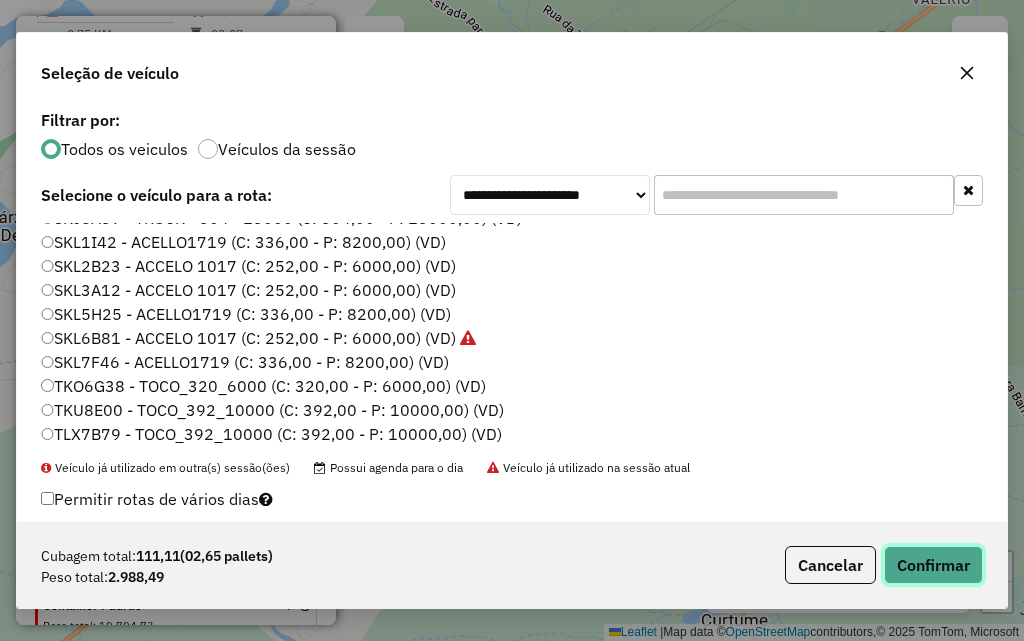 click on "Confirmar" 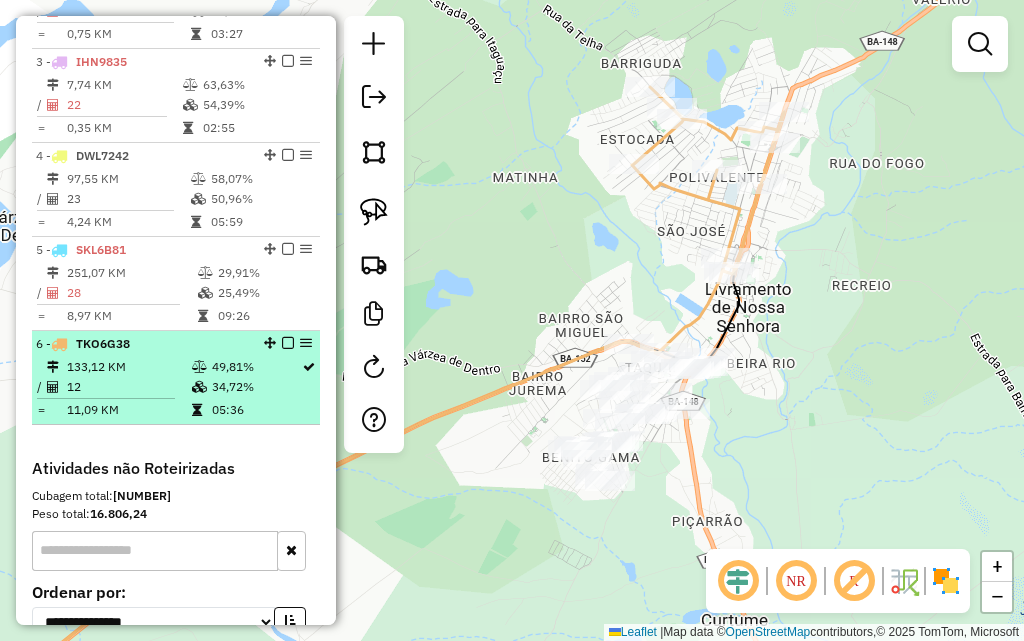 select on "**********" 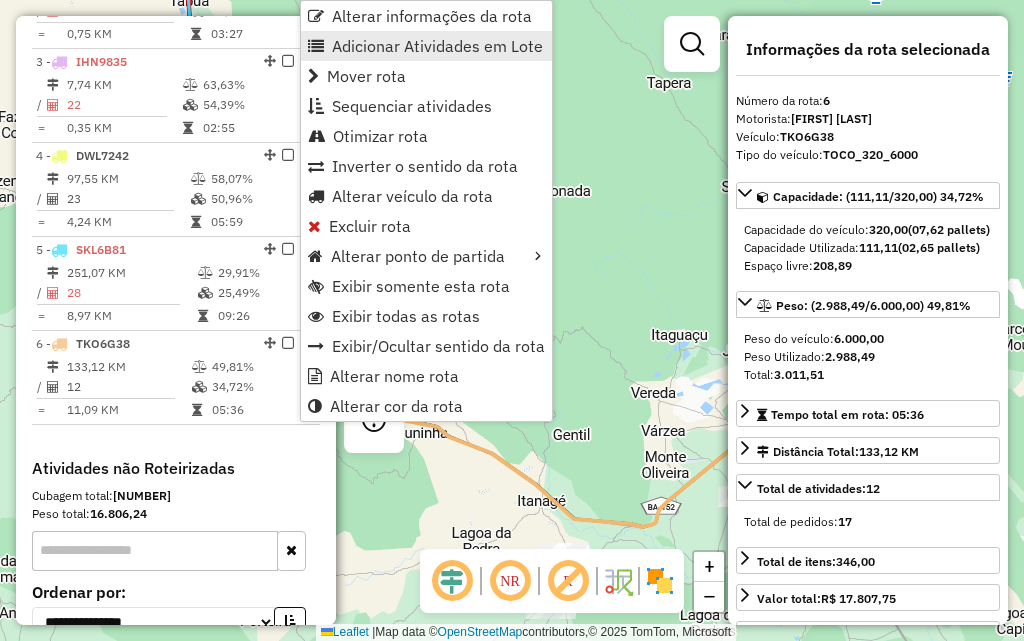 click on "Adicionar Atividades em Lote" at bounding box center (437, 46) 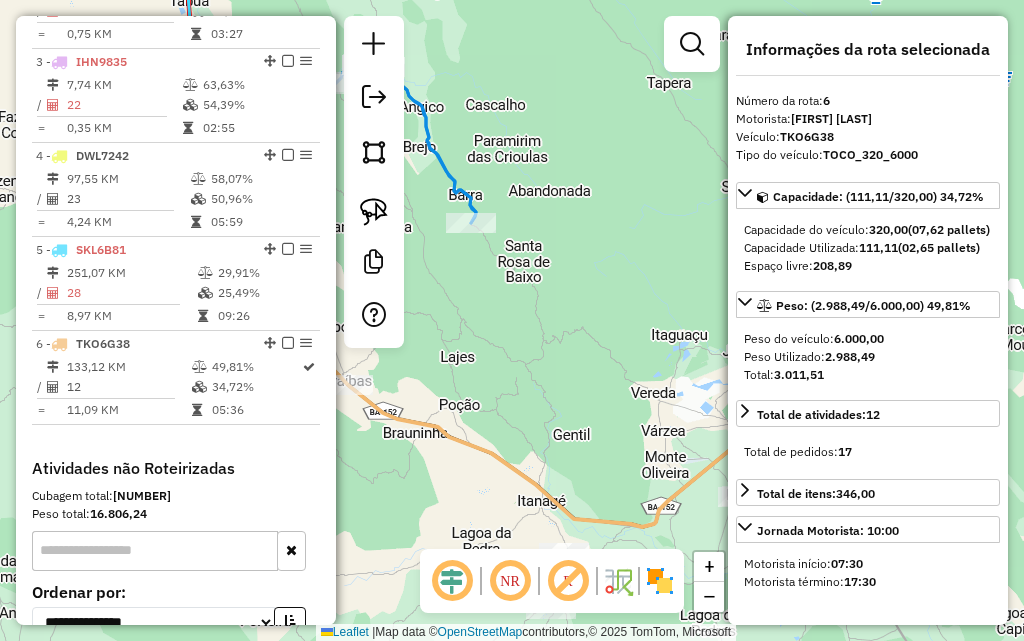 drag, startPoint x: 718, startPoint y: 315, endPoint x: 540, endPoint y: 289, distance: 179.88885 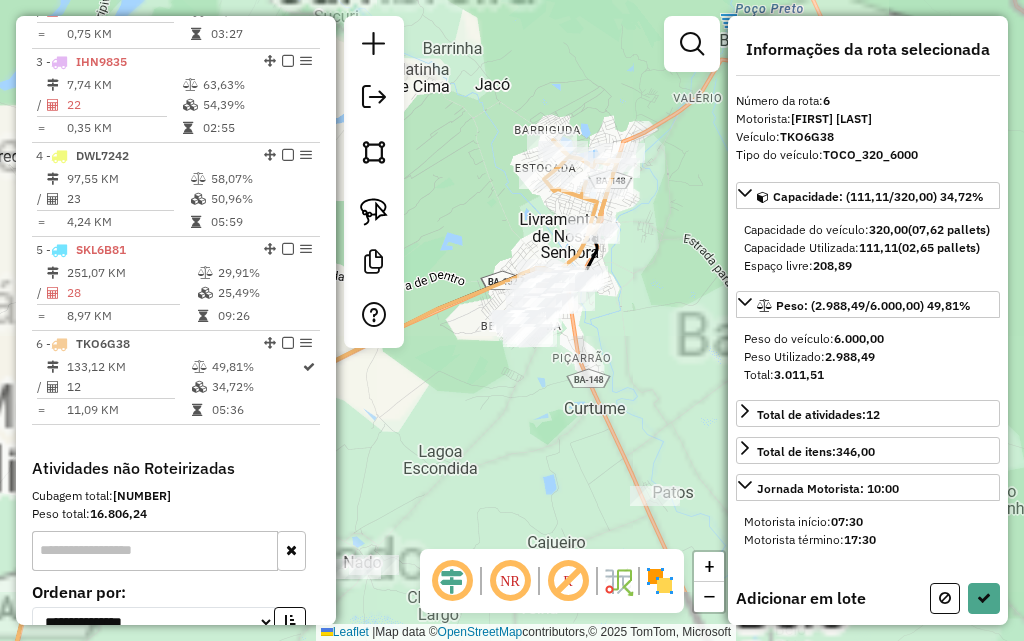 drag, startPoint x: 616, startPoint y: 387, endPoint x: 584, endPoint y: 402, distance: 35.341194 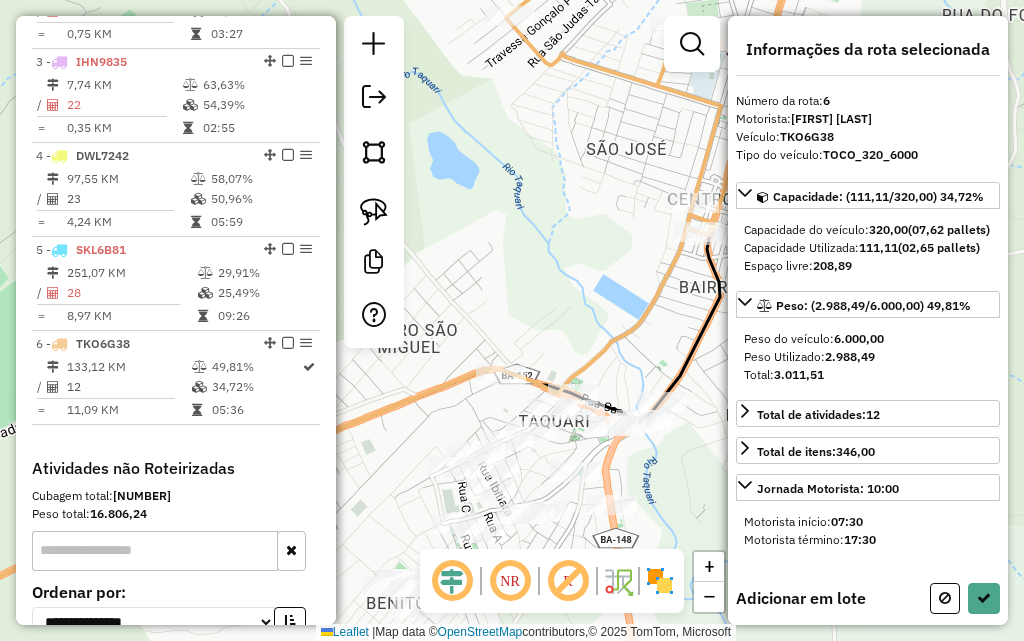 drag, startPoint x: 647, startPoint y: 353, endPoint x: 609, endPoint y: 336, distance: 41.62932 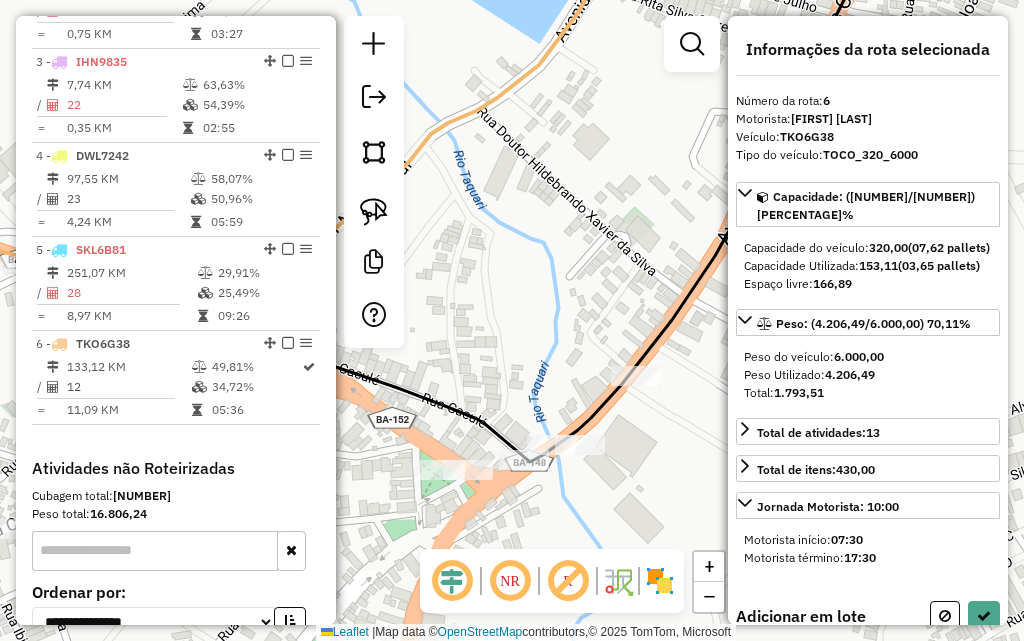 click on "Janela de atendimento Grade de atendimento Capacidade Transportadoras Veículos Cliente Pedidos  Rotas Selecione os dias de semana para filtrar as janelas de atendimento  Seg   Ter   Qua   Qui   Sex   Sáb   Dom  Informe o período da janela de atendimento: De: Até:  Filtrar exatamente a janela do cliente  Considerar janela de atendimento padrão  Selecione os dias de semana para filtrar as grades de atendimento  Seg   Ter   Qua   Qui   Sex   Sáb   Dom   Considerar clientes sem dia de atendimento cadastrado  Clientes fora do dia de atendimento selecionado Filtrar as atividades entre os valores definidos abaixo:  Peso mínimo:   Peso máximo:   Cubagem mínima:   Cubagem máxima:   De:   Até:  Filtrar as atividades entre o tempo de atendimento definido abaixo:  De:   Até:   Considerar capacidade total dos clientes não roteirizados Transportadora: Selecione um ou mais itens Tipo de veículo: Selecione um ou mais itens Veículo: Selecione um ou mais itens Motorista: Selecione um ou mais itens Nome: Rótulo:" 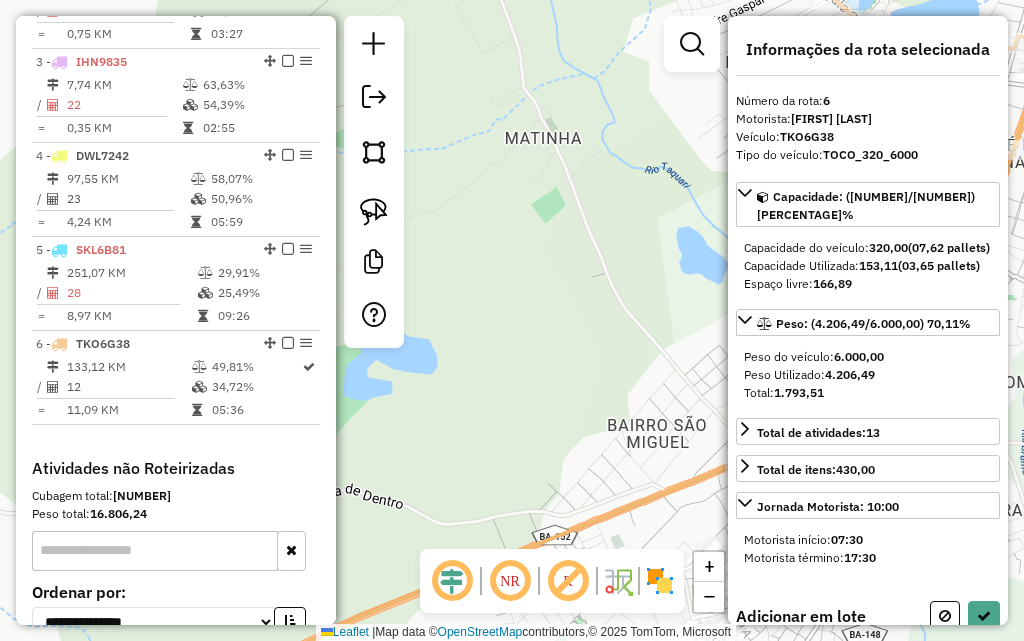 drag, startPoint x: 560, startPoint y: 309, endPoint x: 408, endPoint y: 255, distance: 161.30716 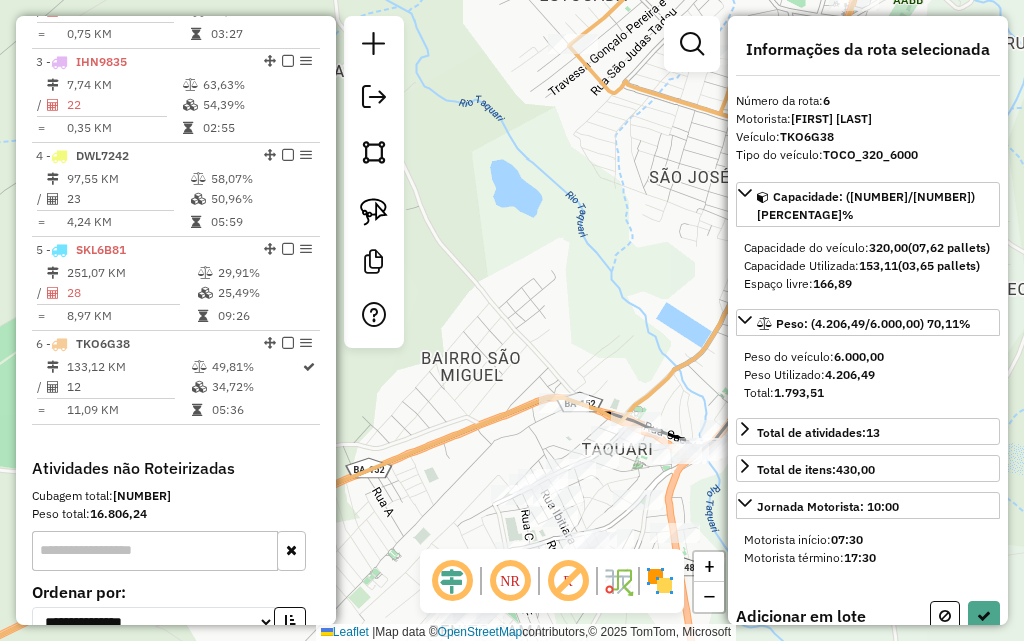 drag, startPoint x: 612, startPoint y: 298, endPoint x: 544, endPoint y: 259, distance: 78.39005 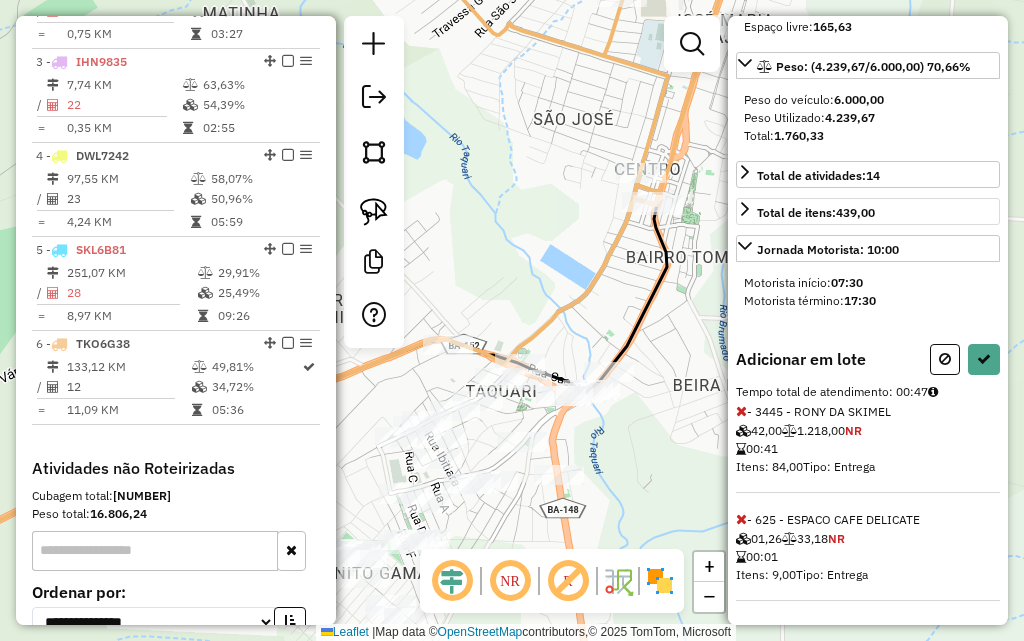scroll, scrollTop: 275, scrollLeft: 0, axis: vertical 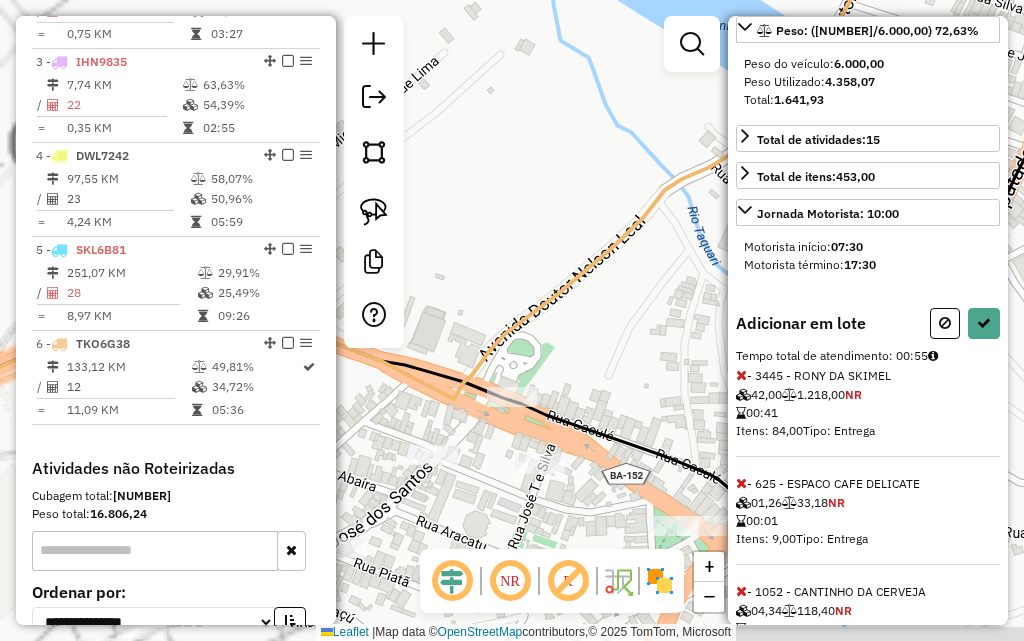 drag, startPoint x: 510, startPoint y: 284, endPoint x: 527, endPoint y: 205, distance: 80.80842 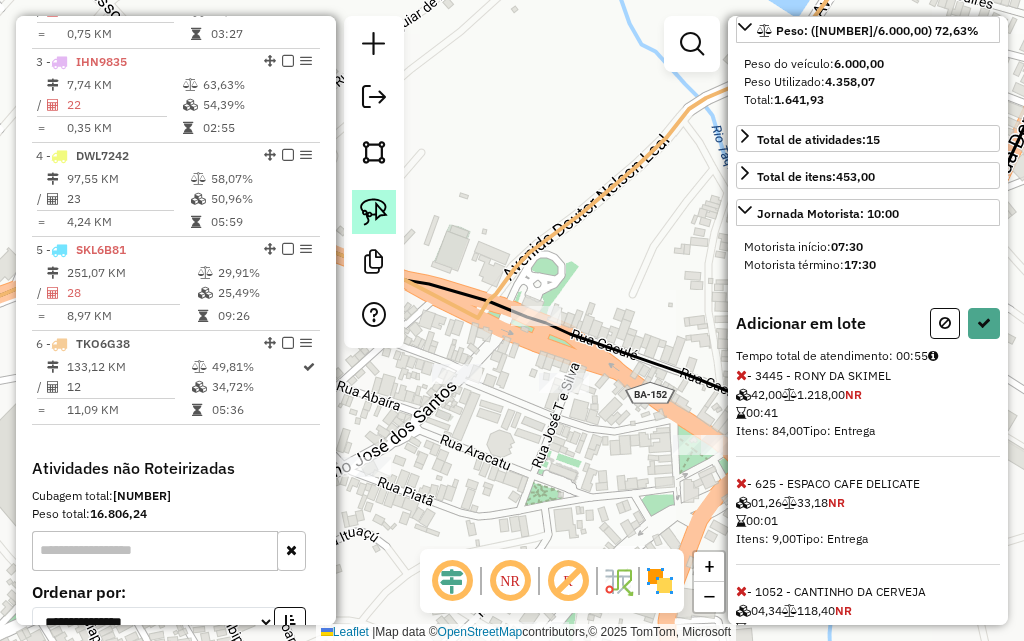 click 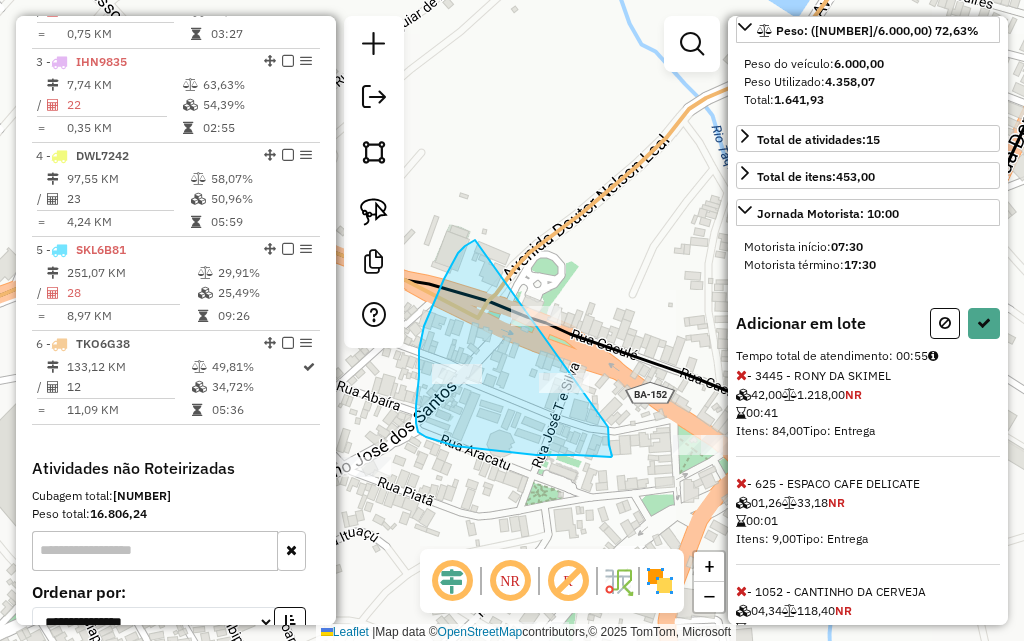 drag, startPoint x: 475, startPoint y: 240, endPoint x: 613, endPoint y: 317, distance: 158.02847 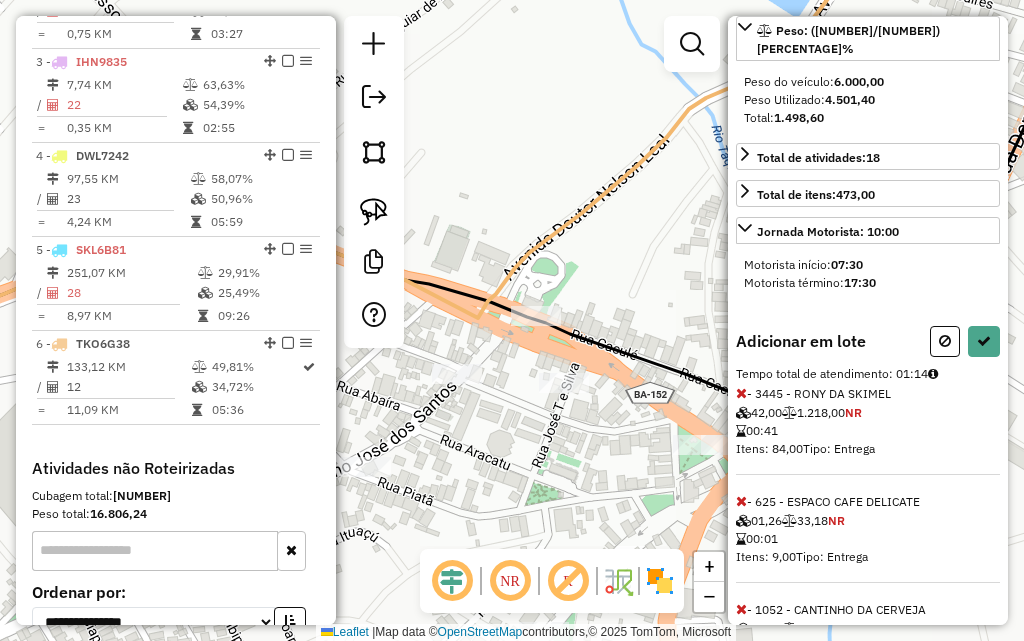 drag, startPoint x: 629, startPoint y: 307, endPoint x: 653, endPoint y: 231, distance: 79.69943 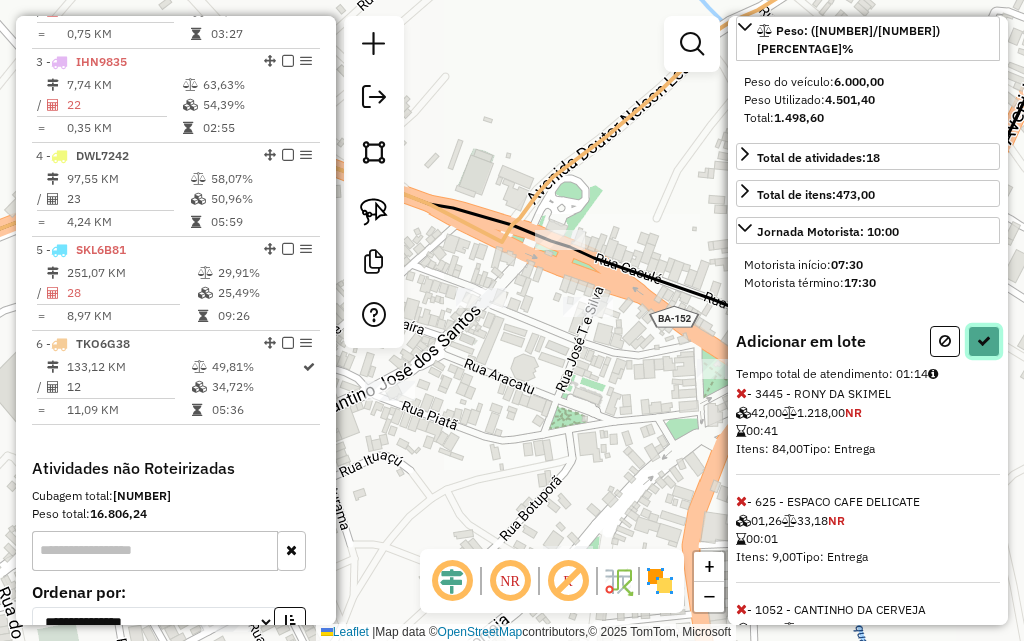 click at bounding box center [984, 341] 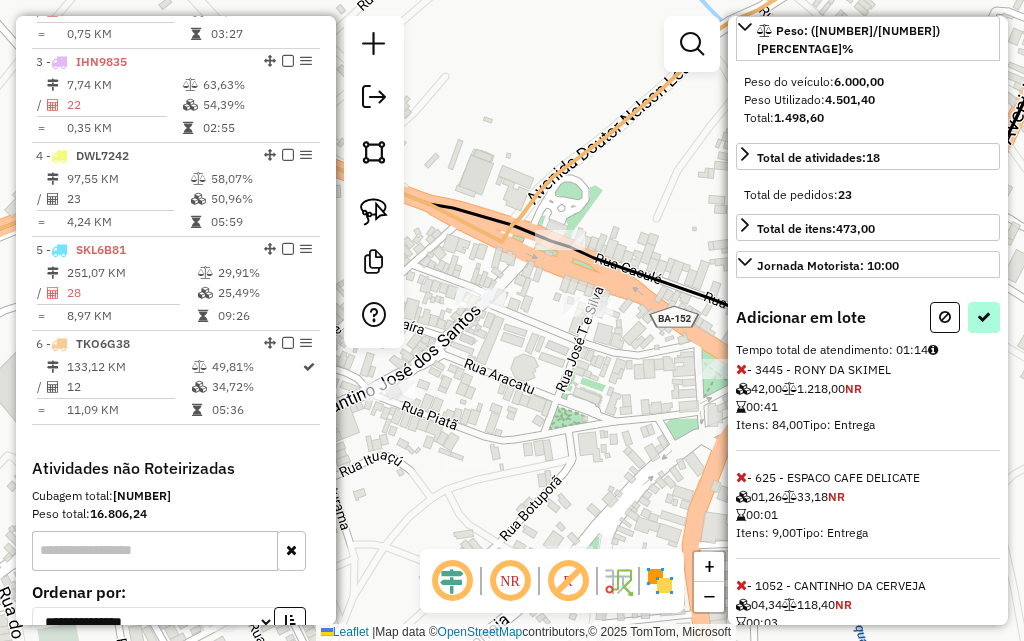 select on "**********" 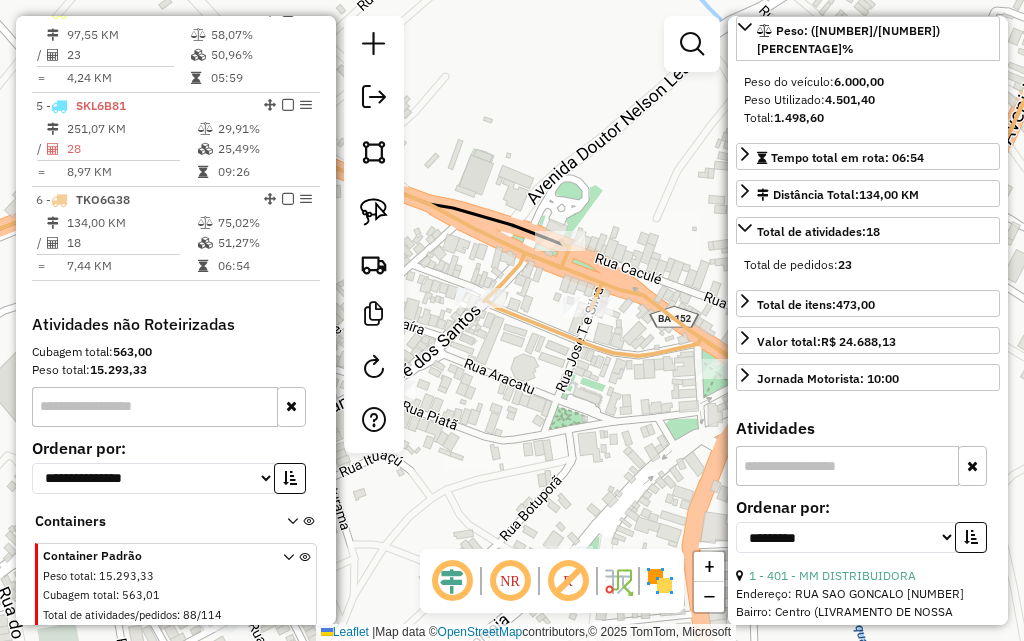 scroll, scrollTop: 1123, scrollLeft: 0, axis: vertical 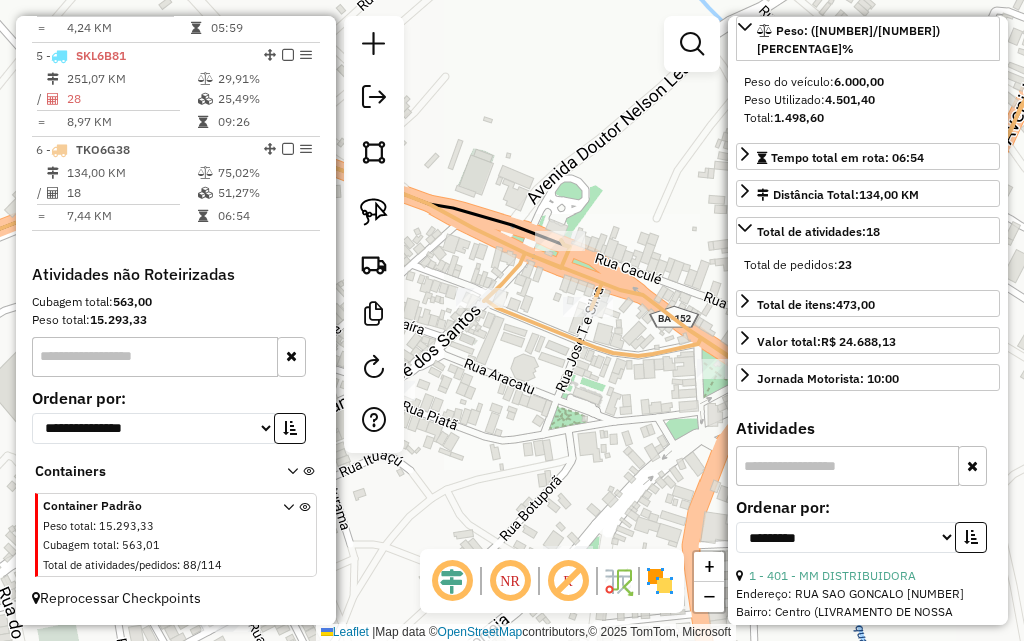 click on "Janela de atendimento Grade de atendimento Capacidade Transportadoras Veículos Cliente Pedidos  Rotas Selecione os dias de semana para filtrar as janelas de atendimento  Seg   Ter   Qua   Qui   Sex   Sáb   Dom  Informe o período da janela de atendimento: De: Até:  Filtrar exatamente a janela do cliente  Considerar janela de atendimento padrão  Selecione os dias de semana para filtrar as grades de atendimento  Seg   Ter   Qua   Qui   Sex   Sáb   Dom   Considerar clientes sem dia de atendimento cadastrado  Clientes fora do dia de atendimento selecionado Filtrar as atividades entre os valores definidos abaixo:  Peso mínimo:   Peso máximo:   Cubagem mínima:   Cubagem máxima:   De:   Até:  Filtrar as atividades entre o tempo de atendimento definido abaixo:  De:   Até:   Considerar capacidade total dos clientes não roteirizados Transportadora: Selecione um ou mais itens Tipo de veículo: Selecione um ou mais itens Veículo: Selecione um ou mais itens Motorista: Selecione um ou mais itens Nome: Rótulo:" 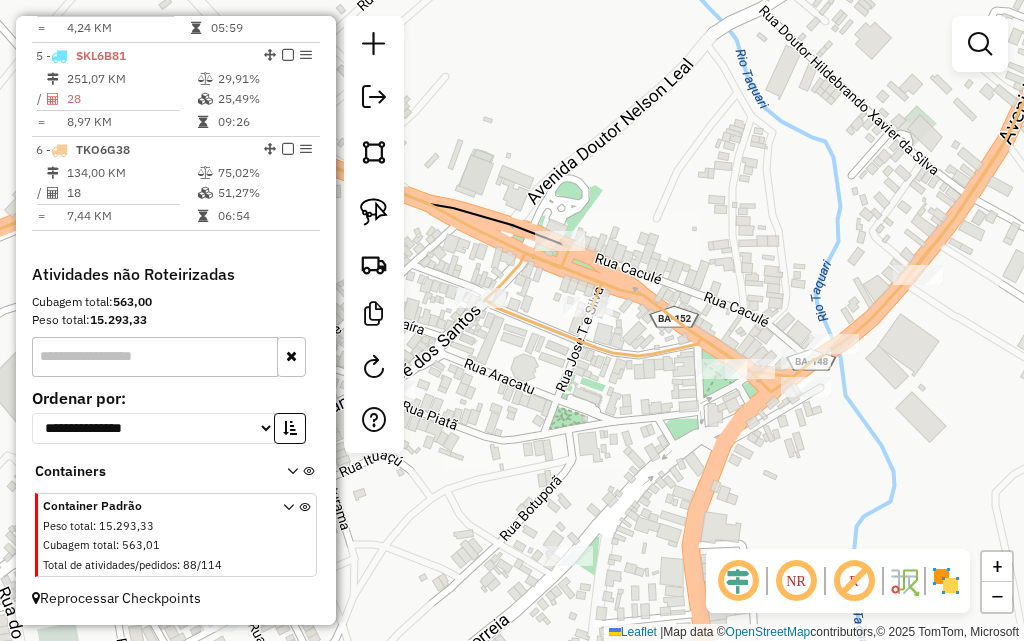 click on "Janela de atendimento Grade de atendimento Capacidade Transportadoras Veículos Cliente Pedidos  Rotas Selecione os dias de semana para filtrar as janelas de atendimento  Seg   Ter   Qua   Qui   Sex   Sáb   Dom  Informe o período da janela de atendimento: De: Até:  Filtrar exatamente a janela do cliente  Considerar janela de atendimento padrão  Selecione os dias de semana para filtrar as grades de atendimento  Seg   Ter   Qua   Qui   Sex   Sáb   Dom   Considerar clientes sem dia de atendimento cadastrado  Clientes fora do dia de atendimento selecionado Filtrar as atividades entre os valores definidos abaixo:  Peso mínimo:   Peso máximo:   Cubagem mínima:   Cubagem máxima:   De:   Até:  Filtrar as atividades entre o tempo de atendimento definido abaixo:  De:   Até:   Considerar capacidade total dos clientes não roteirizados Transportadora: Selecione um ou mais itens Tipo de veículo: Selecione um ou mais itens Veículo: Selecione um ou mais itens Motorista: Selecione um ou mais itens Nome: Rótulo:" 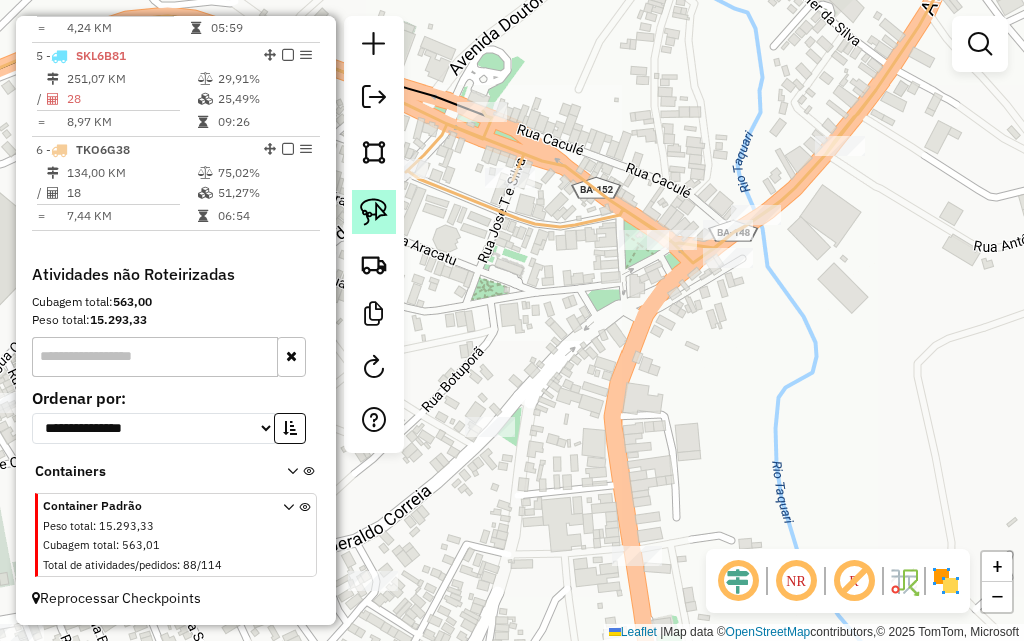click 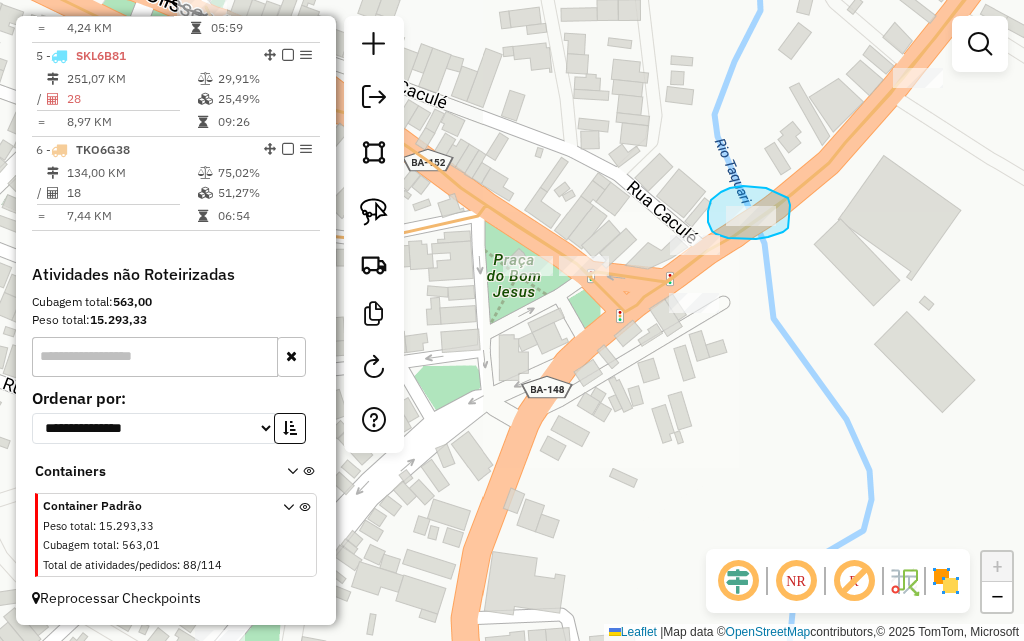 drag, startPoint x: 790, startPoint y: 205, endPoint x: 788, endPoint y: 228, distance: 23.086792 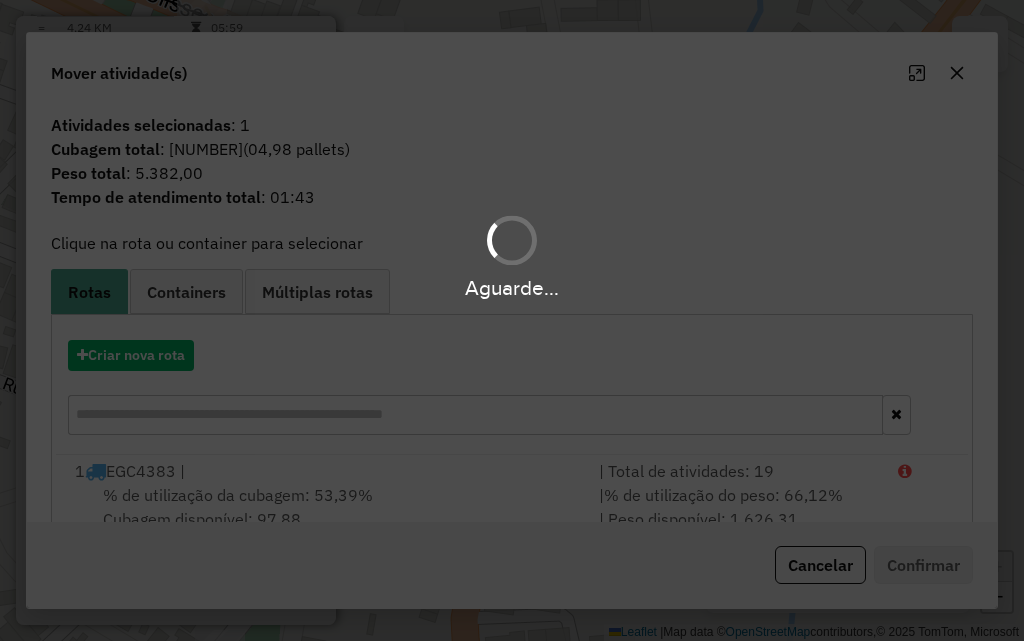 click on "Aguarde..." at bounding box center [512, 320] 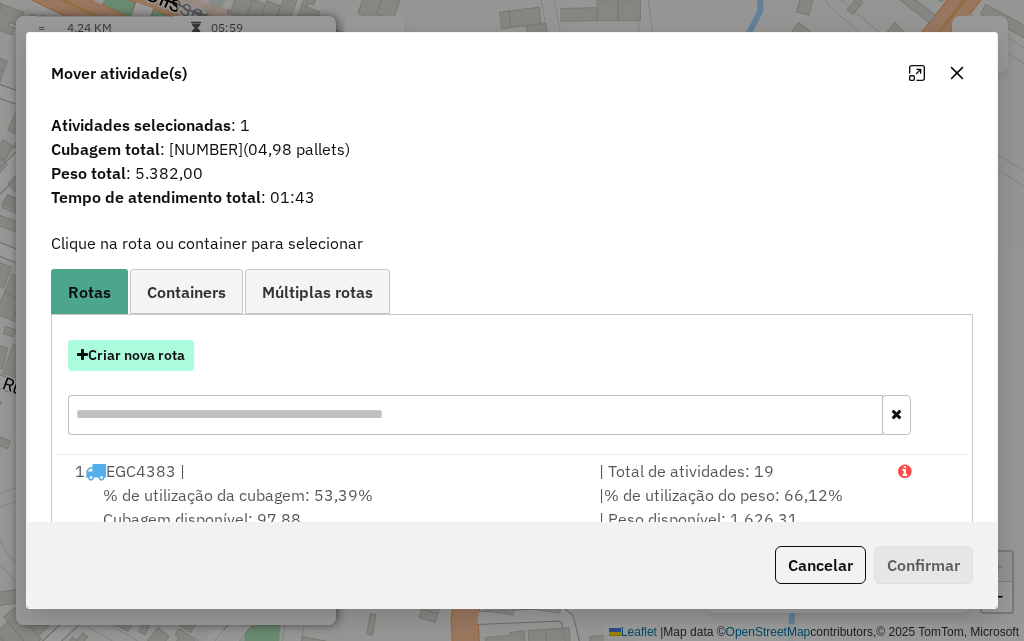 click on "Criar nova rota" at bounding box center [131, 355] 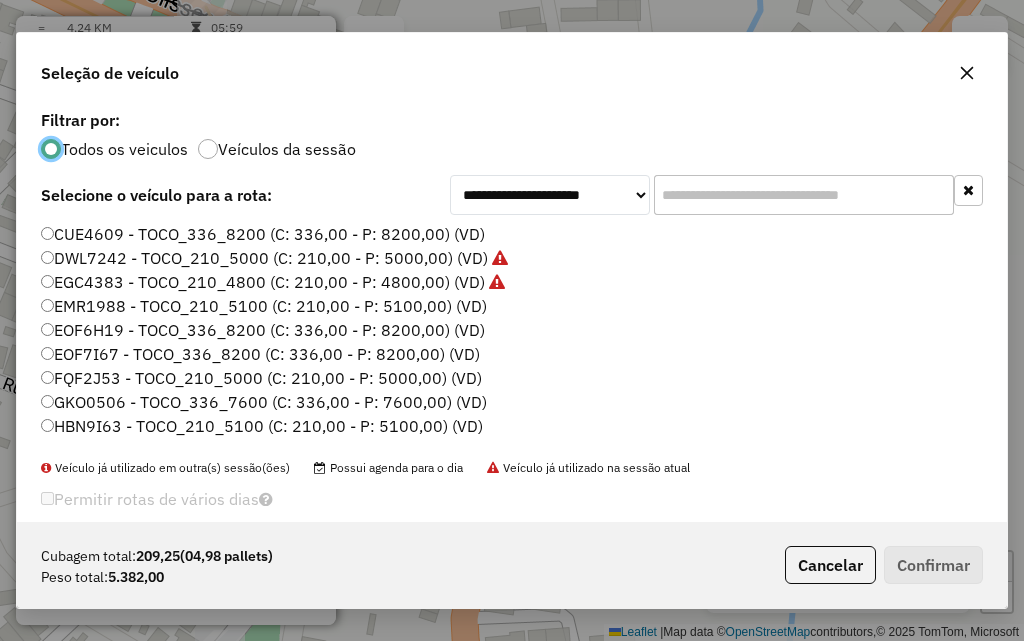scroll, scrollTop: 11, scrollLeft: 6, axis: both 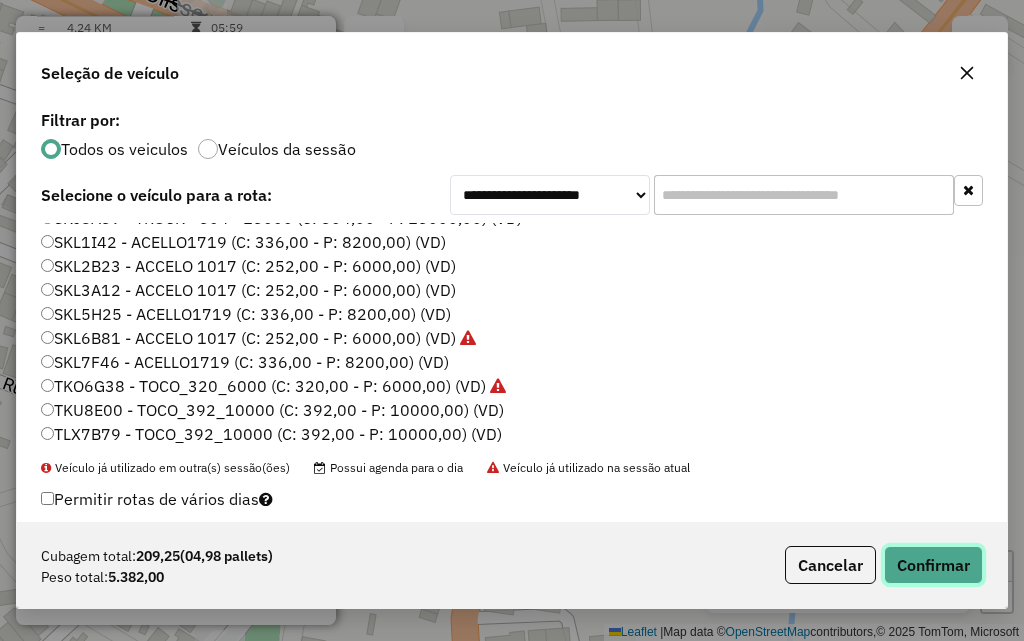 click on "Confirmar" 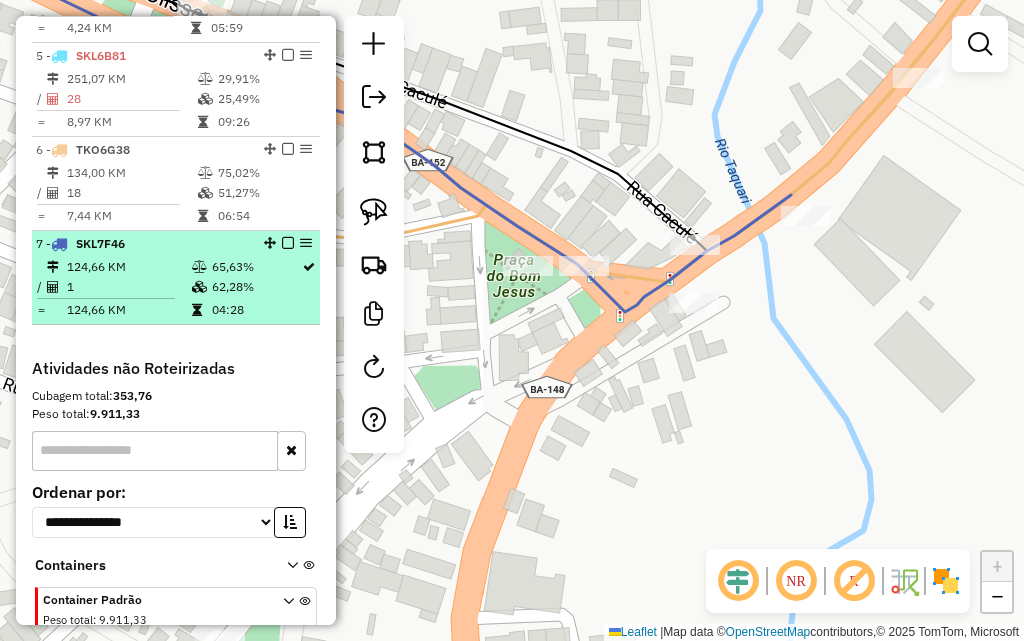 select on "**********" 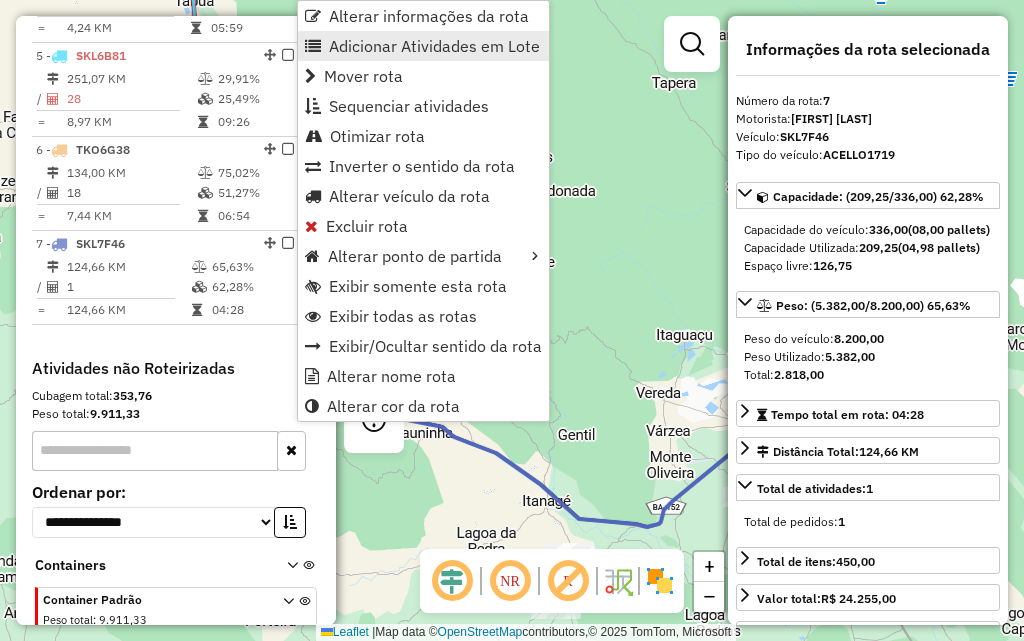 click on "Adicionar Atividades em Lote" at bounding box center (434, 46) 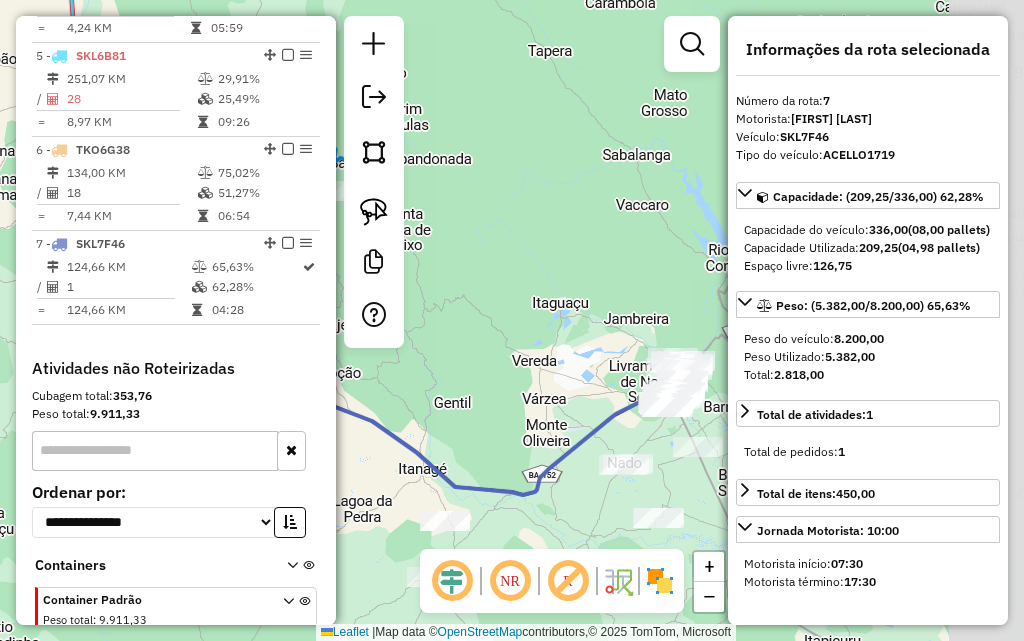 drag, startPoint x: 567, startPoint y: 257, endPoint x: 436, endPoint y: 213, distance: 138.1919 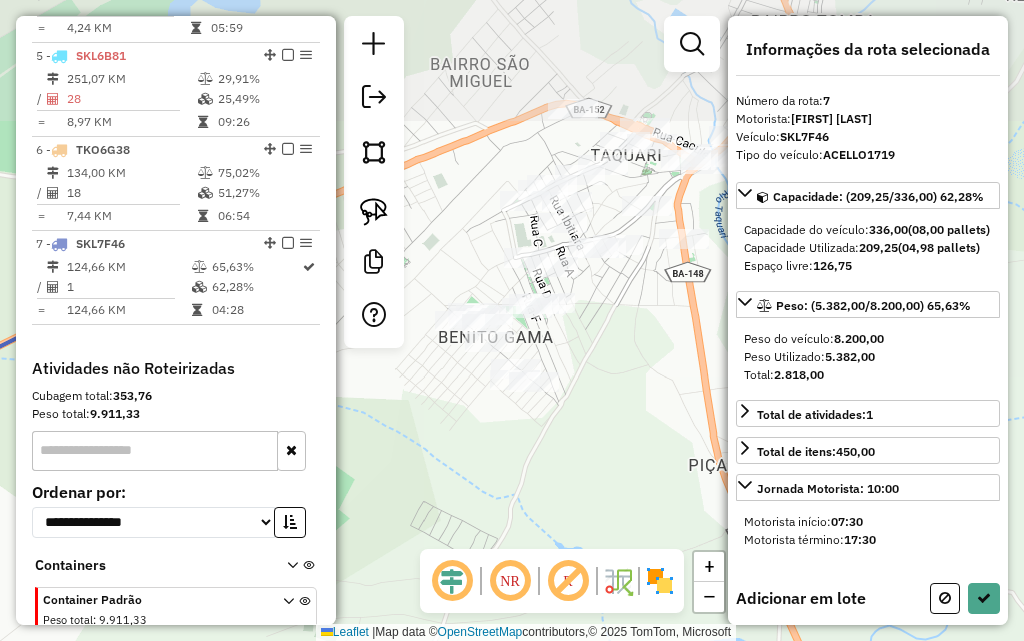 drag, startPoint x: 625, startPoint y: 273, endPoint x: 628, endPoint y: 466, distance: 193.02332 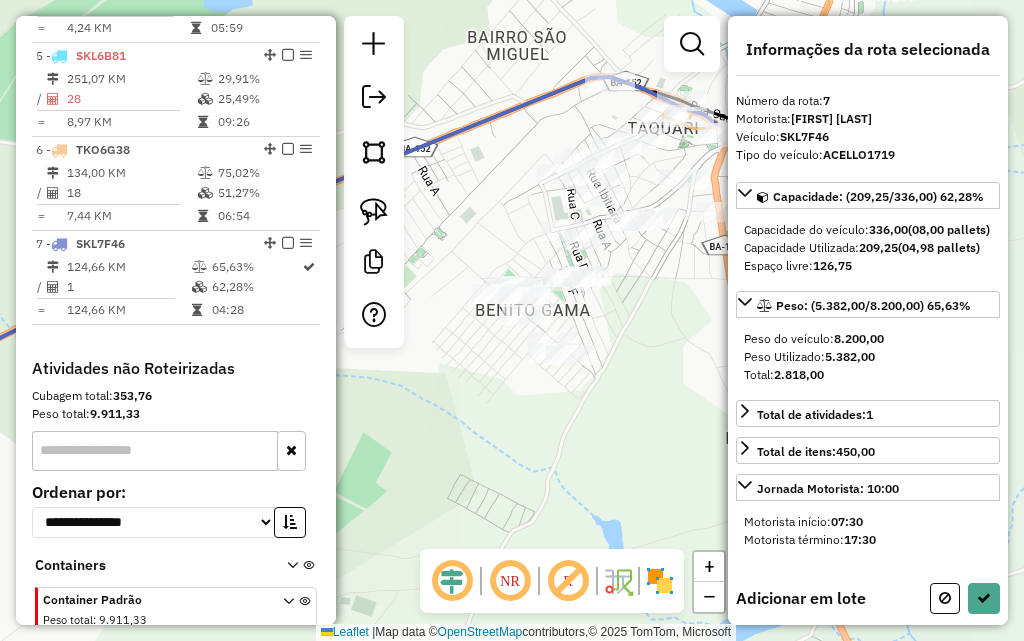 drag, startPoint x: 656, startPoint y: 285, endPoint x: 552, endPoint y: 342, distance: 118.595955 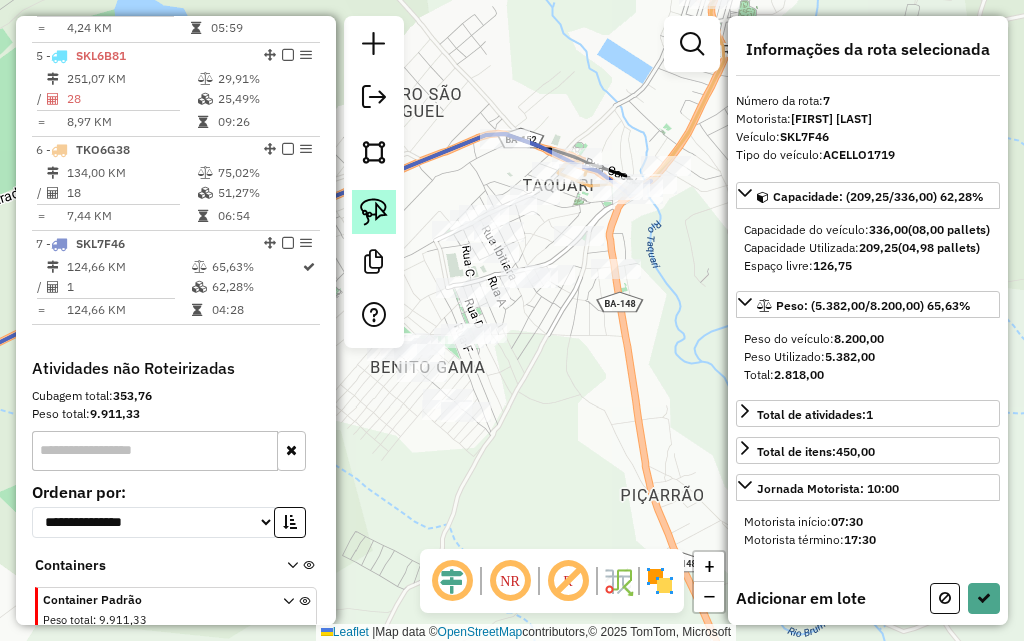 click 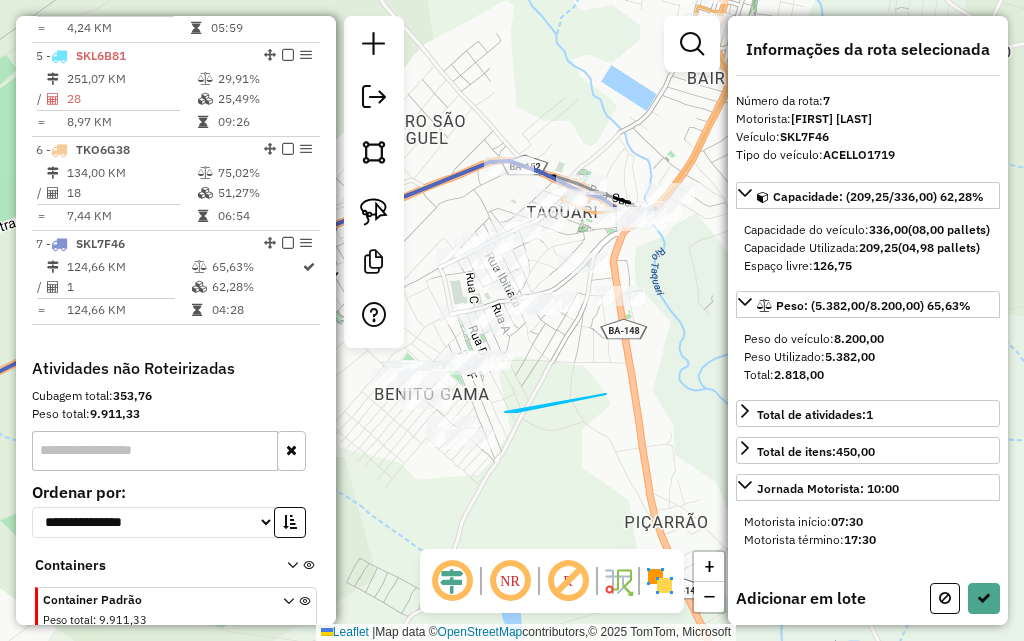drag, startPoint x: 505, startPoint y: 412, endPoint x: 606, endPoint y: 393, distance: 102.77159 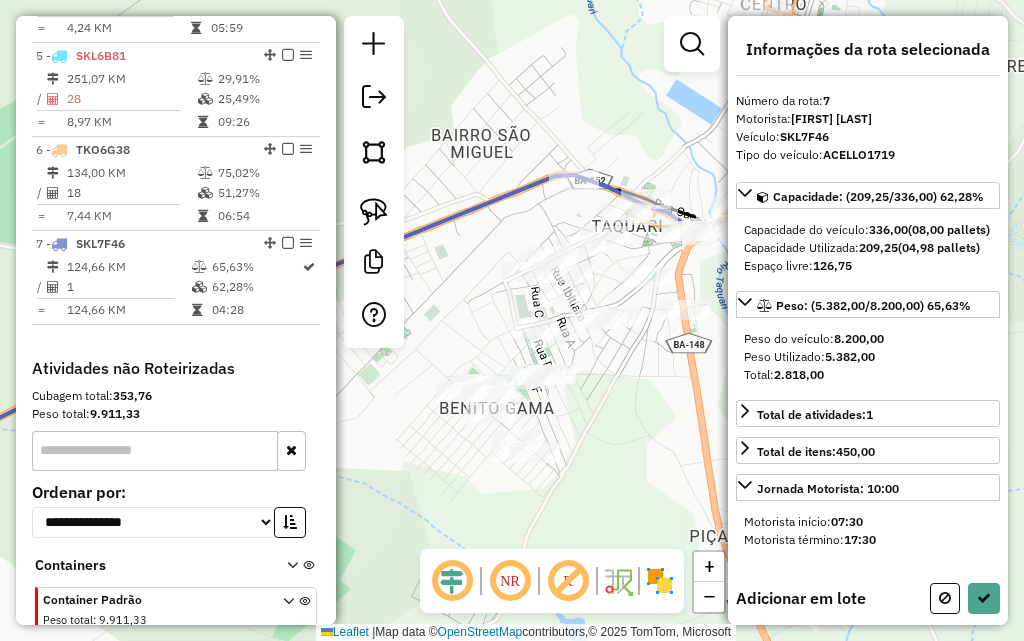 drag, startPoint x: 454, startPoint y: 336, endPoint x: 470, endPoint y: 316, distance: 25.612497 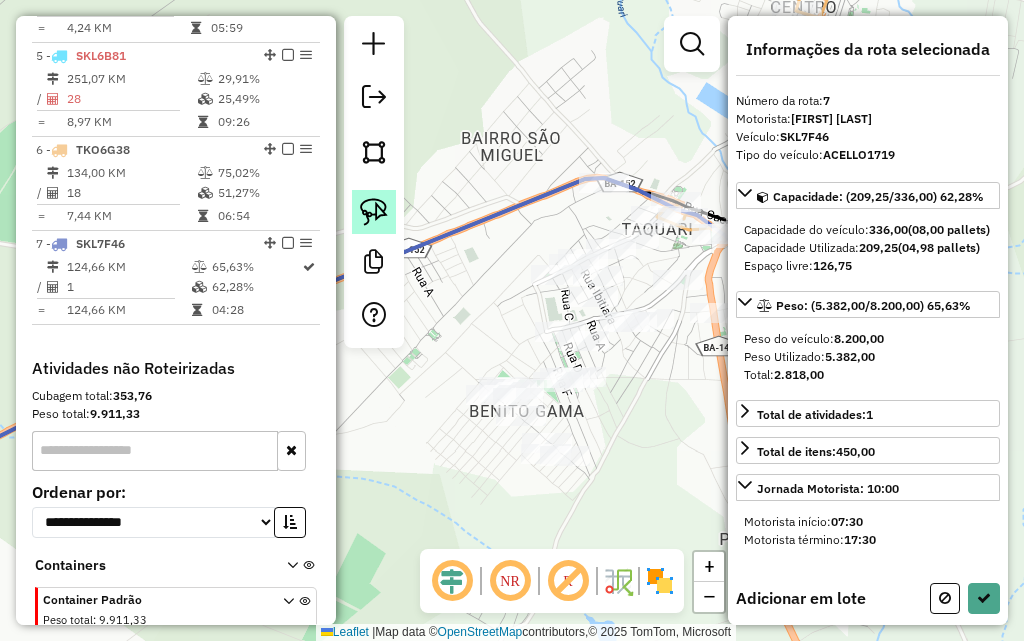 click 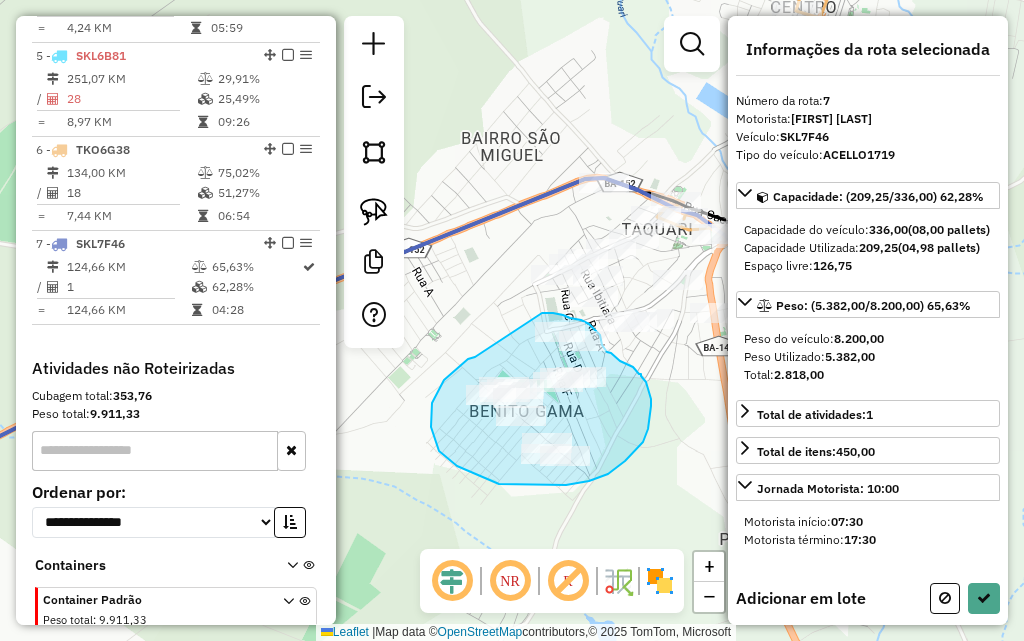 drag, startPoint x: 432, startPoint y: 403, endPoint x: 542, endPoint y: 313, distance: 142.12671 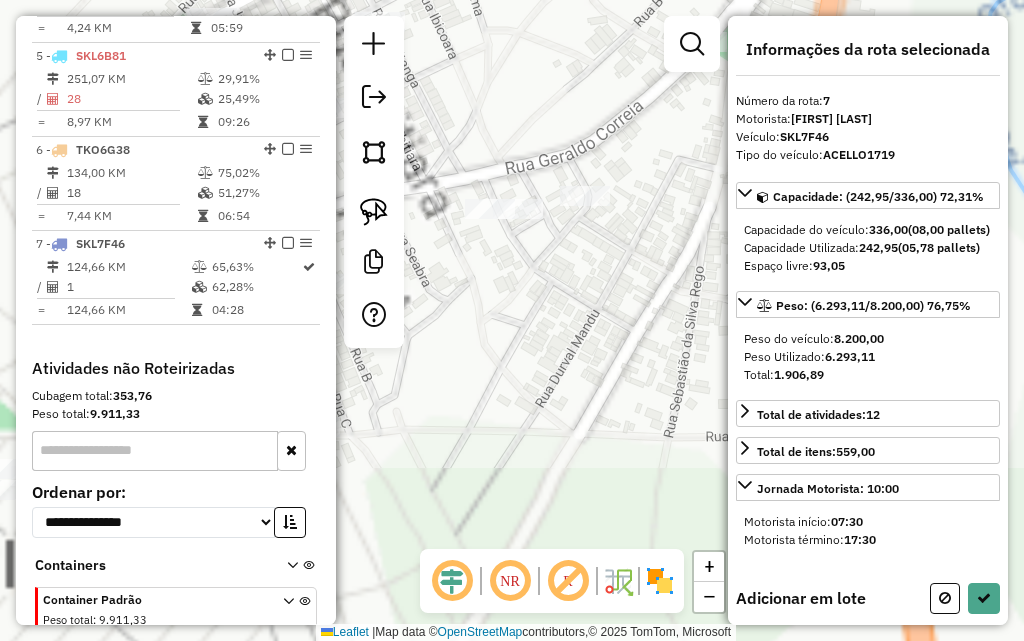 drag, startPoint x: 626, startPoint y: 351, endPoint x: 571, endPoint y: 401, distance: 74.330345 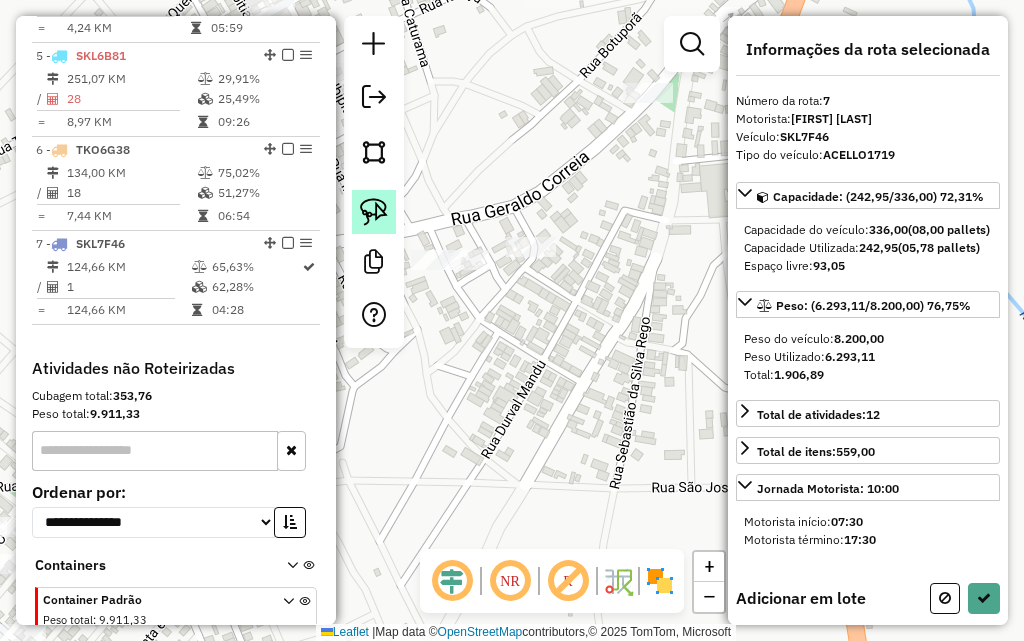 click 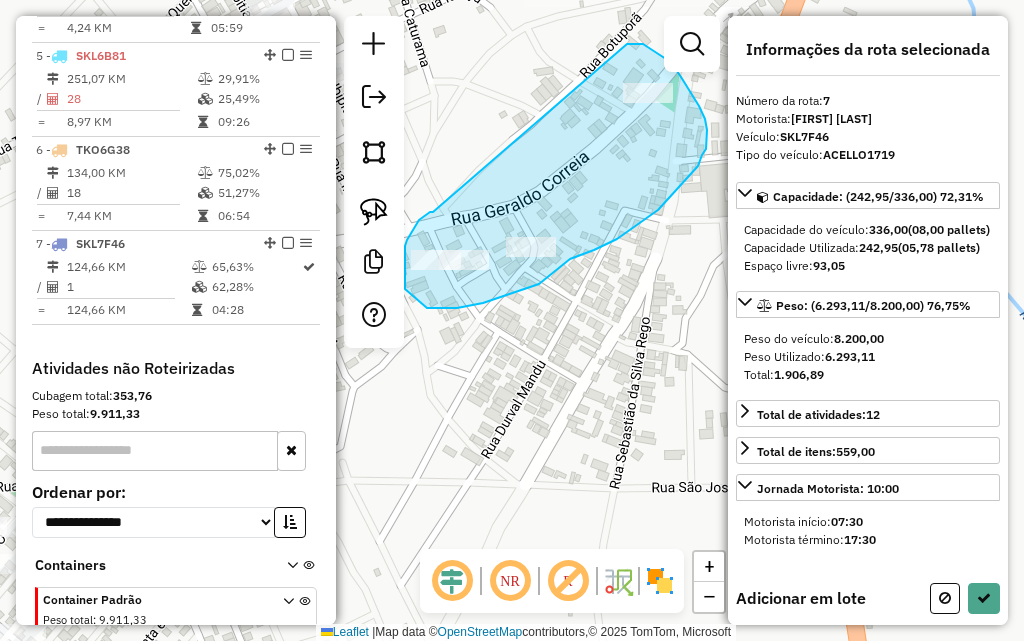drag, startPoint x: 433, startPoint y: 212, endPoint x: 631, endPoint y: 74, distance: 241.34622 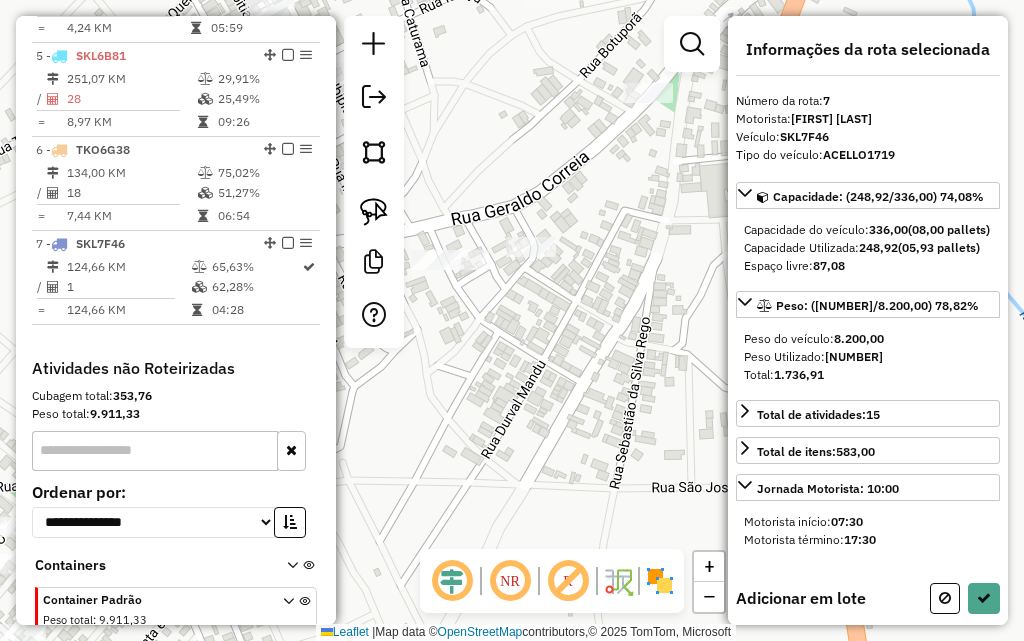 drag, startPoint x: 622, startPoint y: 271, endPoint x: 606, endPoint y: 395, distance: 125.028 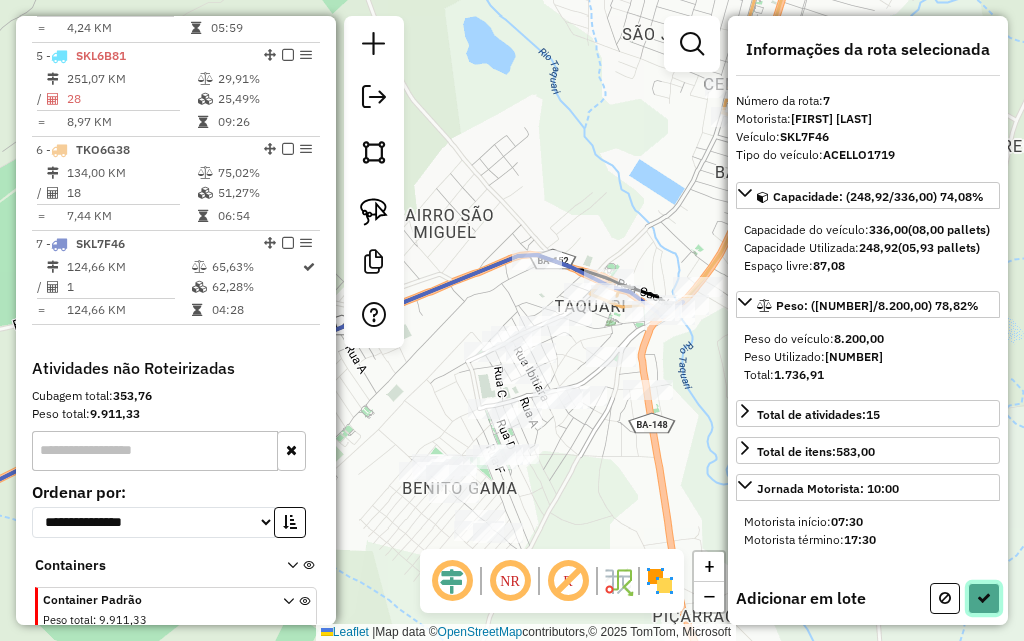 click at bounding box center [984, 598] 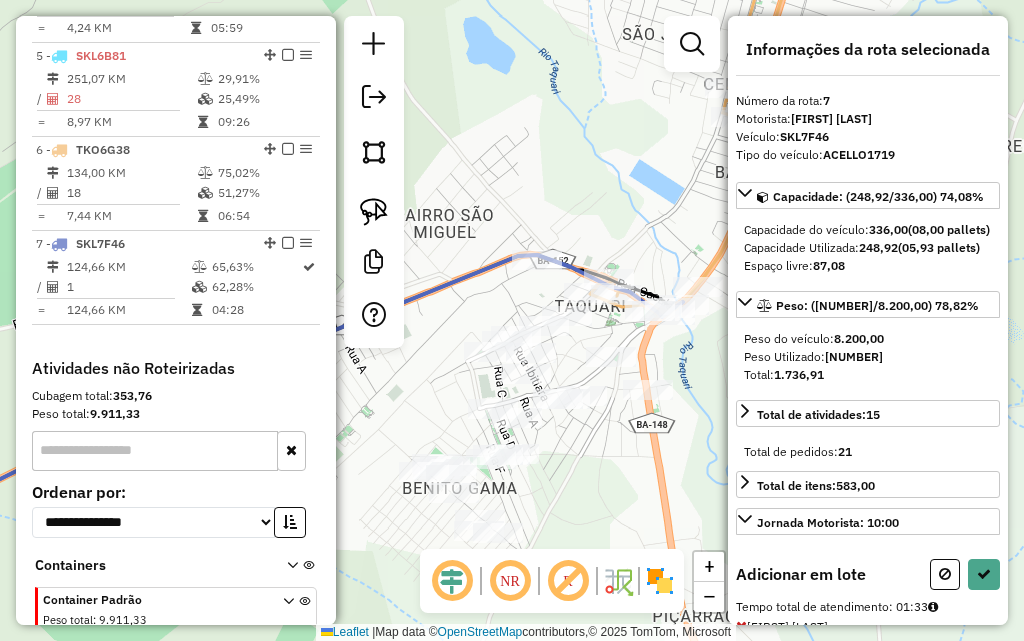 select on "**********" 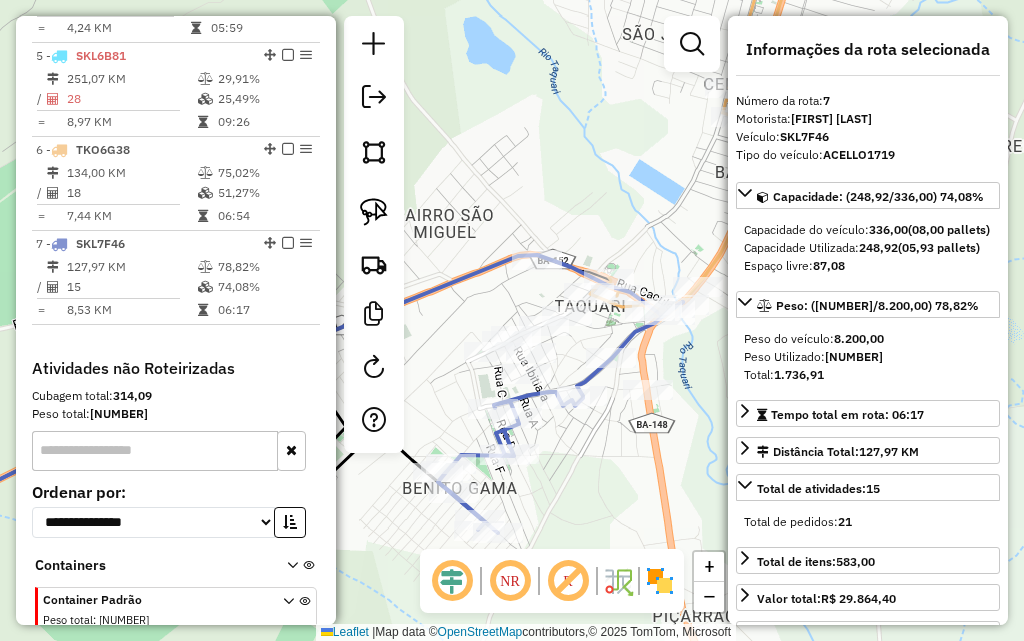 scroll, scrollTop: 1217, scrollLeft: 0, axis: vertical 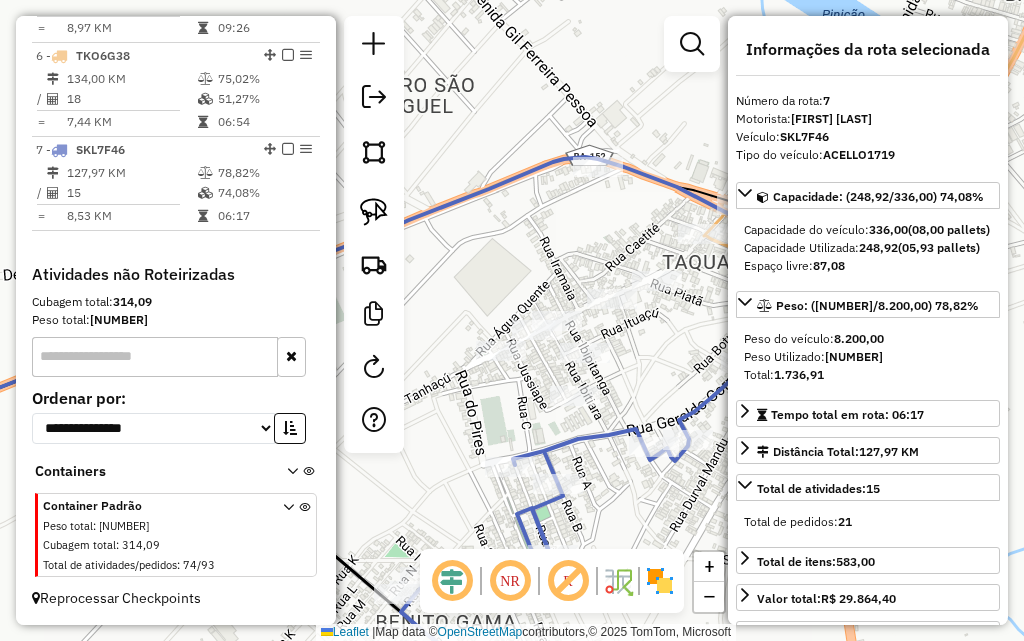 drag, startPoint x: 516, startPoint y: 287, endPoint x: 543, endPoint y: 261, distance: 37.48333 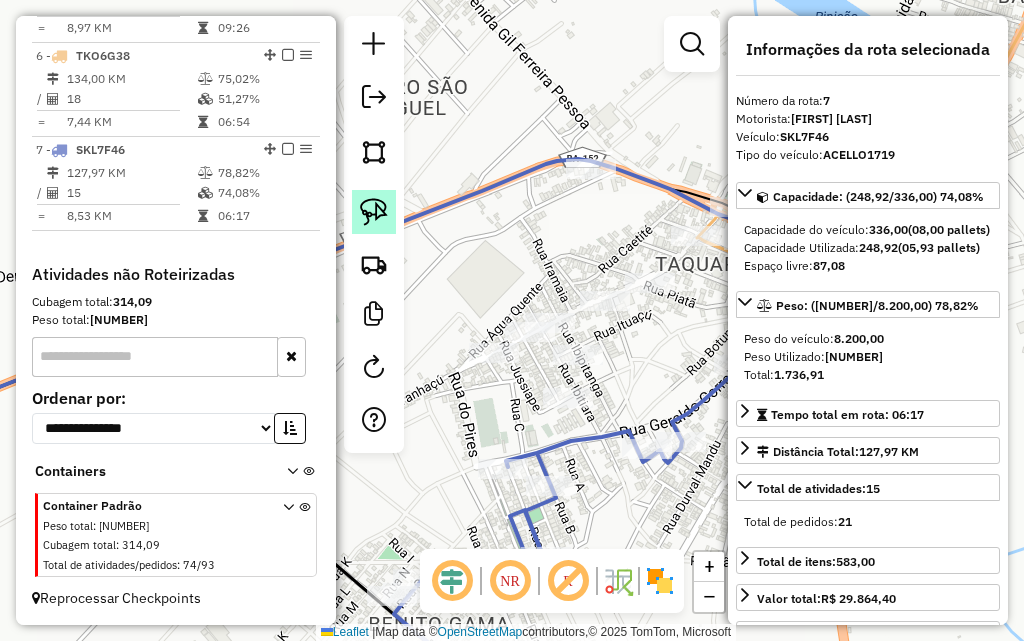 click 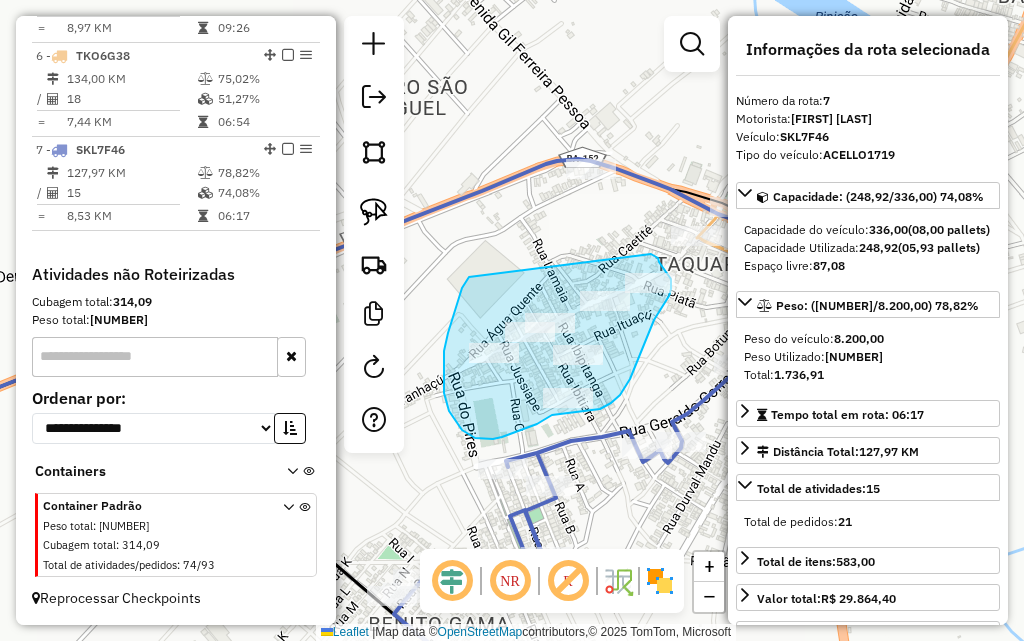 drag, startPoint x: 448, startPoint y: 333, endPoint x: 651, endPoint y: 254, distance: 217.83022 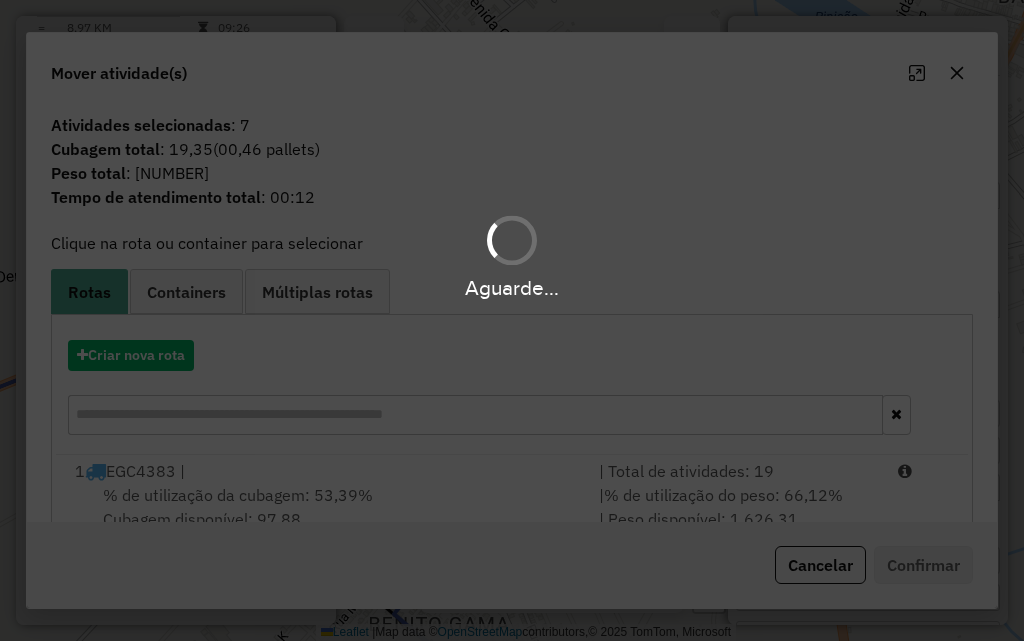 click on "Aguarde..." at bounding box center (512, 320) 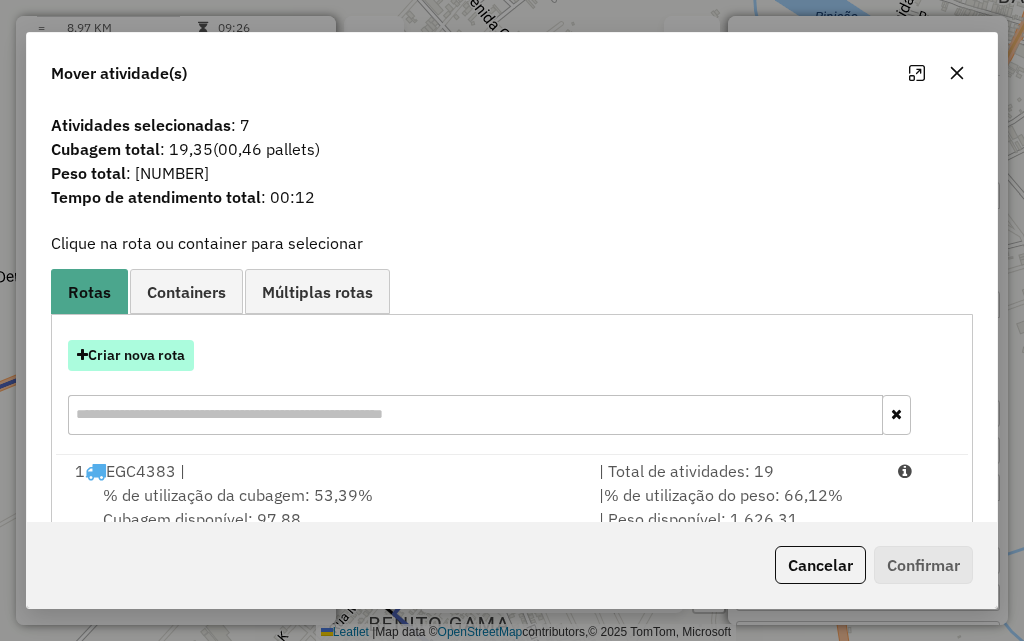 click on "Criar nova rota" at bounding box center (131, 355) 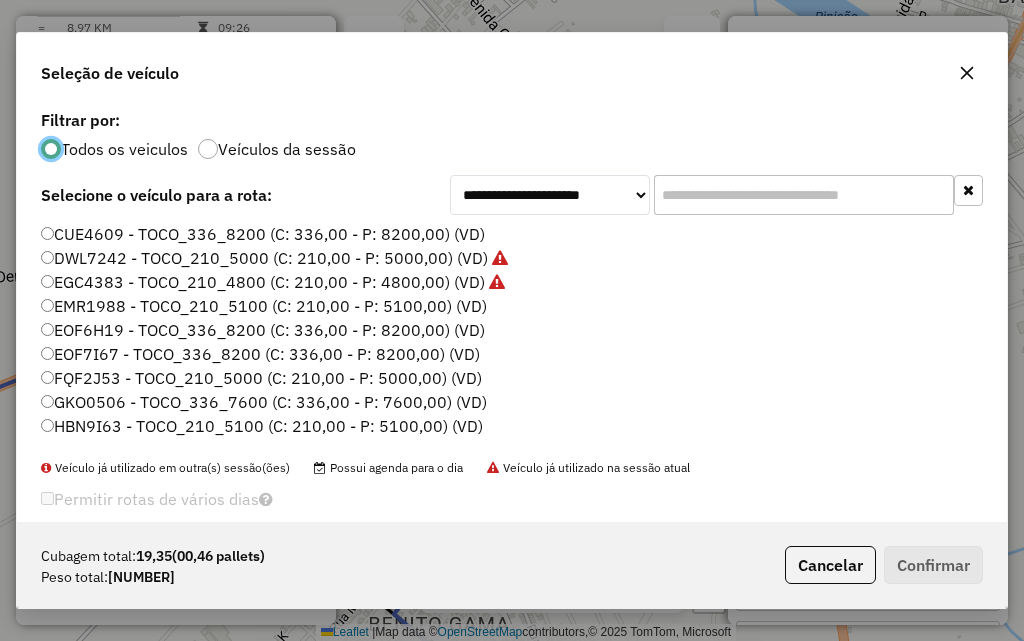 scroll, scrollTop: 11, scrollLeft: 6, axis: both 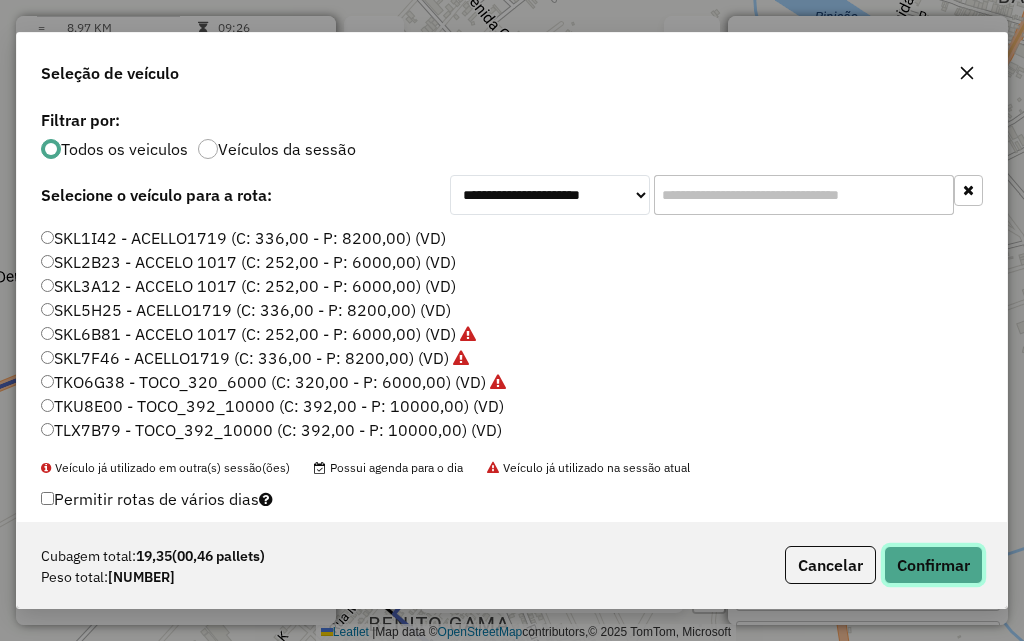 click on "Confirmar" 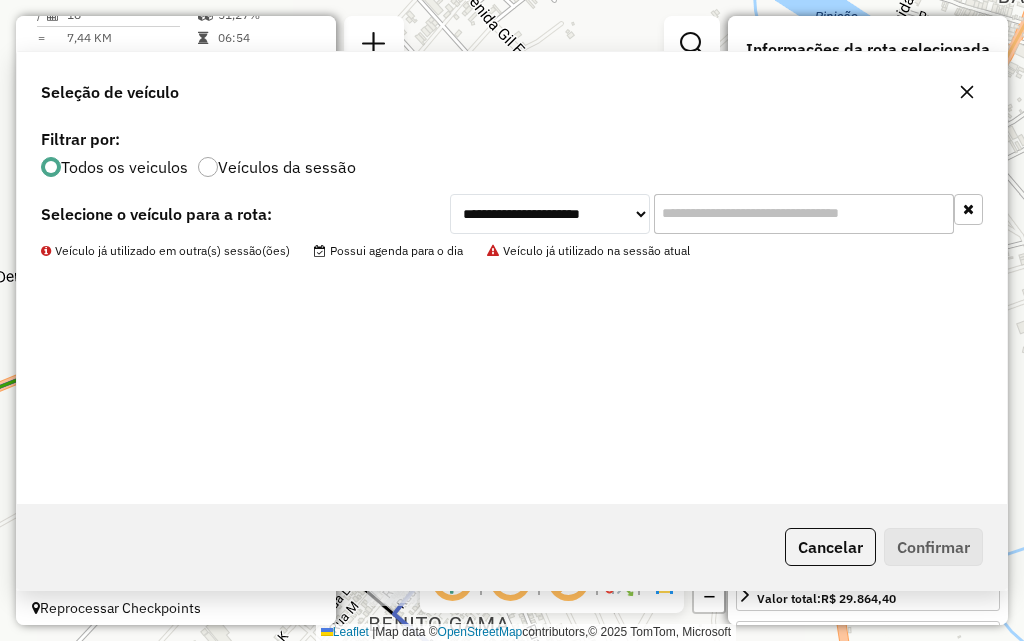scroll, scrollTop: 1311, scrollLeft: 0, axis: vertical 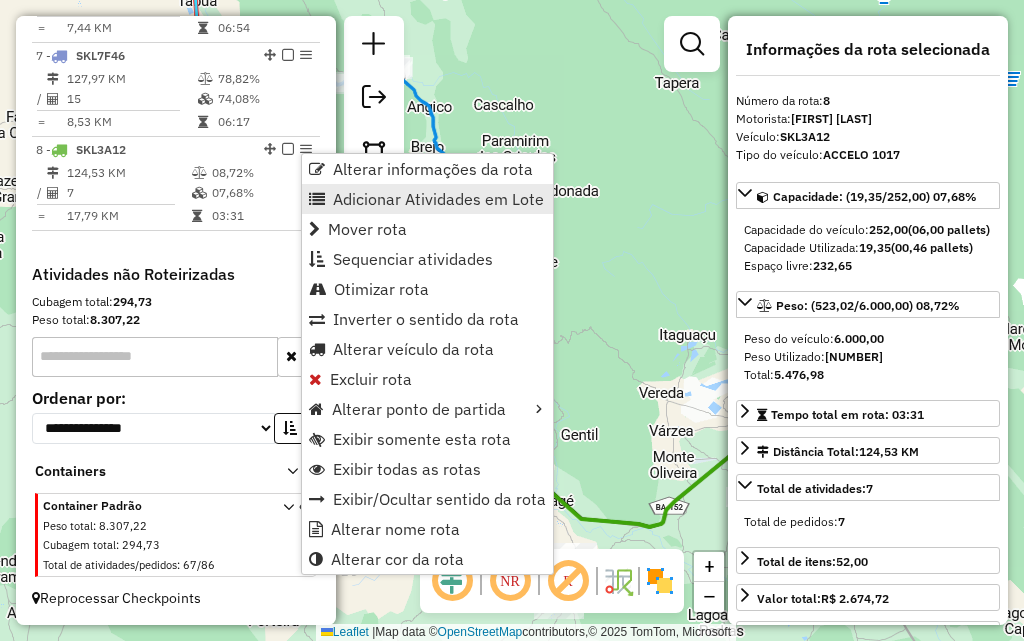 click on "Adicionar Atividades em Lote" at bounding box center [438, 199] 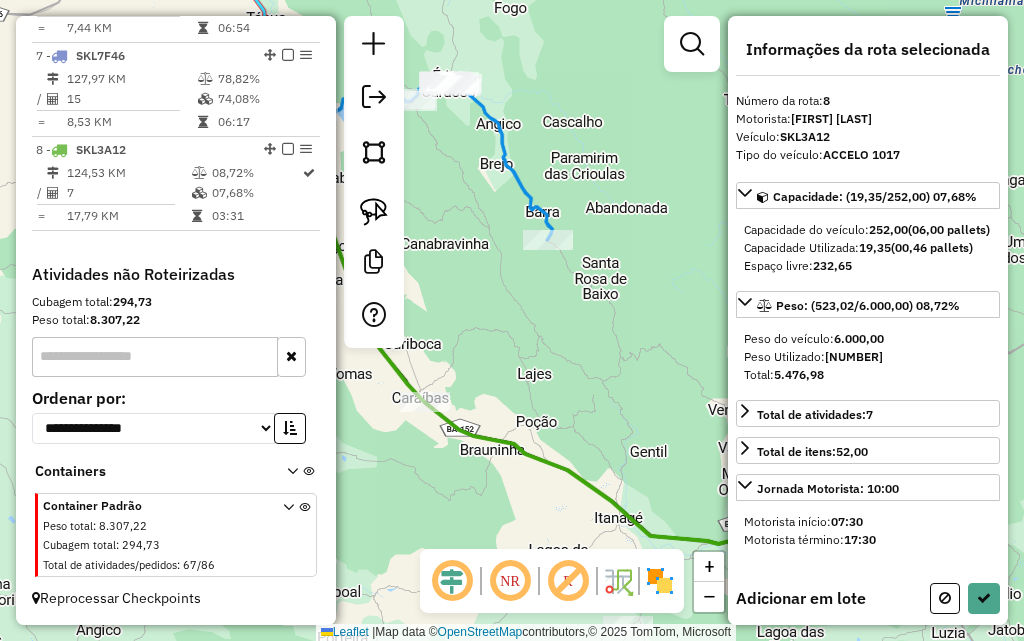 drag, startPoint x: 532, startPoint y: 215, endPoint x: 438, endPoint y: 142, distance: 119.01681 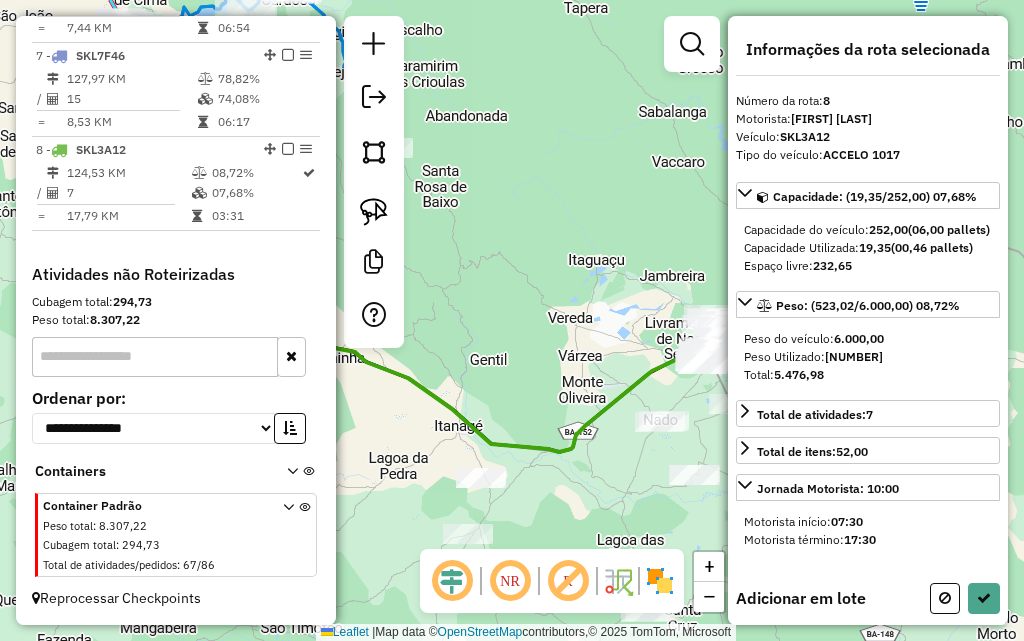 click on "Janela de atendimento Grade de atendimento Capacidade Transportadoras Veículos Cliente Pedidos  Rotas Selecione os dias de semana para filtrar as janelas de atendimento  Seg   Ter   Qua   Qui   Sex   Sáb   Dom  Informe o período da janela de atendimento: De: Até:  Filtrar exatamente a janela do cliente  Considerar janela de atendimento padrão  Selecione os dias de semana para filtrar as grades de atendimento  Seg   Ter   Qua   Qui   Sex   Sáb   Dom   Considerar clientes sem dia de atendimento cadastrado  Clientes fora do dia de atendimento selecionado Filtrar as atividades entre os valores definidos abaixo:  Peso mínimo:   Peso máximo:   Cubagem mínima:   Cubagem máxima:   De:   Até:  Filtrar as atividades entre o tempo de atendimento definido abaixo:  De:   Até:   Considerar capacidade total dos clientes não roteirizados Transportadora: Selecione um ou mais itens Tipo de veículo: Selecione um ou mais itens Veículo: Selecione um ou mais itens Motorista: Selecione um ou mais itens Nome: Rótulo:" 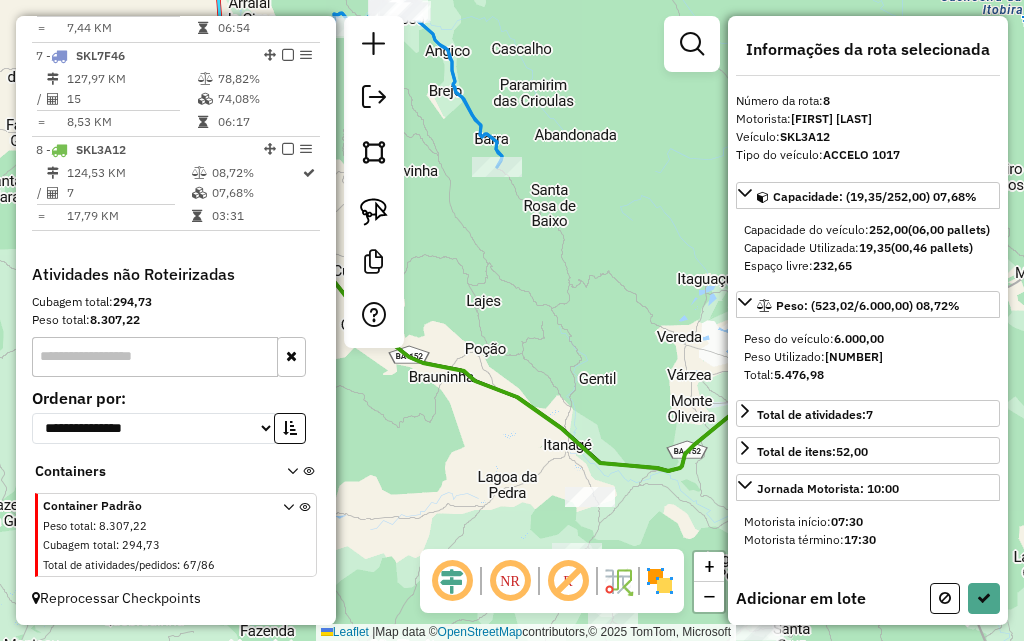 drag, startPoint x: 592, startPoint y: 301, endPoint x: 638, endPoint y: 305, distance: 46.173584 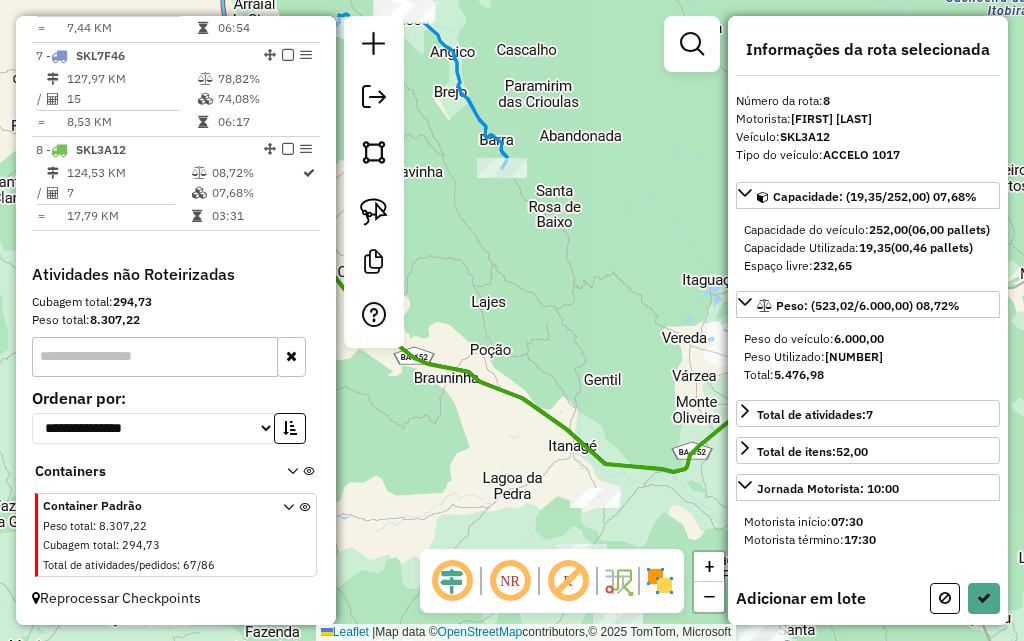 drag, startPoint x: 567, startPoint y: 291, endPoint x: 698, endPoint y: 315, distance: 133.18033 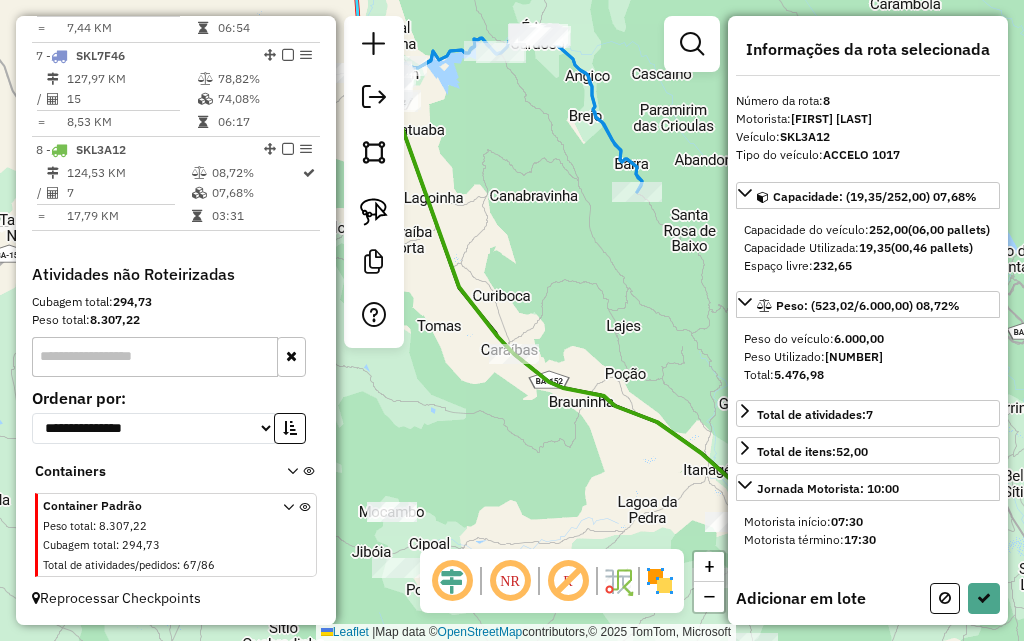 drag, startPoint x: 624, startPoint y: 256, endPoint x: 603, endPoint y: 225, distance: 37.44329 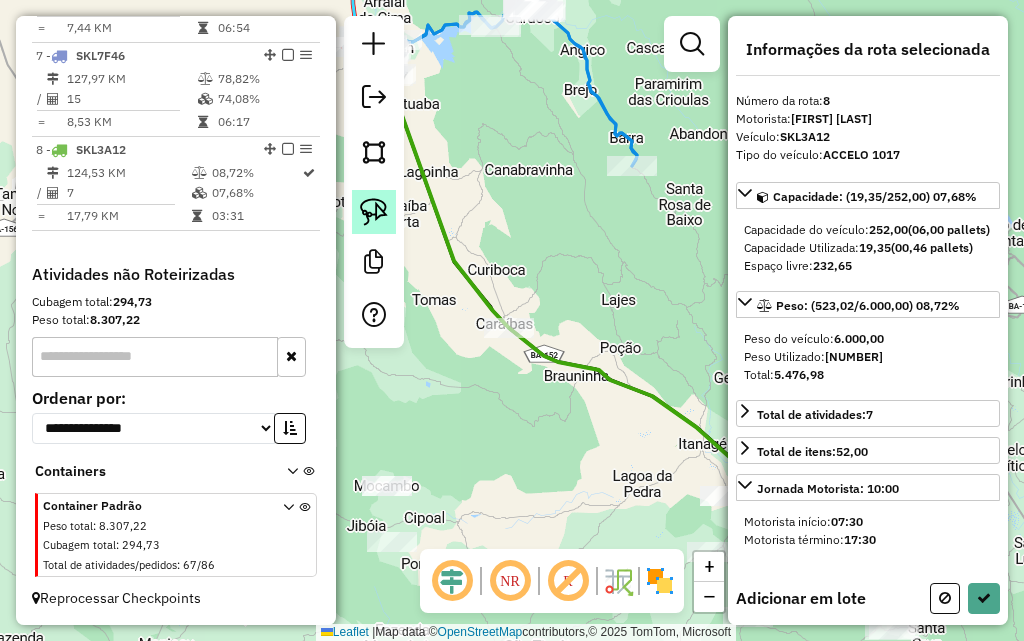 click 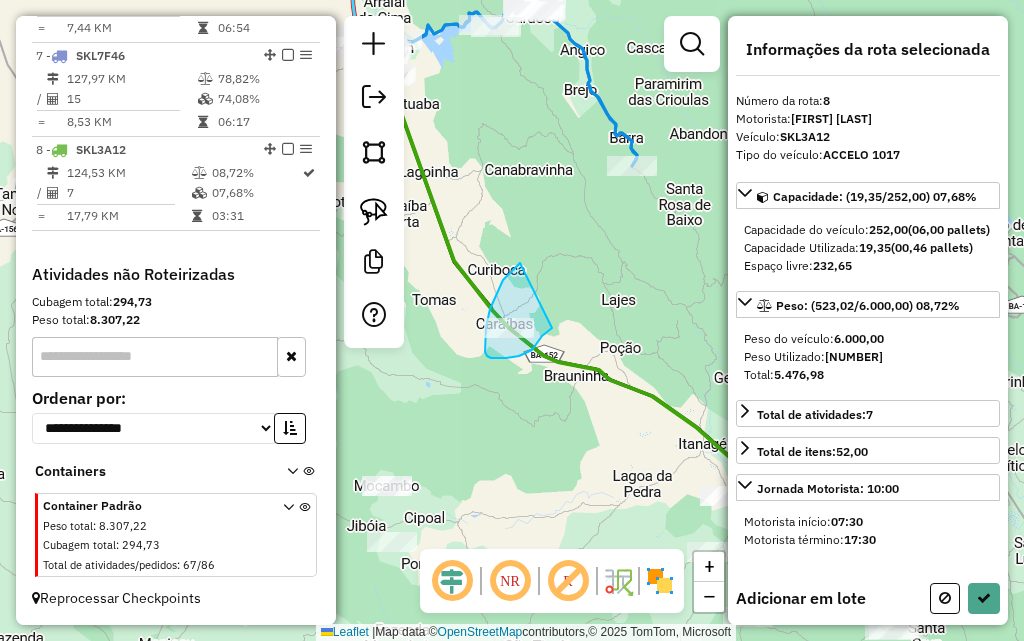drag, startPoint x: 520, startPoint y: 263, endPoint x: 552, endPoint y: 328, distance: 72.44998 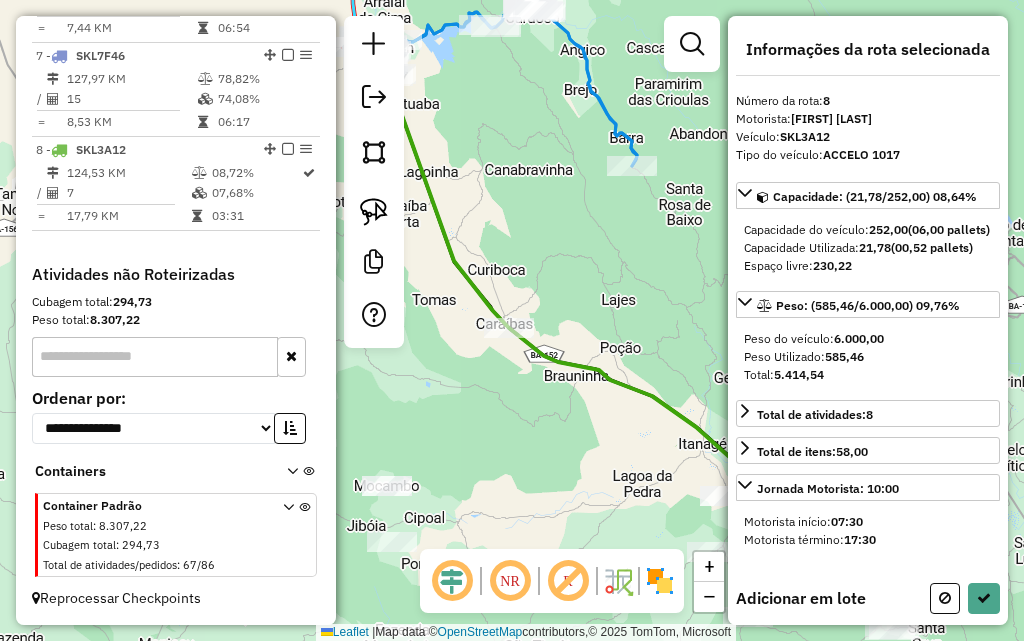 drag, startPoint x: 629, startPoint y: 322, endPoint x: 415, endPoint y: 259, distance: 223.0807 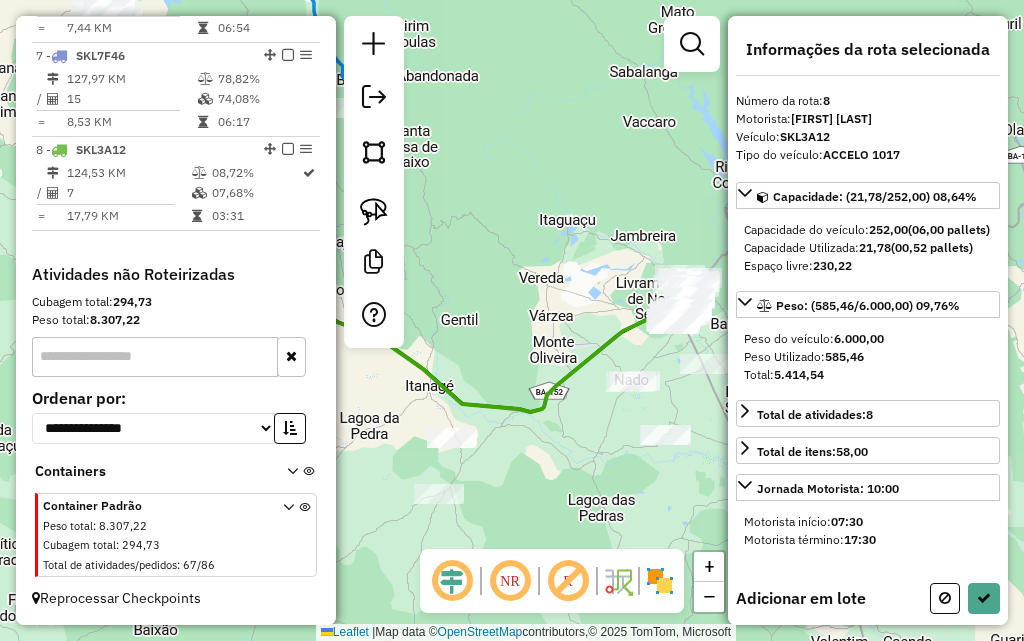 drag, startPoint x: 569, startPoint y: 299, endPoint x: 448, endPoint y: 330, distance: 124.90797 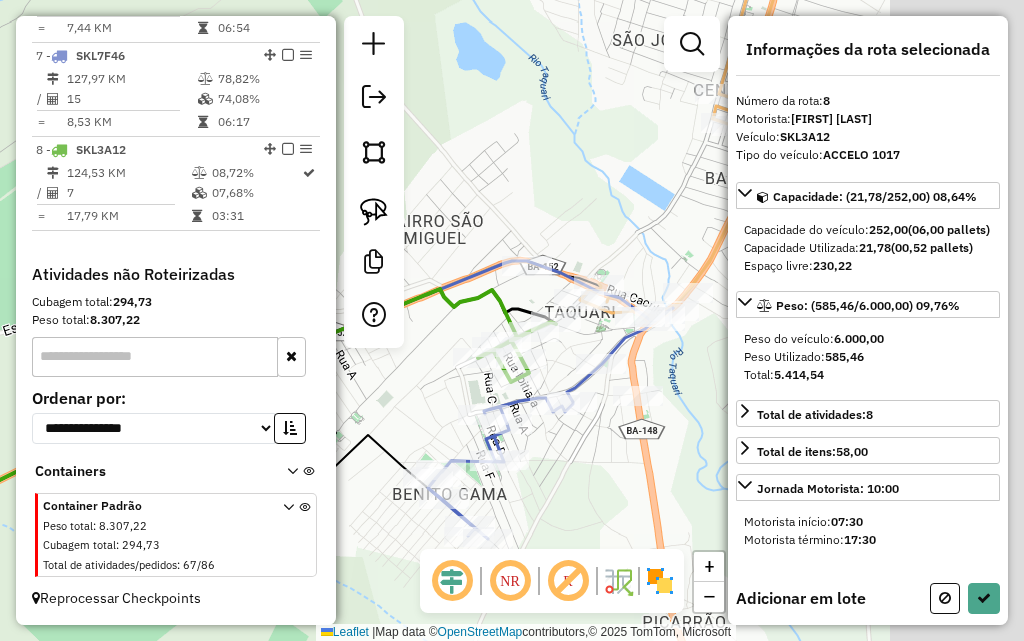 drag, startPoint x: 663, startPoint y: 268, endPoint x: 432, endPoint y: 213, distance: 237.45737 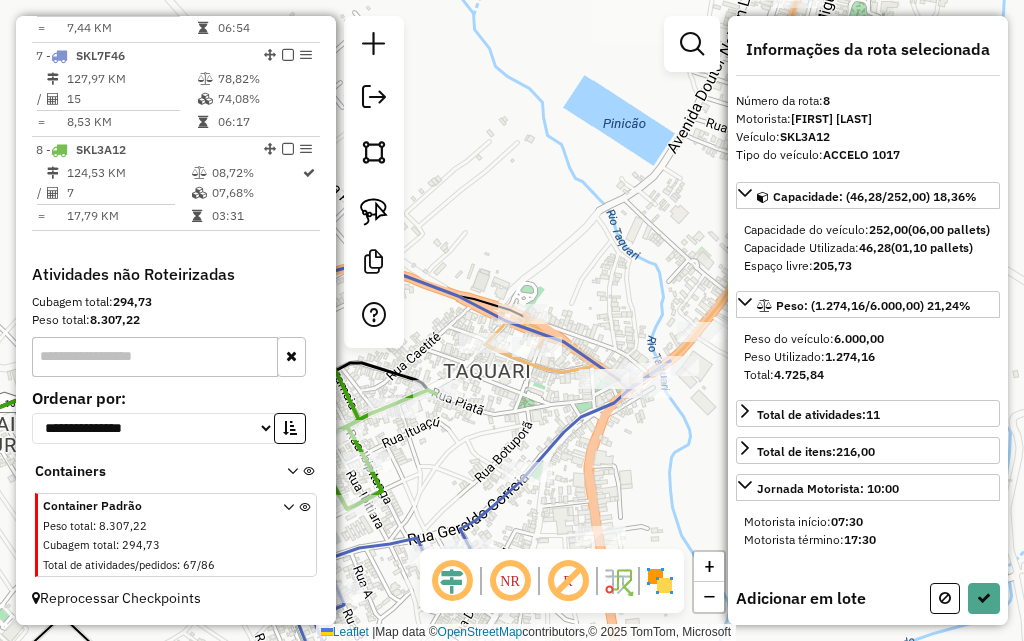 drag, startPoint x: 627, startPoint y: 487, endPoint x: 607, endPoint y: 358, distance: 130.54118 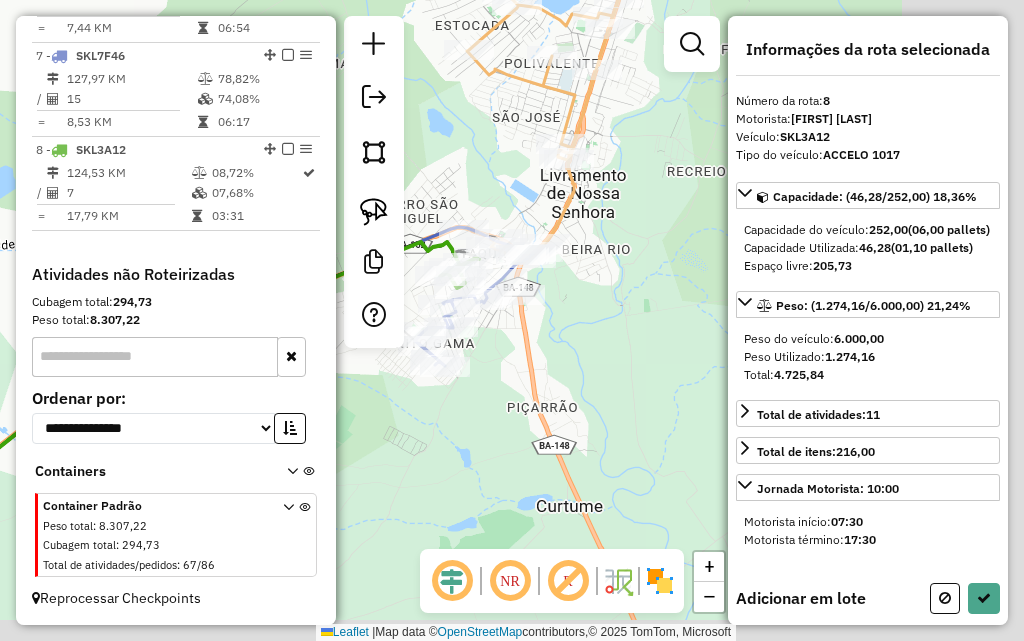 drag, startPoint x: 573, startPoint y: 364, endPoint x: 530, endPoint y: 272, distance: 101.55294 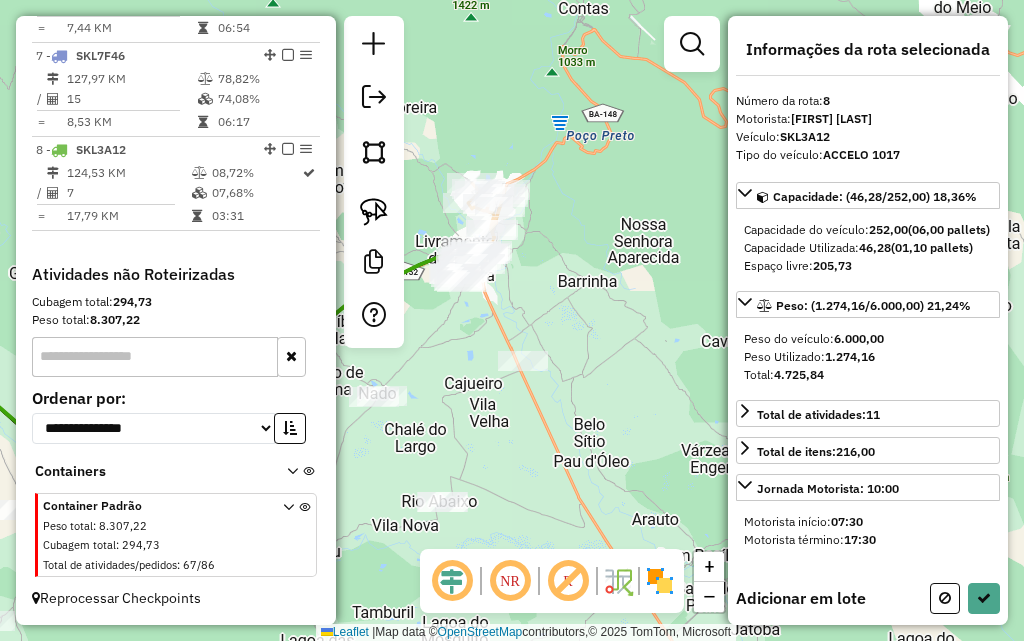 drag, startPoint x: 649, startPoint y: 442, endPoint x: 553, endPoint y: 350, distance: 132.96616 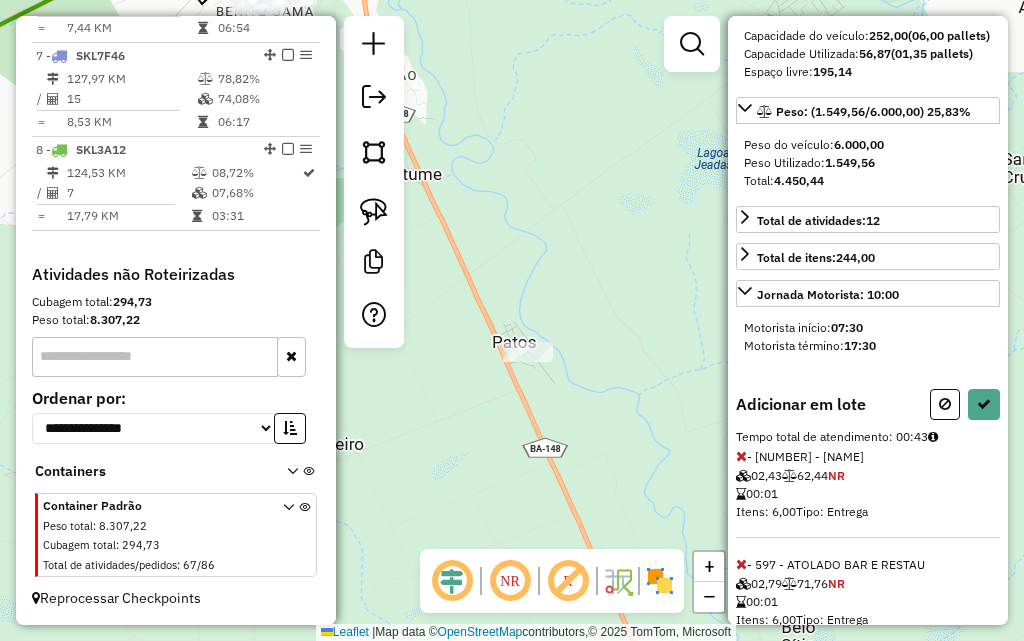 scroll, scrollTop: 0, scrollLeft: 0, axis: both 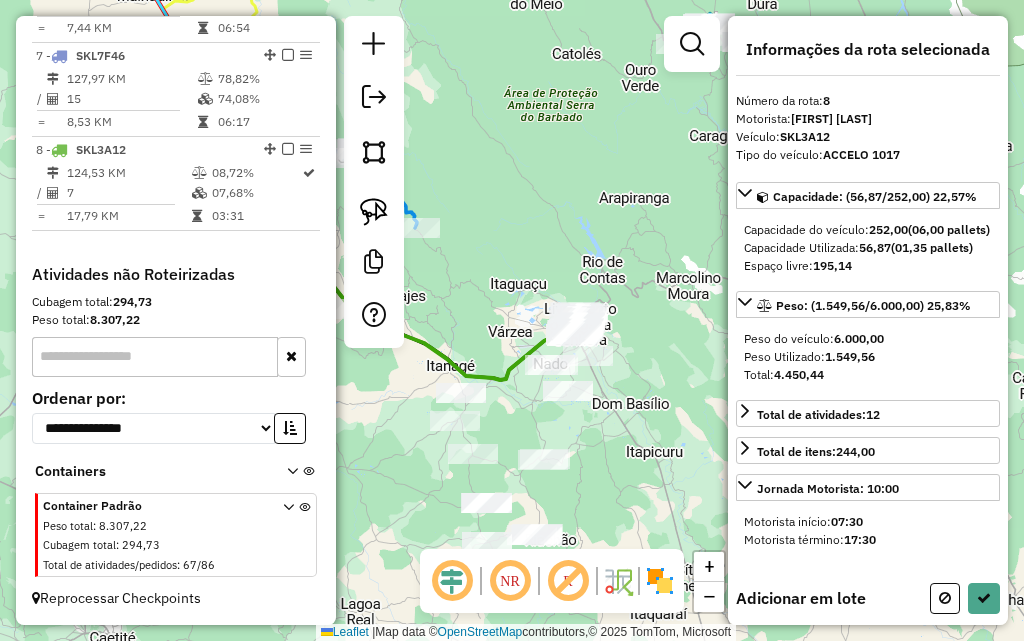drag, startPoint x: 669, startPoint y: 484, endPoint x: 609, endPoint y: 327, distance: 168.07439 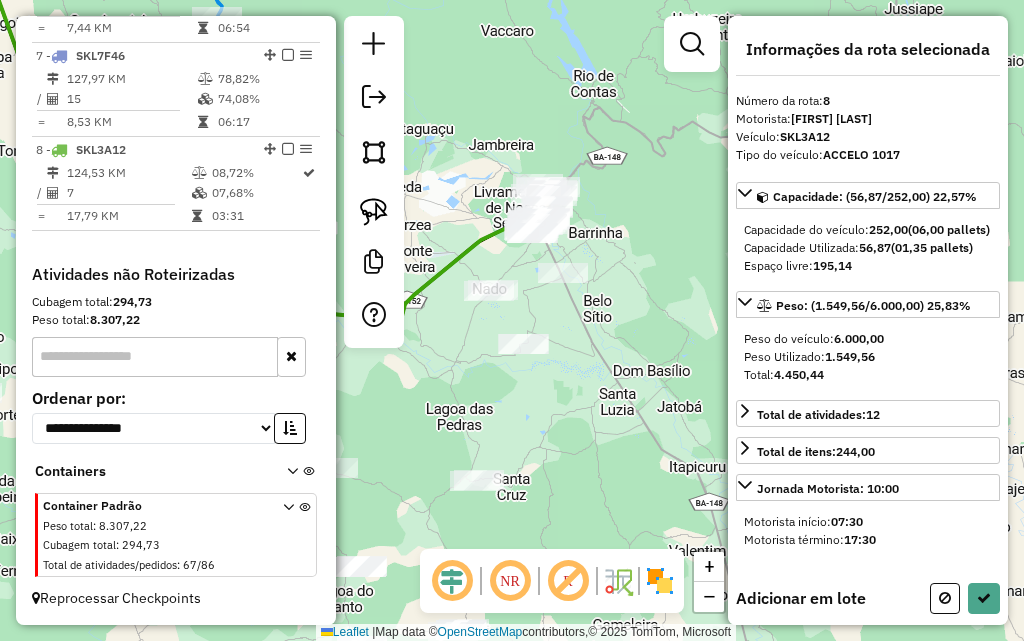 drag, startPoint x: 555, startPoint y: 315, endPoint x: 632, endPoint y: 424, distance: 133.45412 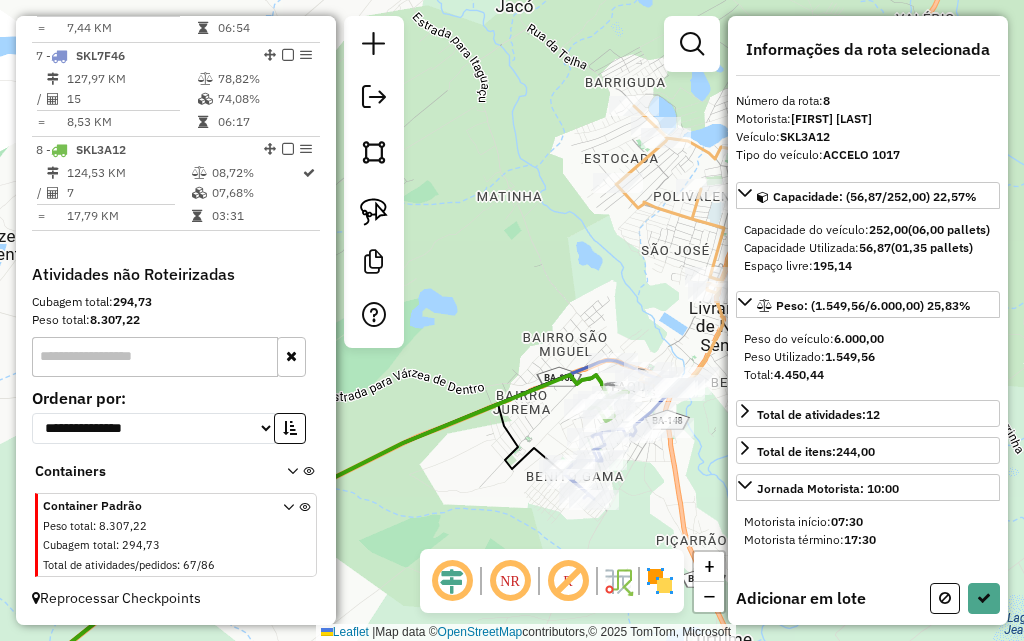 drag, startPoint x: 603, startPoint y: 325, endPoint x: 546, endPoint y: 274, distance: 76.48529 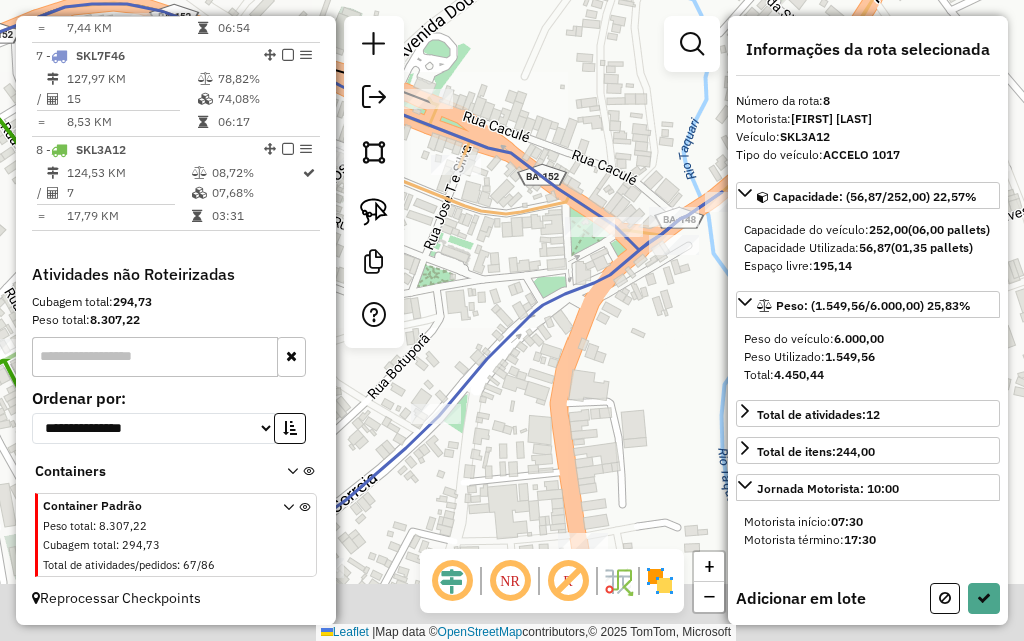 drag, startPoint x: 654, startPoint y: 278, endPoint x: 578, endPoint y: 115, distance: 179.84715 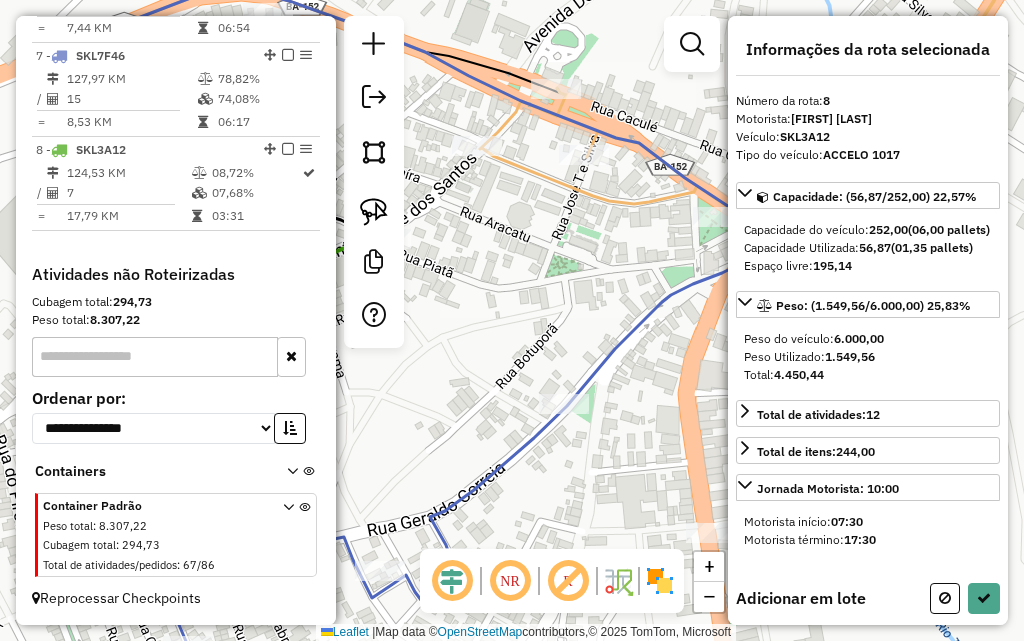 drag, startPoint x: 507, startPoint y: 306, endPoint x: 674, endPoint y: 313, distance: 167.14664 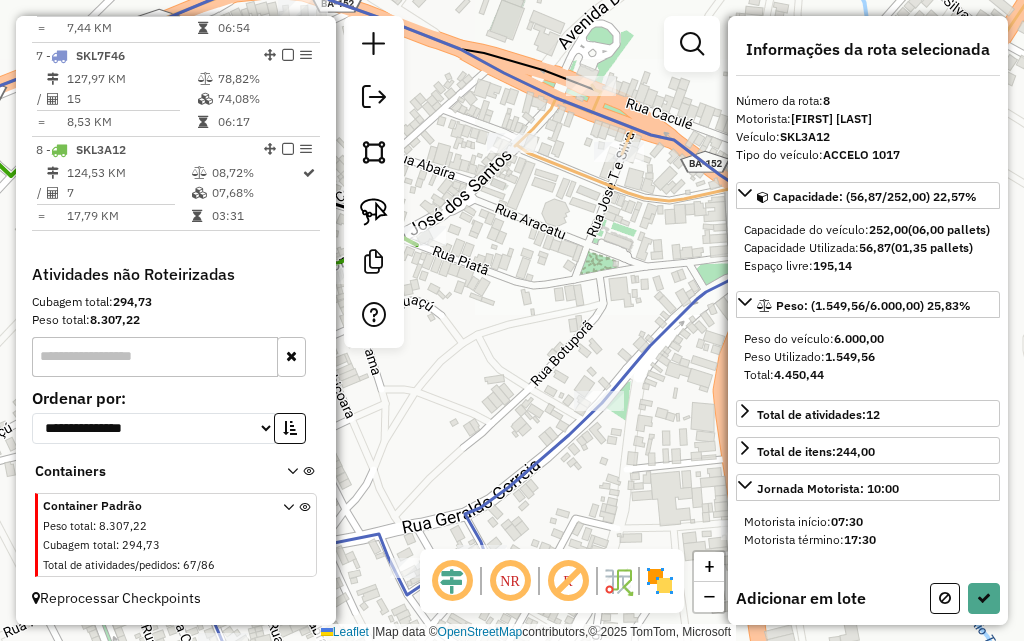 drag, startPoint x: 601, startPoint y: 315, endPoint x: 693, endPoint y: 250, distance: 112.64546 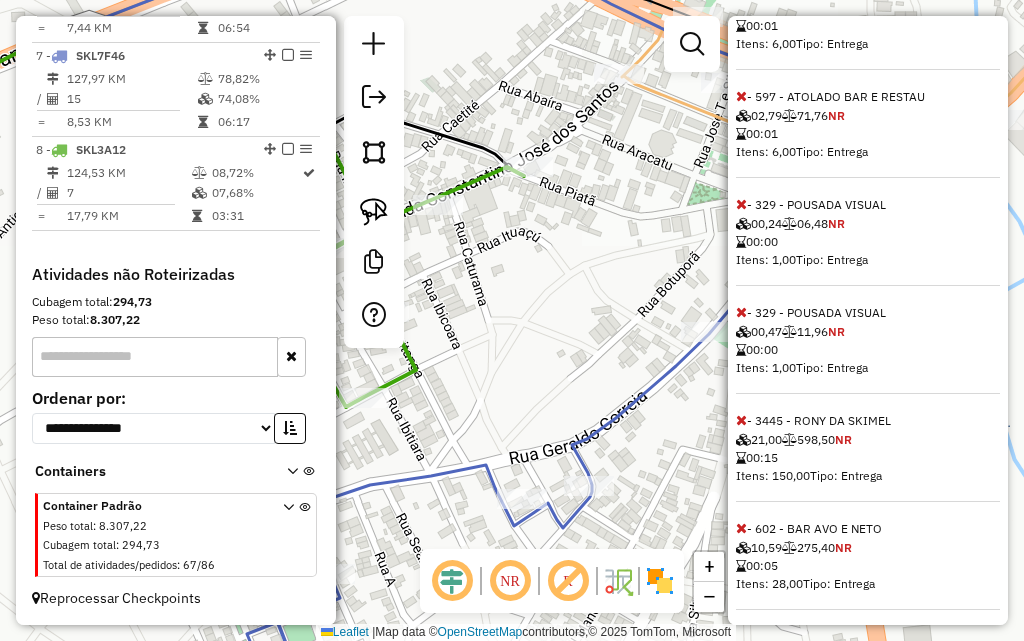 scroll, scrollTop: 689, scrollLeft: 0, axis: vertical 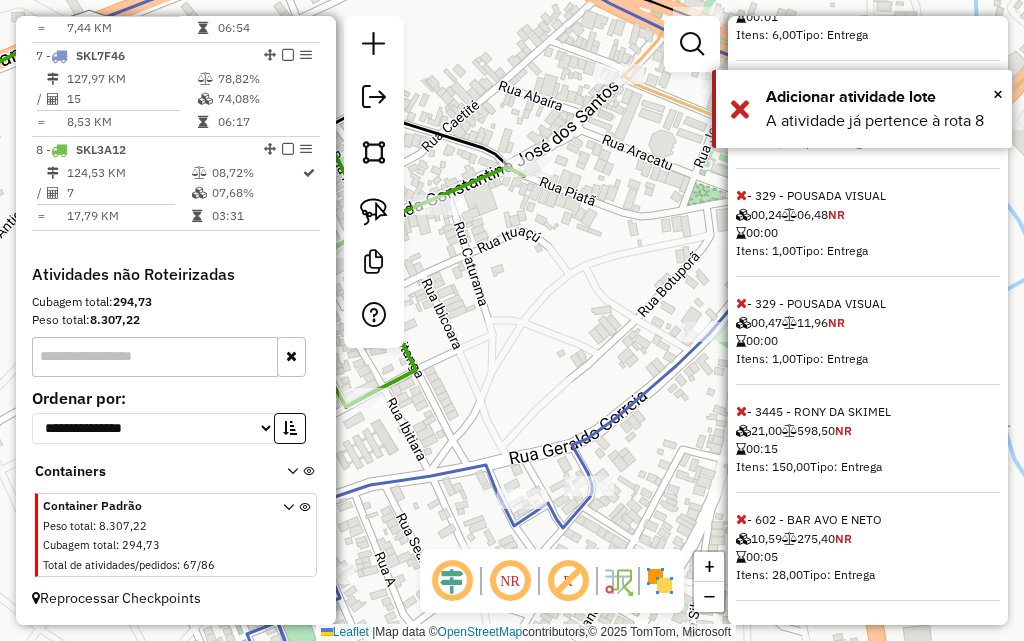drag, startPoint x: 591, startPoint y: 245, endPoint x: 586, endPoint y: 199, distance: 46.270943 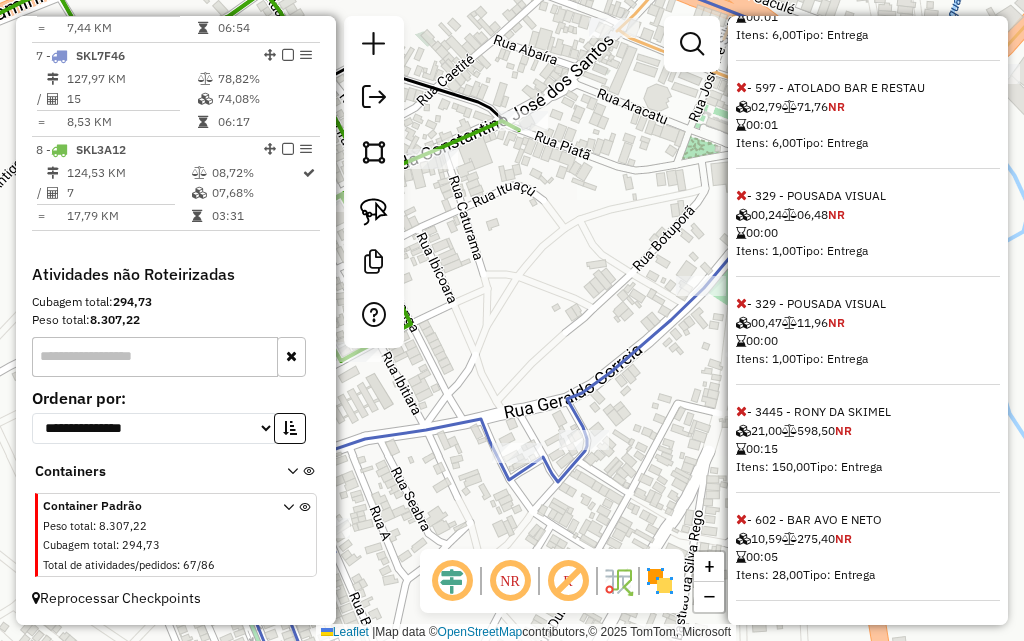 click on "Rota 7 - Placa [PLATE]  31 - PADARIA CANAA Janela de atendimento Grade de atendimento Capacidade Transportadoras Veículos Cliente Pedidos  Rotas Selecione os dias de semana para filtrar as janelas de atendimento  Seg   Ter   Qua   Qui   Sex   Sáb   Dom  Informe o período da janela de atendimento: De: Até:  Filtrar exatamente a janela do cliente  Considerar janela de atendimento padrão  Selecione os dias de semana para filtrar as grades de atendimento  Seg   Ter   Qua   Qui   Sex   Sáb   Dom   Considerar clientes sem dia de atendimento cadastrado  Clientes fora do dia de atendimento selecionado Filtrar as atividades entre os valores definidos abaixo:  Peso mínimo:   Peso máximo:   Cubagem mínima:   Cubagem máxima:   De:   Até:  Filtrar as atividades entre o tempo de atendimento definido abaixo:  De:   Até:   Considerar capacidade total dos clientes não roteirizados Transportadora: Selecione um ou mais itens Tipo de veículo: Selecione um ou mais itens Veículo: Selecione um ou mais itens Nome: De:" 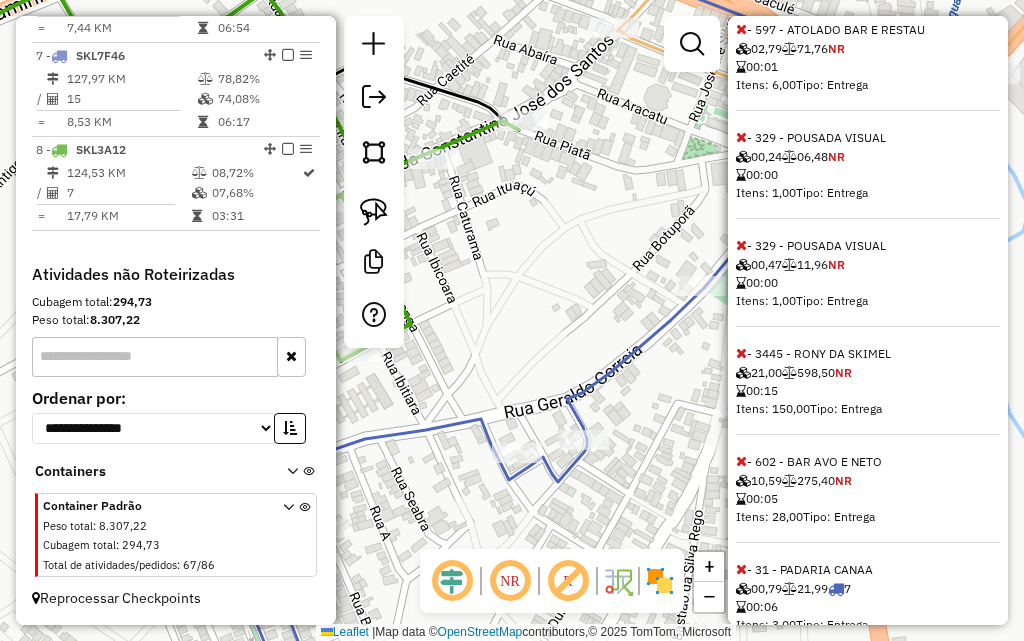 scroll, scrollTop: 797, scrollLeft: 0, axis: vertical 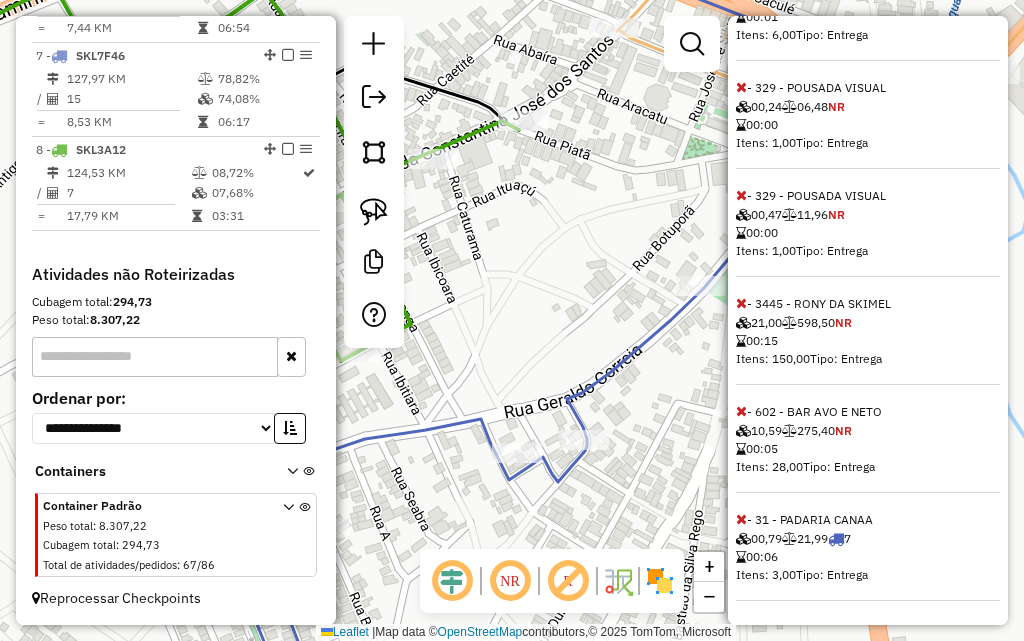 click at bounding box center (741, 519) 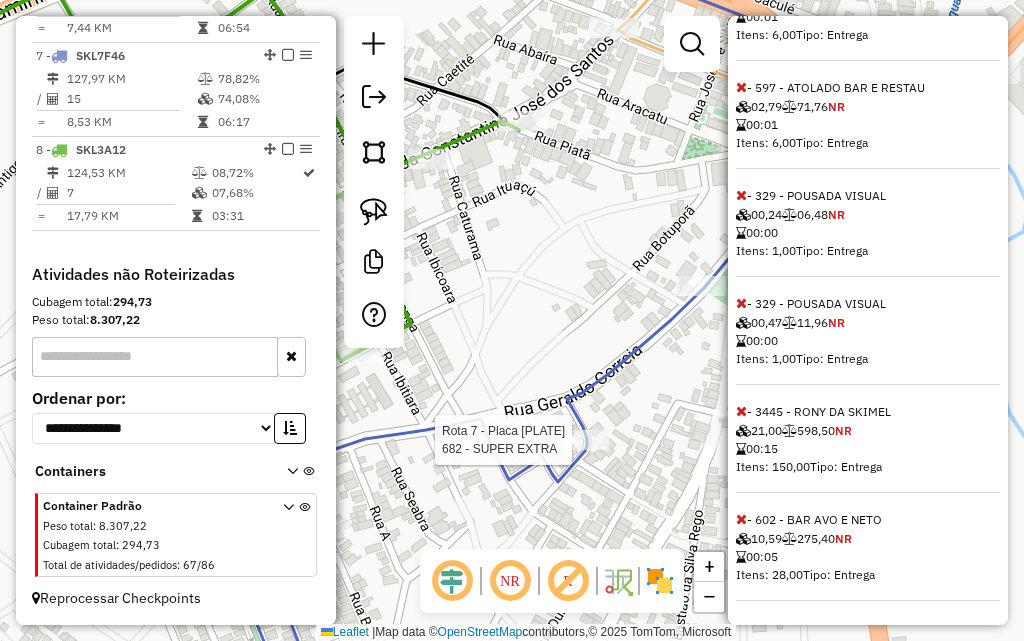 scroll, scrollTop: 797, scrollLeft: 0, axis: vertical 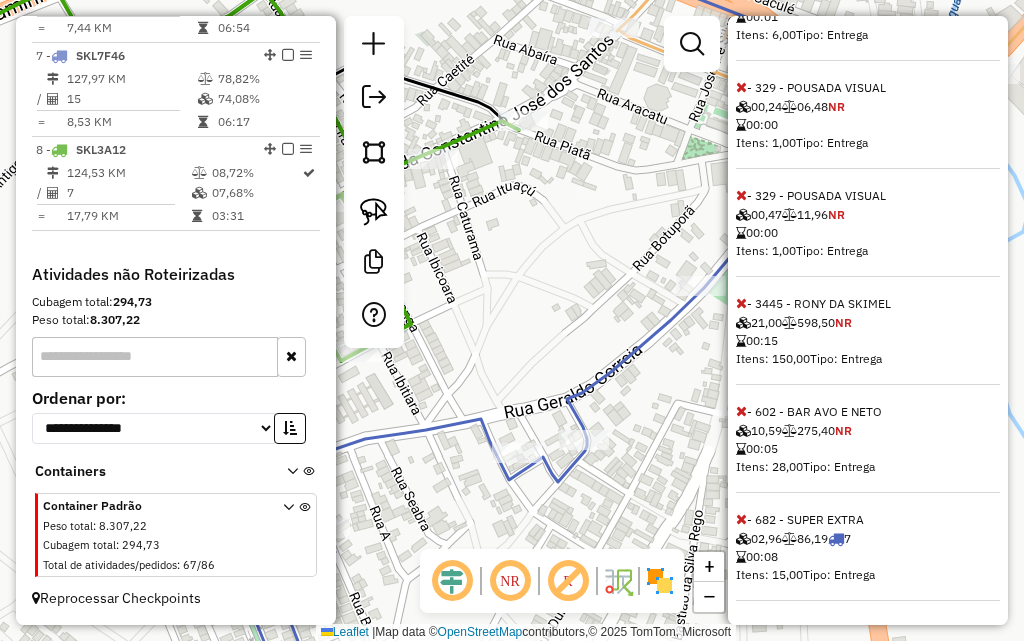 click at bounding box center (741, 519) 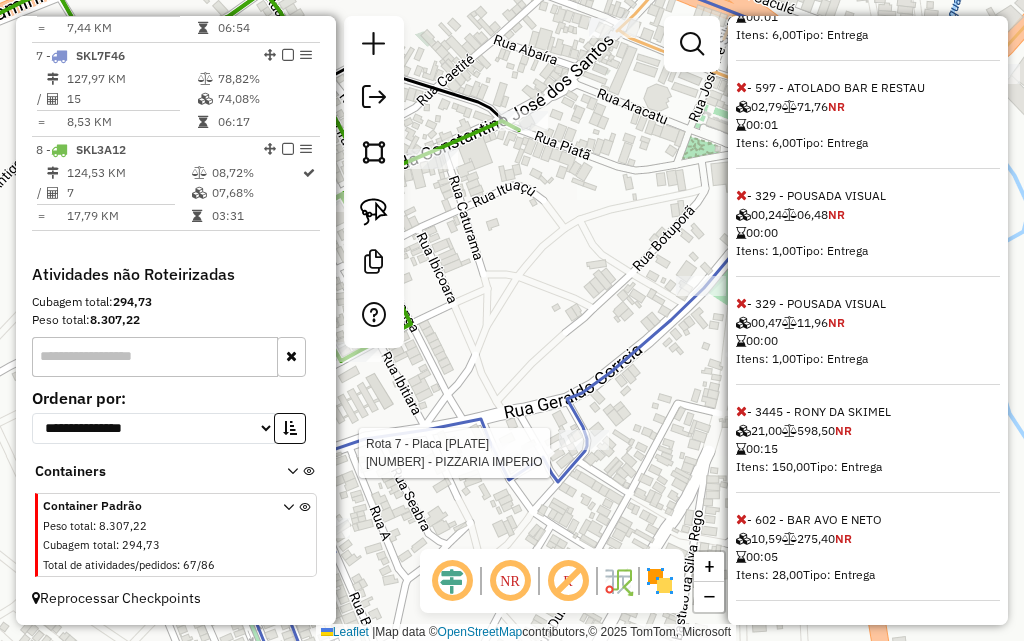 scroll, scrollTop: 797, scrollLeft: 0, axis: vertical 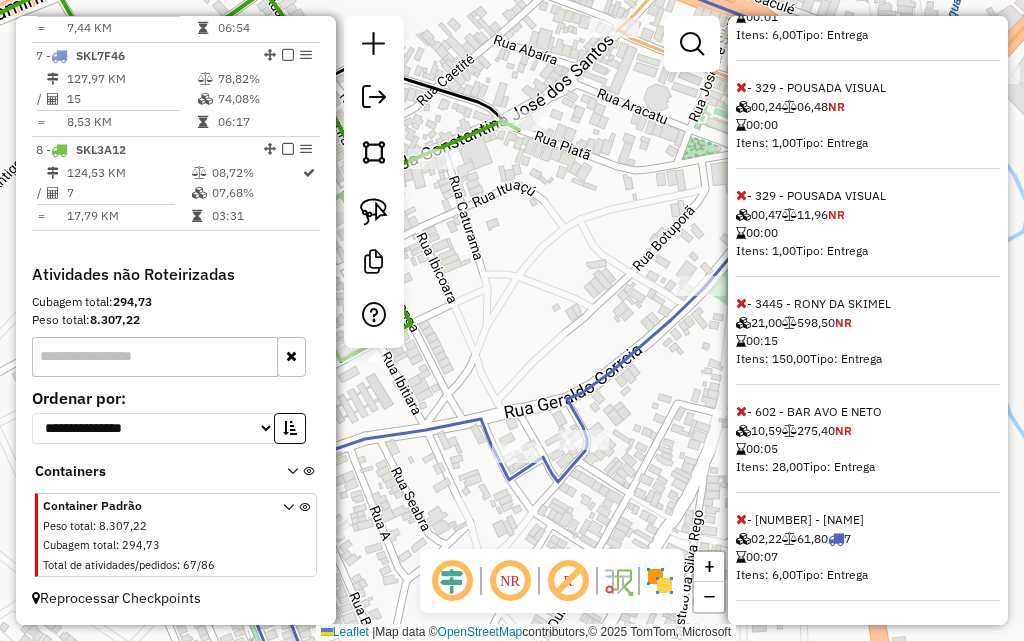 click at bounding box center [741, 519] 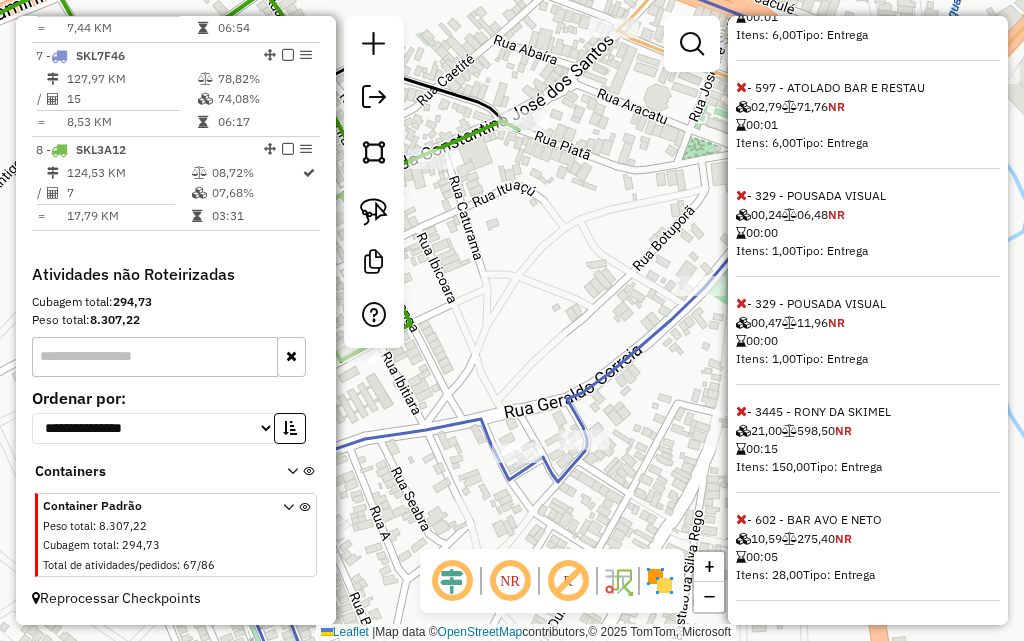 scroll, scrollTop: 689, scrollLeft: 0, axis: vertical 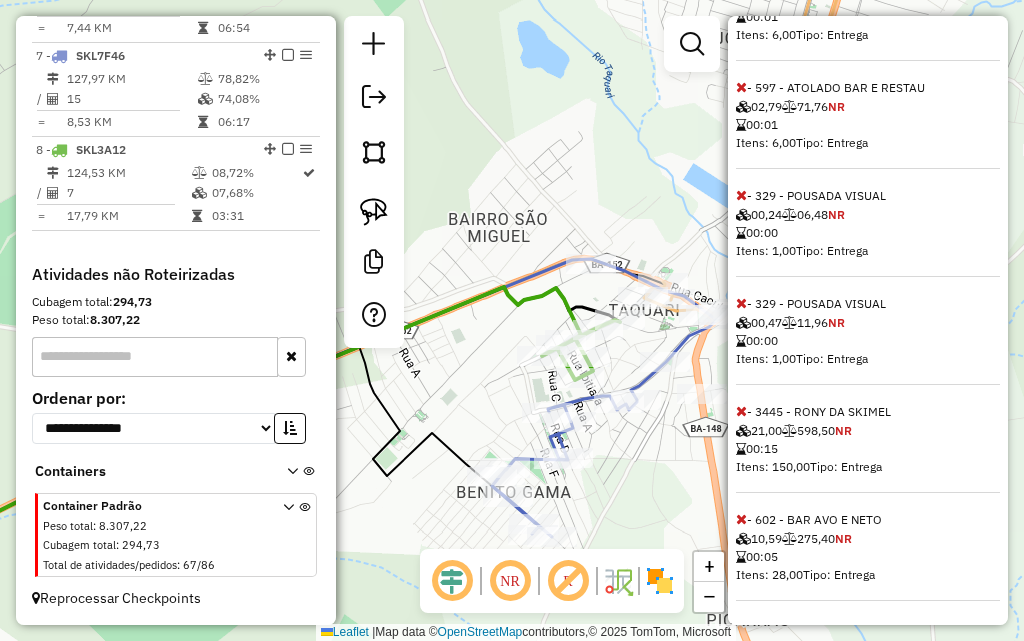 drag, startPoint x: 668, startPoint y: 473, endPoint x: 683, endPoint y: 364, distance: 110.02727 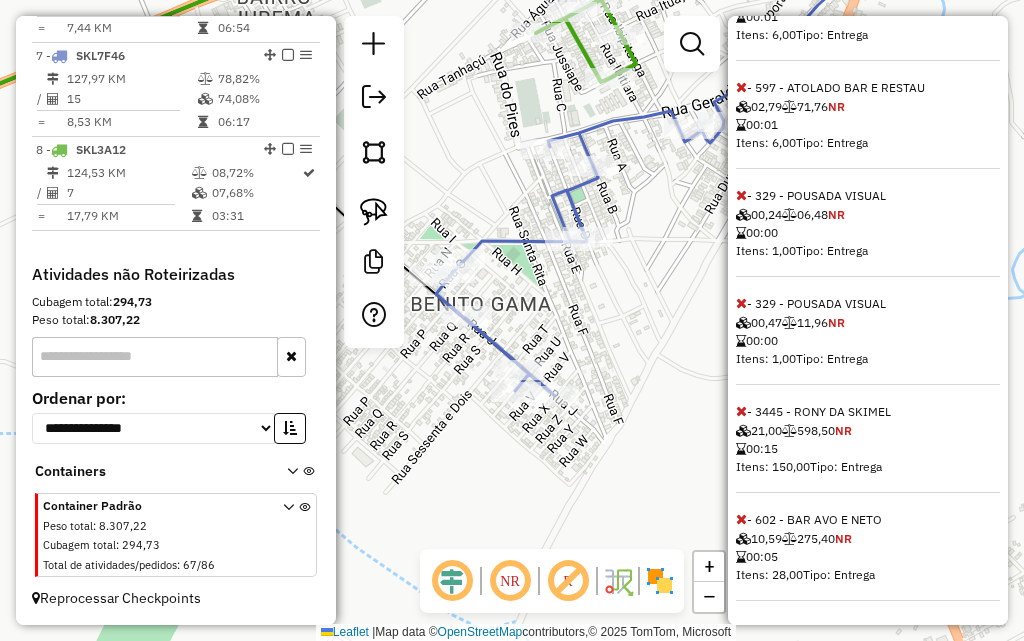 drag, startPoint x: 622, startPoint y: 512, endPoint x: 603, endPoint y: 343, distance: 170.0647 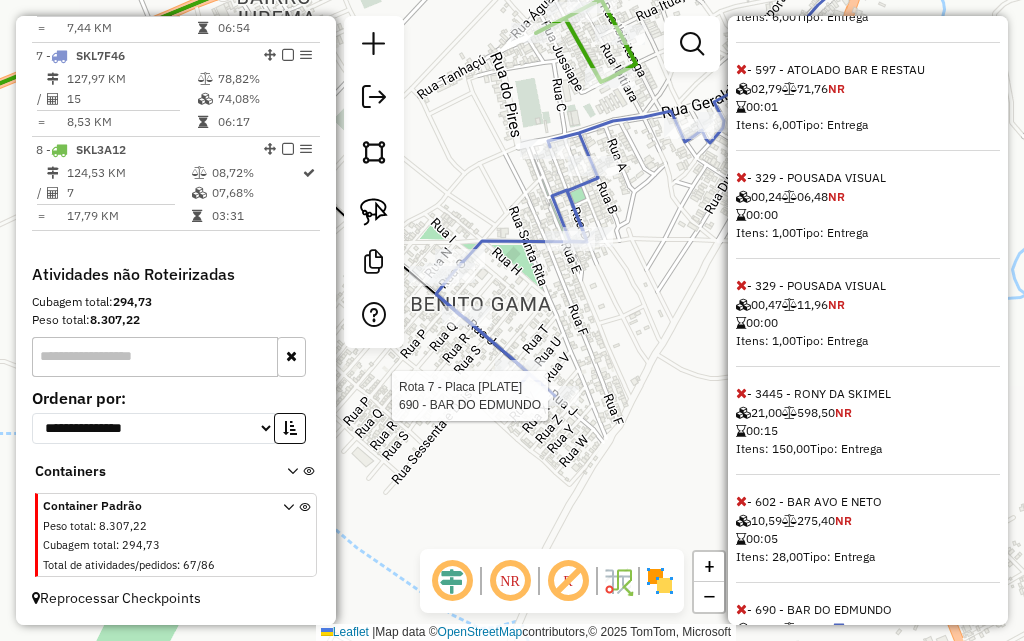 scroll, scrollTop: 797, scrollLeft: 0, axis: vertical 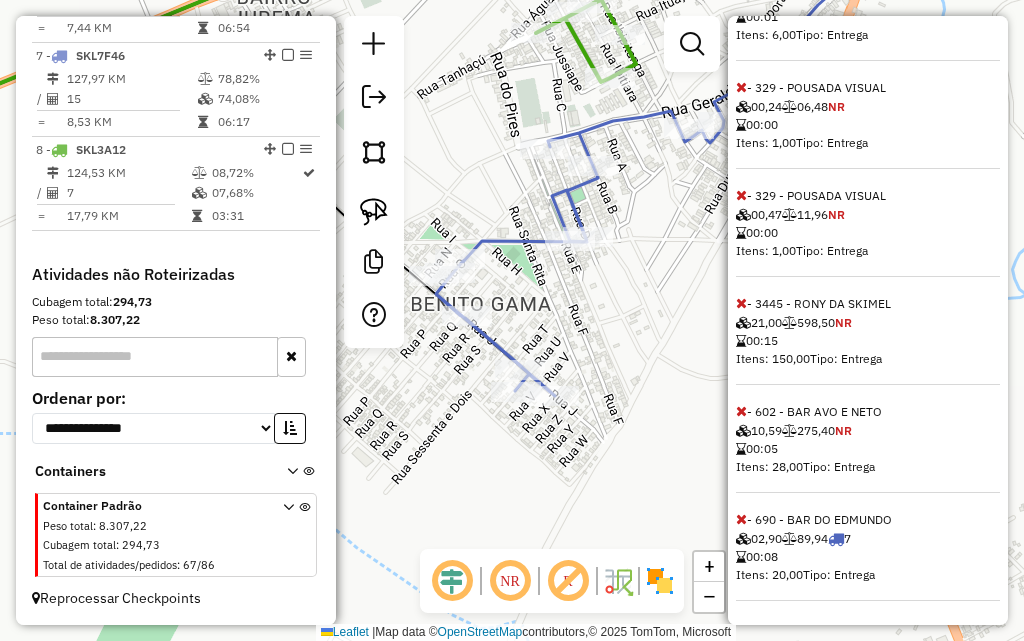 click at bounding box center (741, 519) 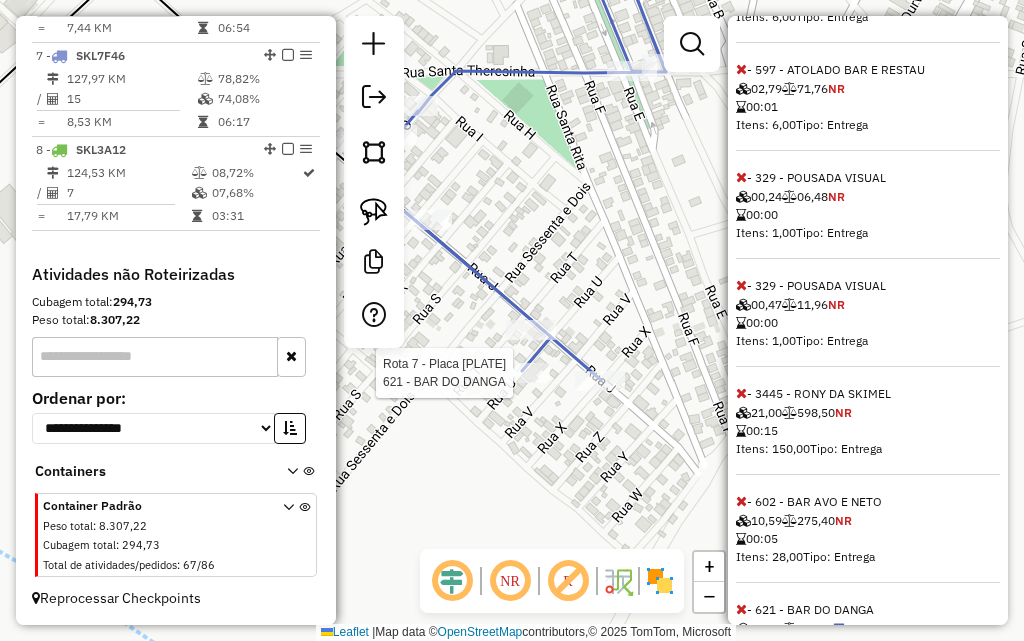 scroll, scrollTop: 797, scrollLeft: 0, axis: vertical 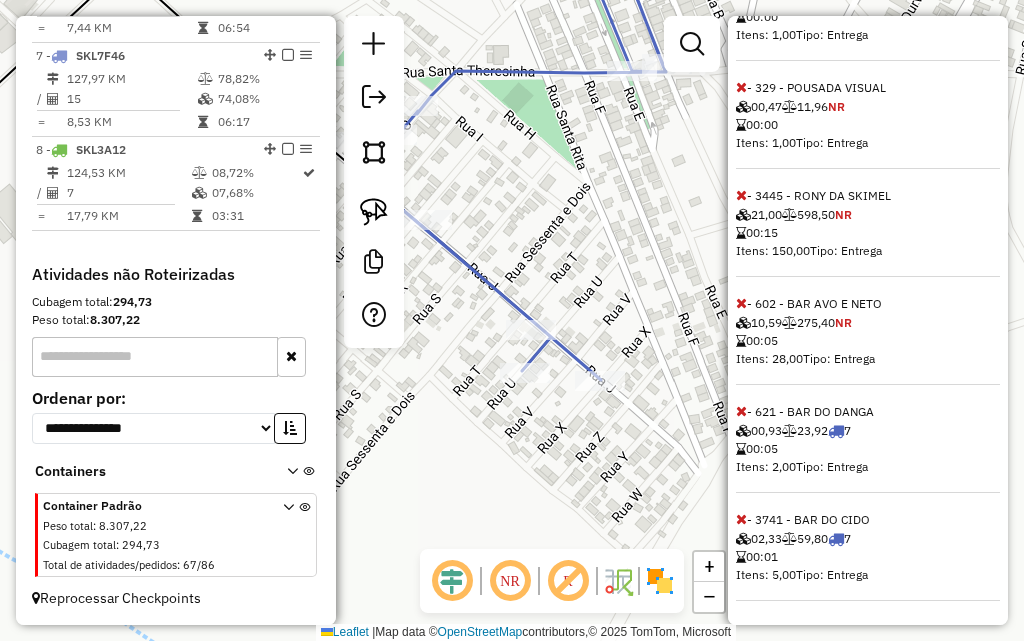 click at bounding box center [741, 411] 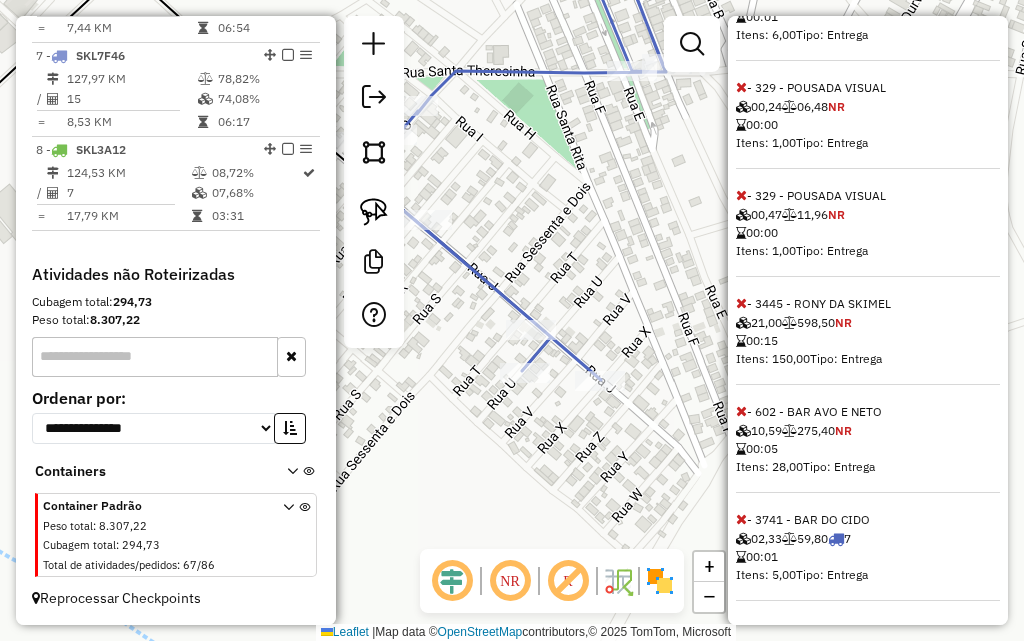 click at bounding box center (741, 519) 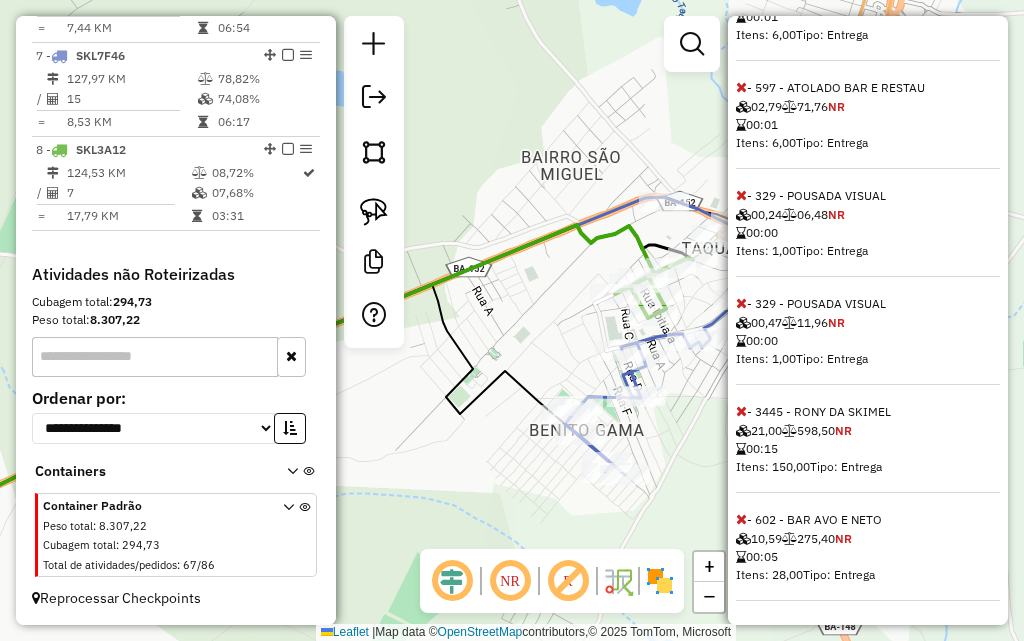 drag, startPoint x: 689, startPoint y: 404, endPoint x: 478, endPoint y: 443, distance: 214.57399 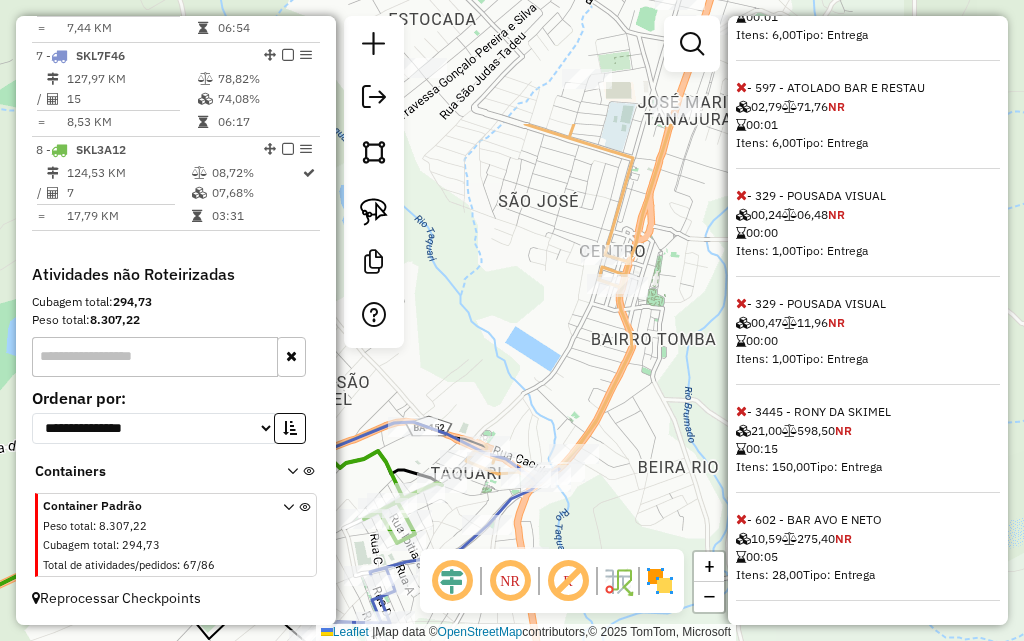 drag, startPoint x: 660, startPoint y: 292, endPoint x: 611, endPoint y: 476, distance: 190.4127 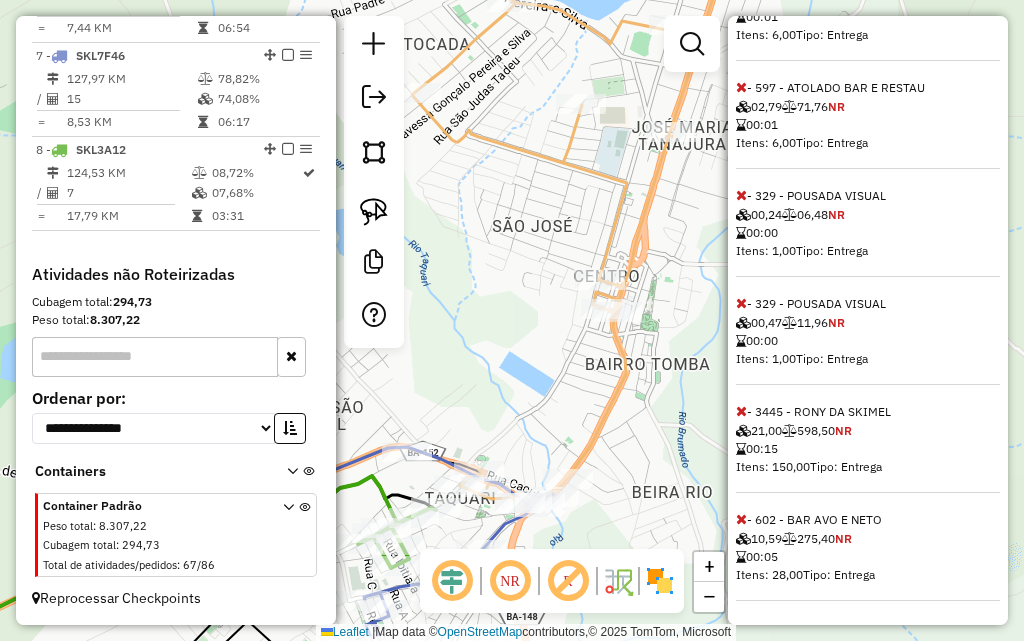 drag, startPoint x: 661, startPoint y: 412, endPoint x: 656, endPoint y: 435, distance: 23.537205 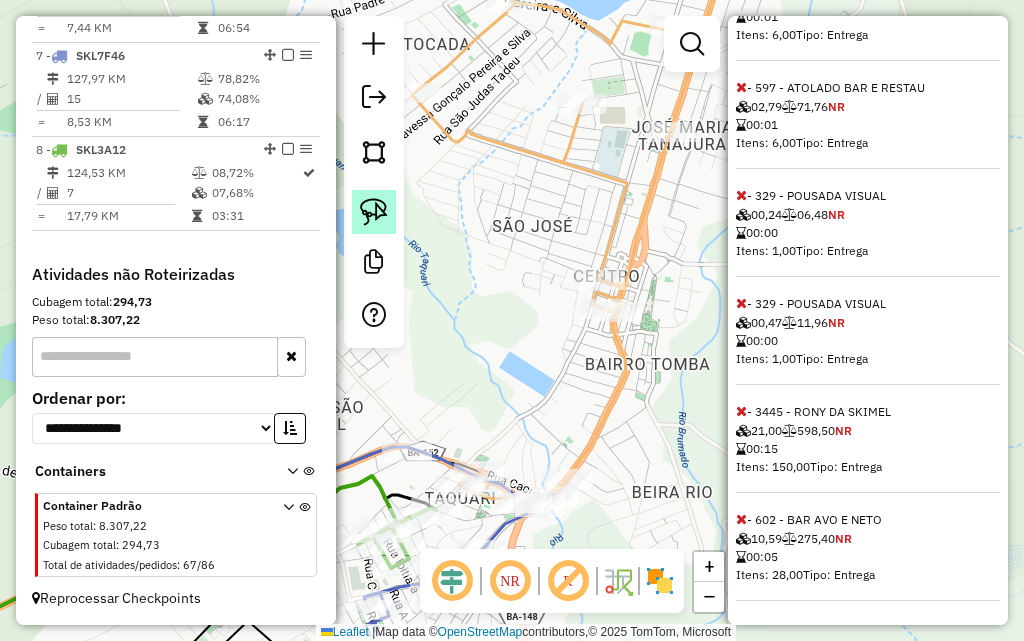 click 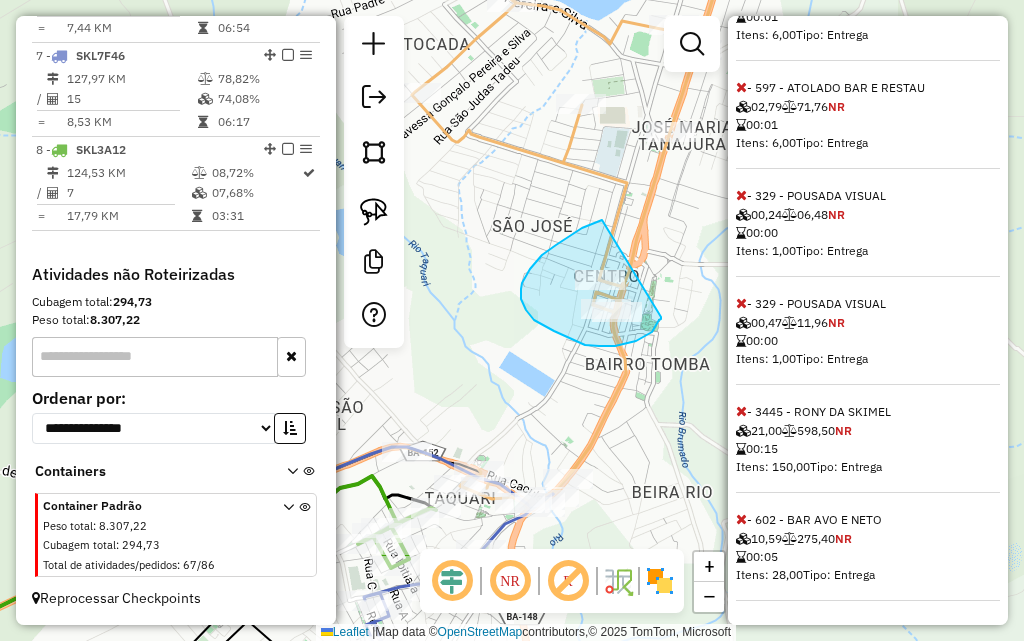 drag, startPoint x: 602, startPoint y: 220, endPoint x: 661, endPoint y: 317, distance: 113.534134 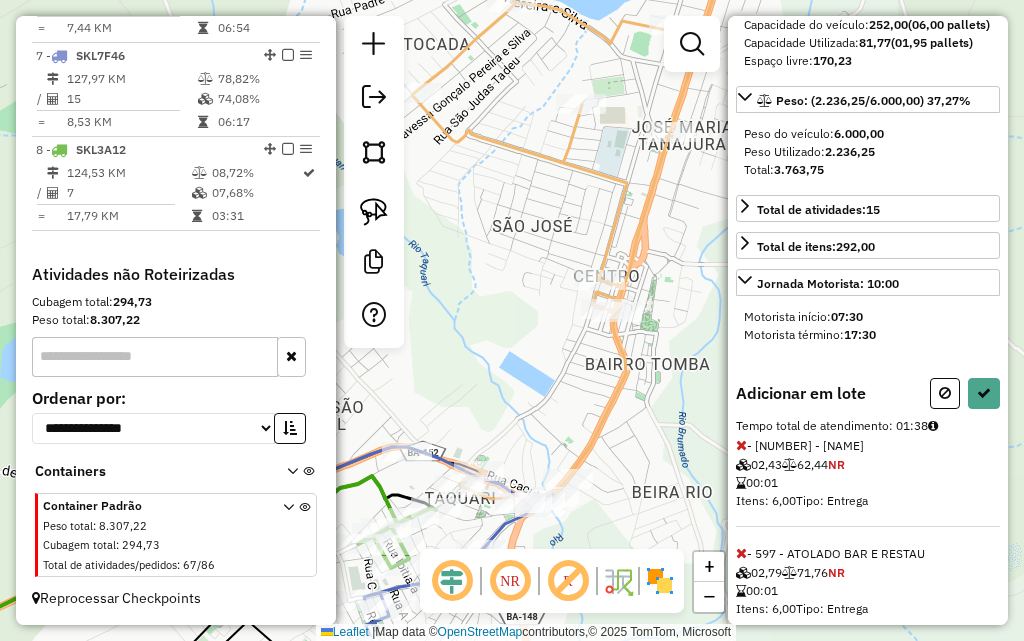 scroll, scrollTop: 105, scrollLeft: 0, axis: vertical 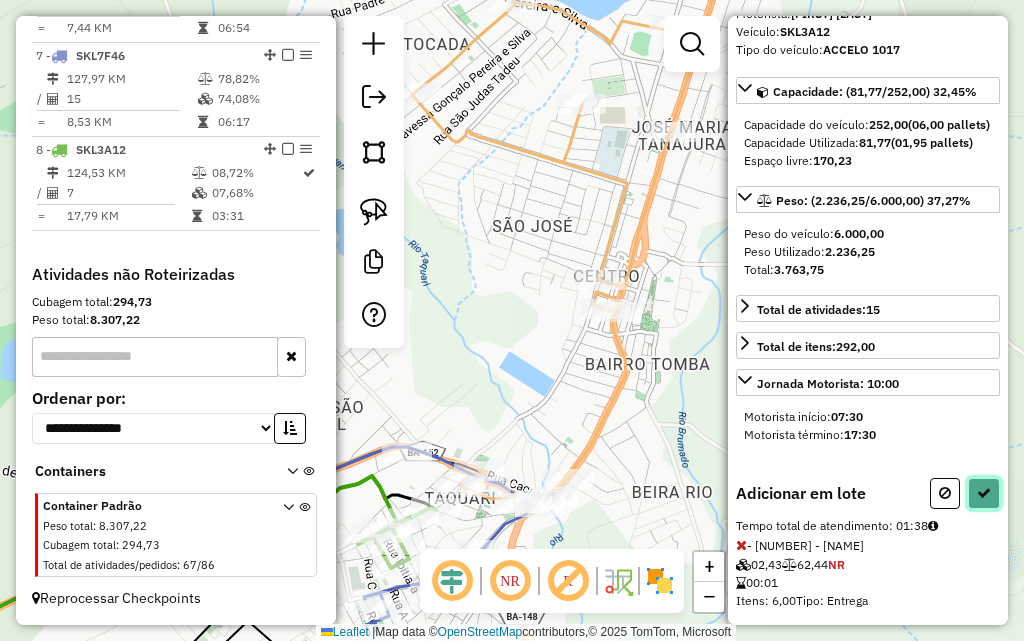 click at bounding box center [984, 493] 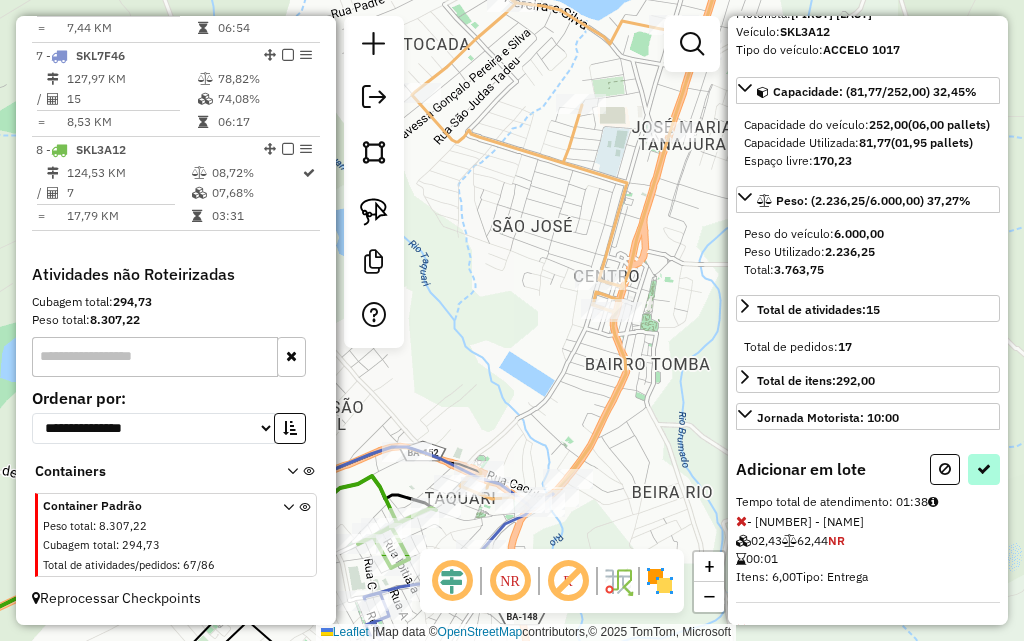 select on "**********" 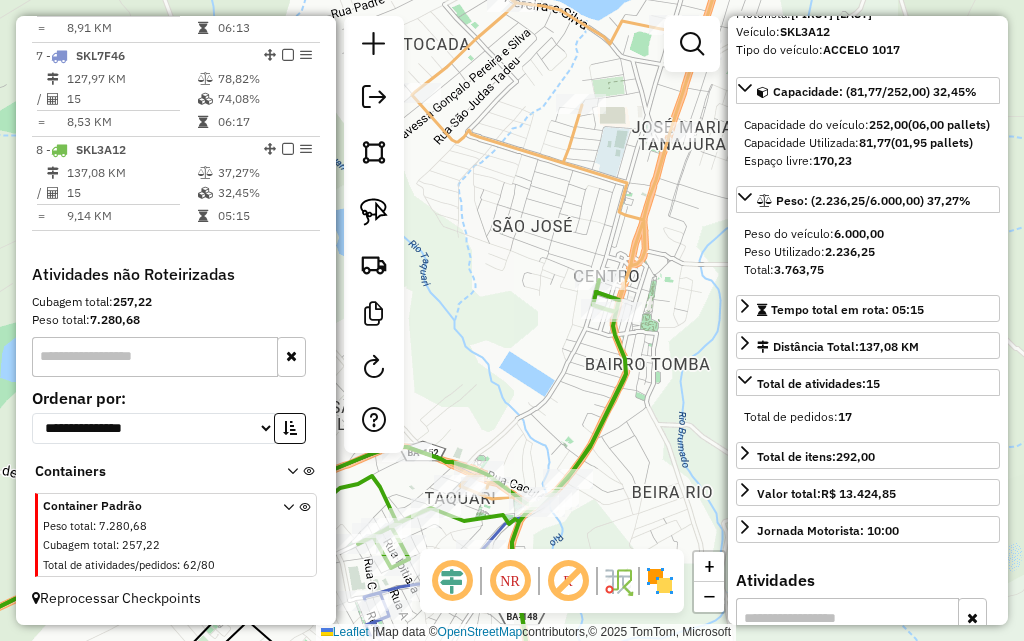 click on "Janela de atendimento Grade de atendimento Capacidade Transportadoras Veículos Cliente Pedidos  Rotas Selecione os dias de semana para filtrar as janelas de atendimento  Seg   Ter   Qua   Qui   Sex   Sáb   Dom  Informe o período da janela de atendimento: De: Até:  Filtrar exatamente a janela do cliente  Considerar janela de atendimento padrão  Selecione os dias de semana para filtrar as grades de atendimento  Seg   Ter   Qua   Qui   Sex   Sáb   Dom   Considerar clientes sem dia de atendimento cadastrado  Clientes fora do dia de atendimento selecionado Filtrar as atividades entre os valores definidos abaixo:  Peso mínimo:   Peso máximo:   Cubagem mínima:   Cubagem máxima:   De:   Até:  Filtrar as atividades entre o tempo de atendimento definido abaixo:  De:   Até:   Considerar capacidade total dos clientes não roteirizados Transportadora: Selecione um ou mais itens Tipo de veículo: Selecione um ou mais itens Veículo: Selecione um ou mais itens Motorista: Selecione um ou mais itens Nome: Rótulo:" 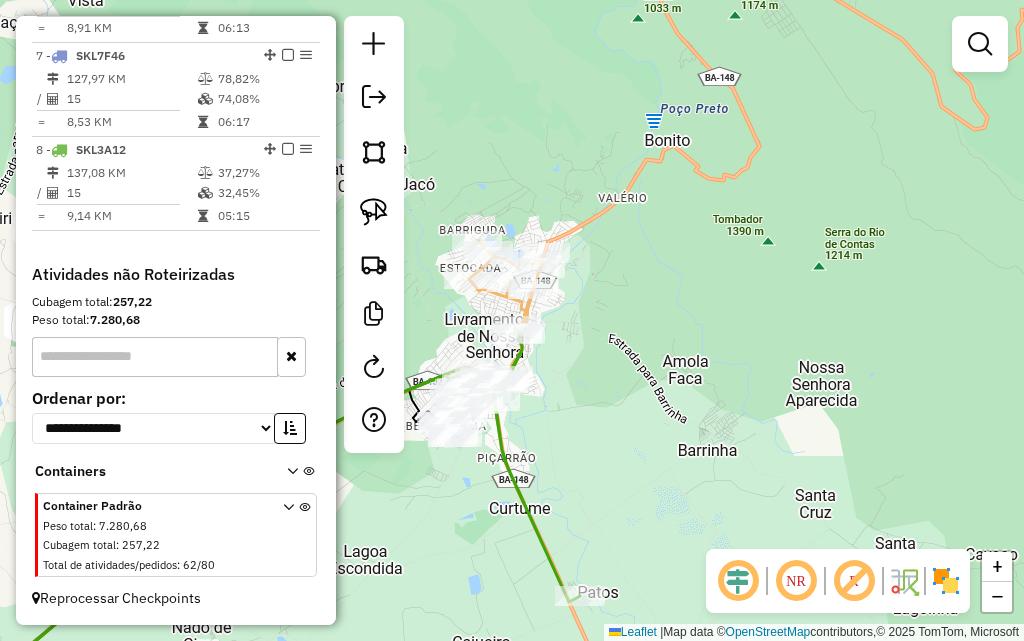 click on "Janela de atendimento Grade de atendimento Capacidade Transportadoras Veículos Cliente Pedidos  Rotas Selecione os dias de semana para filtrar as janelas de atendimento  Seg   Ter   Qua   Qui   Sex   Sáb   Dom  Informe o período da janela de atendimento: De: Até:  Filtrar exatamente a janela do cliente  Considerar janela de atendimento padrão  Selecione os dias de semana para filtrar as grades de atendimento  Seg   Ter   Qua   Qui   Sex   Sáb   Dom   Considerar clientes sem dia de atendimento cadastrado  Clientes fora do dia de atendimento selecionado Filtrar as atividades entre os valores definidos abaixo:  Peso mínimo:   Peso máximo:   Cubagem mínima:   Cubagem máxima:   De:   Até:  Filtrar as atividades entre o tempo de atendimento definido abaixo:  De:   Até:   Considerar capacidade total dos clientes não roteirizados Transportadora: Selecione um ou mais itens Tipo de veículo: Selecione um ou mais itens Veículo: Selecione um ou mais itens Motorista: Selecione um ou mais itens Nome: Rótulo:" 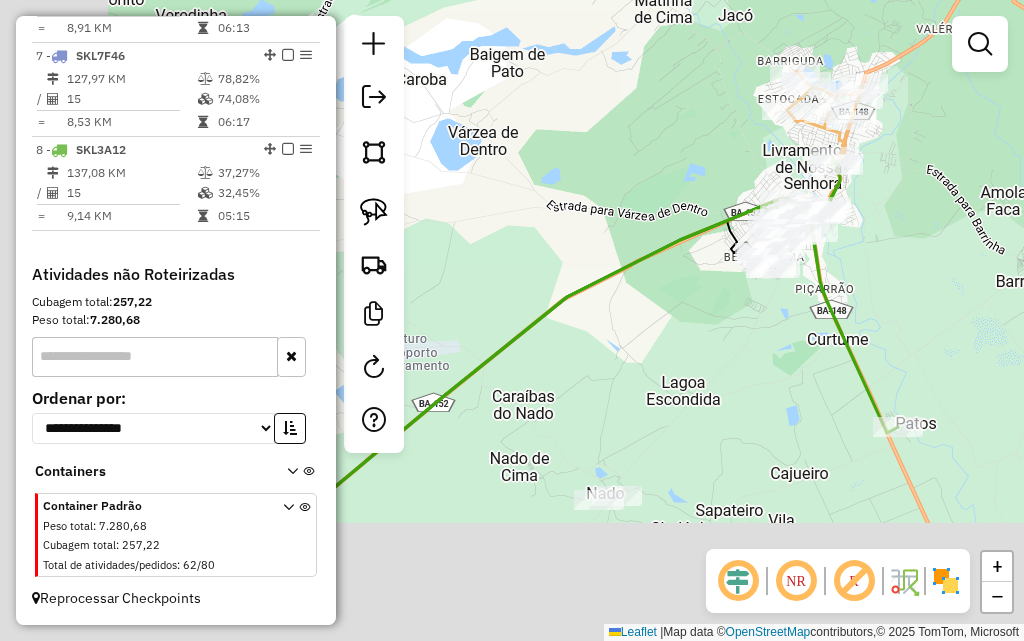 drag, startPoint x: 828, startPoint y: 380, endPoint x: 1023, endPoint y: 75, distance: 362.0083 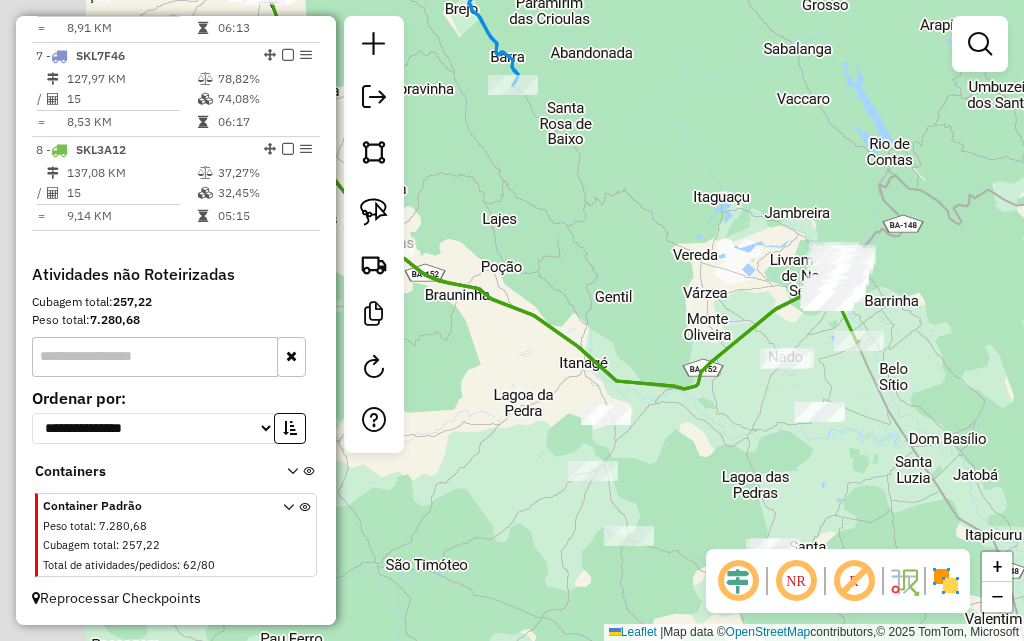 drag, startPoint x: 581, startPoint y: 517, endPoint x: 987, endPoint y: 280, distance: 470.1117 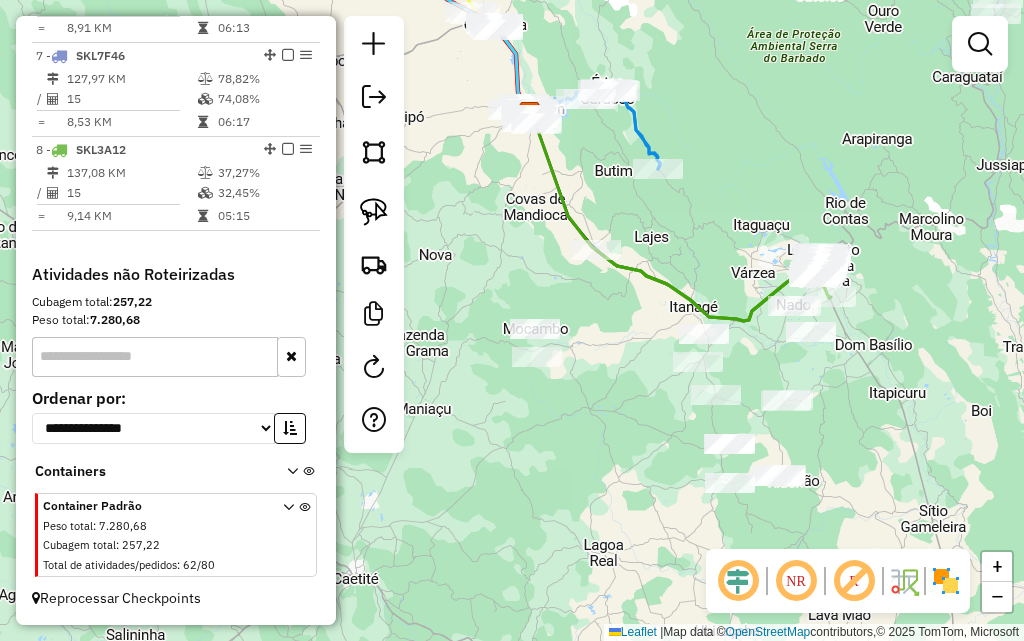 drag, startPoint x: 709, startPoint y: 454, endPoint x: 551, endPoint y: 528, distance: 174.47063 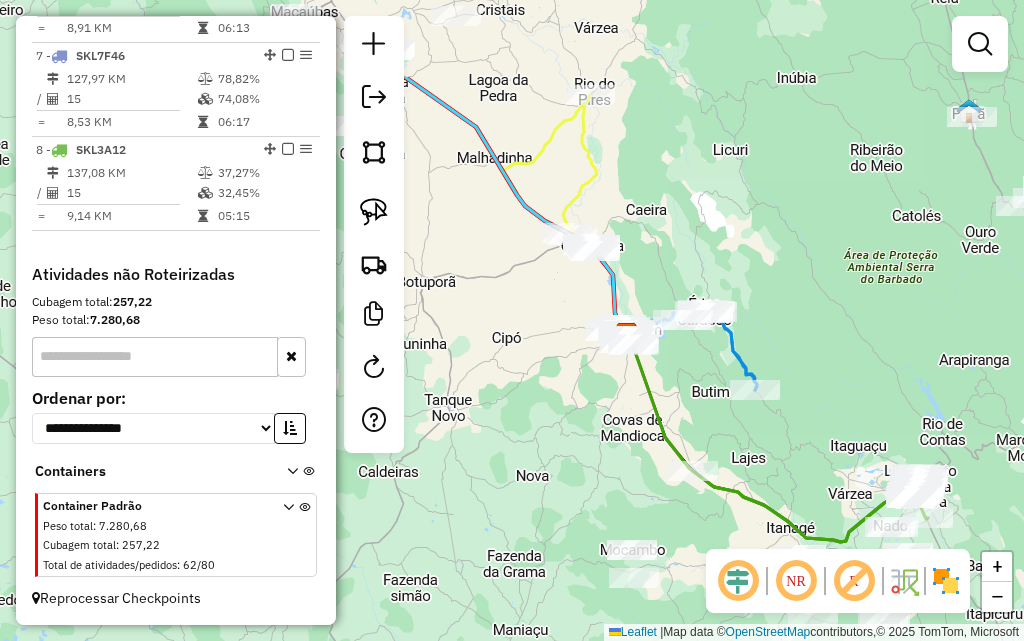 drag, startPoint x: 549, startPoint y: 250, endPoint x: 707, endPoint y: 447, distance: 252.53317 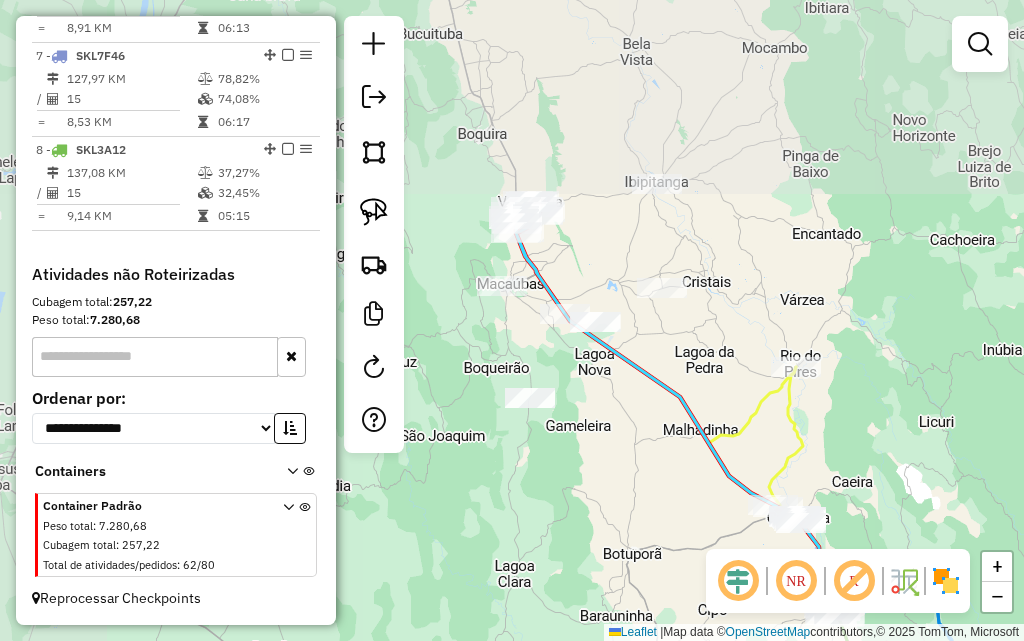 drag, startPoint x: 689, startPoint y: 197, endPoint x: 879, endPoint y: 417, distance: 290.68884 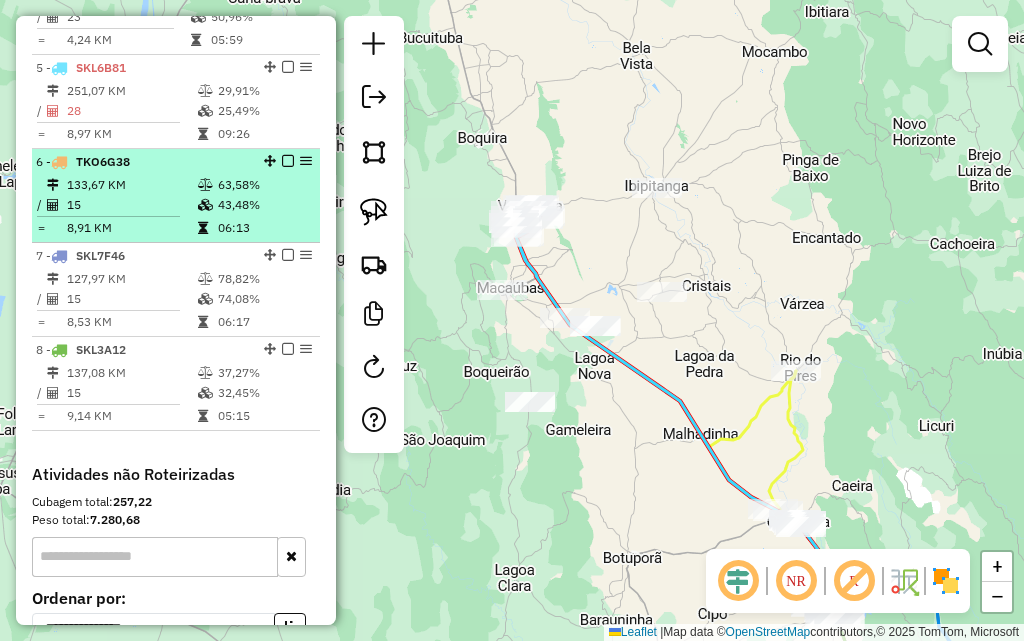 scroll, scrollTop: 1011, scrollLeft: 0, axis: vertical 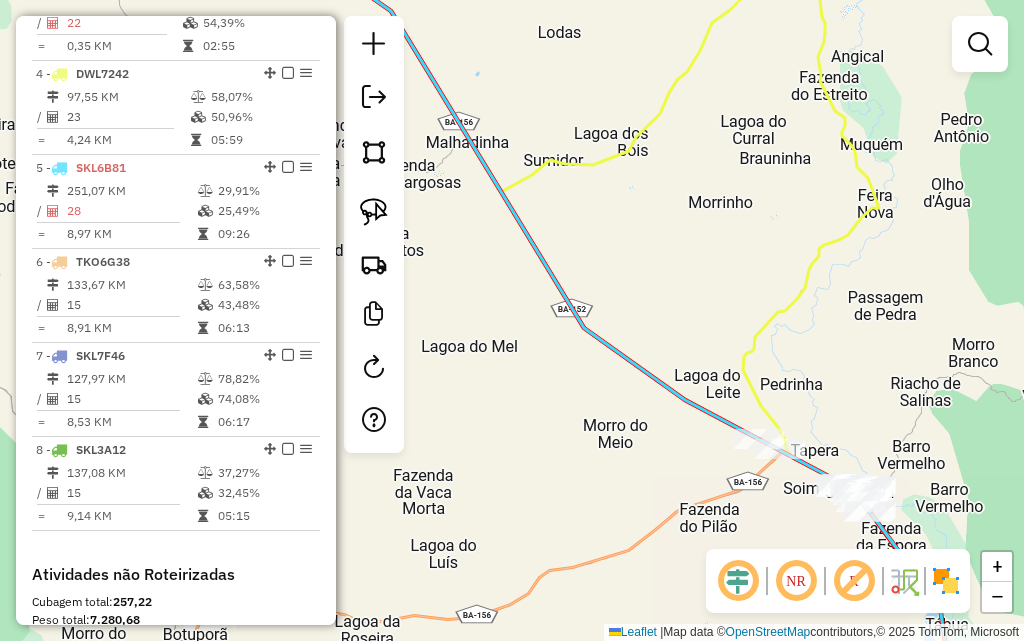 drag, startPoint x: 979, startPoint y: 394, endPoint x: 887, endPoint y: 210, distance: 205.71825 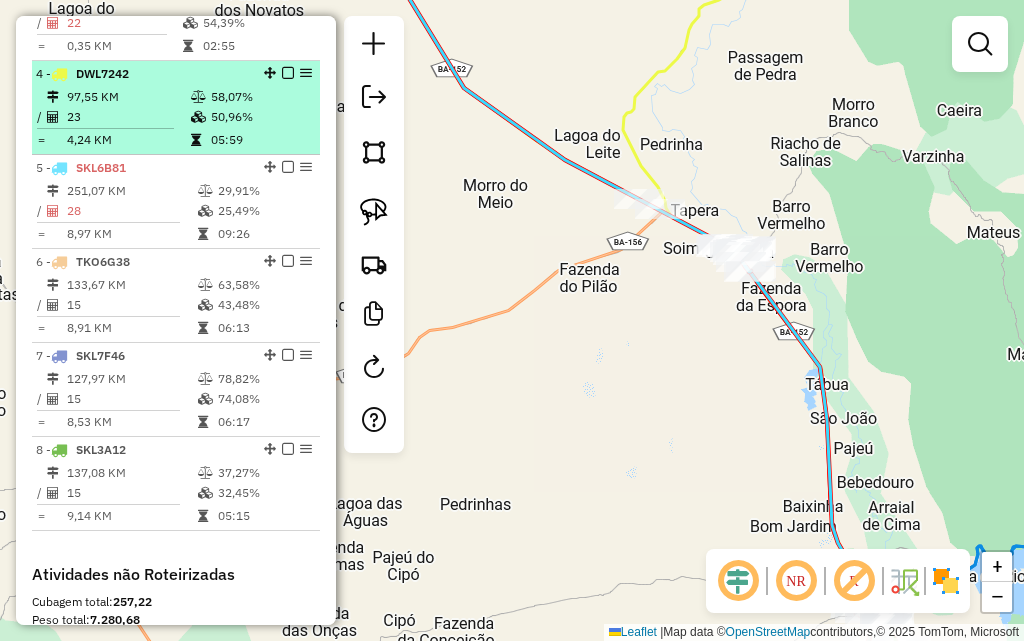 select on "**********" 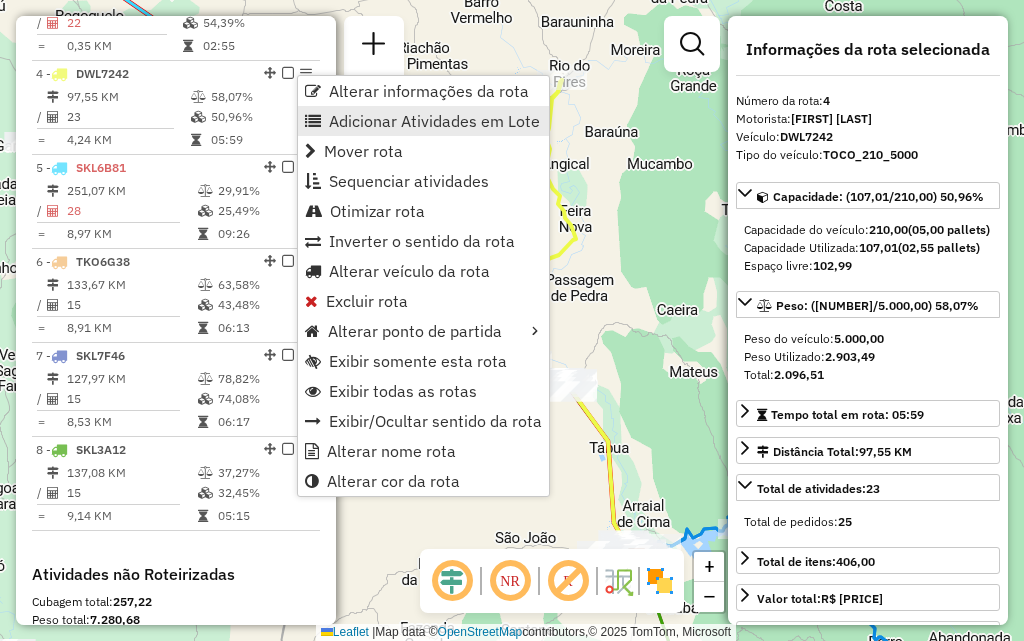 click on "Adicionar Atividades em Lote" at bounding box center [434, 121] 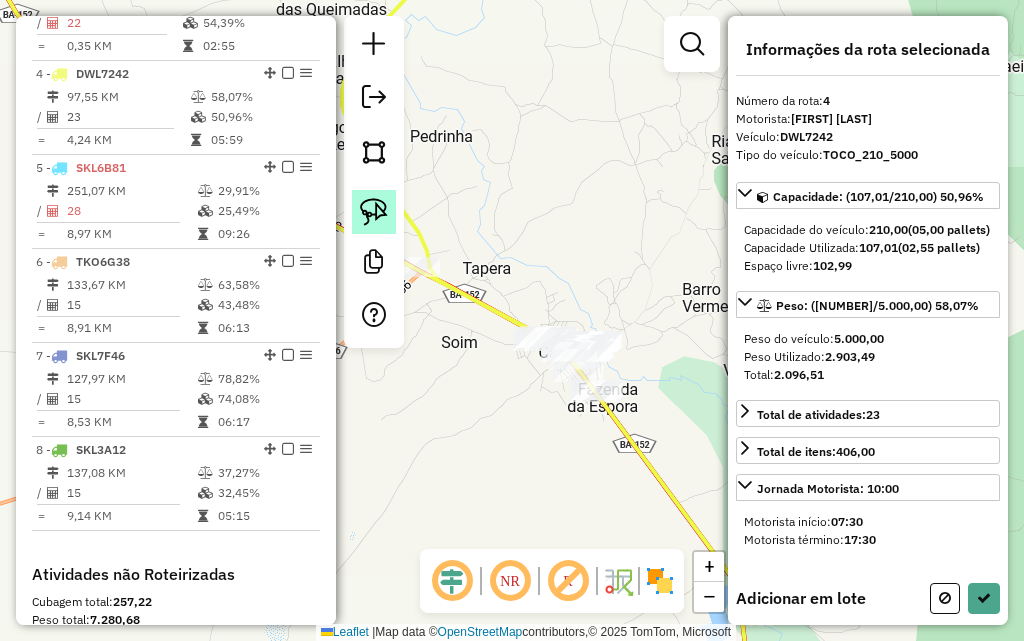 click 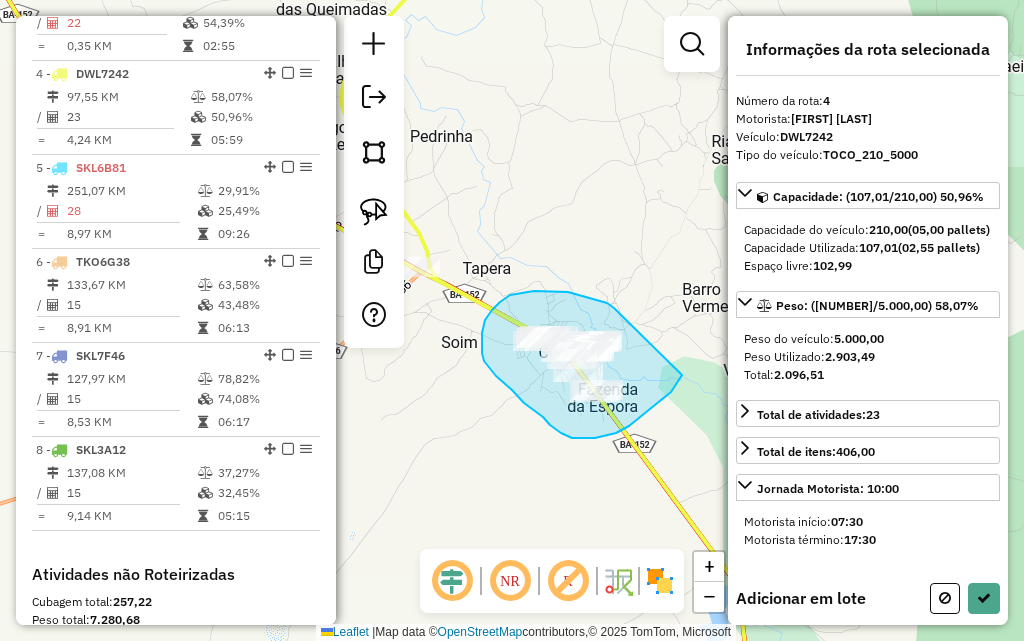 drag, startPoint x: 586, startPoint y: 297, endPoint x: 682, endPoint y: 375, distance: 123.69317 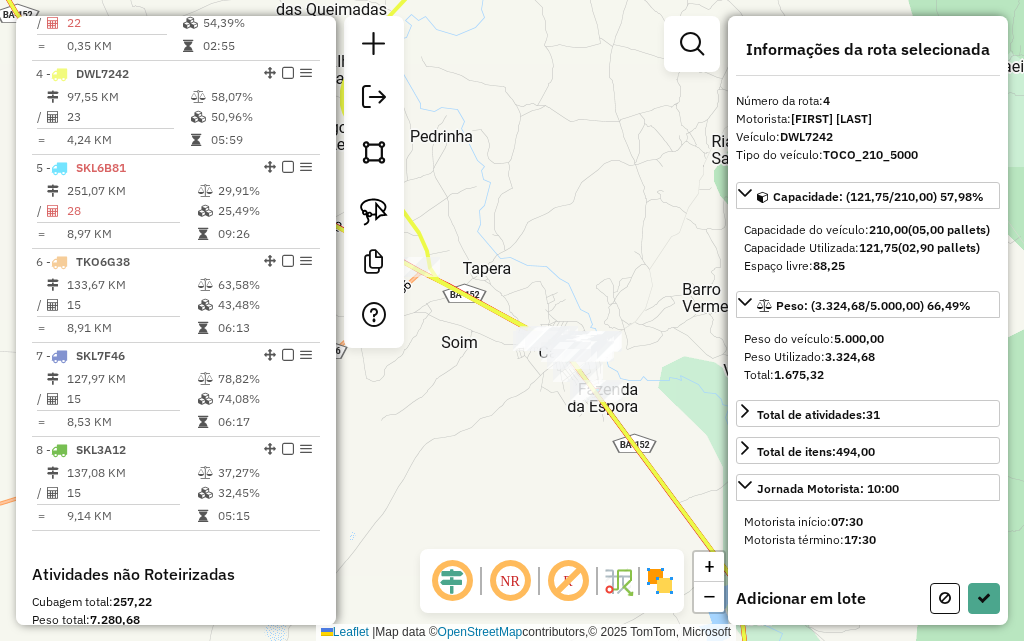 click on "Janela de atendimento Grade de atendimento Capacidade Transportadoras Veículos Cliente Pedidos  Rotas Selecione os dias de semana para filtrar as janelas de atendimento  Seg   Ter   Qua   Qui   Sex   Sáb   Dom  Informe o período da janela de atendimento: De: Até:  Filtrar exatamente a janela do cliente  Considerar janela de atendimento padrão  Selecione os dias de semana para filtrar as grades de atendimento  Seg   Ter   Qua   Qui   Sex   Sáb   Dom   Considerar clientes sem dia de atendimento cadastrado  Clientes fora do dia de atendimento selecionado Filtrar as atividades entre os valores definidos abaixo:  Peso mínimo:   Peso máximo:   Cubagem mínima:   Cubagem máxima:   De:   Até:  Filtrar as atividades entre o tempo de atendimento definido abaixo:  De:   Até:   Considerar capacidade total dos clientes não roteirizados Transportadora: Selecione um ou mais itens Tipo de veículo: Selecione um ou mais itens Veículo: Selecione um ou mais itens Motorista: Selecione um ou mais itens Nome: Rótulo:" 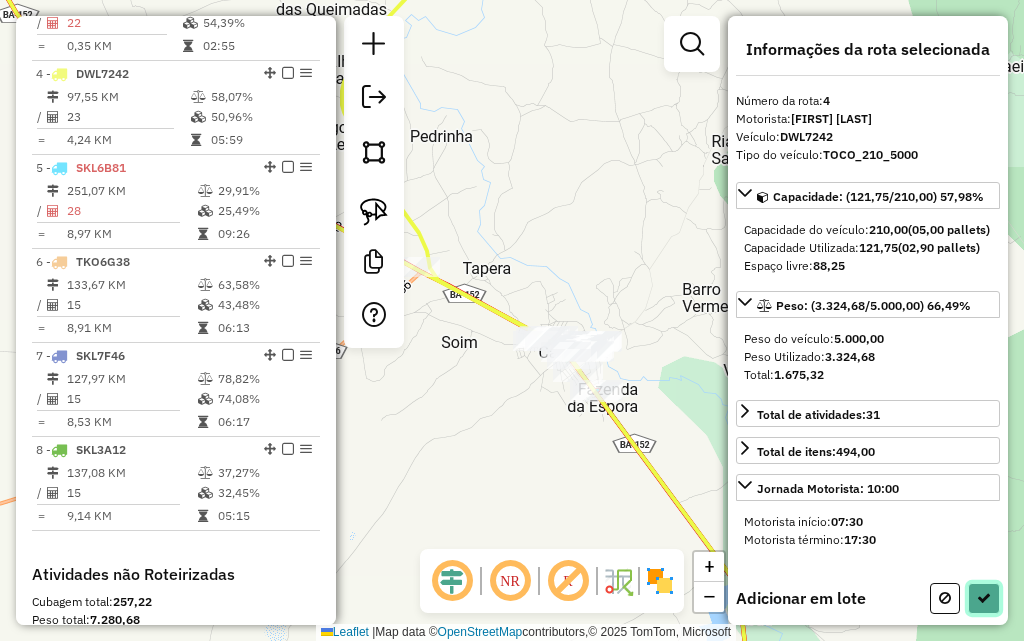 click at bounding box center [984, 598] 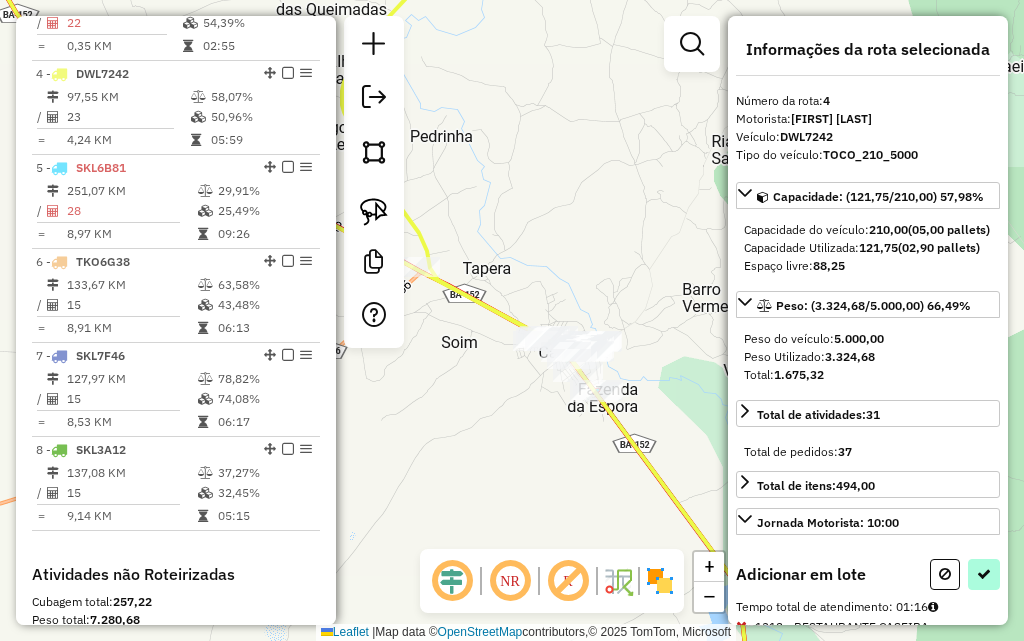 select on "**********" 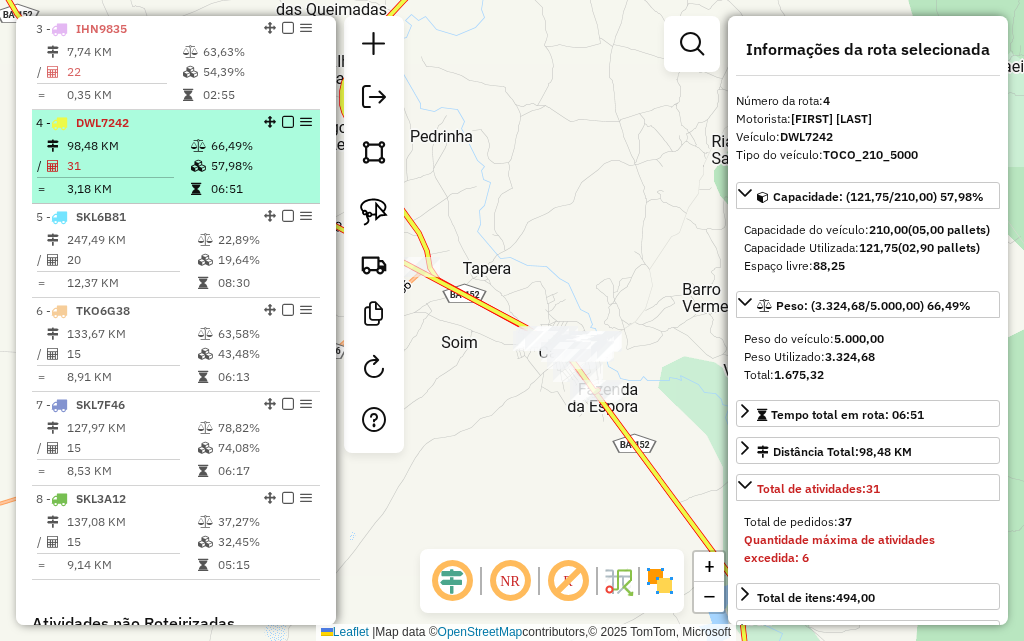 scroll, scrollTop: 856, scrollLeft: 0, axis: vertical 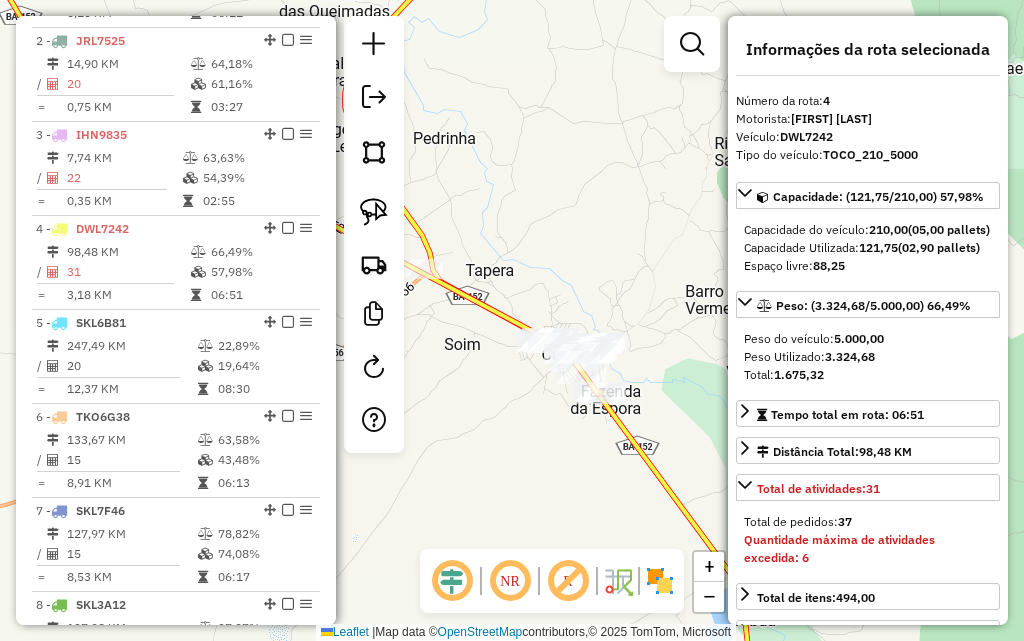 drag, startPoint x: 510, startPoint y: 203, endPoint x: 852, endPoint y: 322, distance: 362.11185 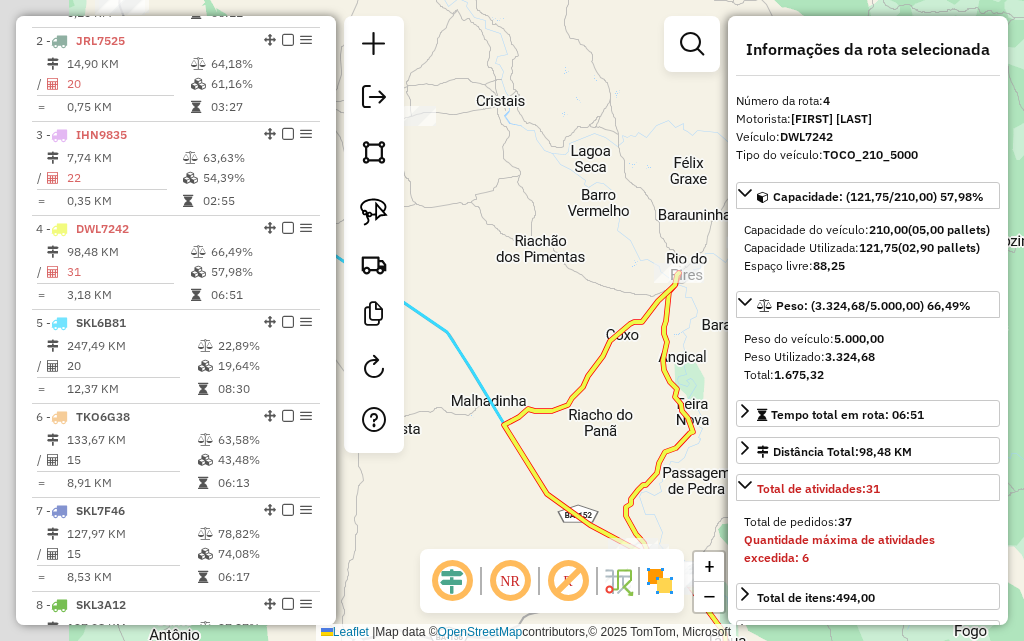 drag, startPoint x: 471, startPoint y: 248, endPoint x: 734, endPoint y: 460, distance: 337.80615 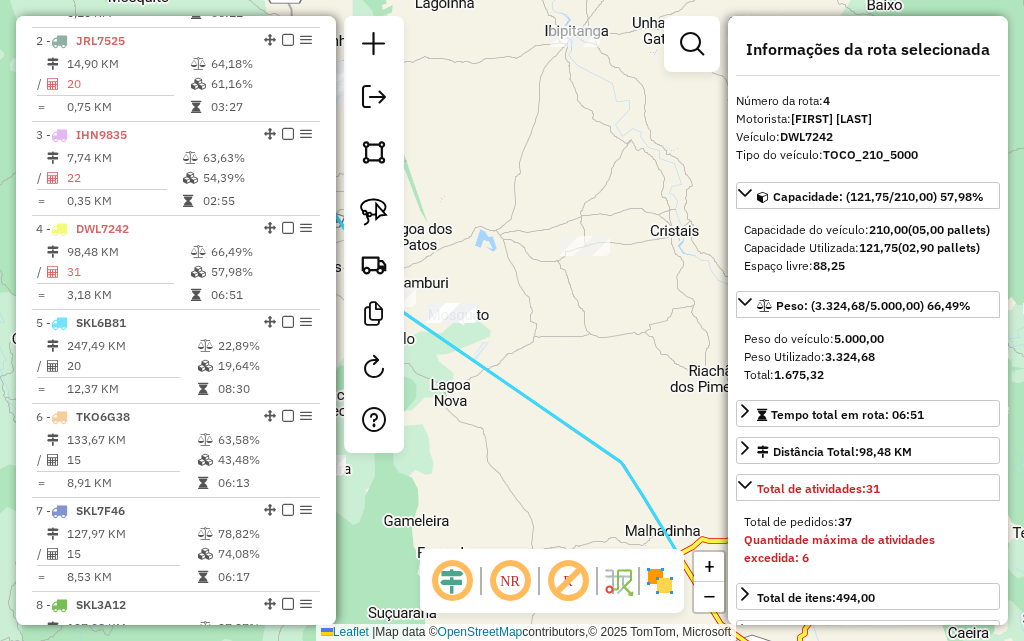 drag, startPoint x: 535, startPoint y: 299, endPoint x: 714, endPoint y: 415, distance: 213.30026 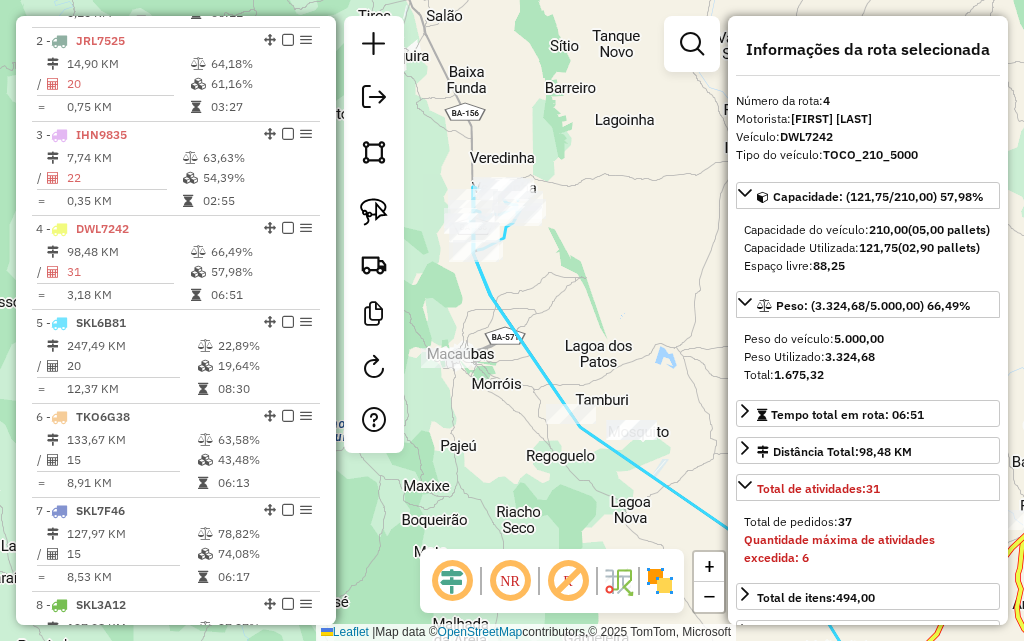 drag, startPoint x: 599, startPoint y: 301, endPoint x: 609, endPoint y: 316, distance: 18.027756 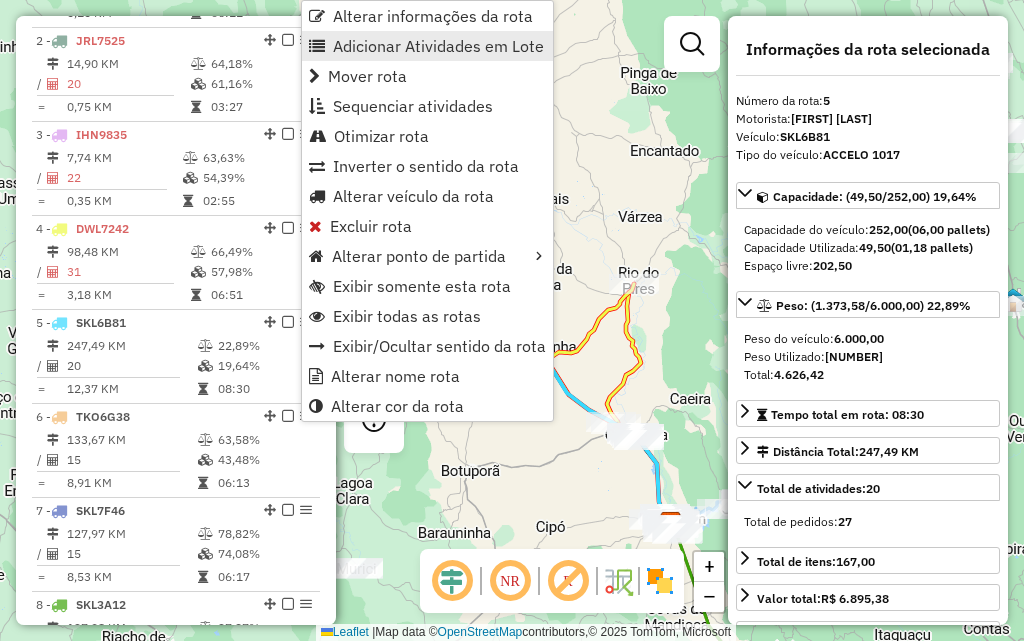click on "Adicionar Atividades em Lote" at bounding box center [438, 46] 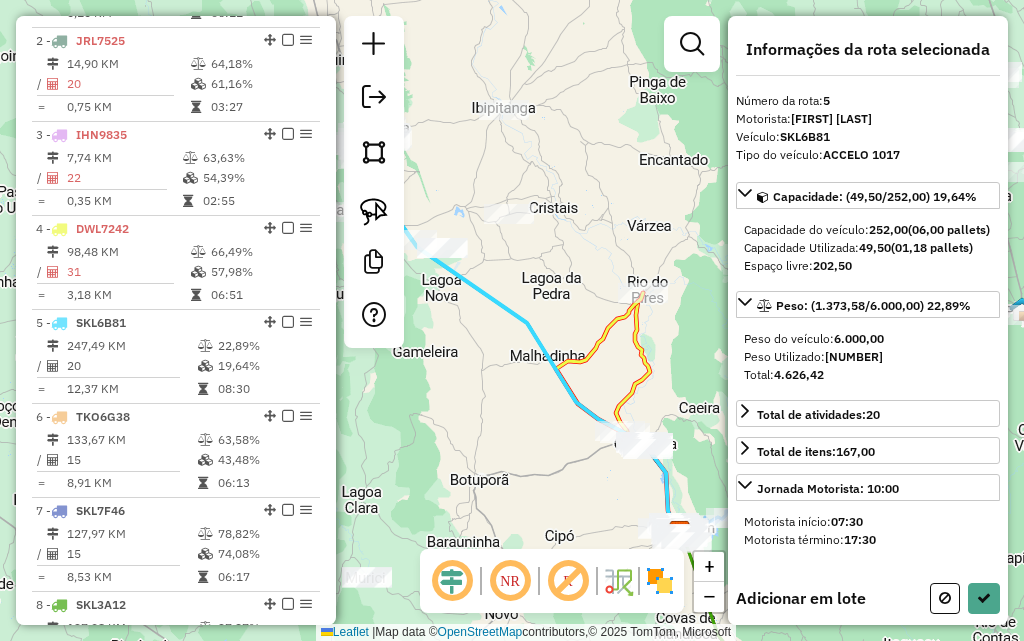 drag, startPoint x: 441, startPoint y: 289, endPoint x: 522, endPoint y: 321, distance: 87.0919 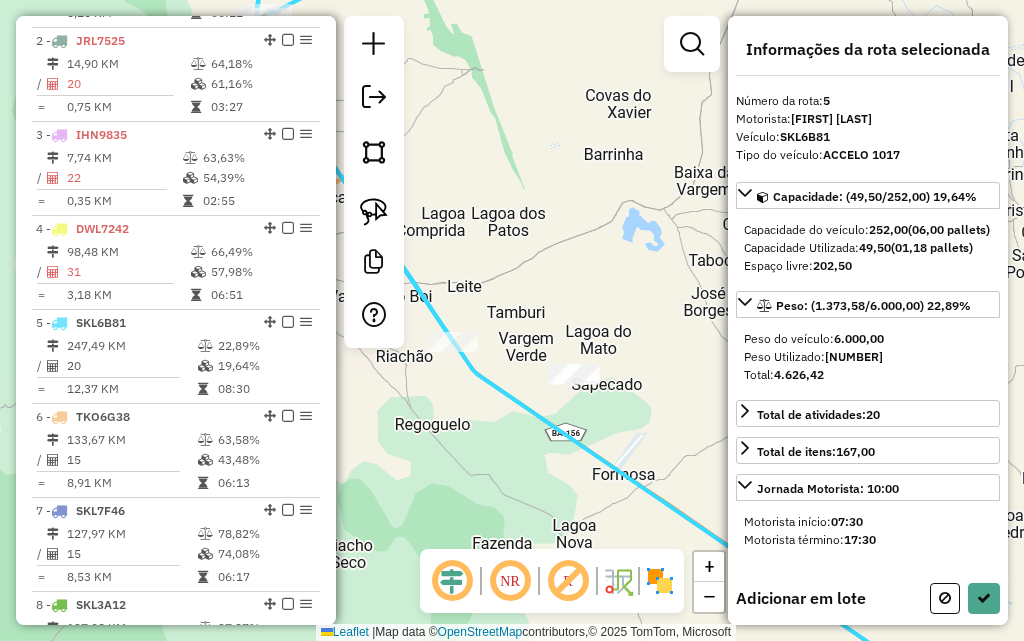 drag, startPoint x: 580, startPoint y: 248, endPoint x: 589, endPoint y: 297, distance: 49.819675 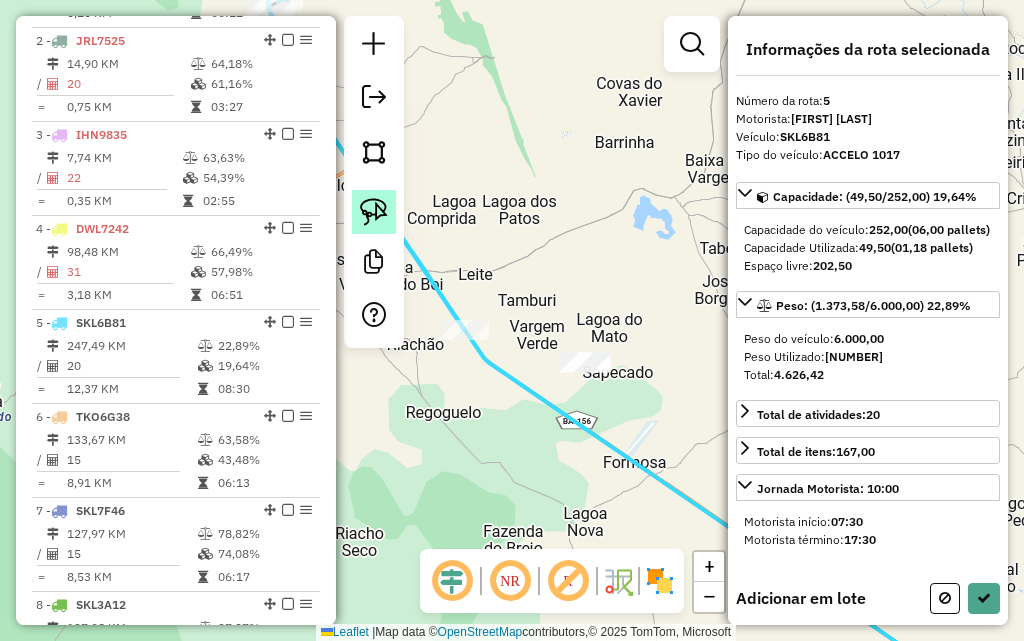 click 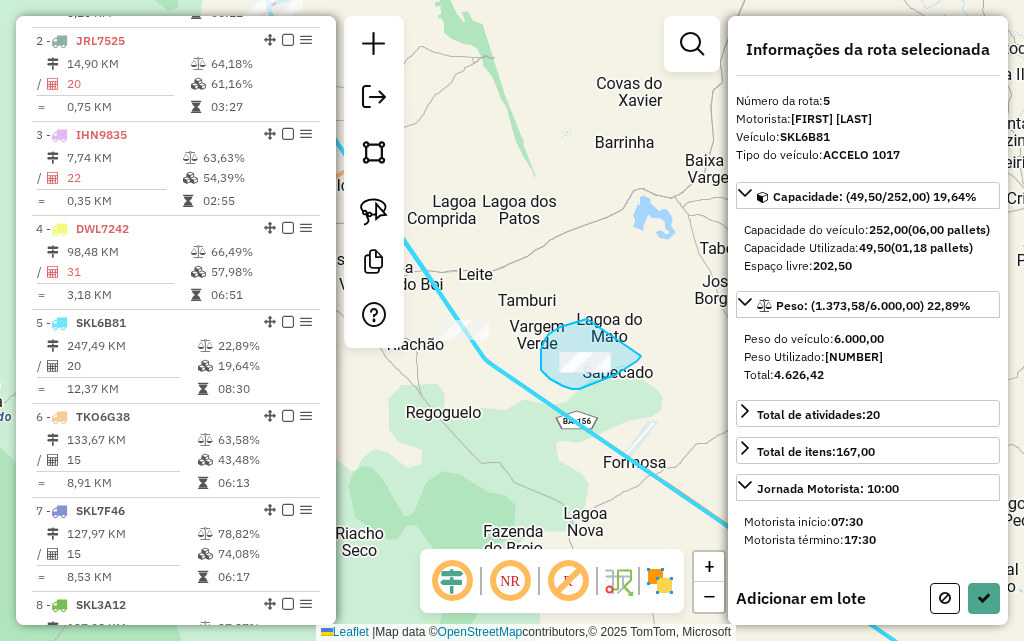drag, startPoint x: 587, startPoint y: 319, endPoint x: 641, endPoint y: 356, distance: 65.459915 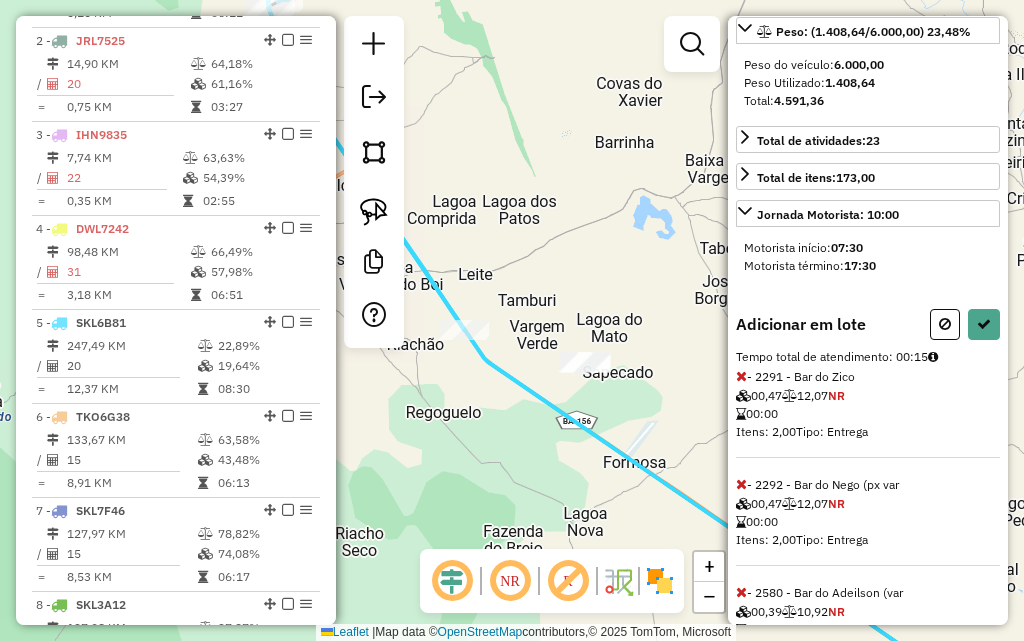 scroll, scrollTop: 365, scrollLeft: 0, axis: vertical 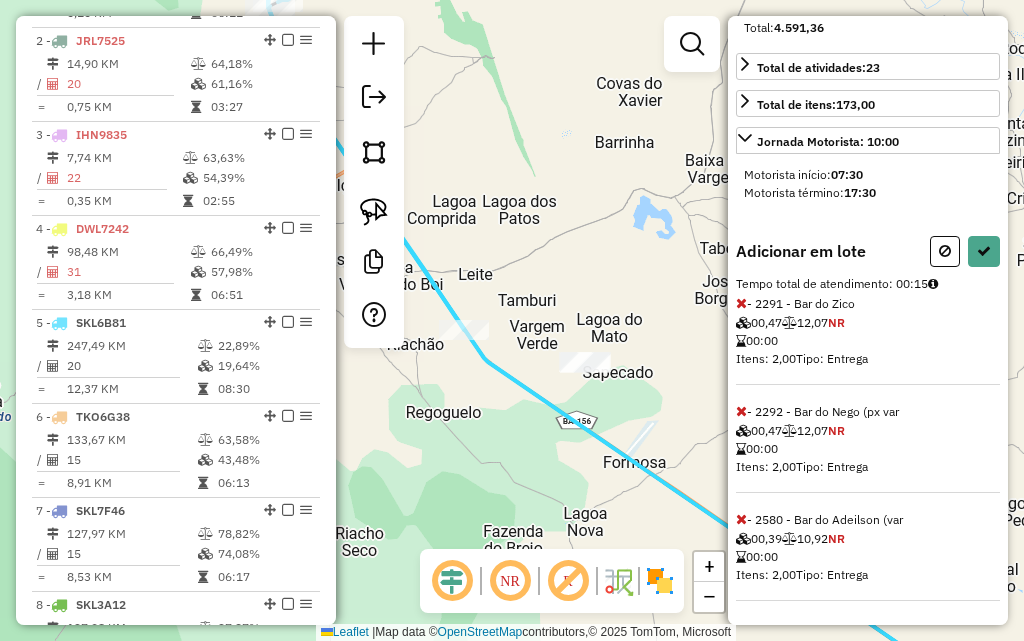 click at bounding box center (741, 303) 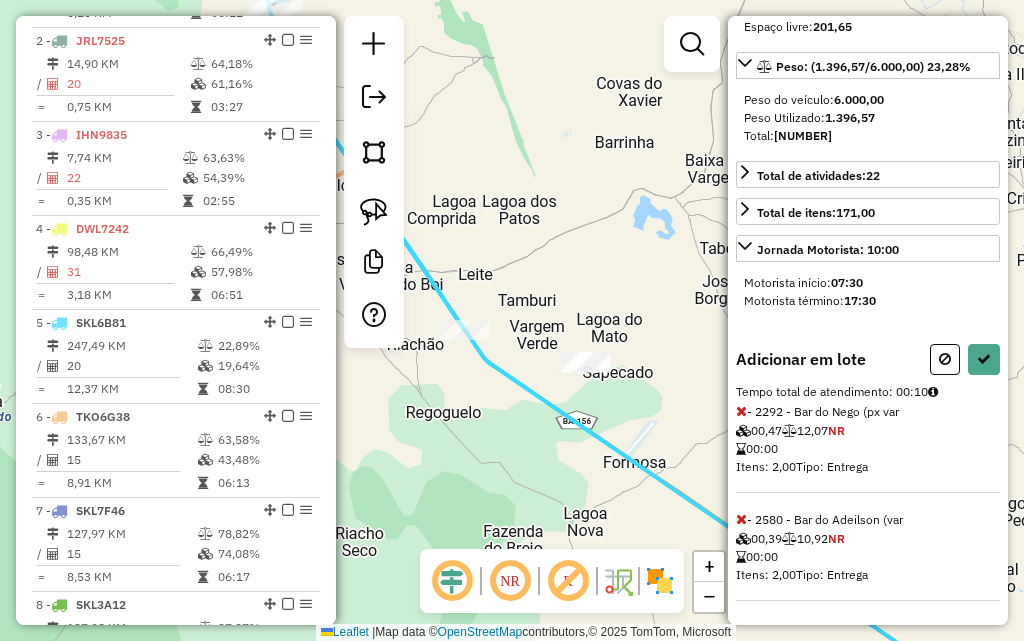 scroll, scrollTop: 257, scrollLeft: 0, axis: vertical 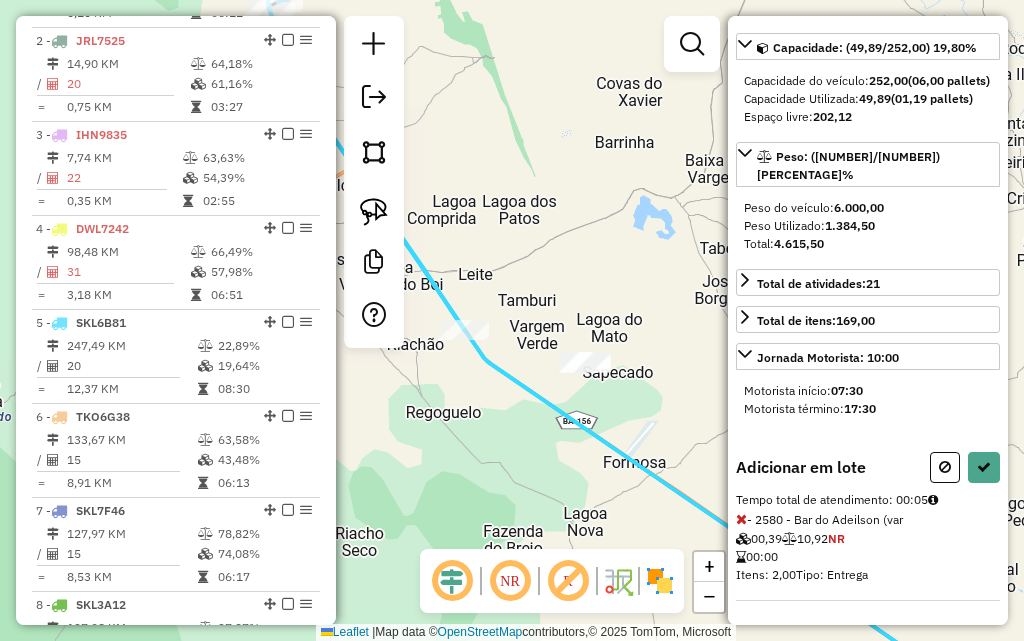click at bounding box center [741, 519] 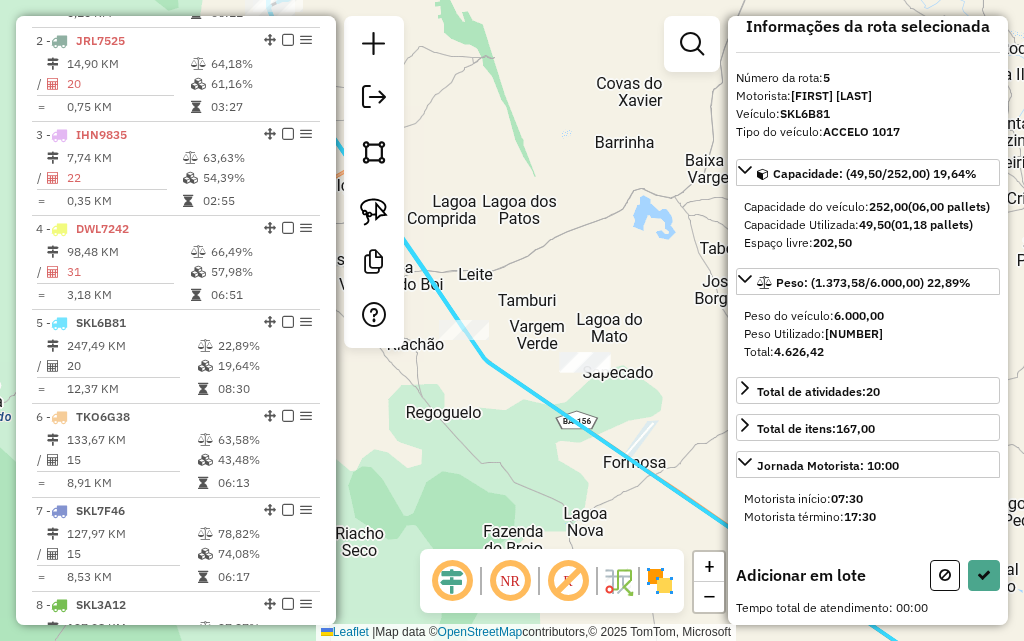 scroll, scrollTop: 41, scrollLeft: 0, axis: vertical 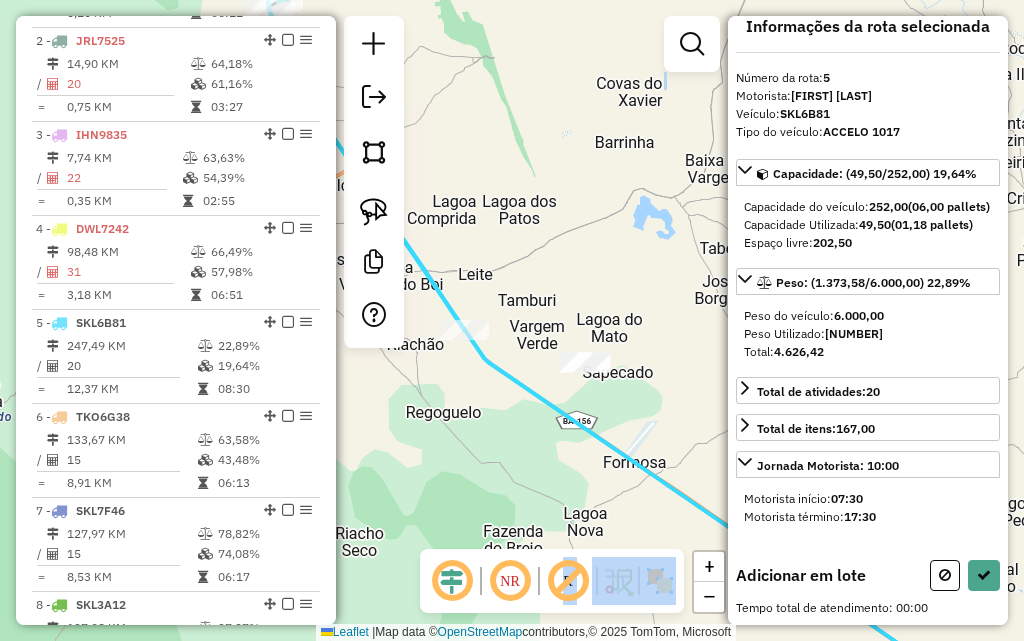 drag, startPoint x: 577, startPoint y: 553, endPoint x: 552, endPoint y: 377, distance: 177.76671 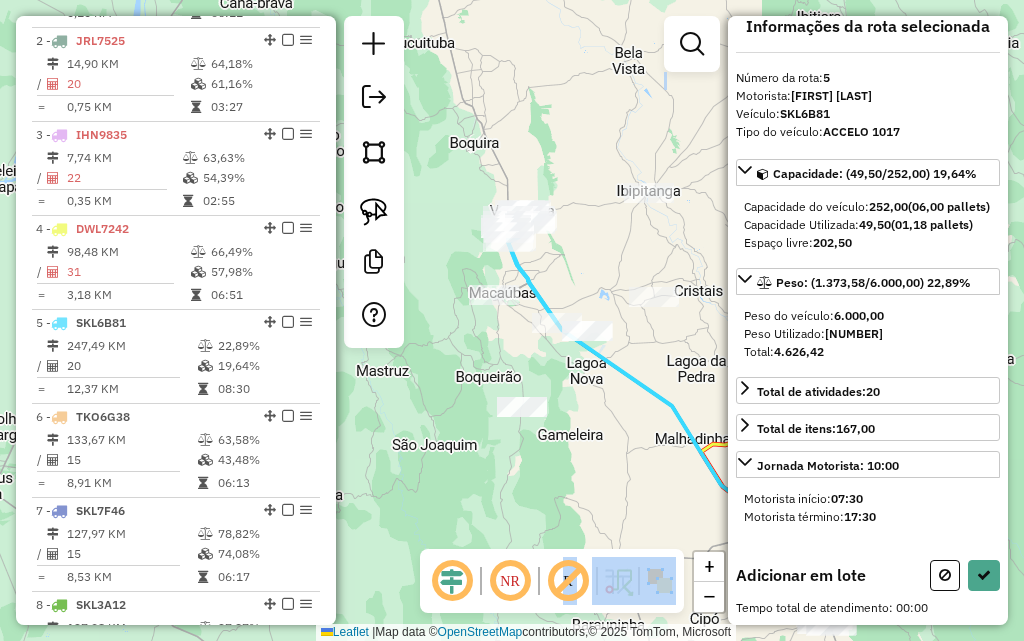 drag, startPoint x: 694, startPoint y: 435, endPoint x: 600, endPoint y: 279, distance: 182.13182 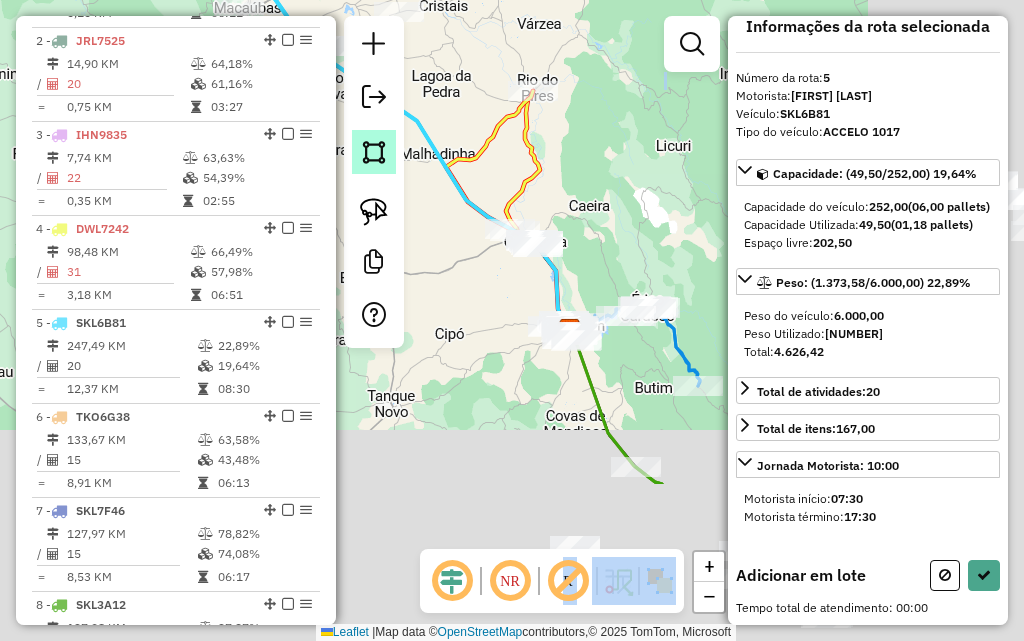 drag, startPoint x: 597, startPoint y: 393, endPoint x: 389, endPoint y: 166, distance: 307.8847 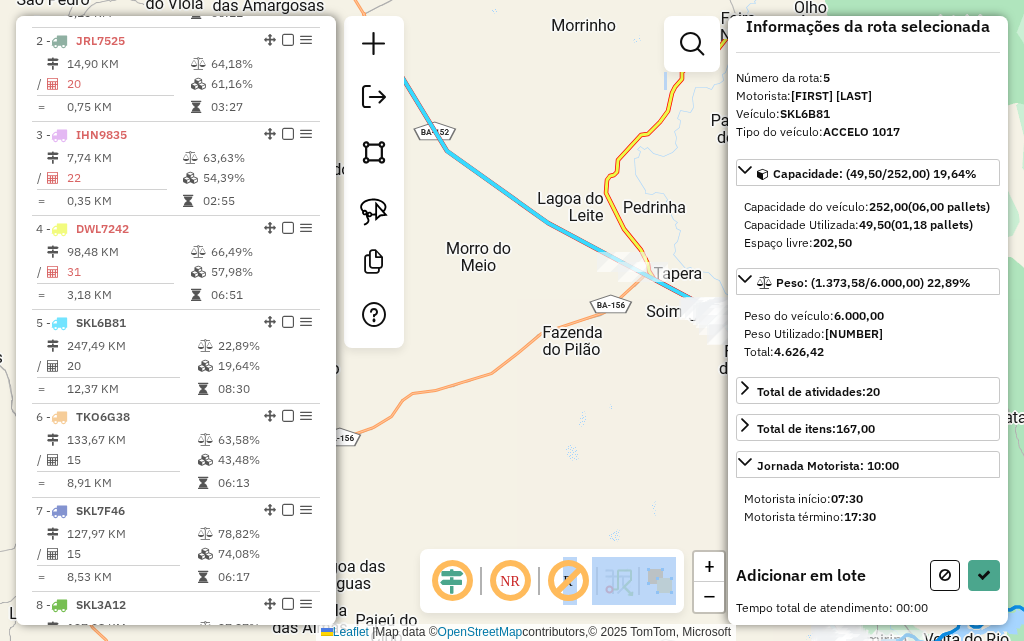 drag, startPoint x: 492, startPoint y: 217, endPoint x: 574, endPoint y: 305, distance: 120.283 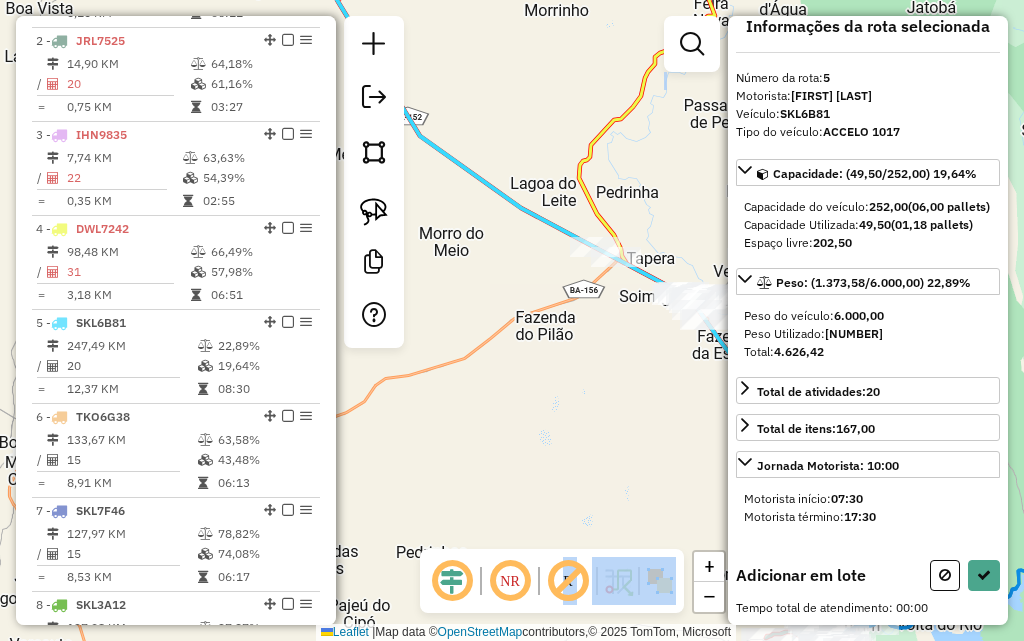 drag, startPoint x: 376, startPoint y: 204, endPoint x: 521, endPoint y: 208, distance: 145.05516 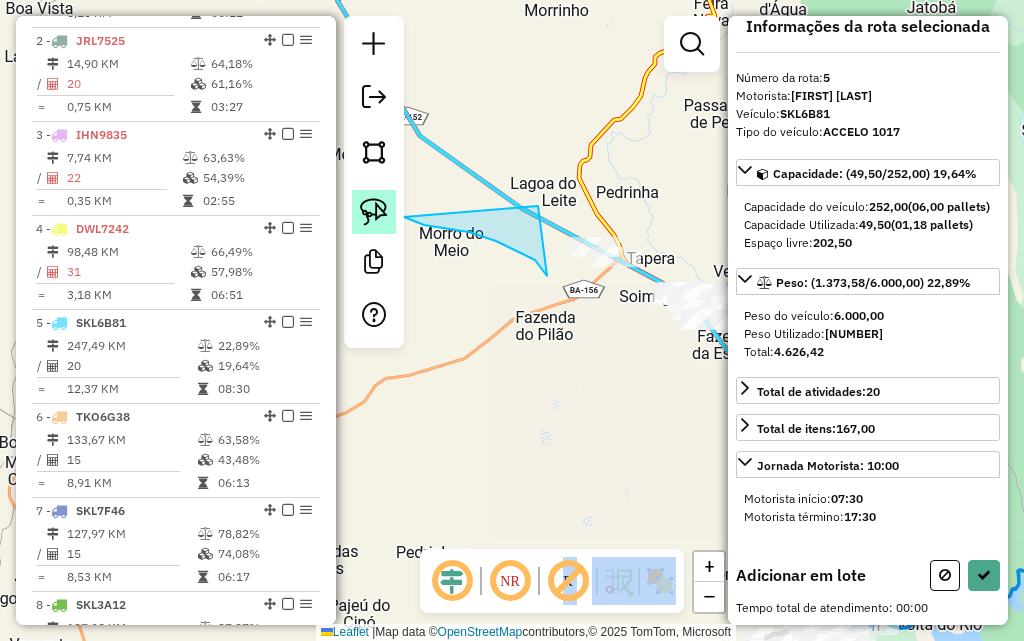 click 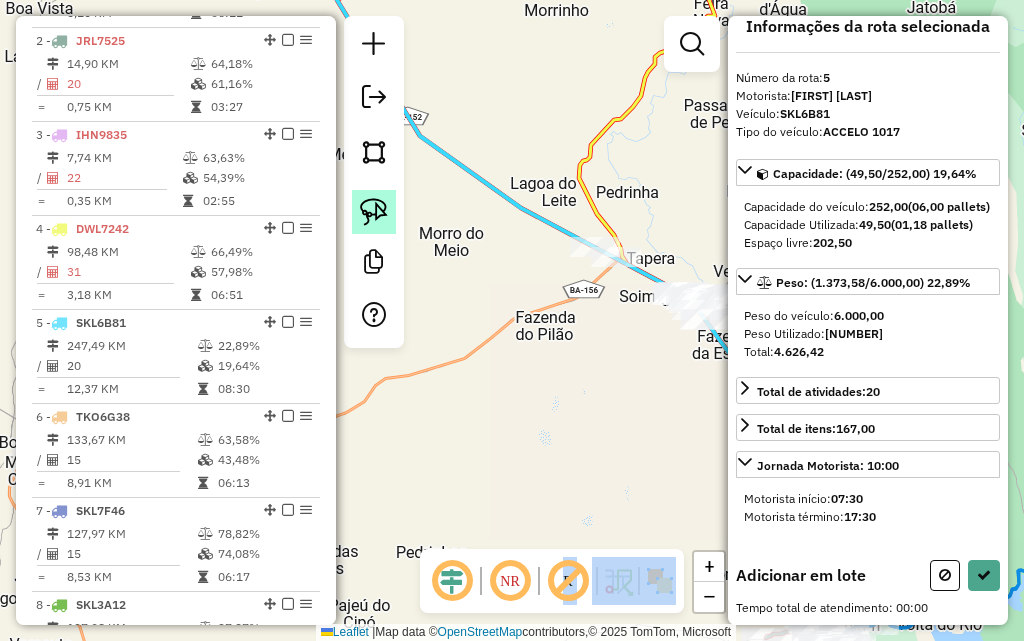 click 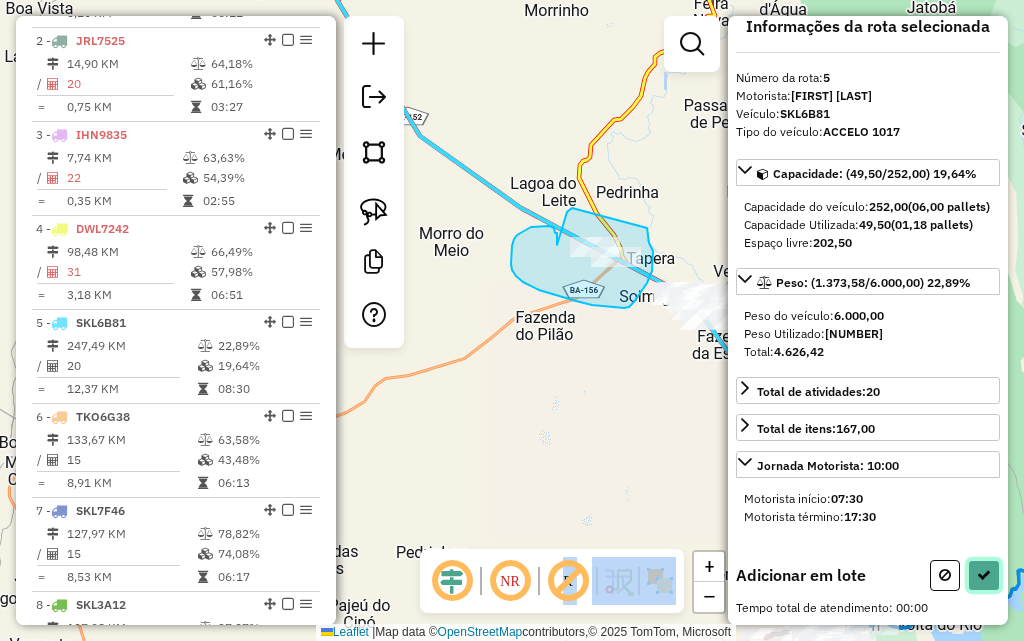 click at bounding box center [984, 575] 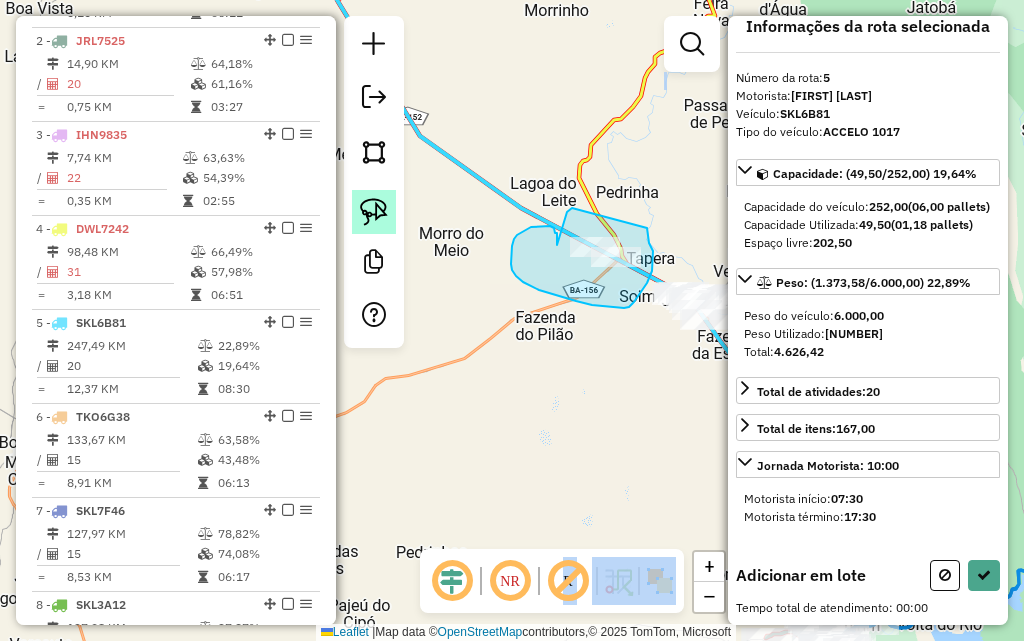 click 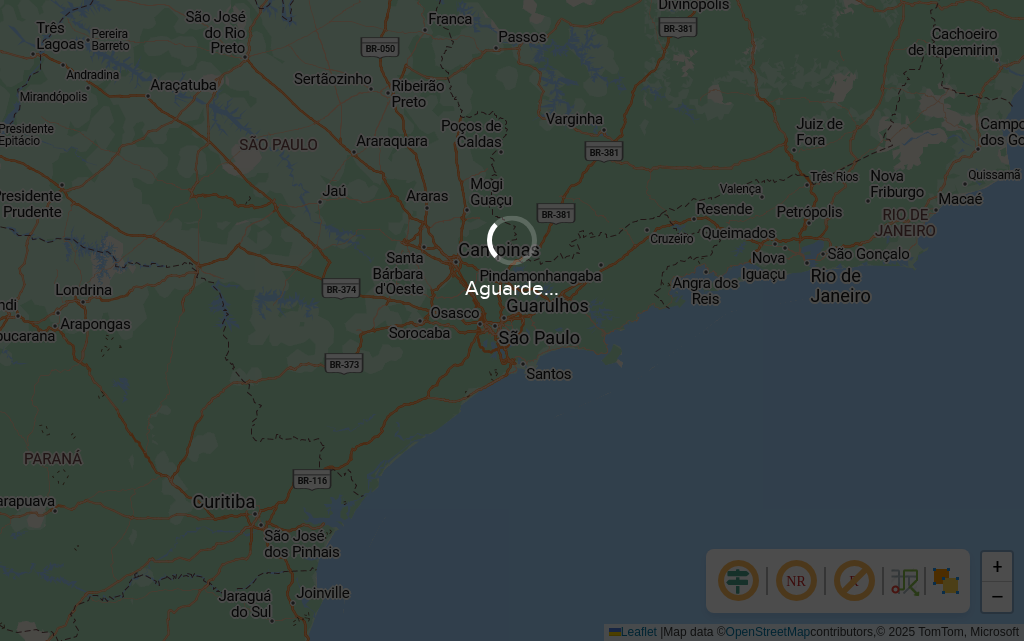 scroll, scrollTop: 0, scrollLeft: 0, axis: both 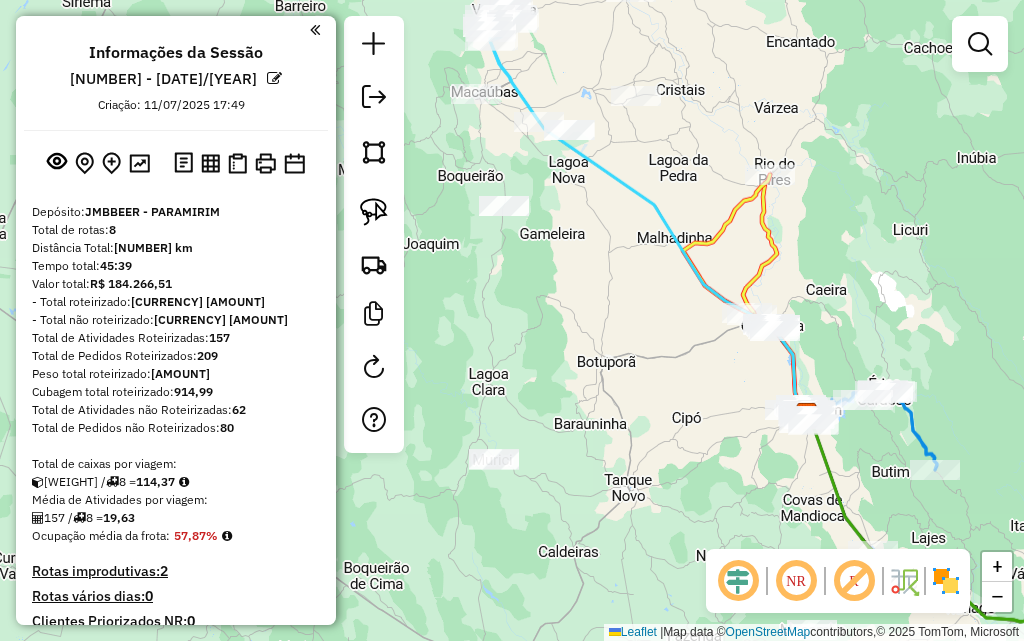 drag, startPoint x: 560, startPoint y: 174, endPoint x: 853, endPoint y: 269, distance: 308.01624 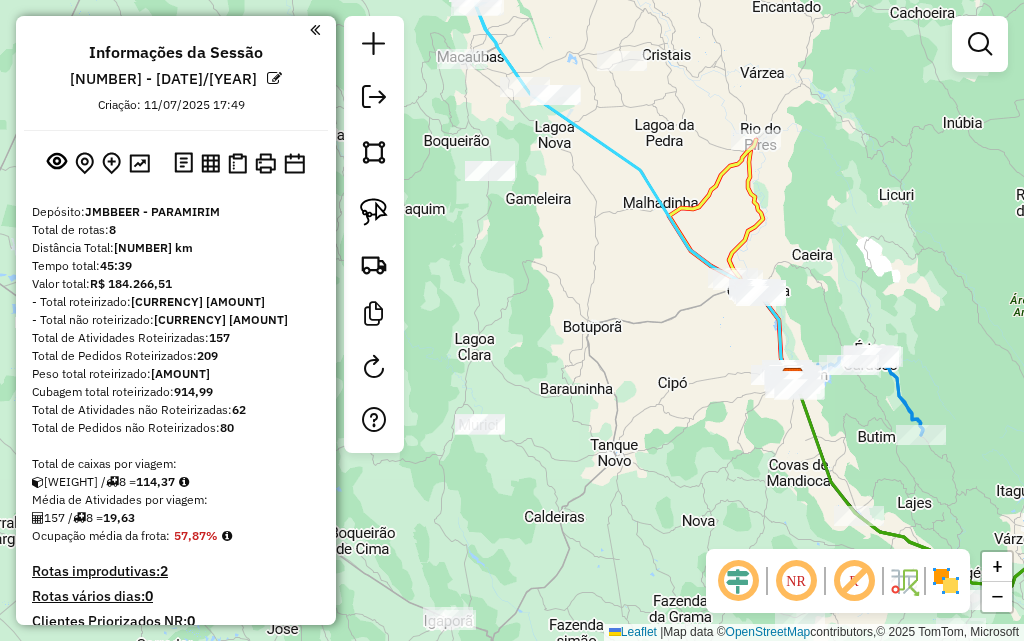 drag, startPoint x: 872, startPoint y: 256, endPoint x: 850, endPoint y: 211, distance: 50.08992 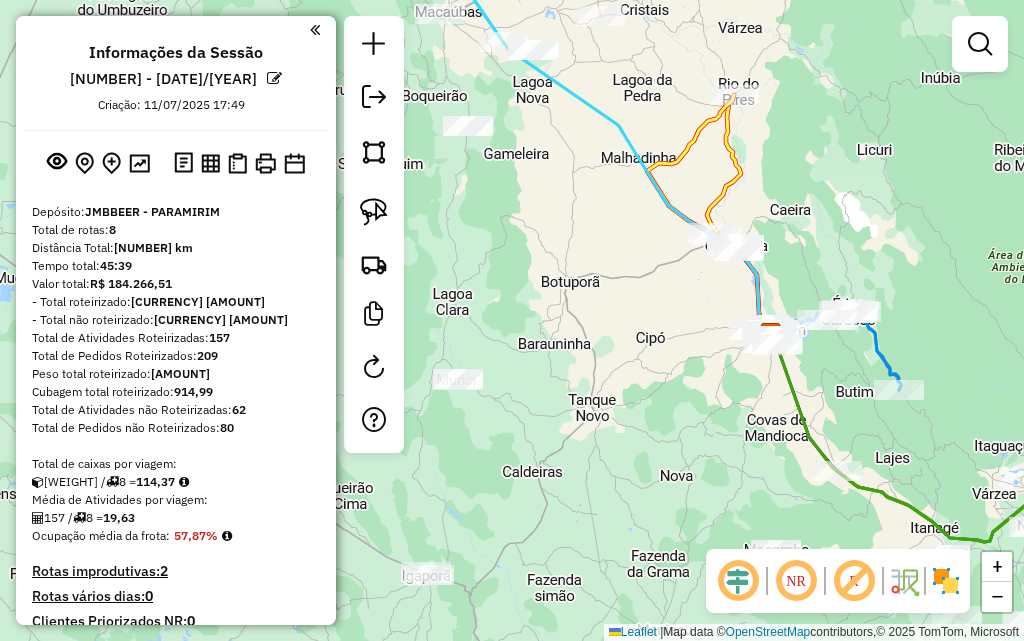drag, startPoint x: 848, startPoint y: 212, endPoint x: 781, endPoint y: 157, distance: 86.683334 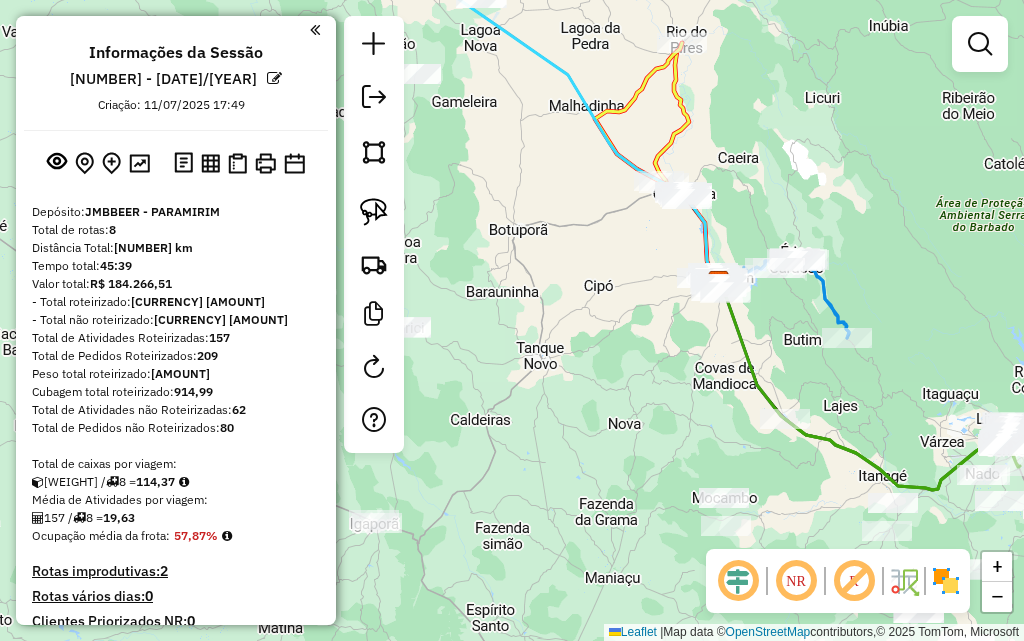 click on "Janela de atendimento Grade de atendimento Capacidade Transportadoras Veículos Cliente Pedidos  Rotas Selecione os dias de semana para filtrar as janelas de atendimento  Seg   Ter   Qua   Qui   Sex   Sáb   Dom  Informe o período da janela de atendimento: De: Até:  Filtrar exatamente a janela do cliente  Considerar janela de atendimento padrão  Selecione os dias de semana para filtrar as grades de atendimento  Seg   Ter   Qua   Qui   Sex   Sáb   Dom   Considerar clientes sem dia de atendimento cadastrado  Clientes fora do dia de atendimento selecionado Filtrar as atividades entre os valores definidos abaixo:  Peso mínimo:   Peso máximo:   Cubagem mínima:   Cubagem máxima:   De:   Até:  Filtrar as atividades entre o tempo de atendimento definido abaixo:  De:   Até:   Considerar capacidade total dos clientes não roteirizados Transportadora: Selecione um ou mais itens Tipo de veículo: Selecione um ou mais itens Veículo: Selecione um ou mais itens Motorista: Selecione um ou mais itens Nome: Rótulo:" 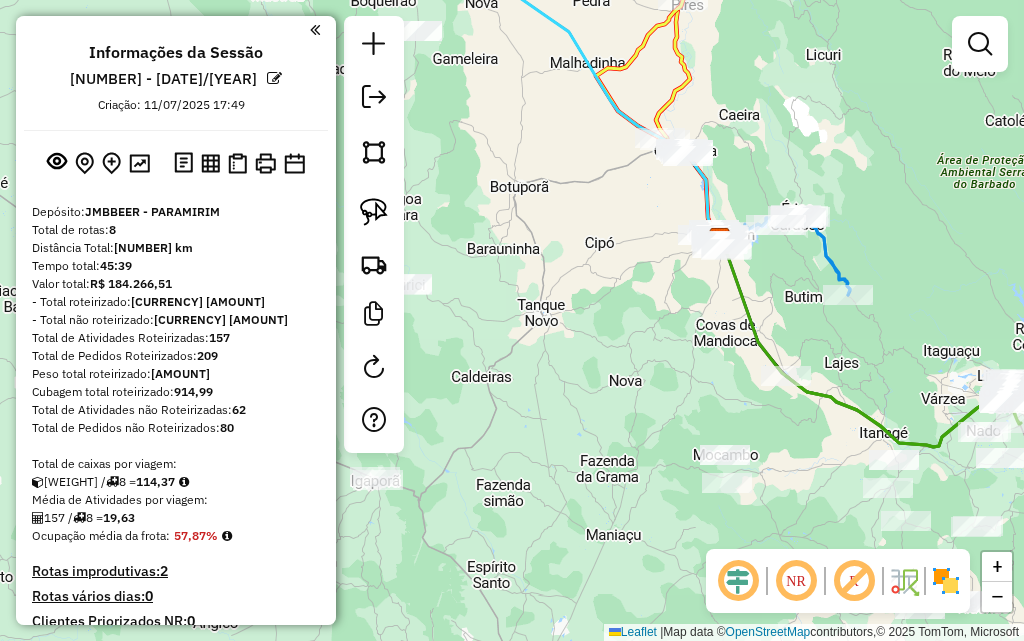 click on "Janela de atendimento Grade de atendimento Capacidade Transportadoras Veículos Cliente Pedidos  Rotas Selecione os dias de semana para filtrar as janelas de atendimento  Seg   Ter   Qua   Qui   Sex   Sáb   Dom  Informe o período da janela de atendimento: De: Até:  Filtrar exatamente a janela do cliente  Considerar janela de atendimento padrão  Selecione os dias de semana para filtrar as grades de atendimento  Seg   Ter   Qua   Qui   Sex   Sáb   Dom   Considerar clientes sem dia de atendimento cadastrado  Clientes fora do dia de atendimento selecionado Filtrar as atividades entre os valores definidos abaixo:  Peso mínimo:   Peso máximo:   Cubagem mínima:   Cubagem máxima:   De:   Até:  Filtrar as atividades entre o tempo de atendimento definido abaixo:  De:   Até:   Considerar capacidade total dos clientes não roteirizados Transportadora: Selecione um ou mais itens Tipo de veículo: Selecione um ou mais itens Veículo: Selecione um ou mais itens Motorista: Selecione um ou mais itens Nome: Rótulo:" 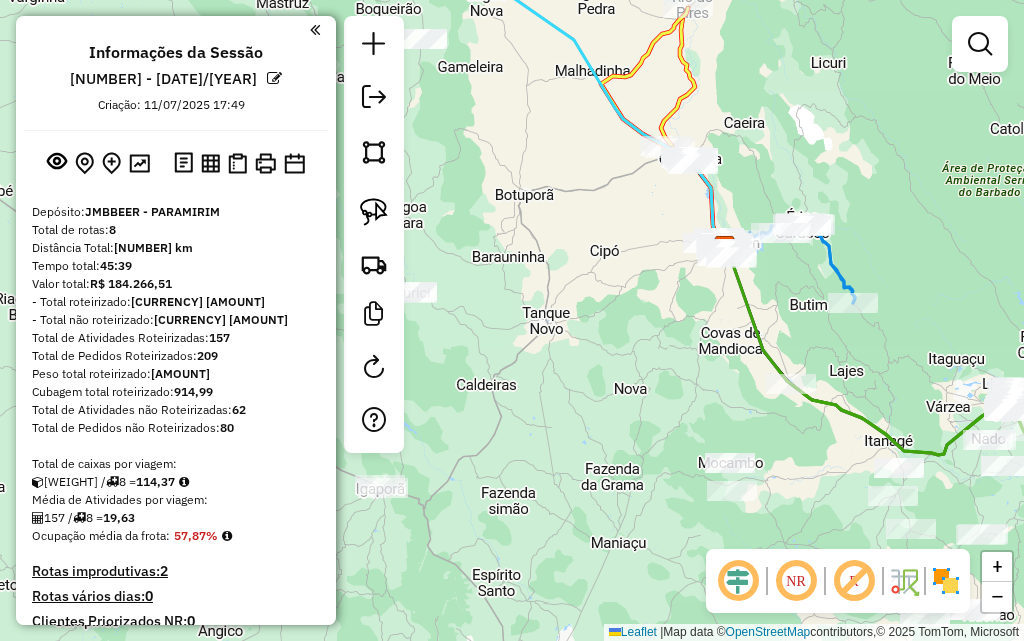 drag, startPoint x: 902, startPoint y: 359, endPoint x: 846, endPoint y: 105, distance: 260.09998 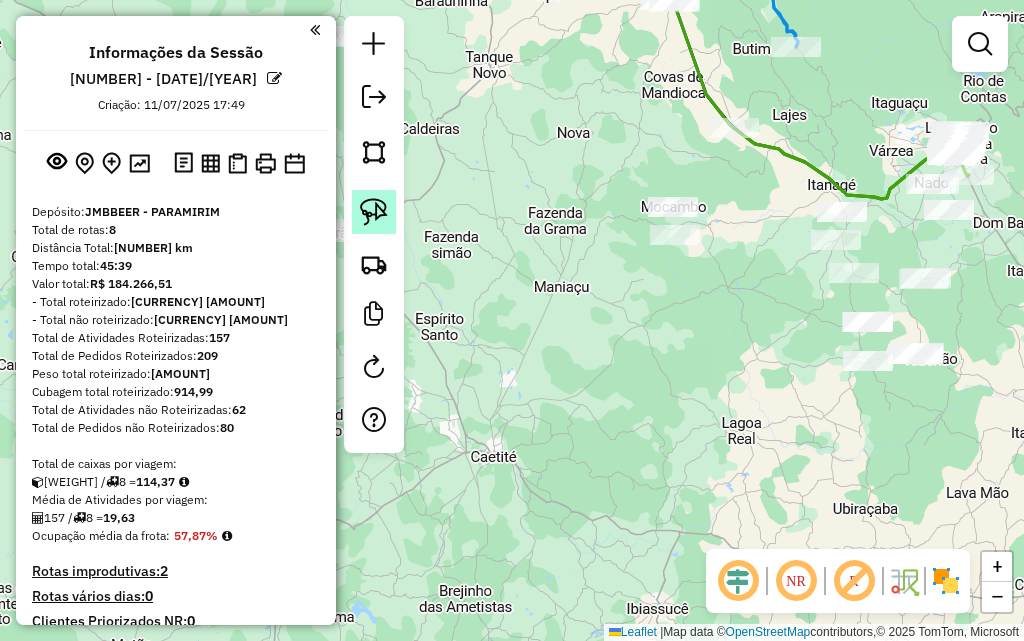 click 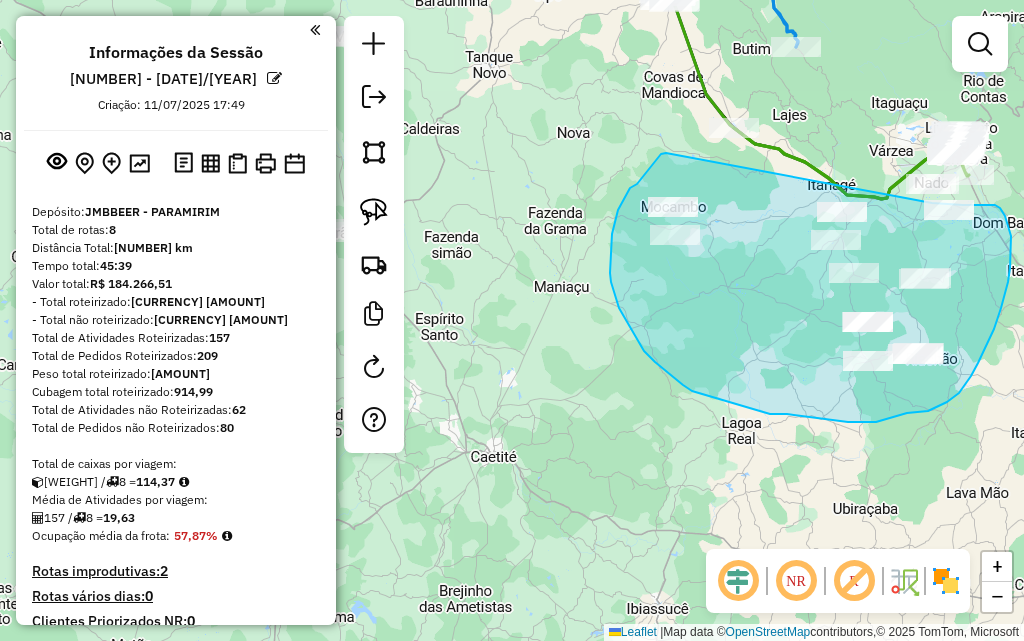 drag, startPoint x: 663, startPoint y: 154, endPoint x: 912, endPoint y: 203, distance: 253.7755 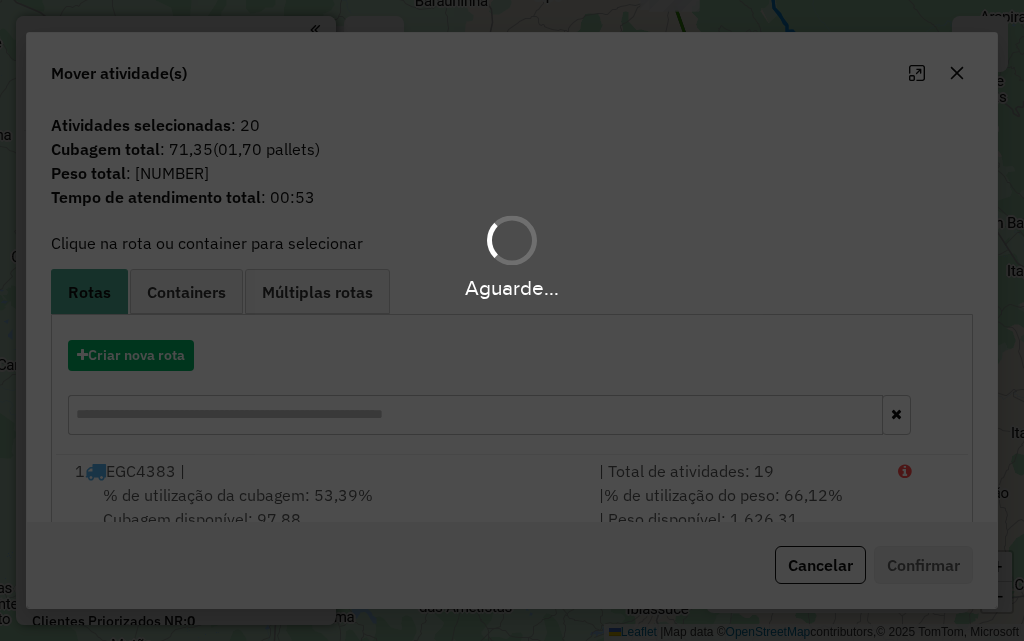 click on "Aguarde..." at bounding box center (512, 320) 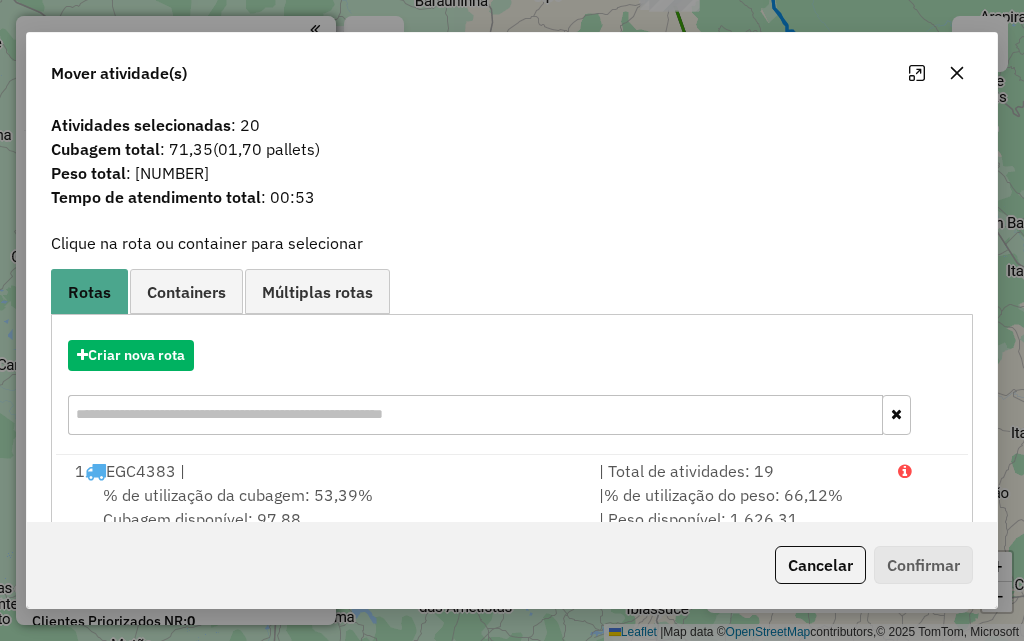 click 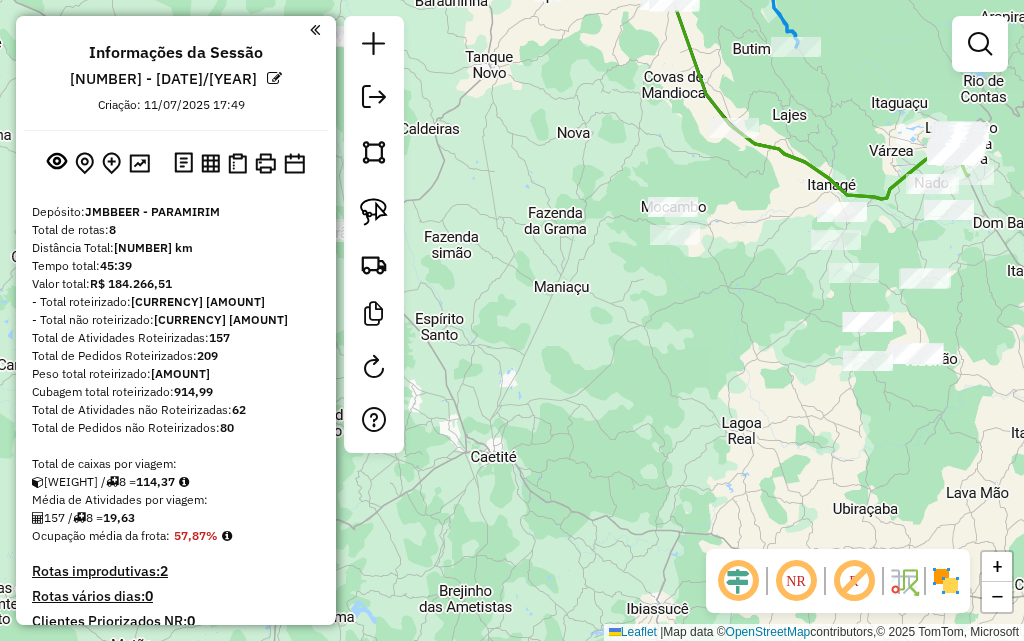 click on "Janela de atendimento Grade de atendimento Capacidade Transportadoras Veículos Cliente Pedidos  Rotas Selecione os dias de semana para filtrar as janelas de atendimento  Seg   Ter   Qua   Qui   Sex   Sáb   Dom  Informe o período da janela de atendimento: De: Até:  Filtrar exatamente a janela do cliente  Considerar janela de atendimento padrão  Selecione os dias de semana para filtrar as grades de atendimento  Seg   Ter   Qua   Qui   Sex   Sáb   Dom   Considerar clientes sem dia de atendimento cadastrado  Clientes fora do dia de atendimento selecionado Filtrar as atividades entre os valores definidos abaixo:  Peso mínimo:   Peso máximo:   Cubagem mínima:   Cubagem máxima:   De:   Até:  Filtrar as atividades entre o tempo de atendimento definido abaixo:  De:   Até:   Considerar capacidade total dos clientes não roteirizados Transportadora: Selecione um ou mais itens Tipo de veículo: Selecione um ou mais itens Veículo: Selecione um ou mais itens Motorista: Selecione um ou mais itens Nome: Rótulo:" 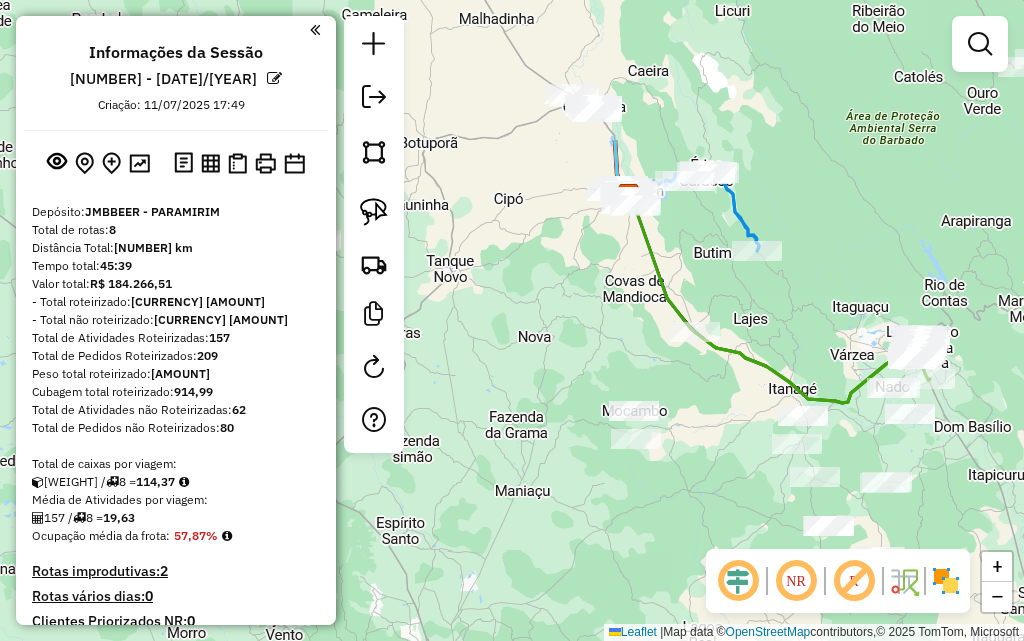 drag, startPoint x: 867, startPoint y: 129, endPoint x: 808, endPoint y: 408, distance: 285.17014 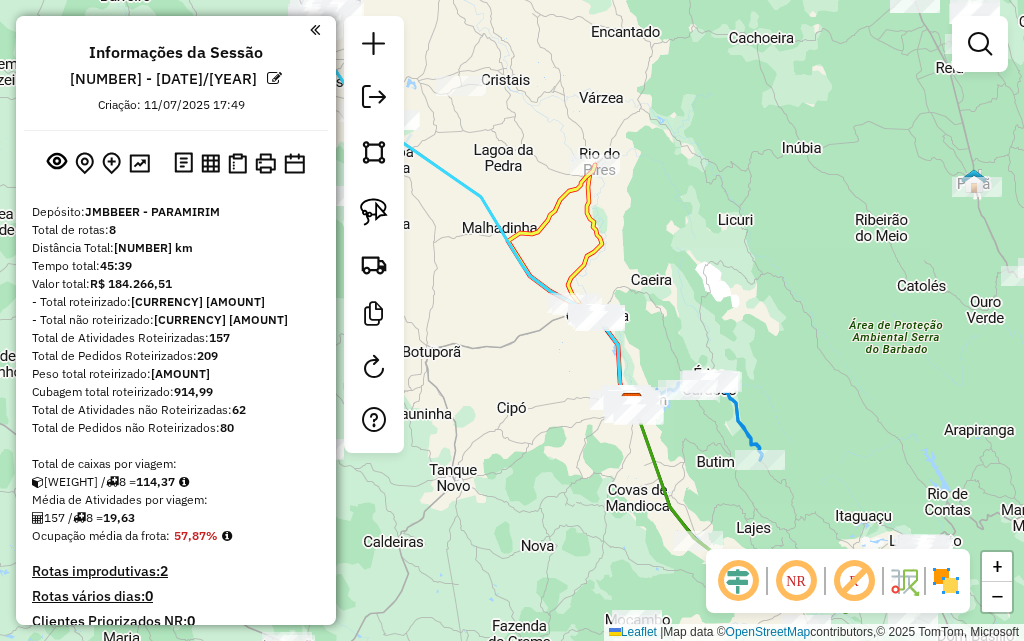 drag, startPoint x: 820, startPoint y: 190, endPoint x: 843, endPoint y: 324, distance: 135.95955 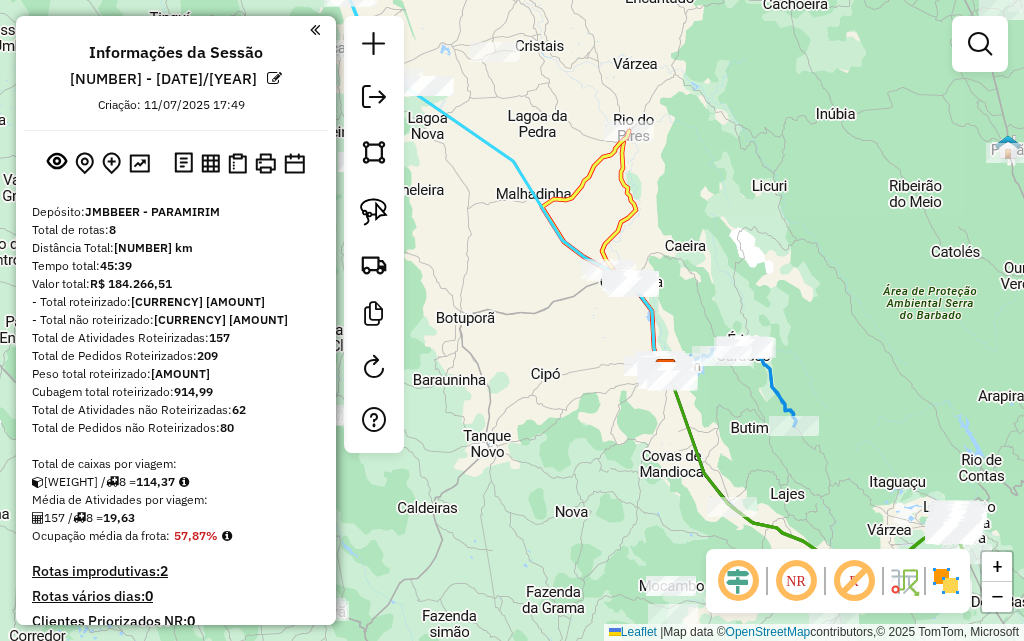 drag, startPoint x: 770, startPoint y: 288, endPoint x: 834, endPoint y: 263, distance: 68.70953 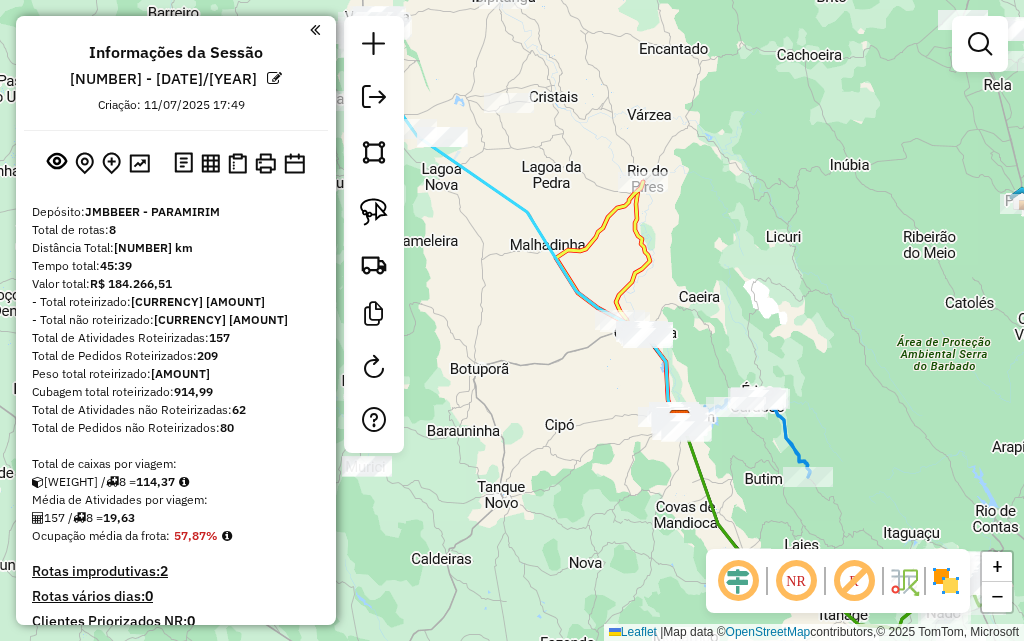 drag, startPoint x: 835, startPoint y: 263, endPoint x: 859, endPoint y: 312, distance: 54.56189 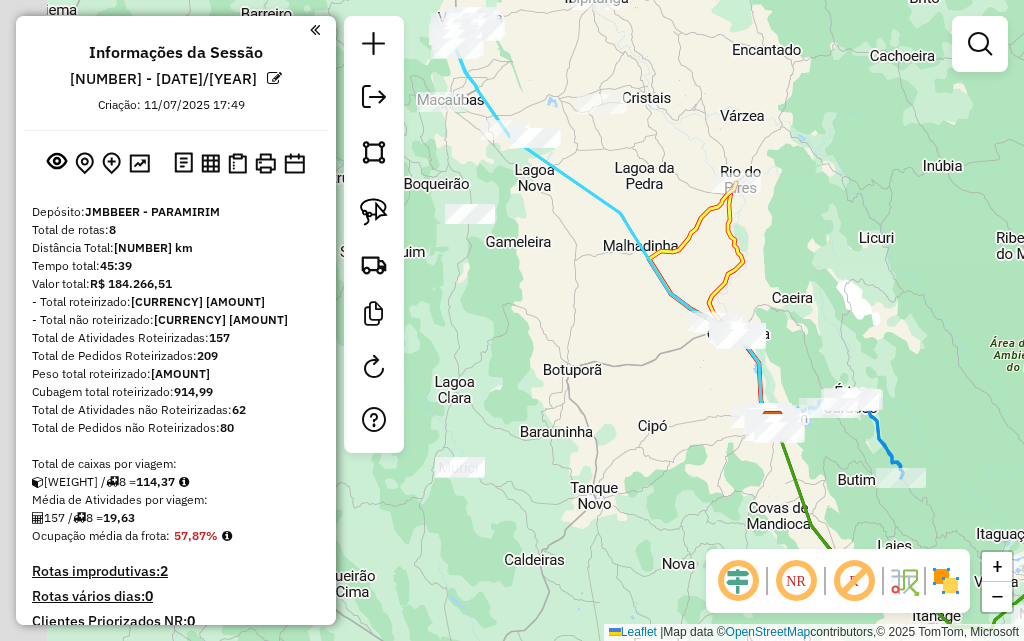drag, startPoint x: 746, startPoint y: 278, endPoint x: 867, endPoint y: 267, distance: 121.49897 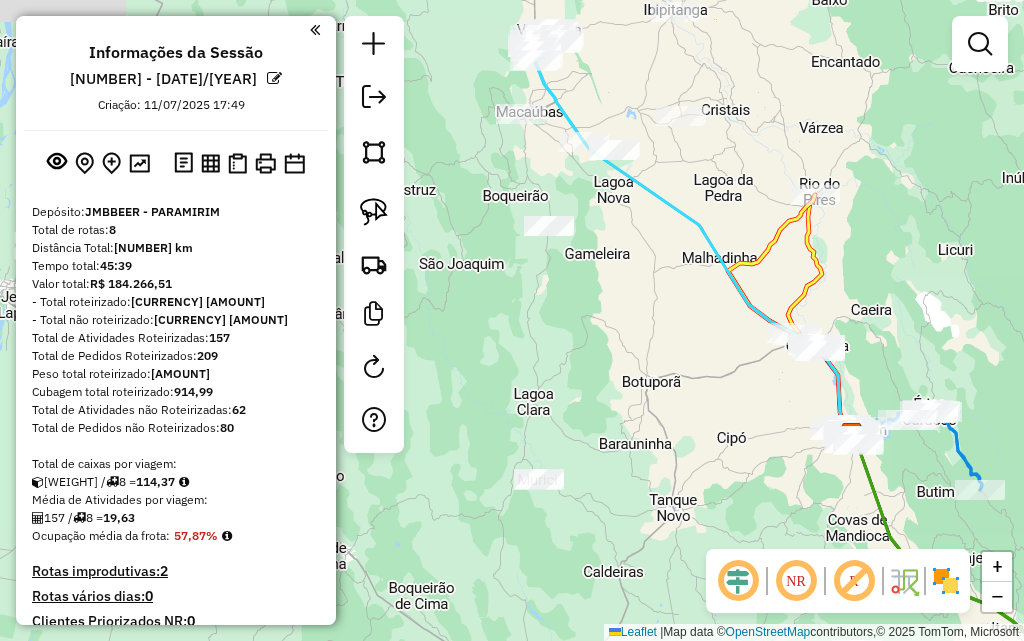 drag, startPoint x: 654, startPoint y: 319, endPoint x: 653, endPoint y: 419, distance: 100.005 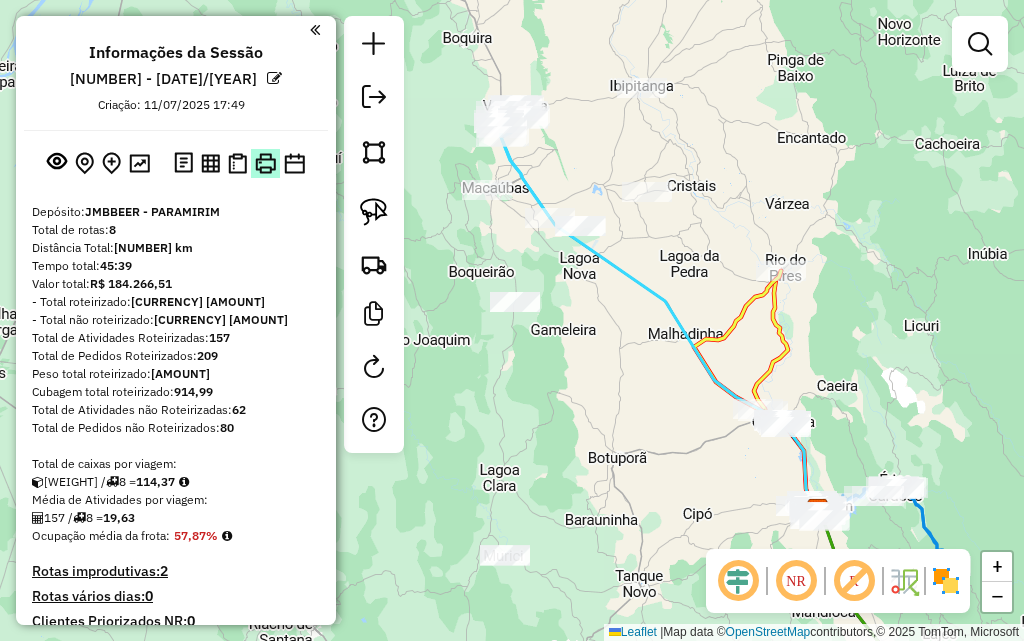 click at bounding box center (265, 163) 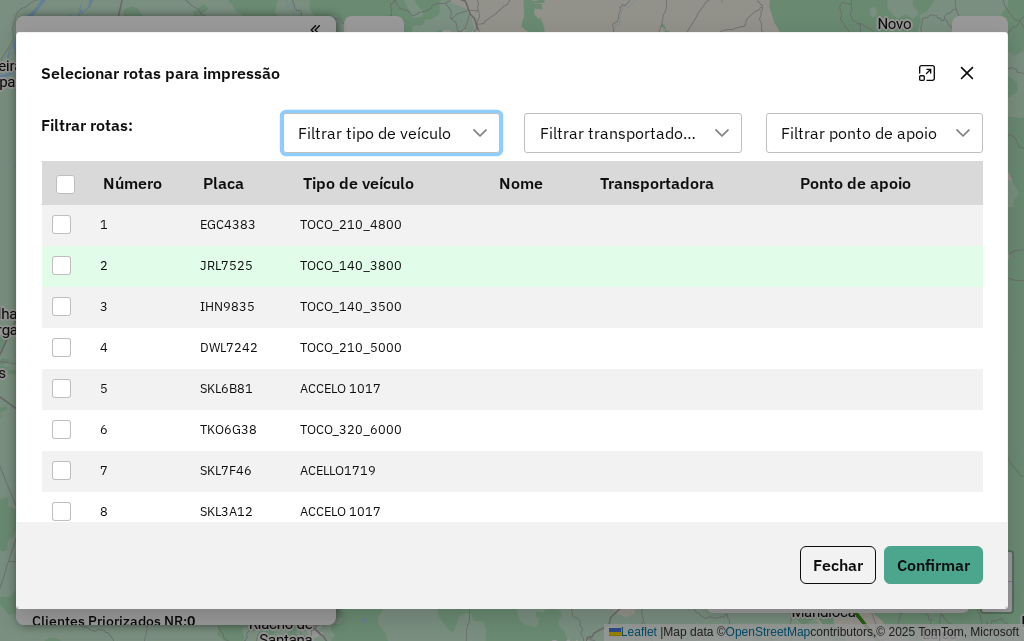 scroll, scrollTop: 14, scrollLeft: 91, axis: both 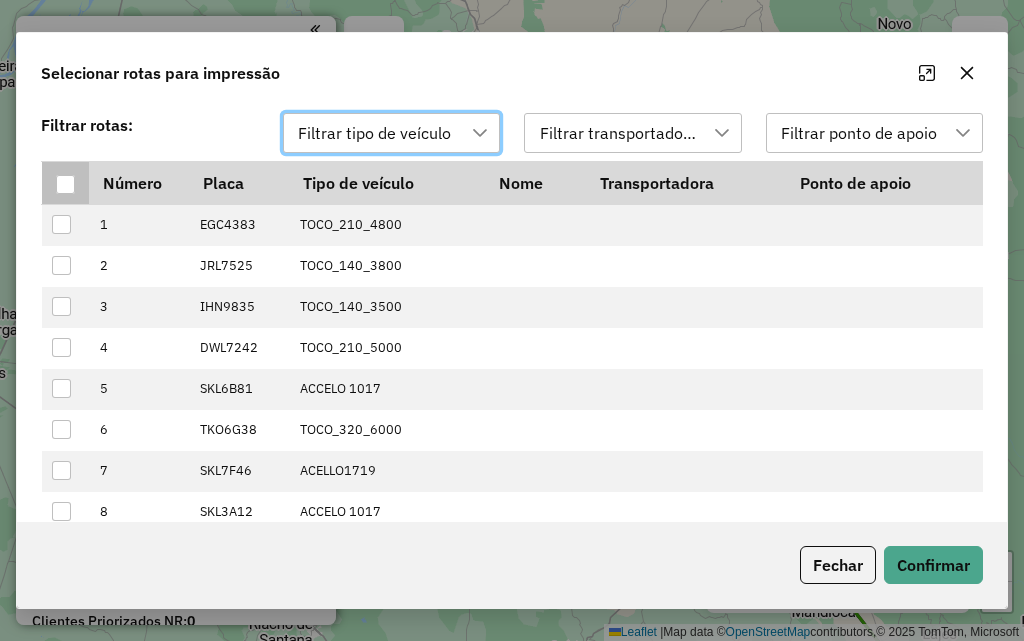 click at bounding box center (65, 184) 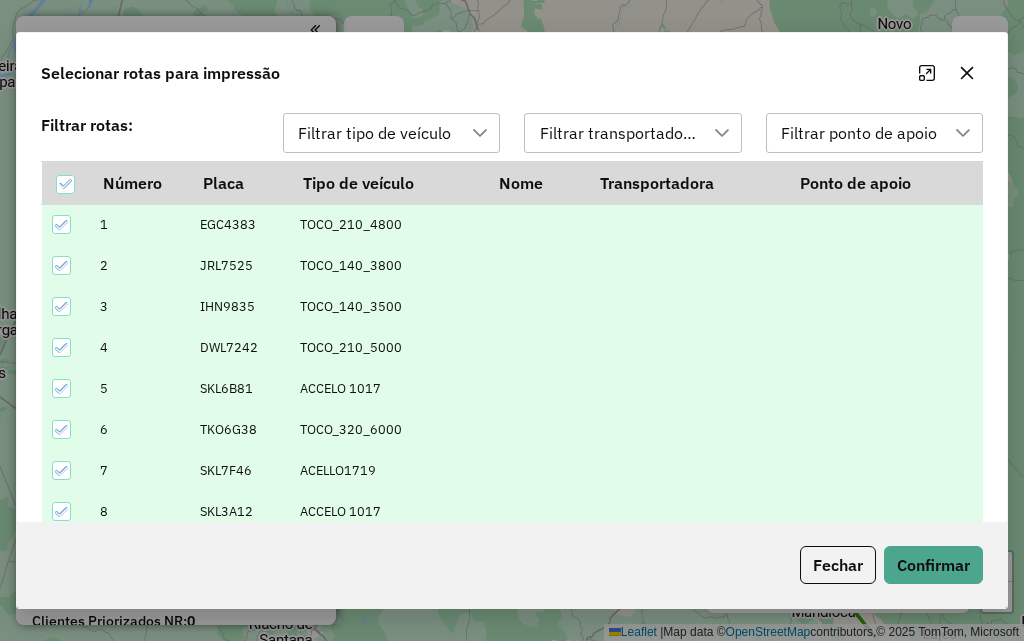 scroll, scrollTop: 35, scrollLeft: 0, axis: vertical 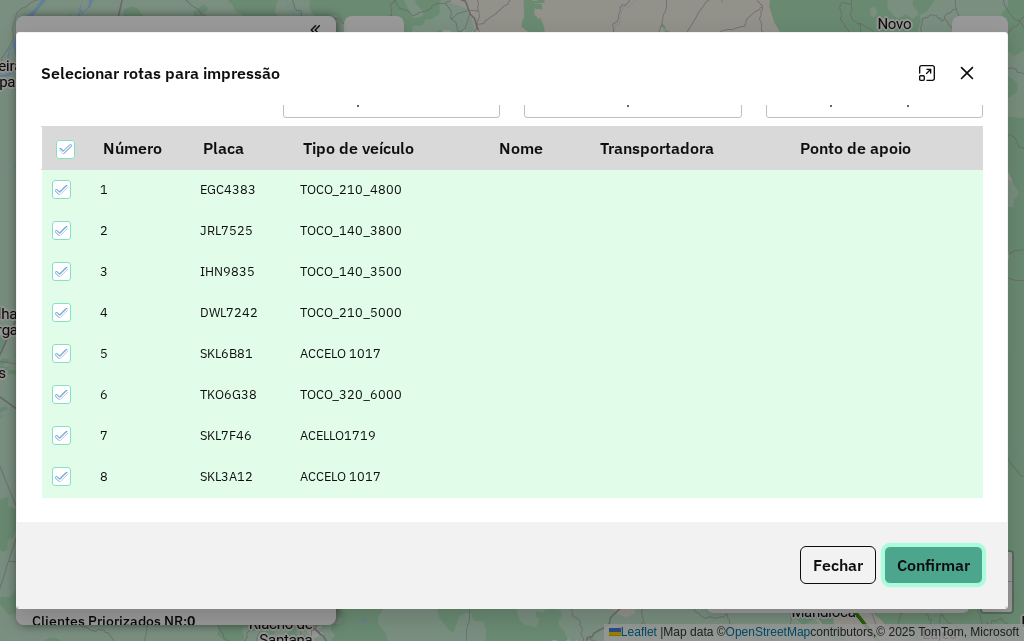 click on "Confirmar" 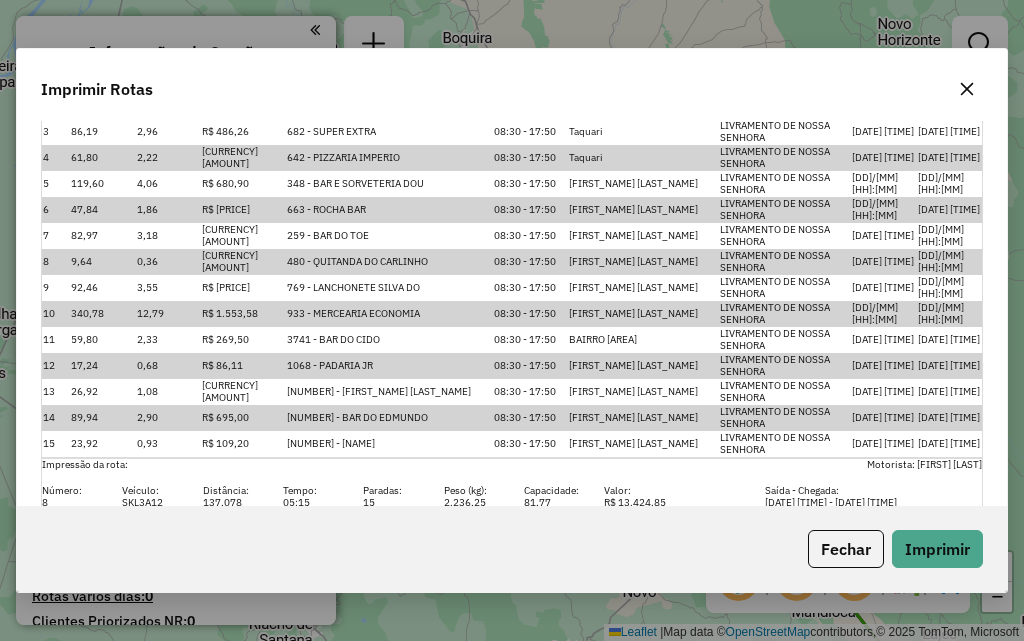 scroll, scrollTop: 6589, scrollLeft: 0, axis: vertical 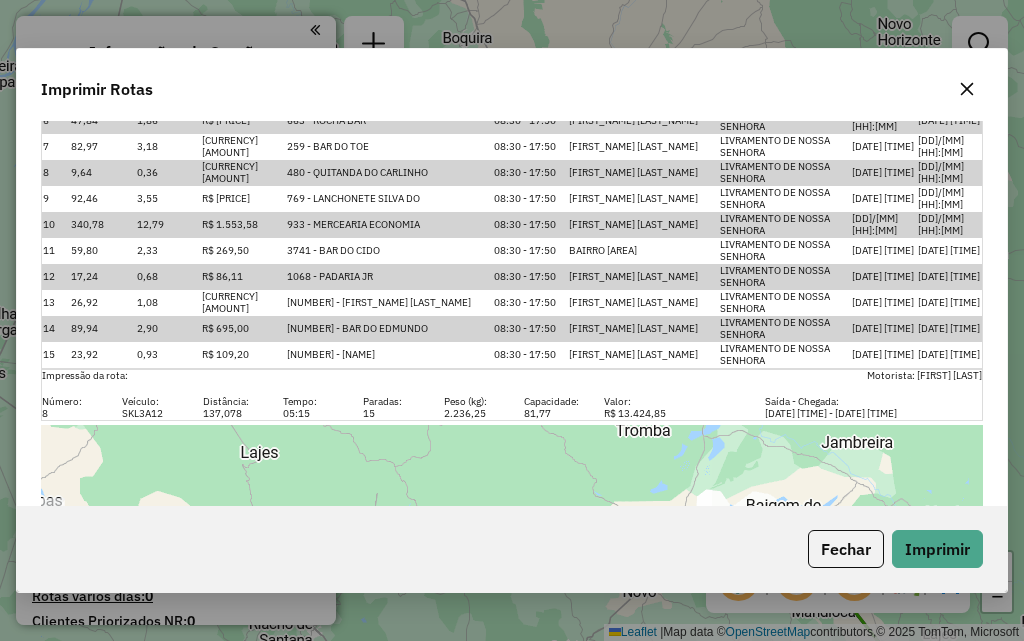 click 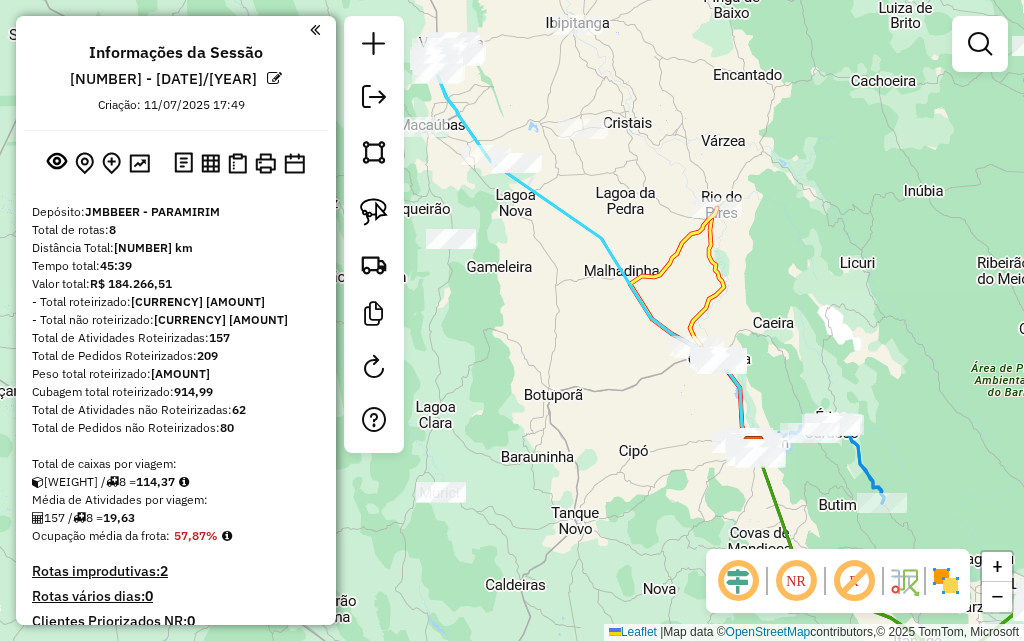 drag, startPoint x: 953, startPoint y: 282, endPoint x: 889, endPoint y: 219, distance: 89.80534 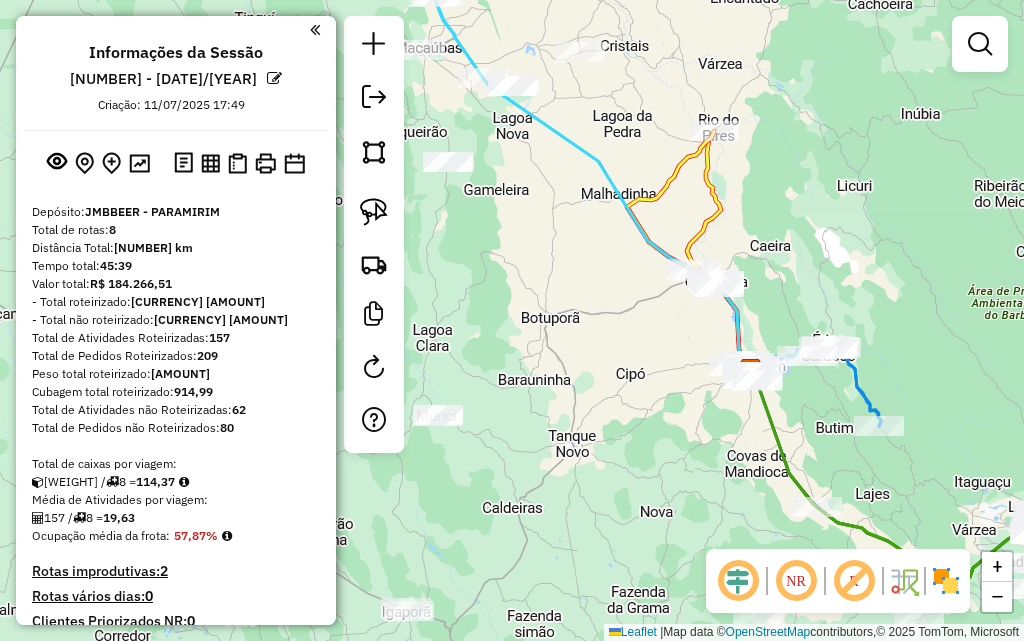 drag, startPoint x: 858, startPoint y: 365, endPoint x: 856, endPoint y: 306, distance: 59.03389 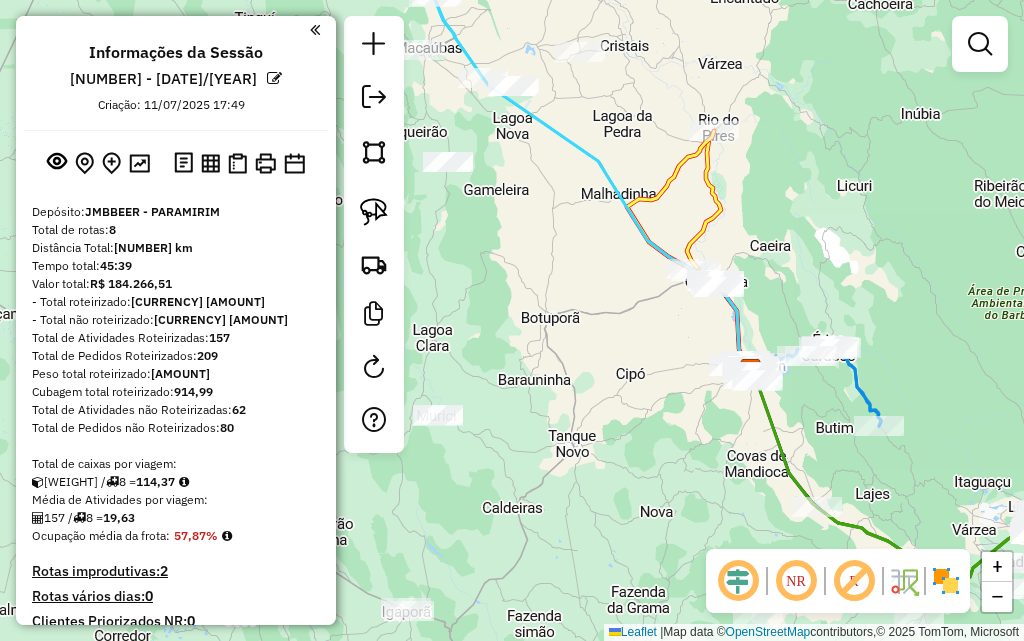 click on "Informações da Sessão [SESSION_ID] - [DATE] Criação: [DATE] [TIME] Depósito: JMBBEER - PARAMIRIM Total de rotas: 8 Distância Total: 865,22 km Tempo total: 45:39 Valor total: R$ 184.266,51 - Total roteirizado: R$ 142.939,31 - Total não roteirizado: R$ 41.327,20 Total de Atividades Roteirizadas: 157 Total de Pedidos Roteirizados: 209 Peso total roteirizado: 25.051,91 Cubagem total roteirizado: 914,99 Total de Atividades não Roteirizadas: 62 Total de Pedidos não Roteirizados: 80 Total de caixas por viagem: 914,99 / 8 = 114,37 Média de Atividades por viagem: 157 / 8 = 19,63 Ocupação média da frota: 57,87% Rotas improdutivas: 2 Rotas vários dias: 0 Clientes Priorizados NR: 0 Rotas Recargas: 0 Ver rotas Ver veículos Finalizar todas as rotas 1 - EGC4383 97,89 KM 66,12% / 19 53,39% = 5,15 KM 06:11 2 - JRL7525 14,90 KM 64,18% / 20 61,16% = 0,75 KM 03:27 3 - IHN9835 7,74 KM 63,63% / 22" at bounding box center [176, 320] 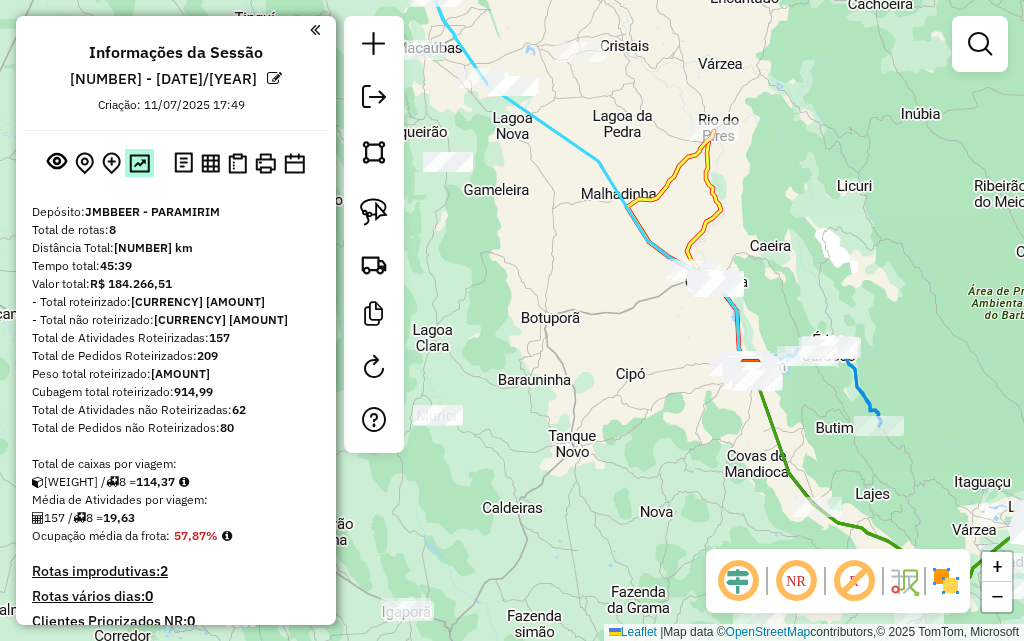 click at bounding box center [139, 163] 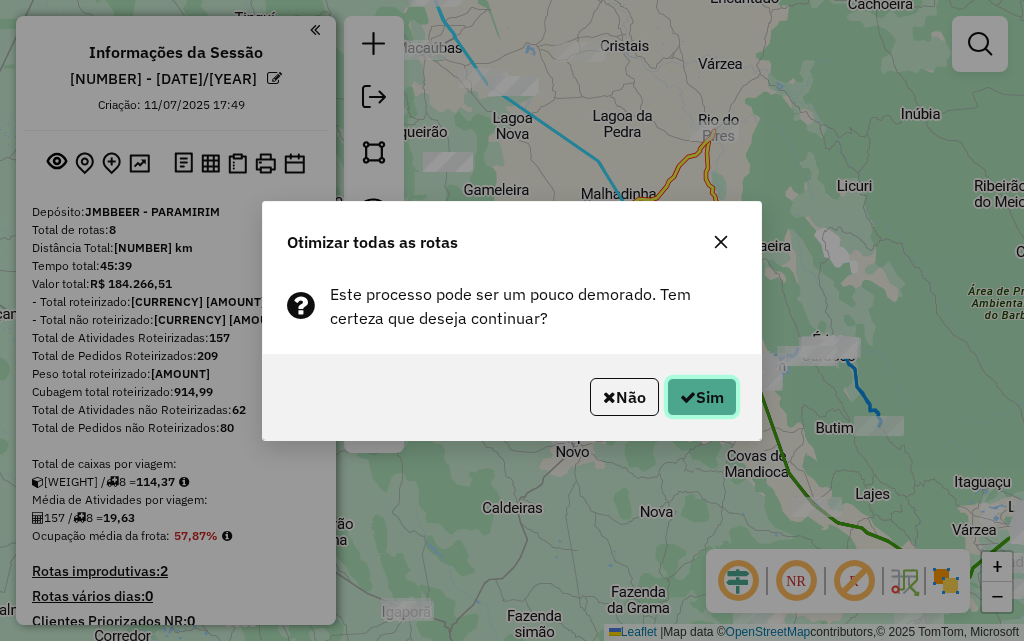 click on "Sim" 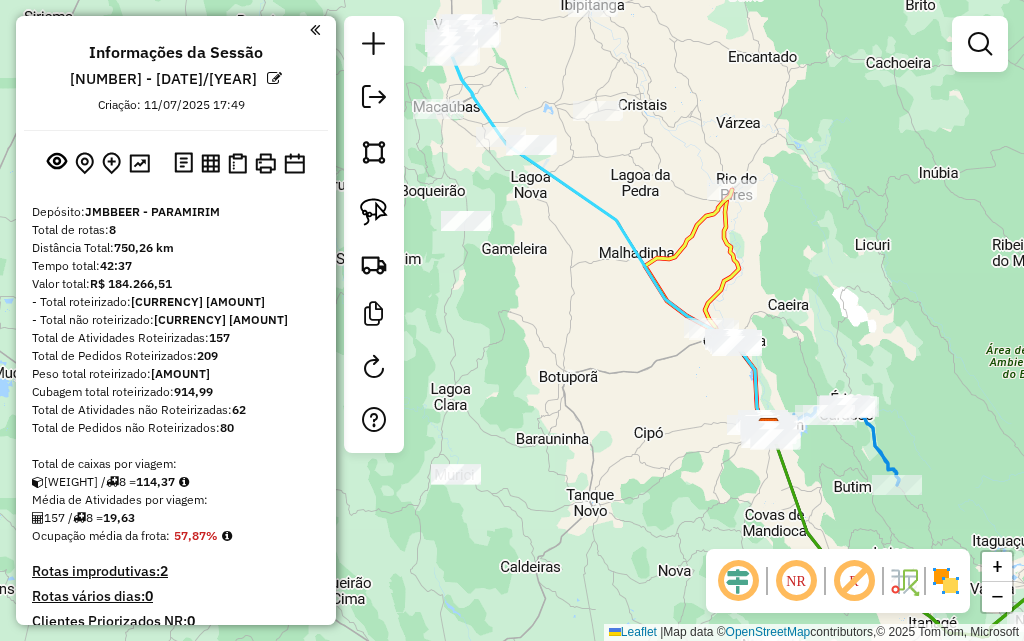 drag, startPoint x: 599, startPoint y: 360, endPoint x: 695, endPoint y: 445, distance: 128.22246 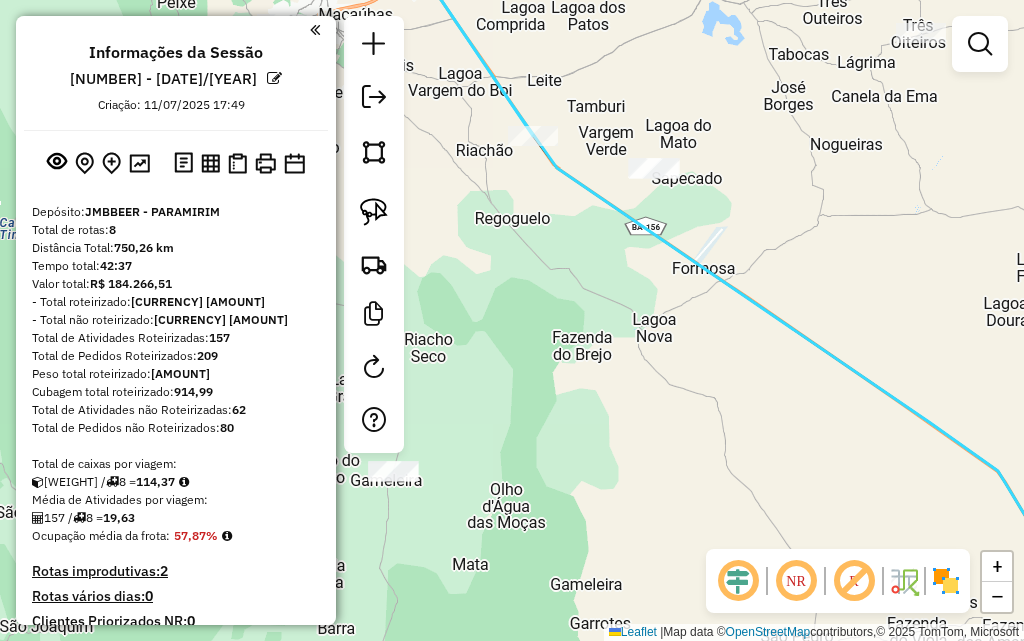 drag, startPoint x: 619, startPoint y: 266, endPoint x: 645, endPoint y: 432, distance: 168.0238 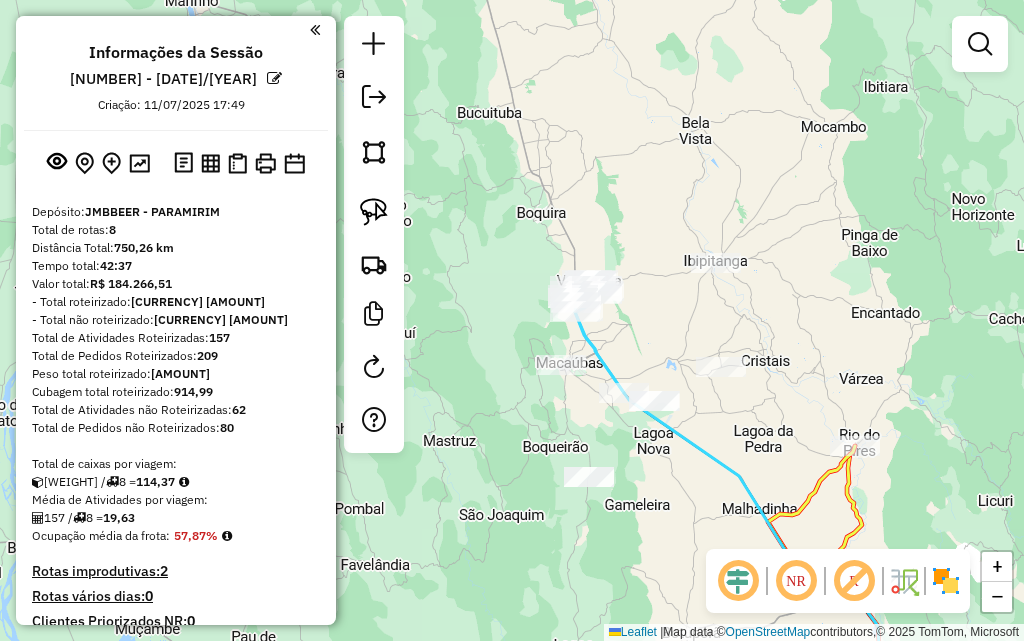 drag, startPoint x: 812, startPoint y: 327, endPoint x: 772, endPoint y: 200, distance: 133.15028 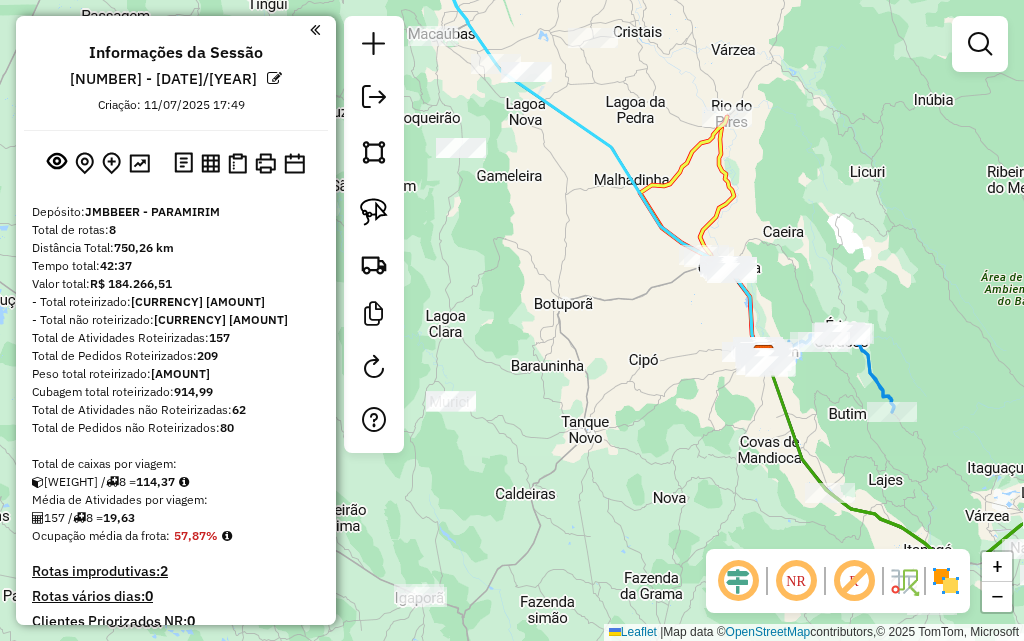 drag, startPoint x: 877, startPoint y: 294, endPoint x: 796, endPoint y: 173, distance: 145.60907 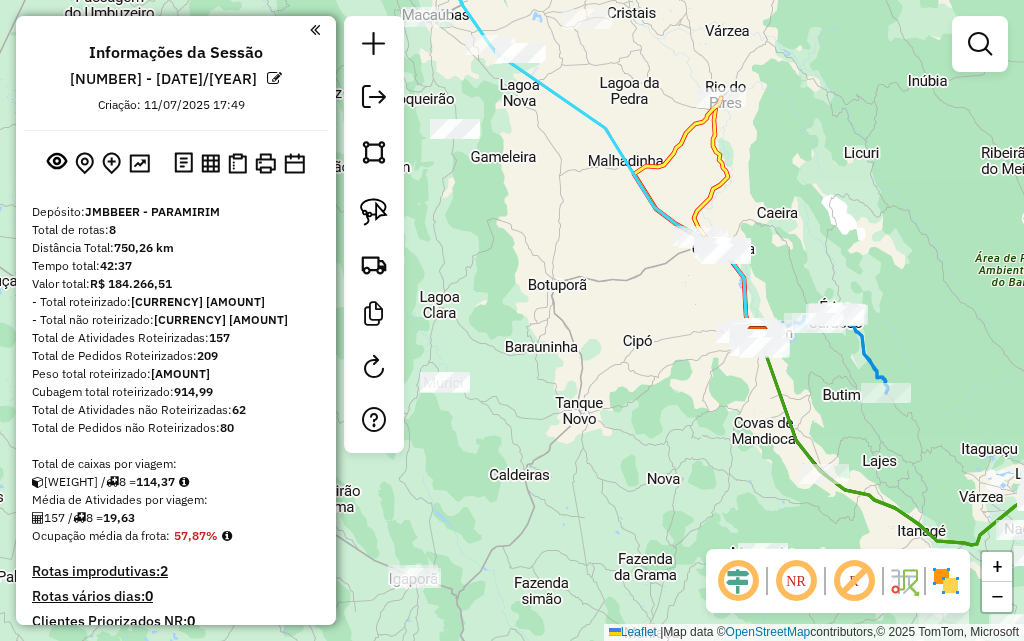 drag, startPoint x: 837, startPoint y: 223, endPoint x: 733, endPoint y: 88, distance: 170.4142 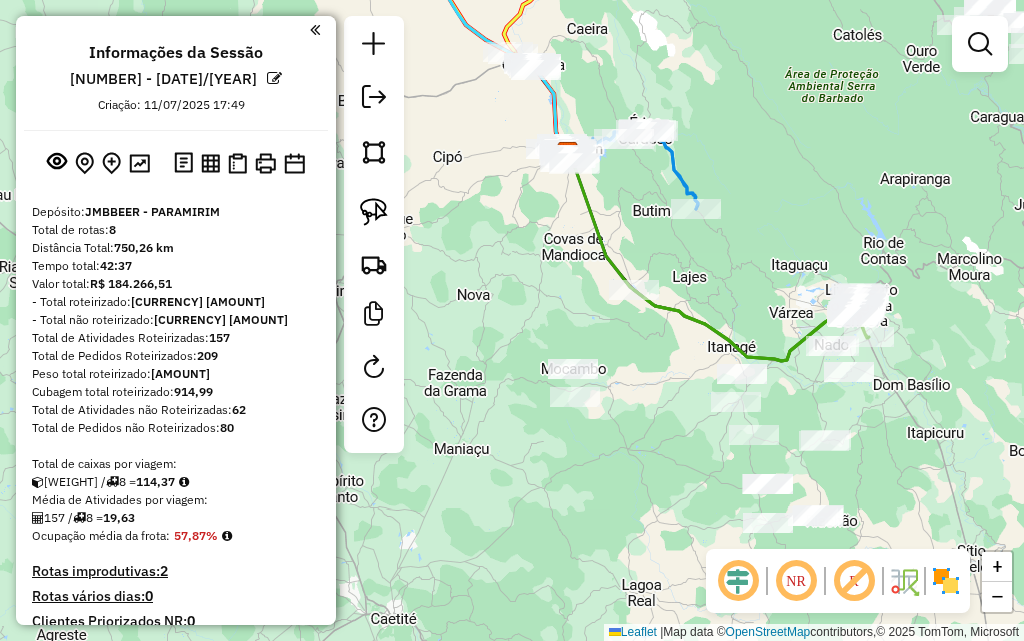 drag, startPoint x: 846, startPoint y: 173, endPoint x: 721, endPoint y: 126, distance: 133.544 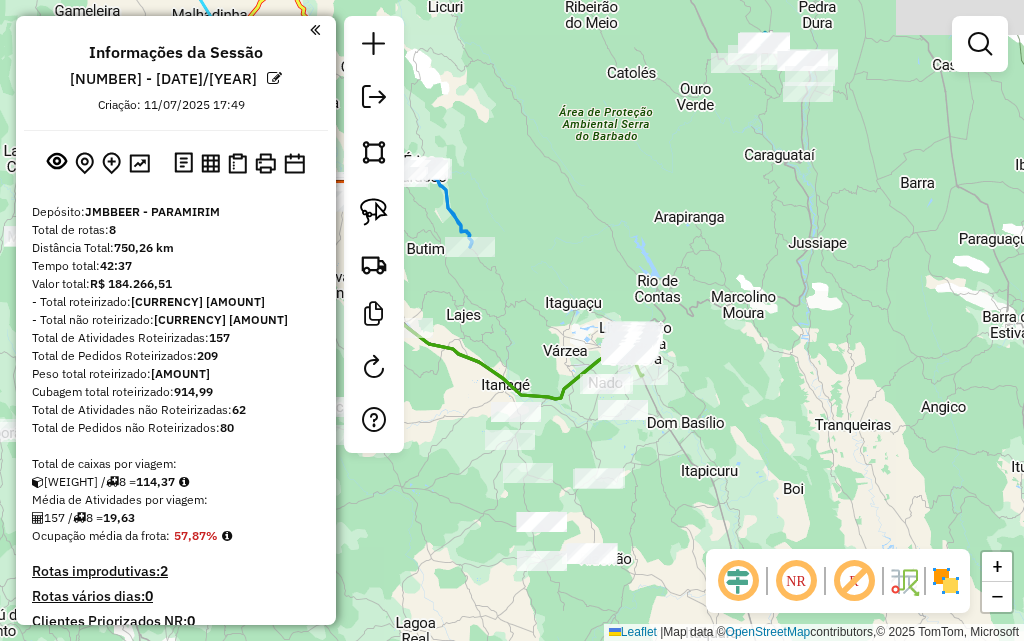 drag, startPoint x: 744, startPoint y: 155, endPoint x: 610, endPoint y: 211, distance: 145.23085 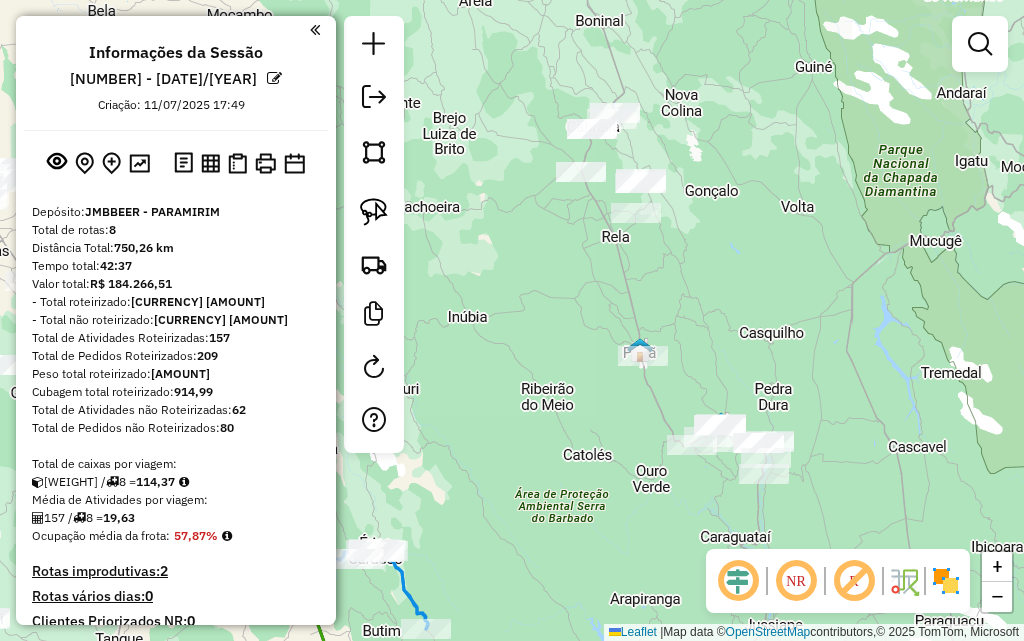 drag, startPoint x: 614, startPoint y: 202, endPoint x: 572, endPoint y: 575, distance: 375.35718 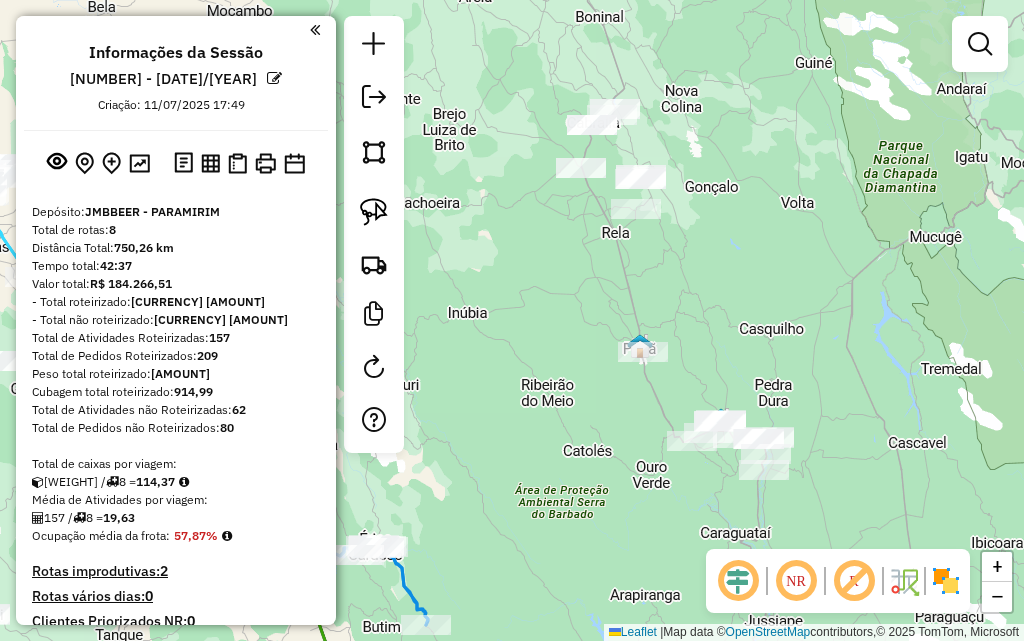 drag, startPoint x: 673, startPoint y: 262, endPoint x: 772, endPoint y: 205, distance: 114.236595 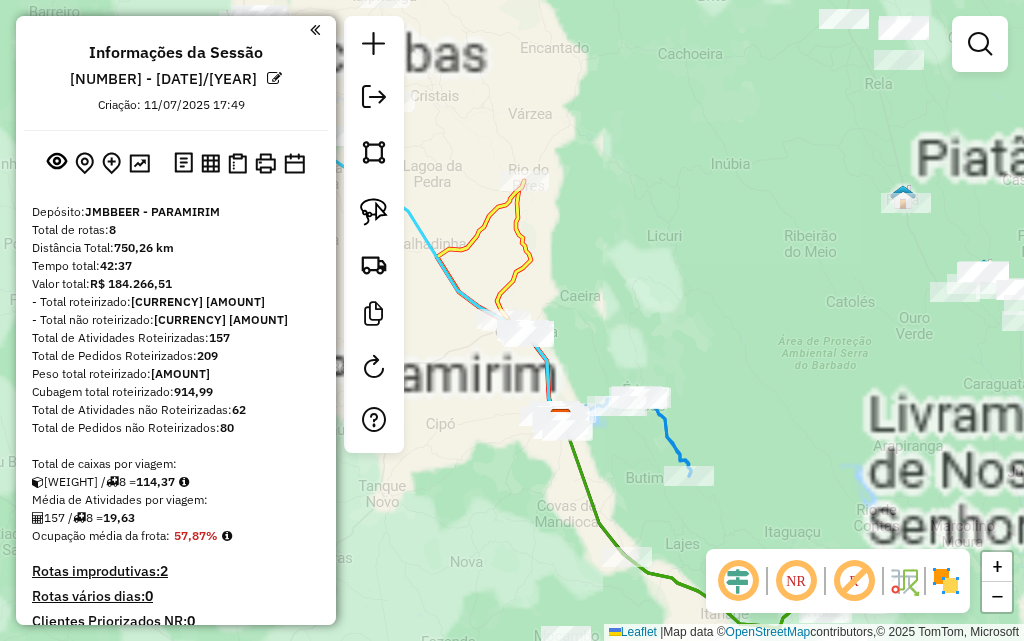 click on "Janela de atendimento Grade de atendimento Capacidade Transportadoras Veículos Cliente Pedidos  Rotas Selecione os dias de semana para filtrar as janelas de atendimento  Seg   Ter   Qua   Qui   Sex   Sáb   Dom  Informe o período da janela de atendimento: De: Até:  Filtrar exatamente a janela do cliente  Considerar janela de atendimento padrão  Selecione os dias de semana para filtrar as grades de atendimento  Seg   Ter   Qua   Qui   Sex   Sáb   Dom   Considerar clientes sem dia de atendimento cadastrado  Clientes fora do dia de atendimento selecionado Filtrar as atividades entre os valores definidos abaixo:  Peso mínimo:   Peso máximo:   Cubagem mínima:   Cubagem máxima:   De:   Até:  Filtrar as atividades entre o tempo de atendimento definido abaixo:  De:   Até:   Considerar capacidade total dos clientes não roteirizados Transportadora: Selecione um ou mais itens Tipo de veículo: Selecione um ou mais itens Veículo: Selecione um ou mais itens Motorista: Selecione um ou mais itens Nome: Rótulo:" 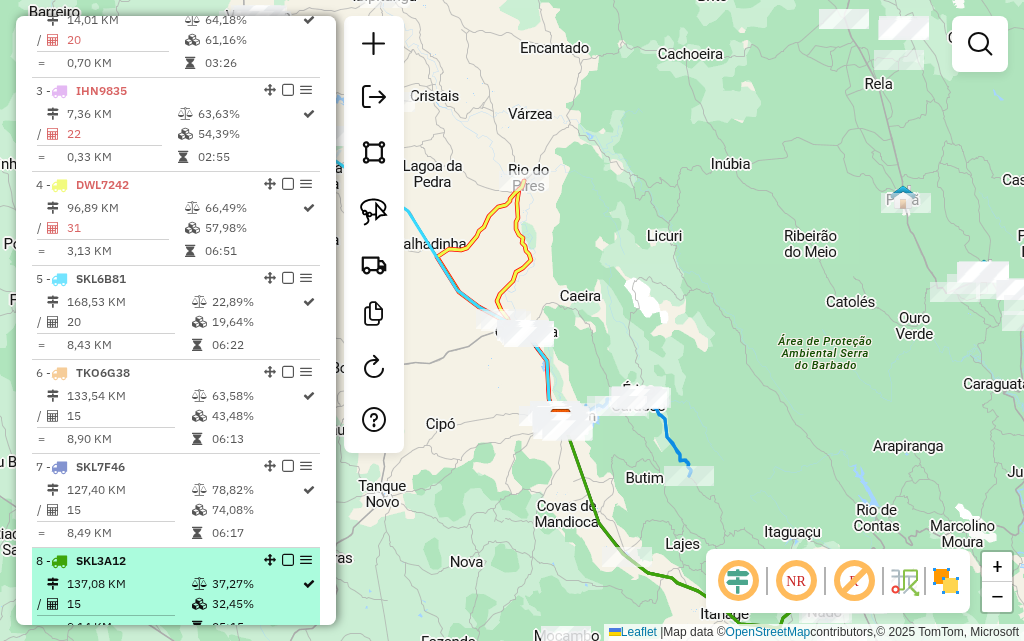scroll, scrollTop: 800, scrollLeft: 0, axis: vertical 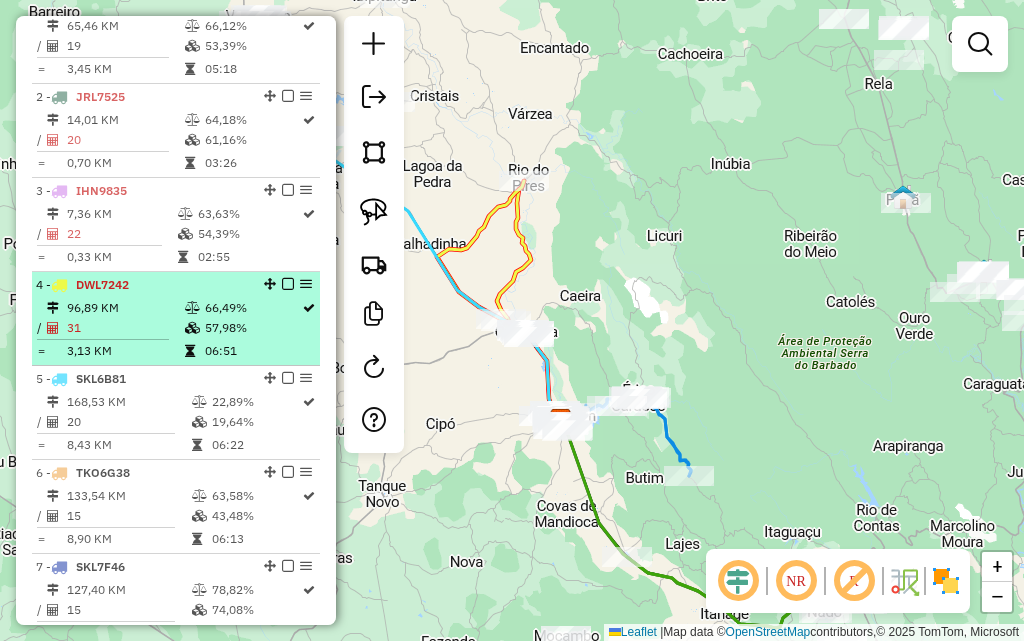 click on "66,49%" at bounding box center (252, 308) 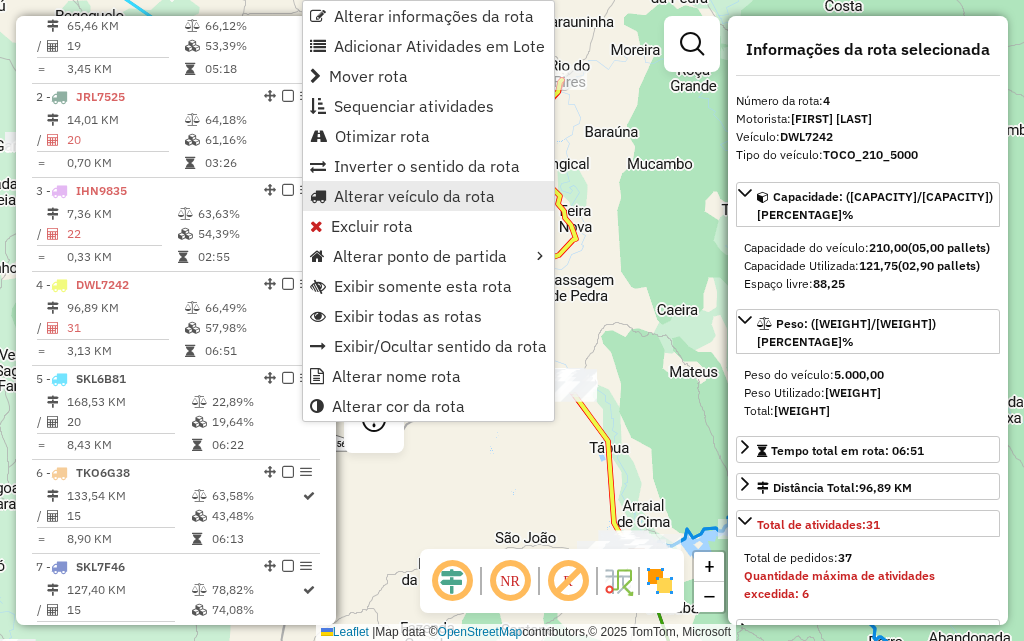 click on "Alterar veículo da rota" at bounding box center (414, 196) 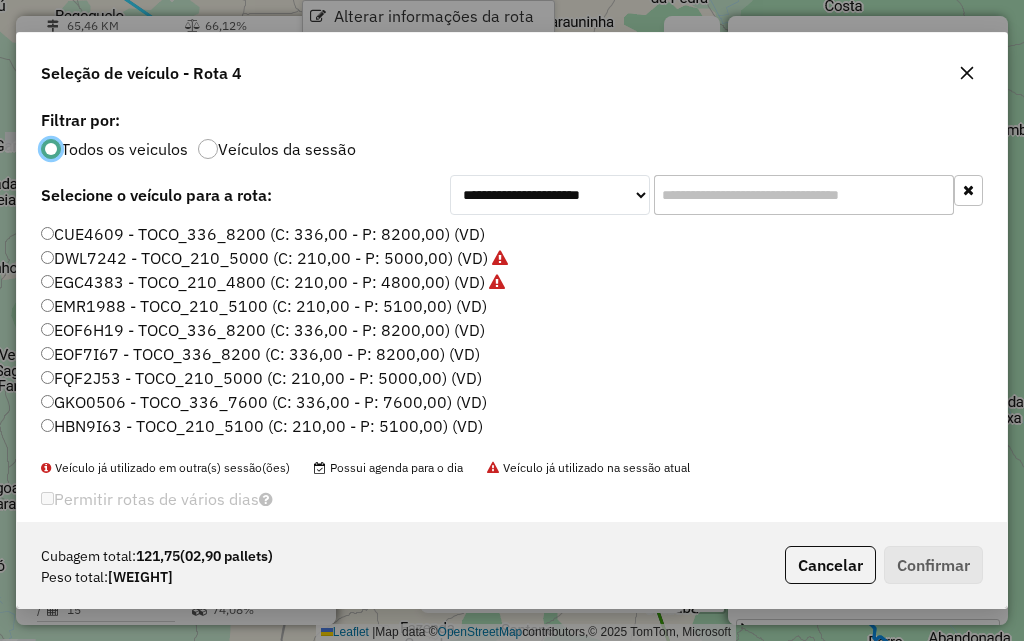 scroll, scrollTop: 11, scrollLeft: 6, axis: both 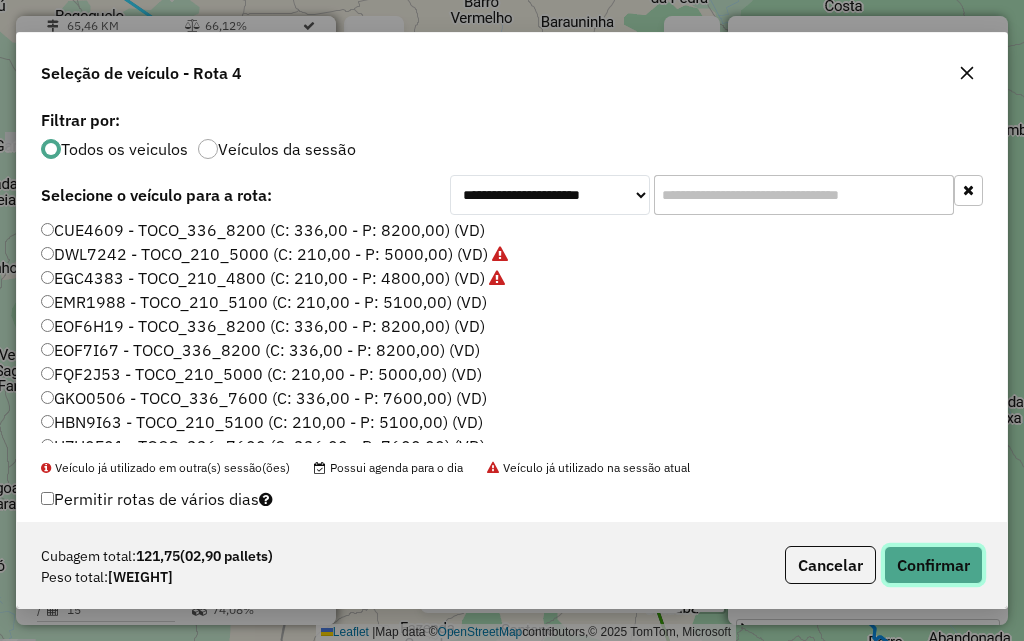 click on "Confirmar" 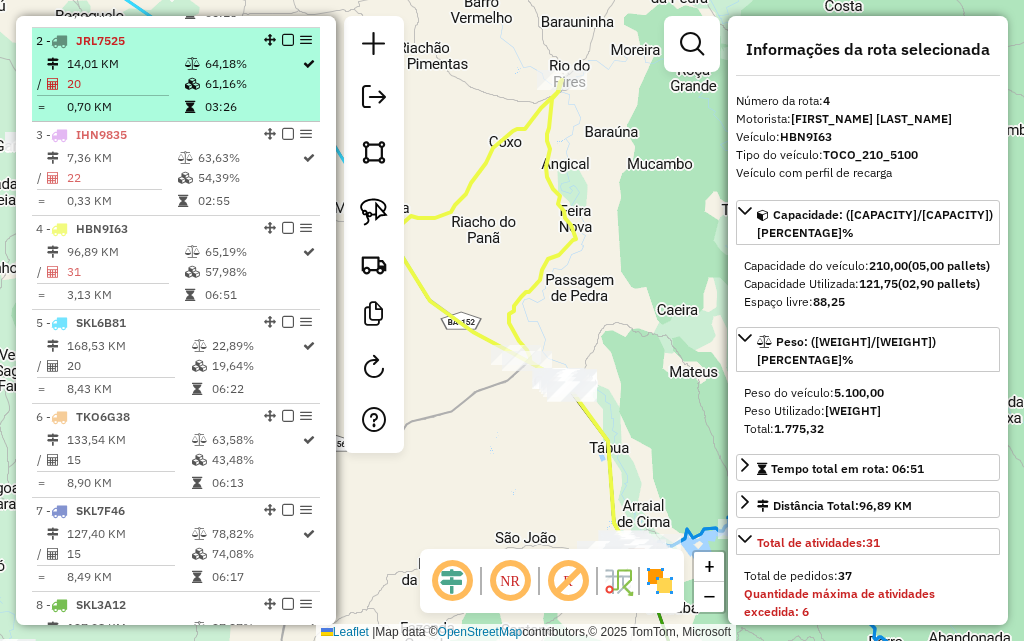scroll, scrollTop: 956, scrollLeft: 0, axis: vertical 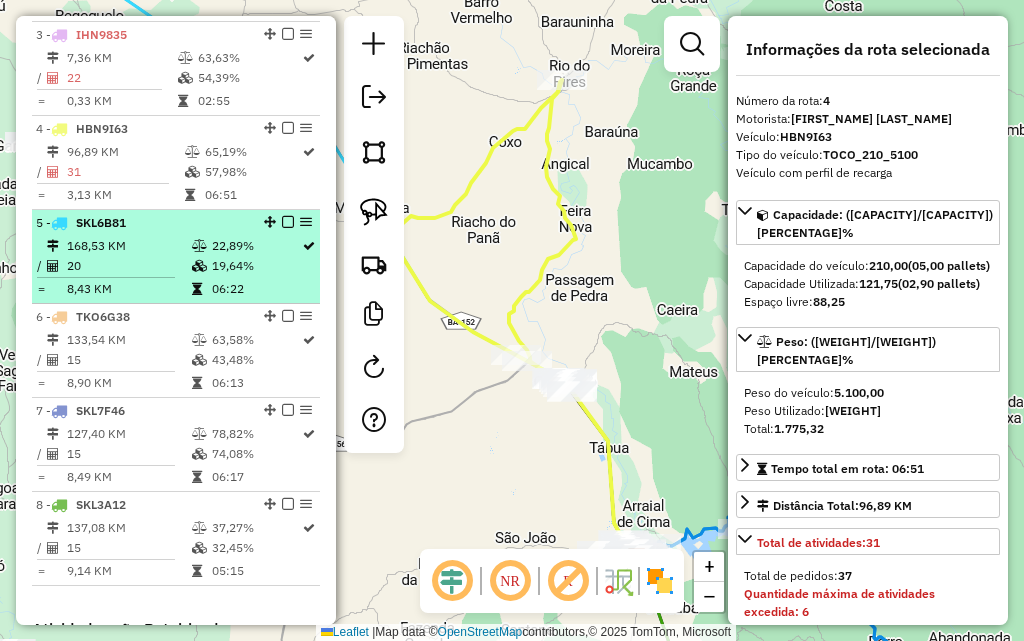 click on "168,53 KM" at bounding box center [128, 246] 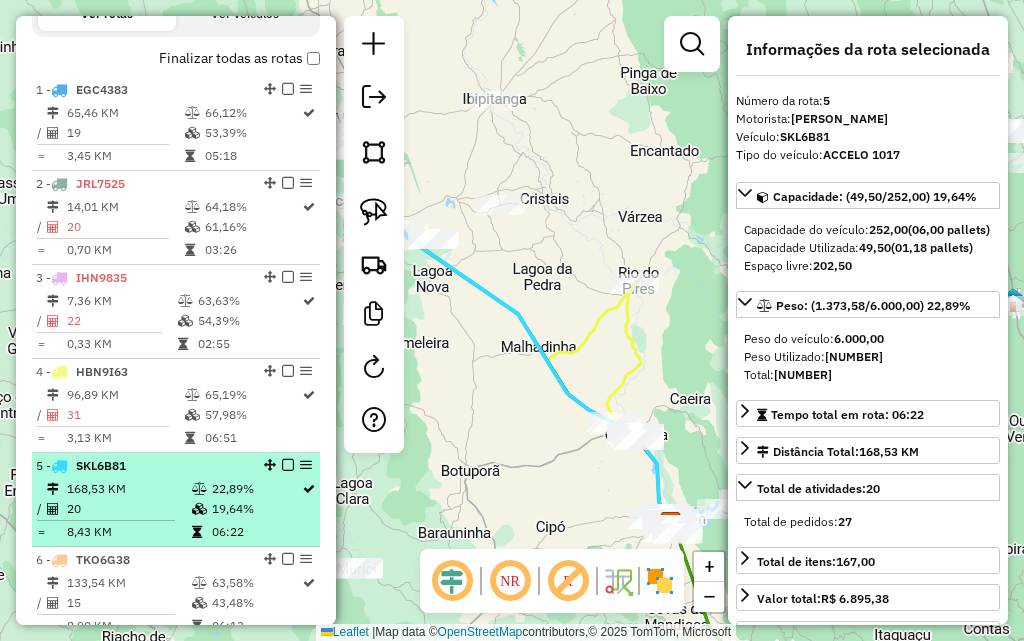 scroll, scrollTop: 656, scrollLeft: 0, axis: vertical 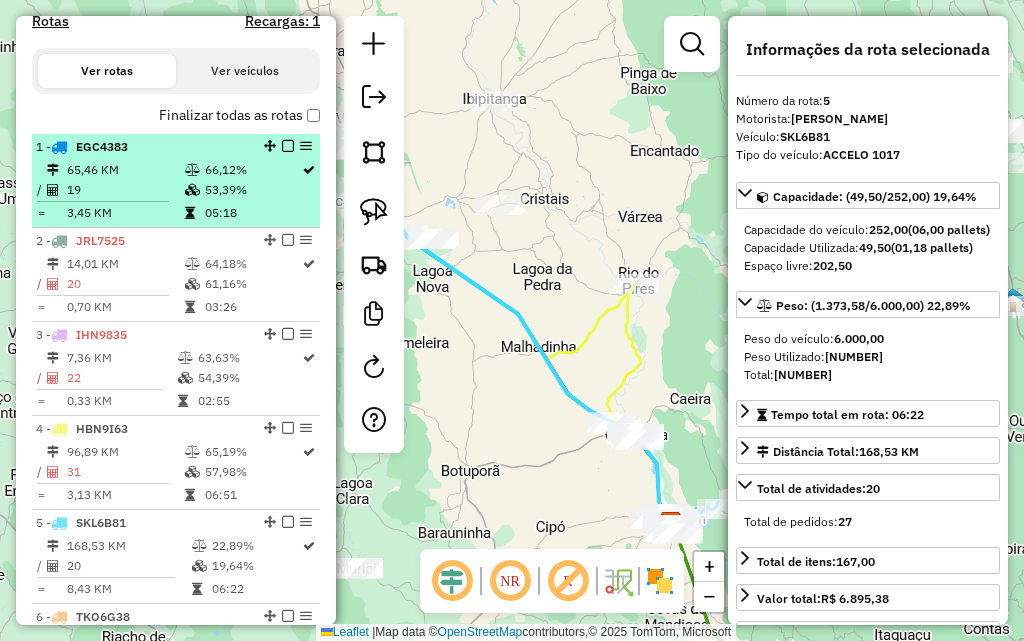 click on "19" at bounding box center (125, 190) 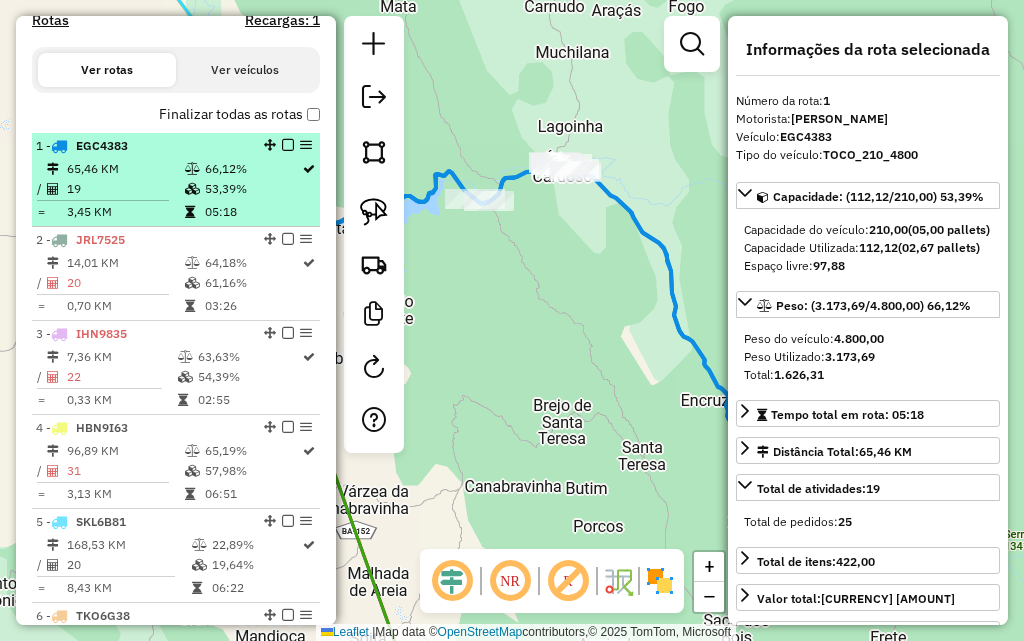 scroll, scrollTop: 656, scrollLeft: 0, axis: vertical 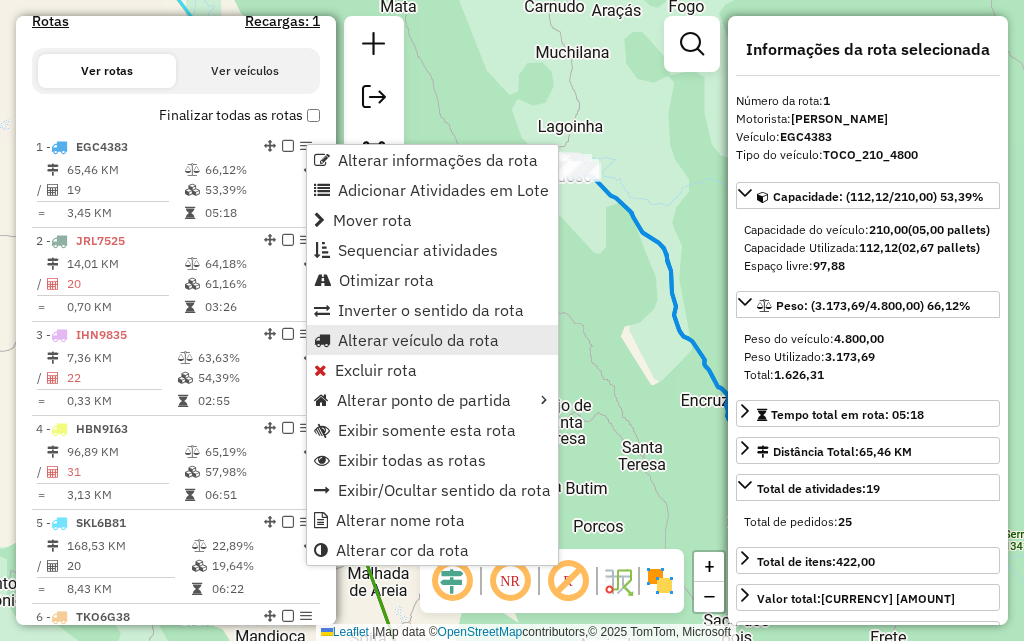 click on "Alterar veículo da rota" at bounding box center [418, 340] 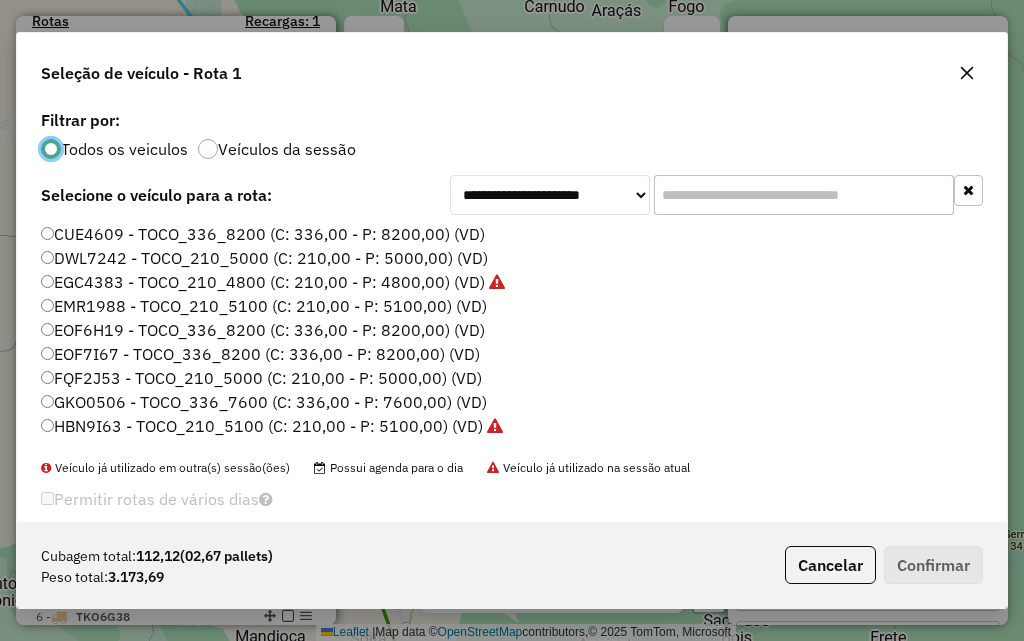 scroll, scrollTop: 11, scrollLeft: 6, axis: both 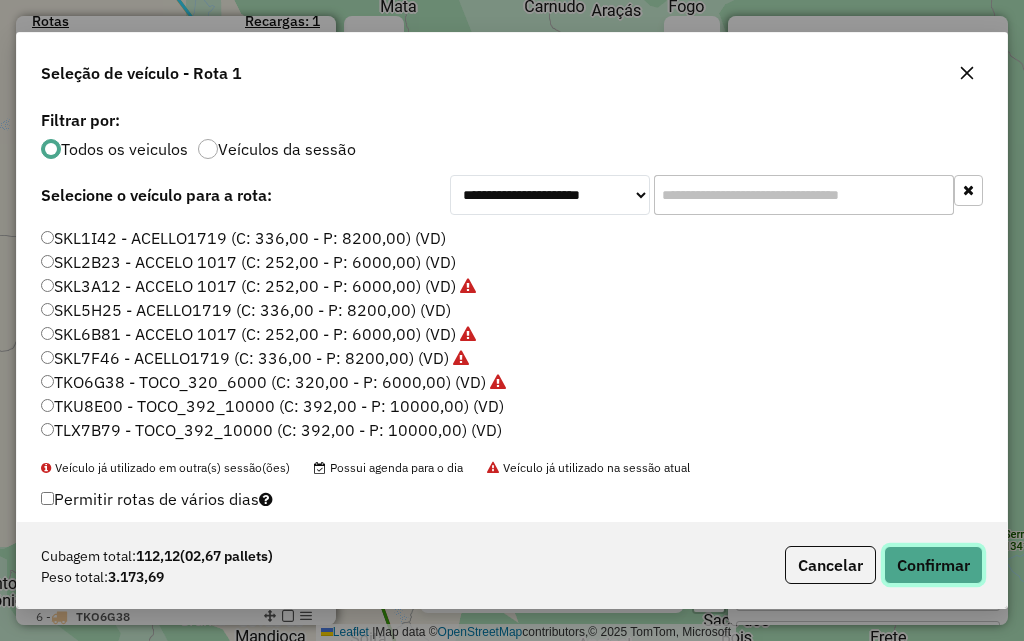click on "Confirmar" 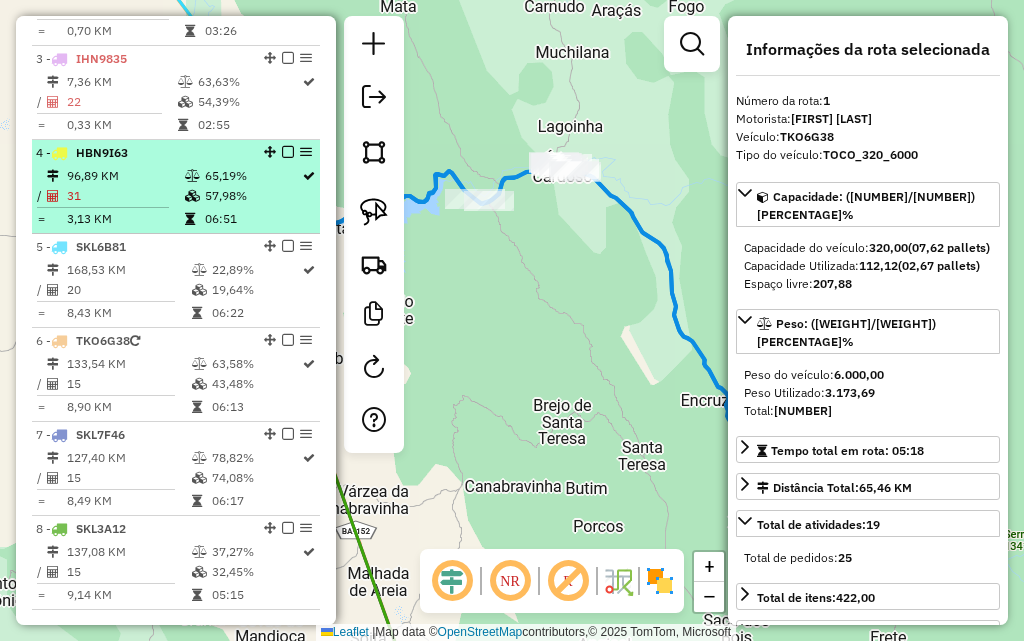 scroll, scrollTop: 974, scrollLeft: 0, axis: vertical 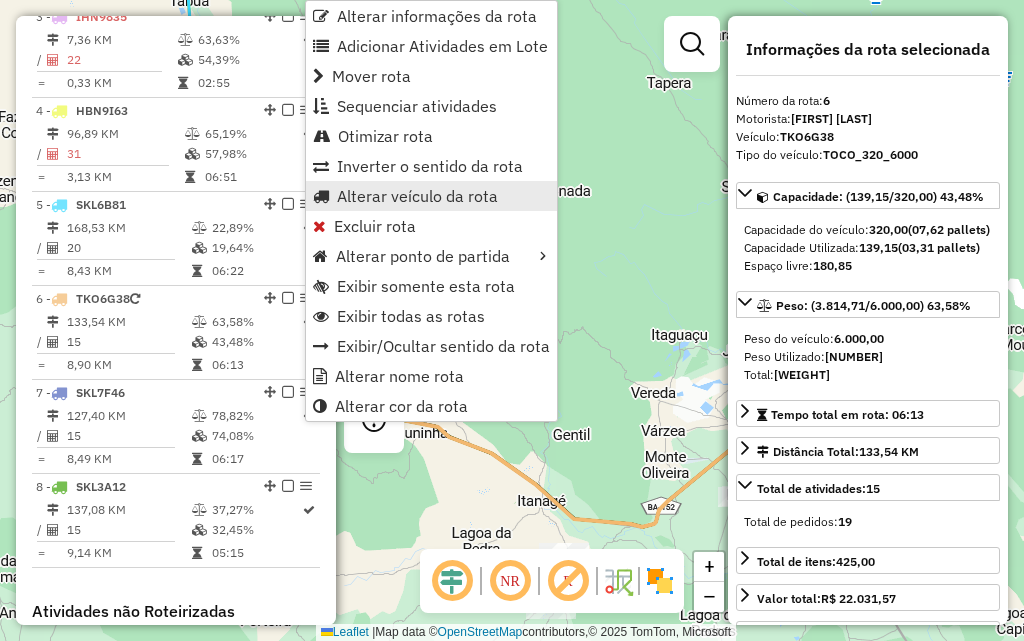 click on "Alterar veículo da rota" at bounding box center (417, 196) 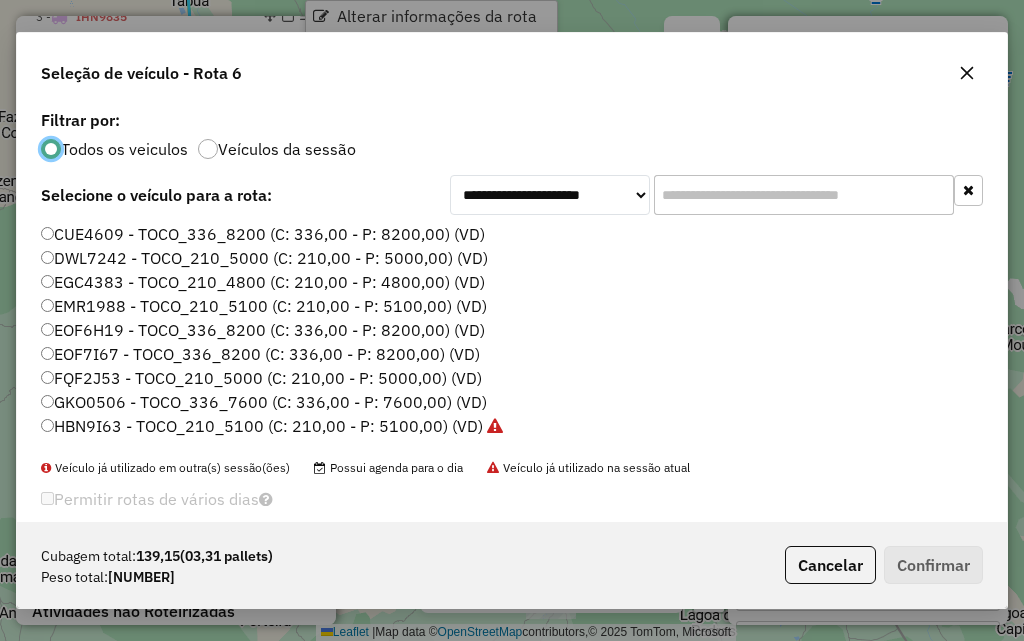 scroll, scrollTop: 11, scrollLeft: 6, axis: both 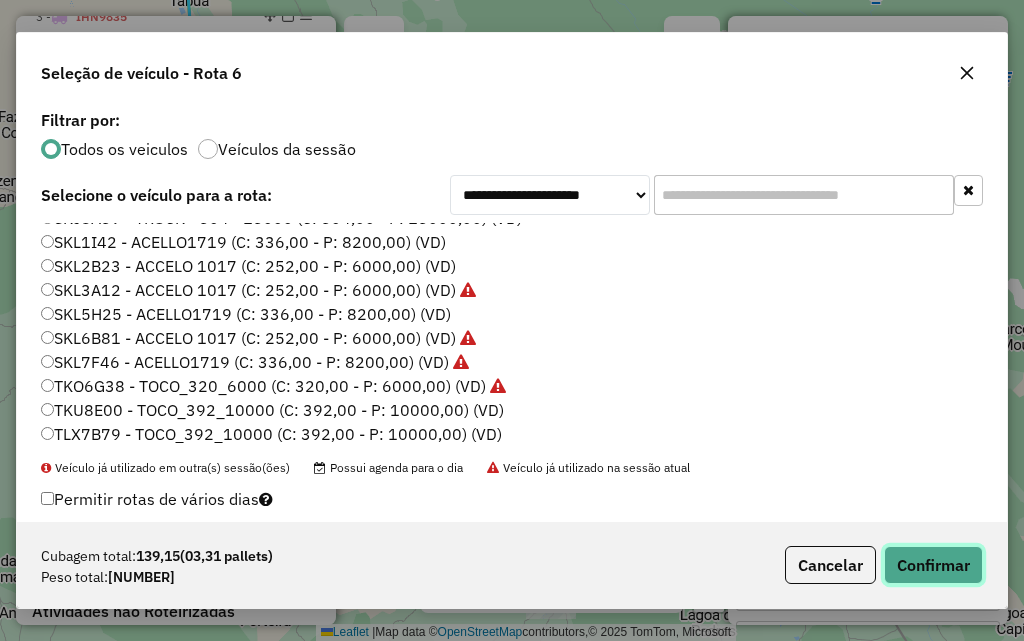 click on "Confirmar" 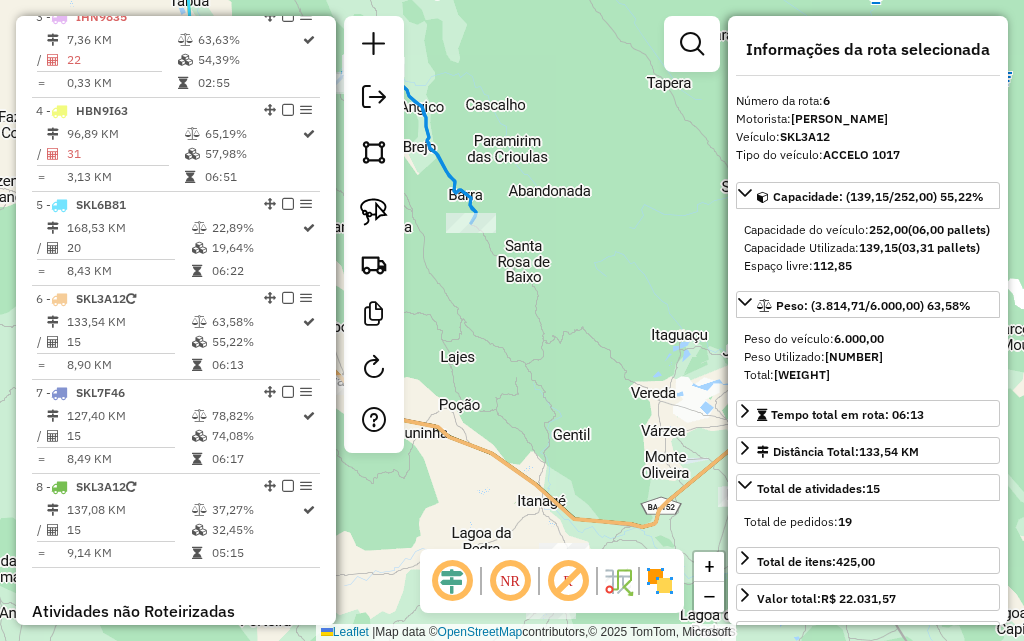 scroll, scrollTop: 1244, scrollLeft: 0, axis: vertical 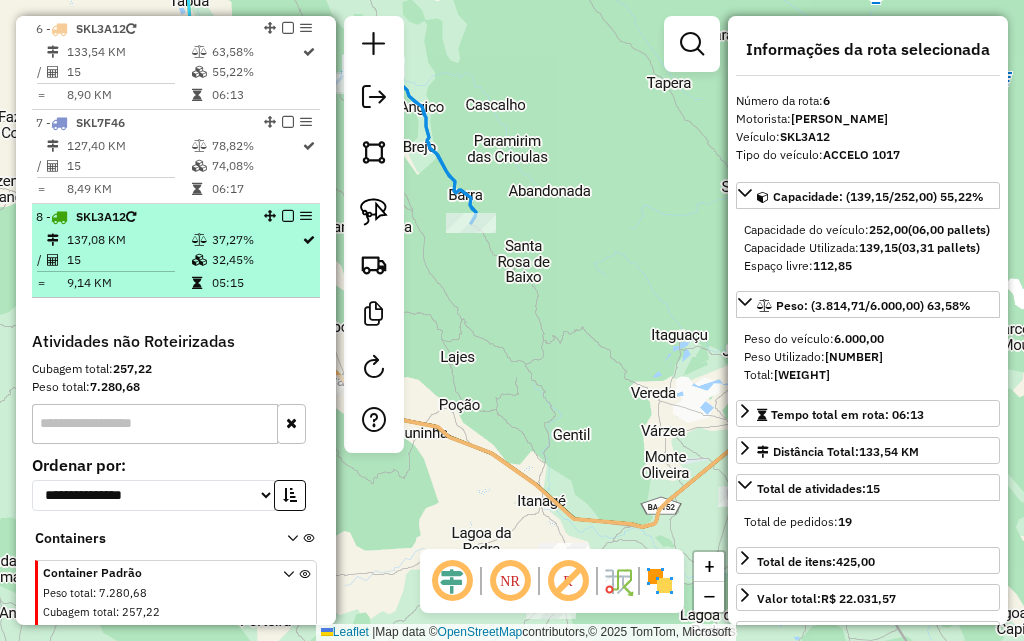 click on "8 -       SKL3A12" at bounding box center (142, 217) 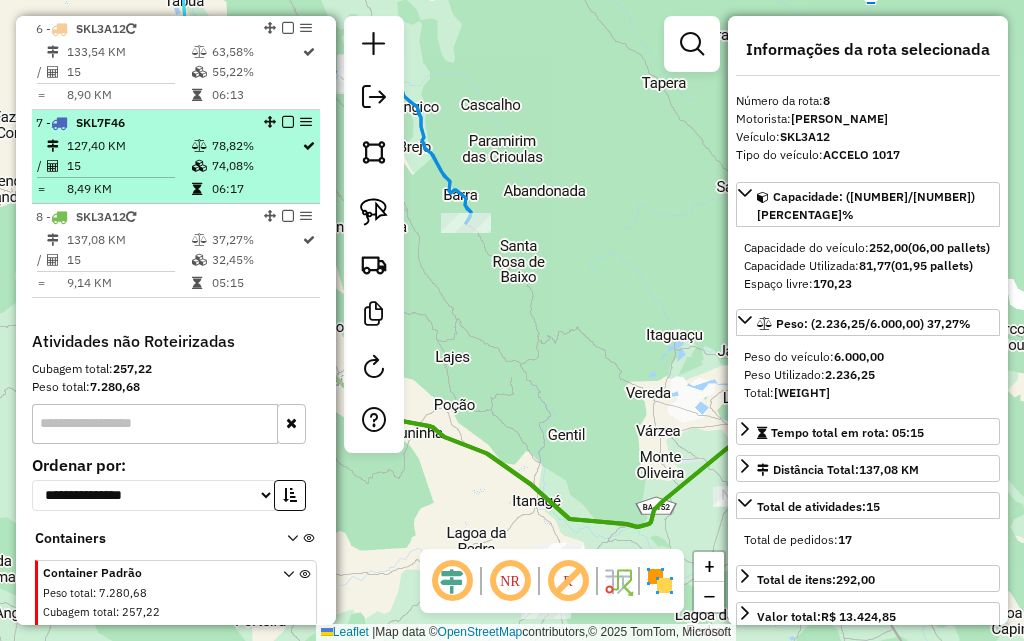 click on "15" at bounding box center (128, 166) 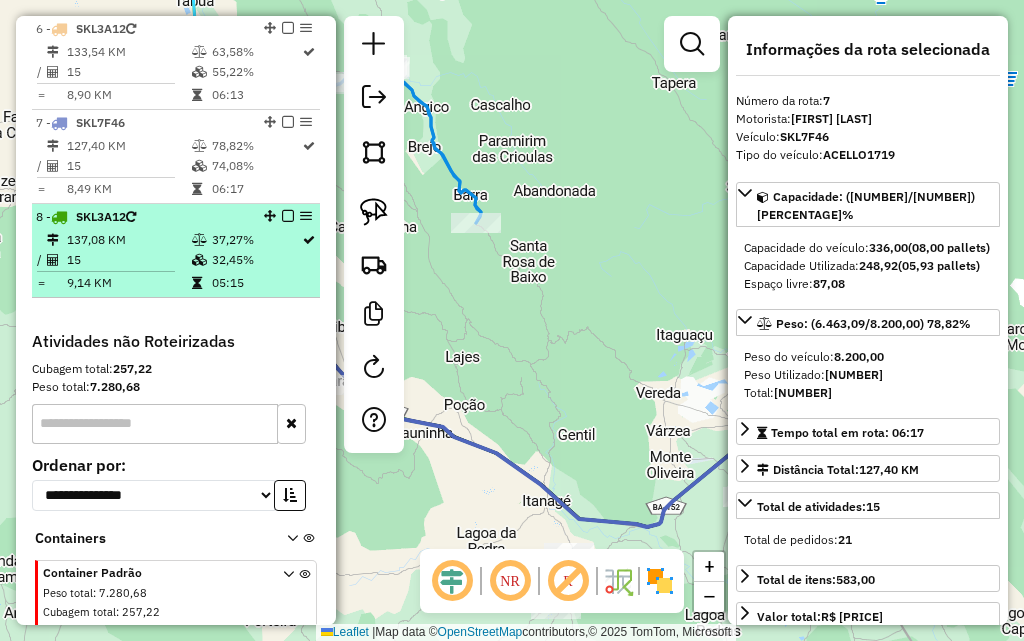 click at bounding box center (199, 260) 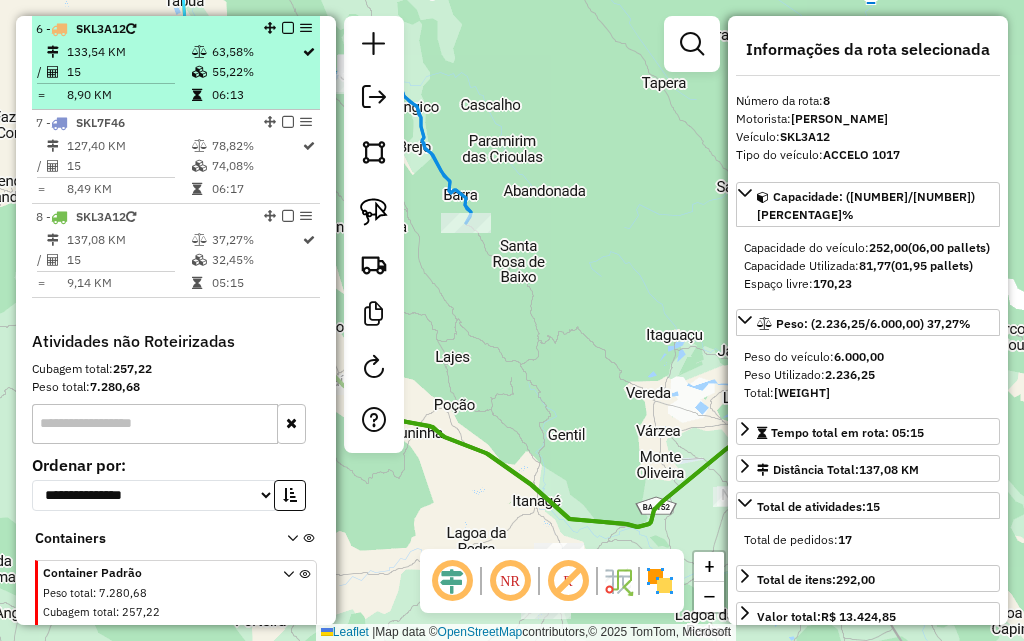 click on "63,58%" at bounding box center (256, 52) 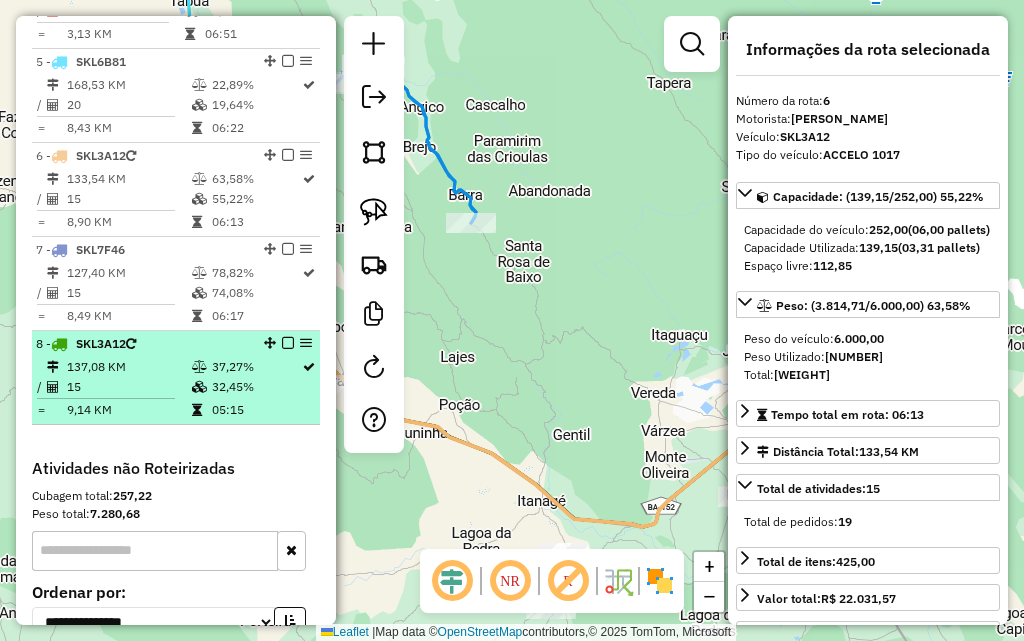scroll, scrollTop: 1244, scrollLeft: 0, axis: vertical 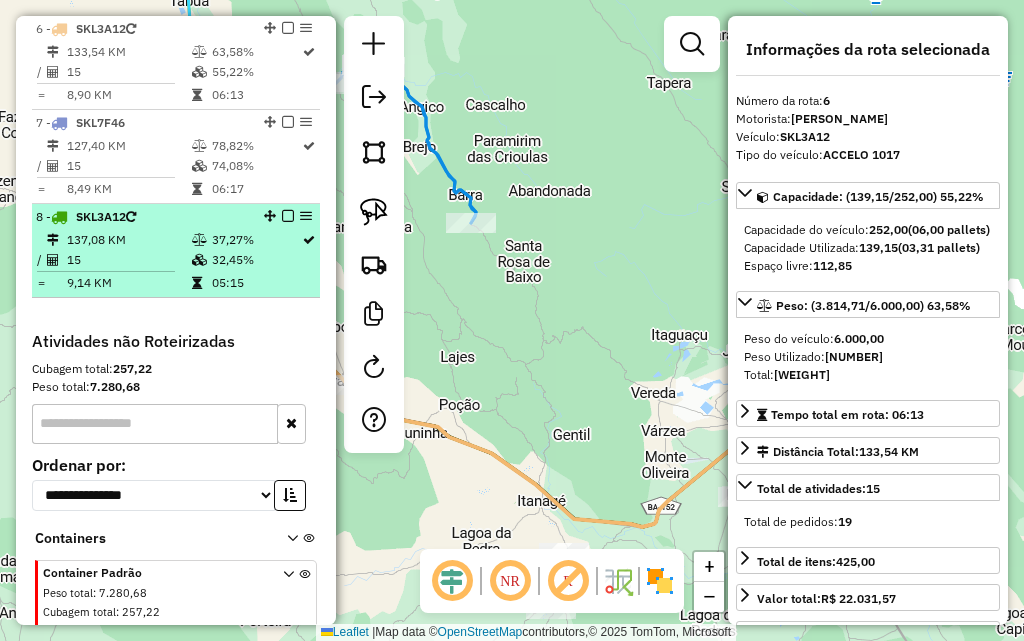 click on "37,27%" at bounding box center (256, 240) 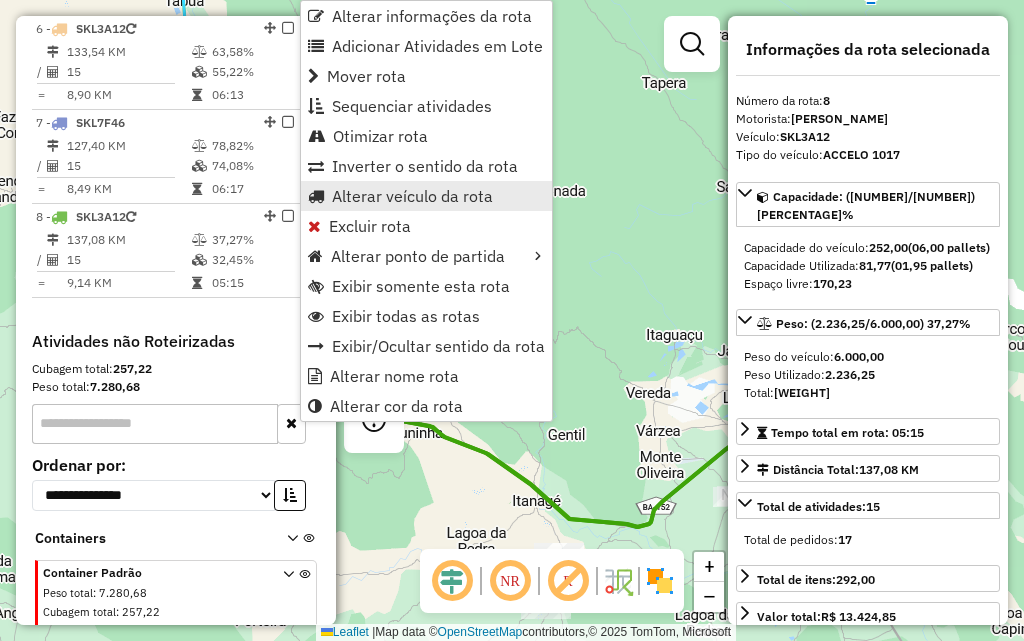 click on "Alterar veículo da rota" at bounding box center [412, 196] 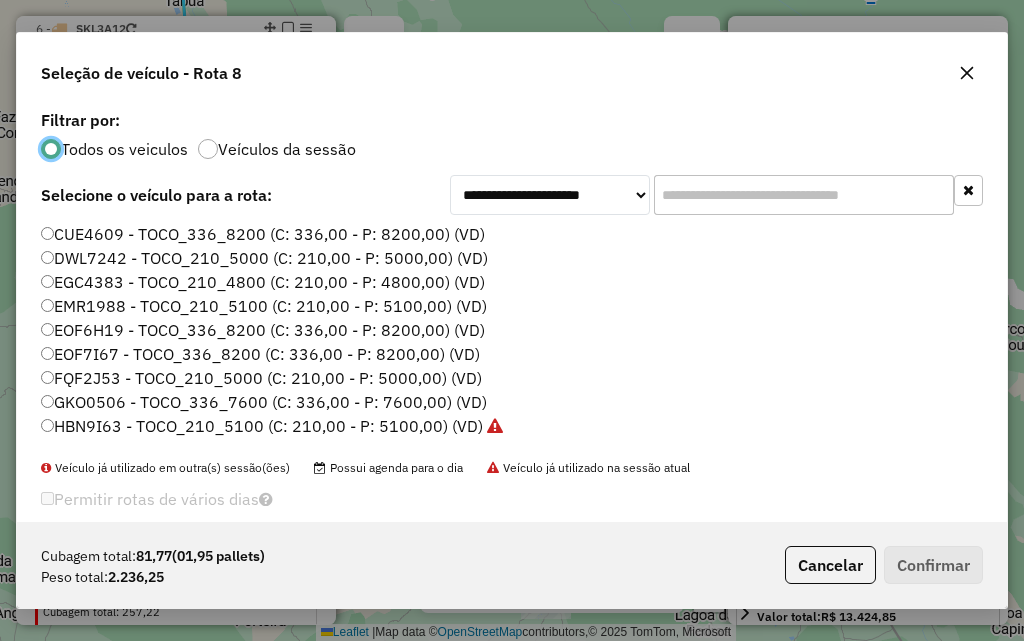 scroll, scrollTop: 11, scrollLeft: 6, axis: both 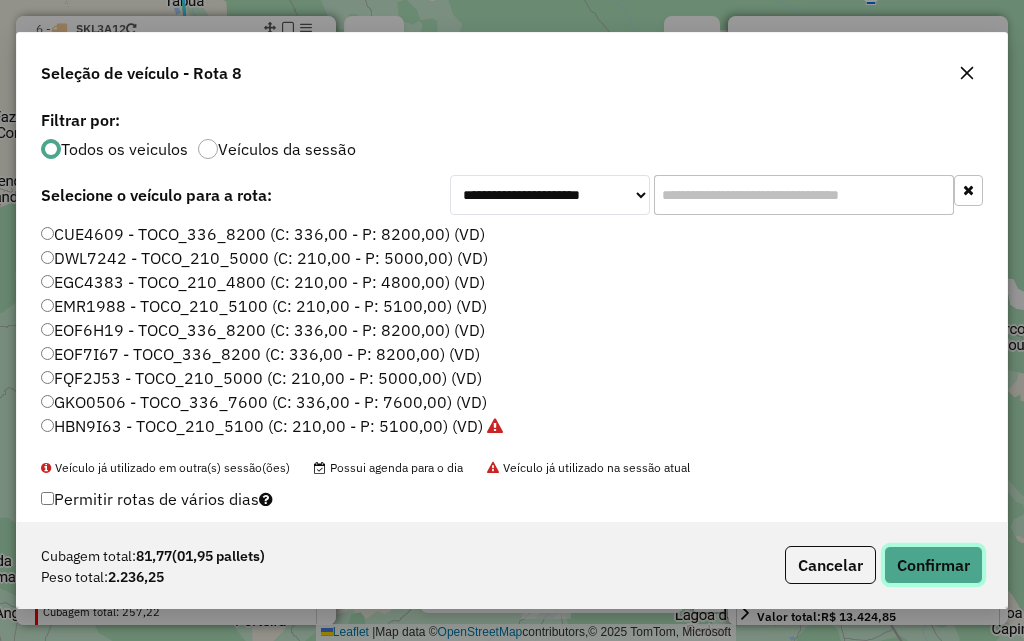 click on "Confirmar" 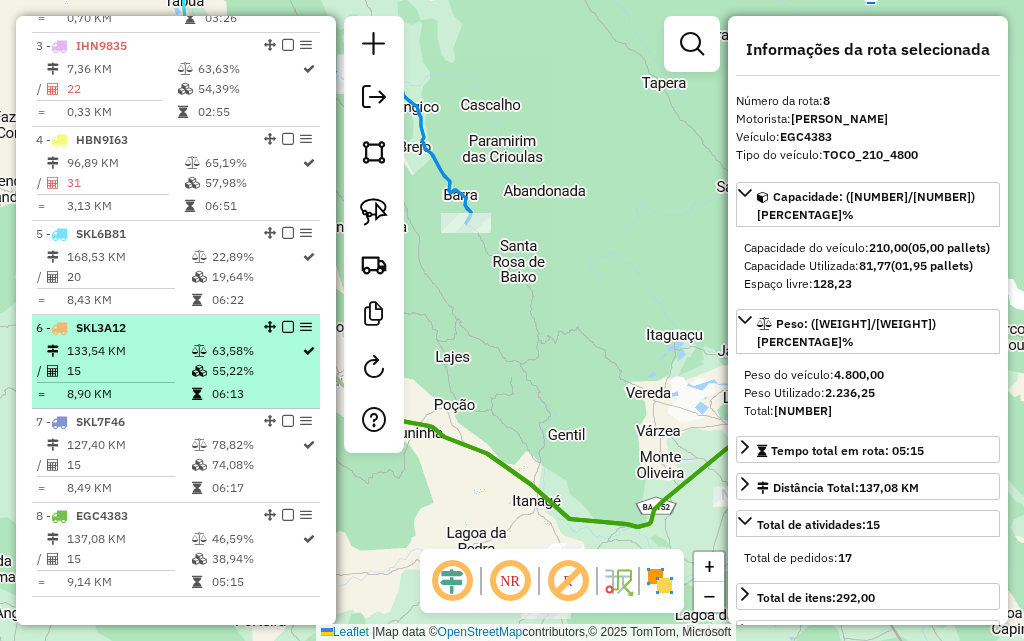 scroll, scrollTop: 911, scrollLeft: 0, axis: vertical 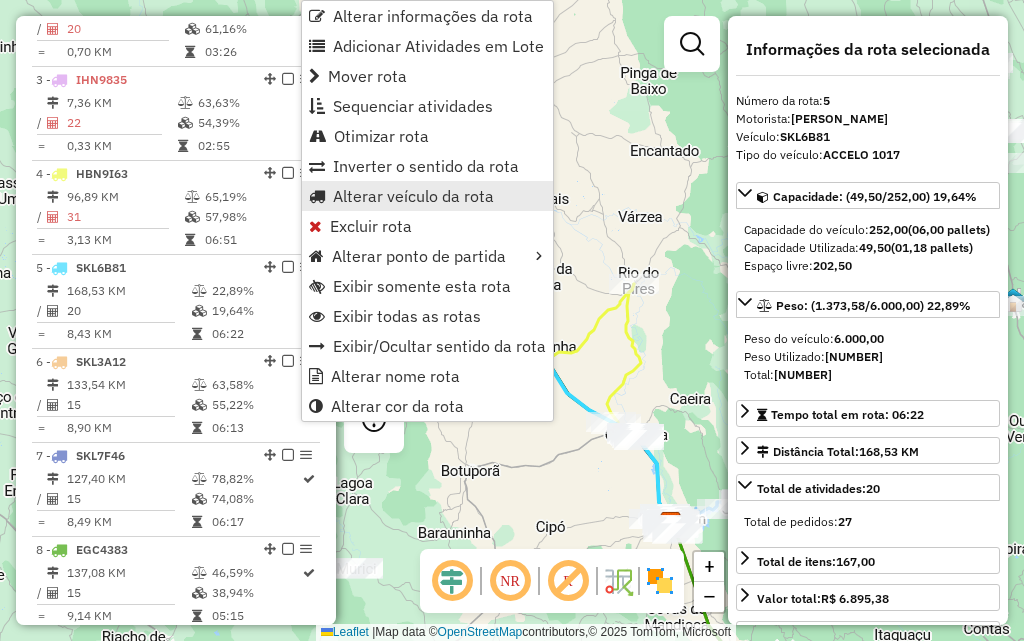click on "Alterar veículo da rota" at bounding box center [413, 196] 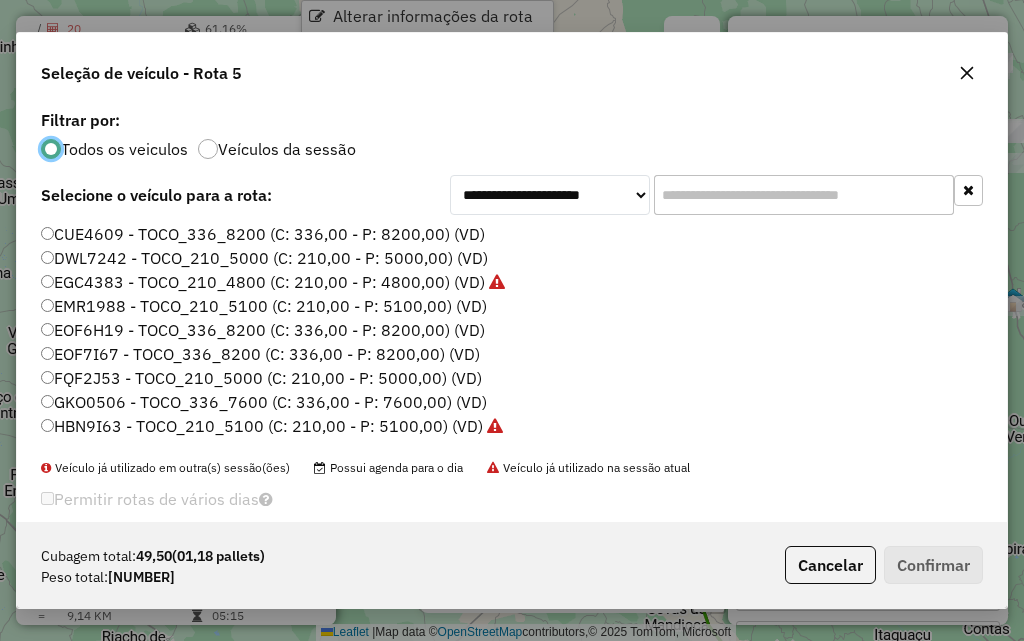 scroll, scrollTop: 11, scrollLeft: 6, axis: both 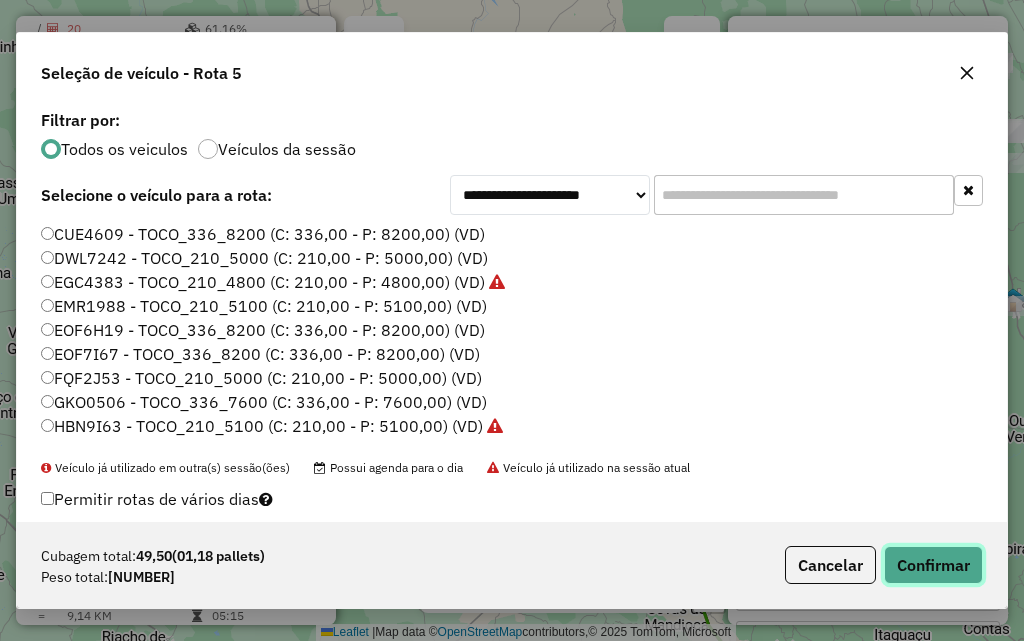 click on "Confirmar" 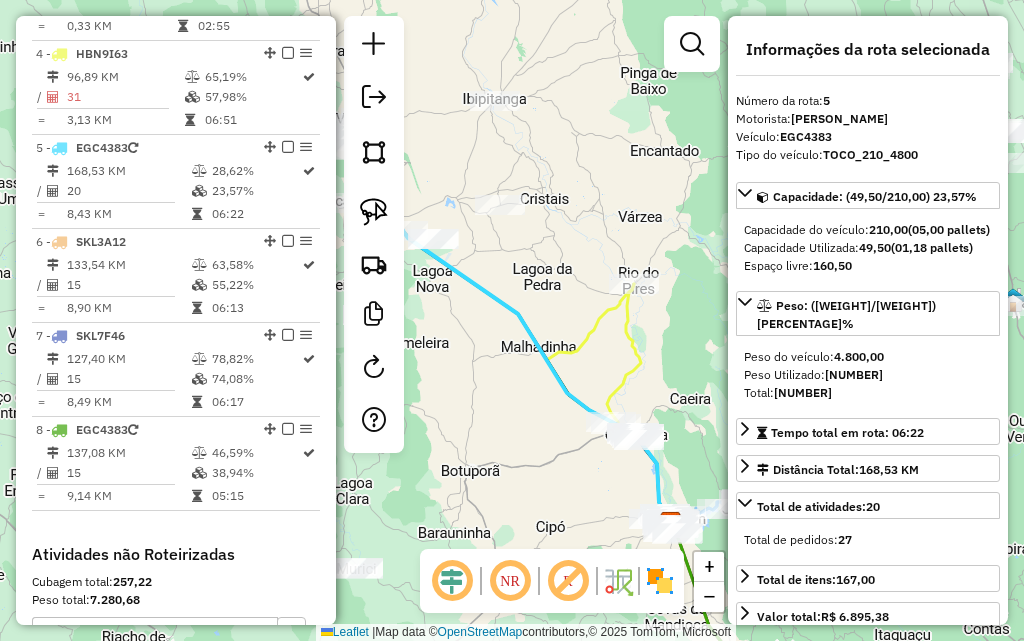 scroll, scrollTop: 1150, scrollLeft: 0, axis: vertical 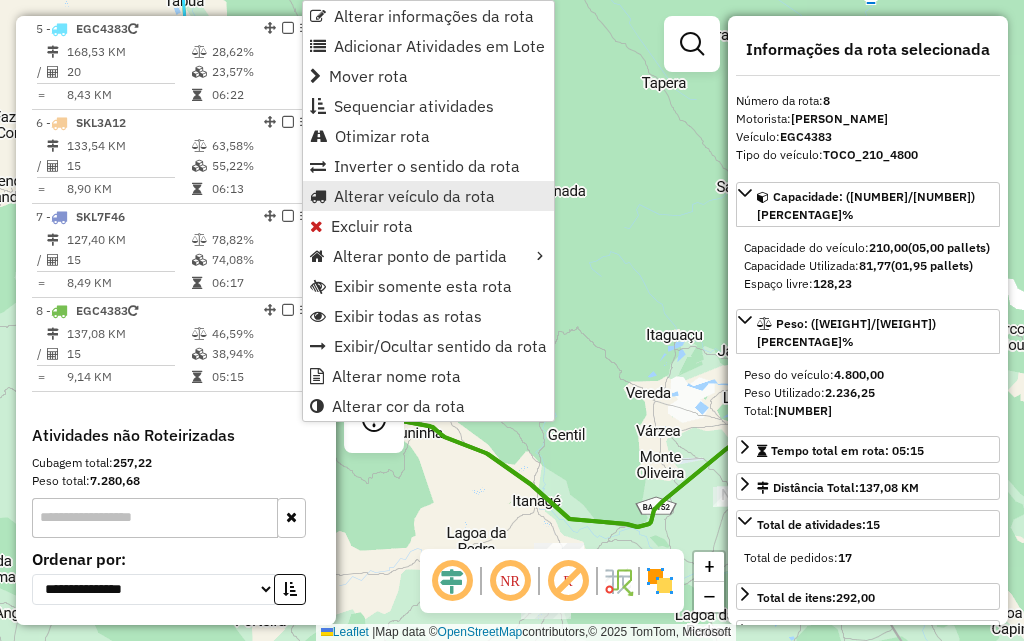 click on "Alterar veículo da rota" at bounding box center (414, 196) 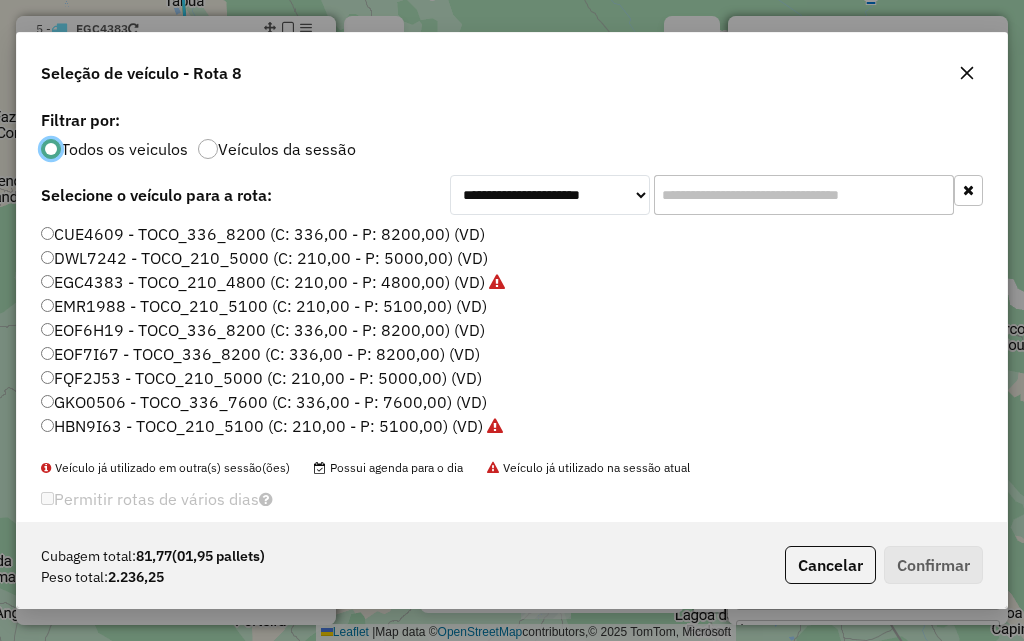 scroll, scrollTop: 11, scrollLeft: 6, axis: both 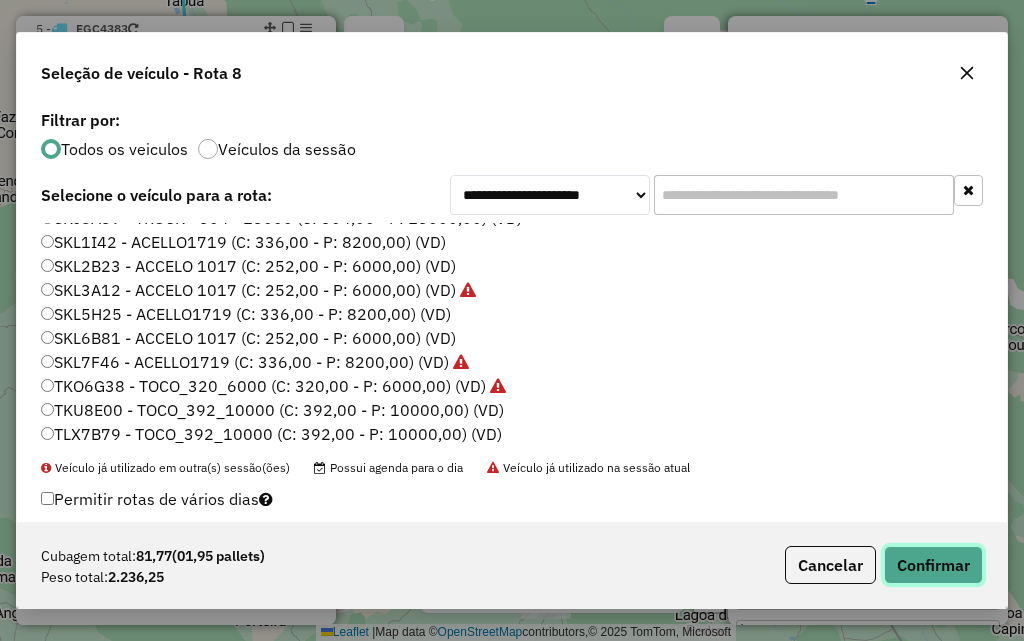 click on "Confirmar" 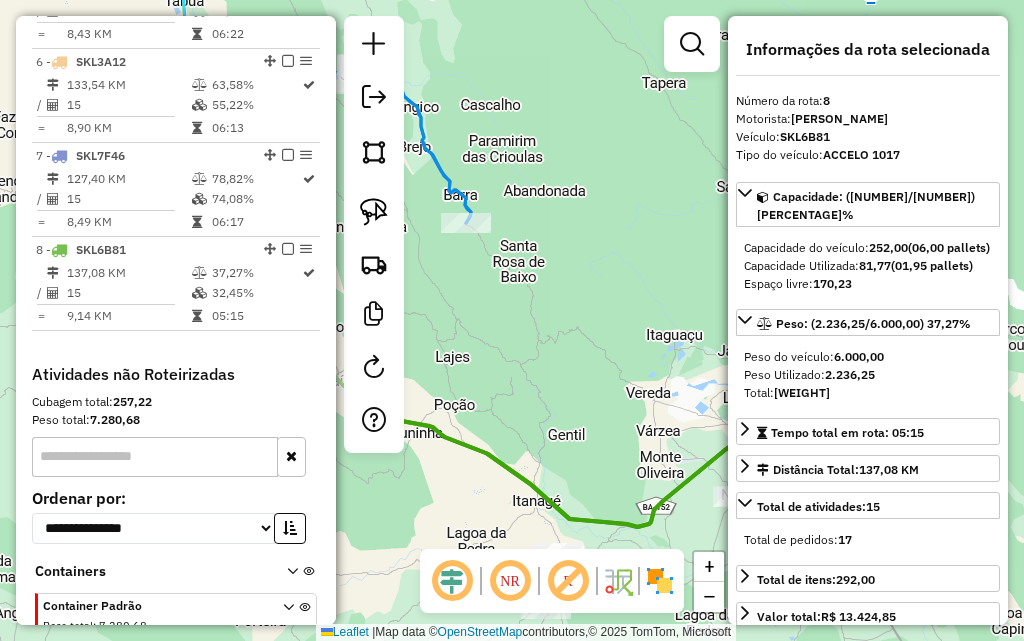 scroll, scrollTop: 1111, scrollLeft: 0, axis: vertical 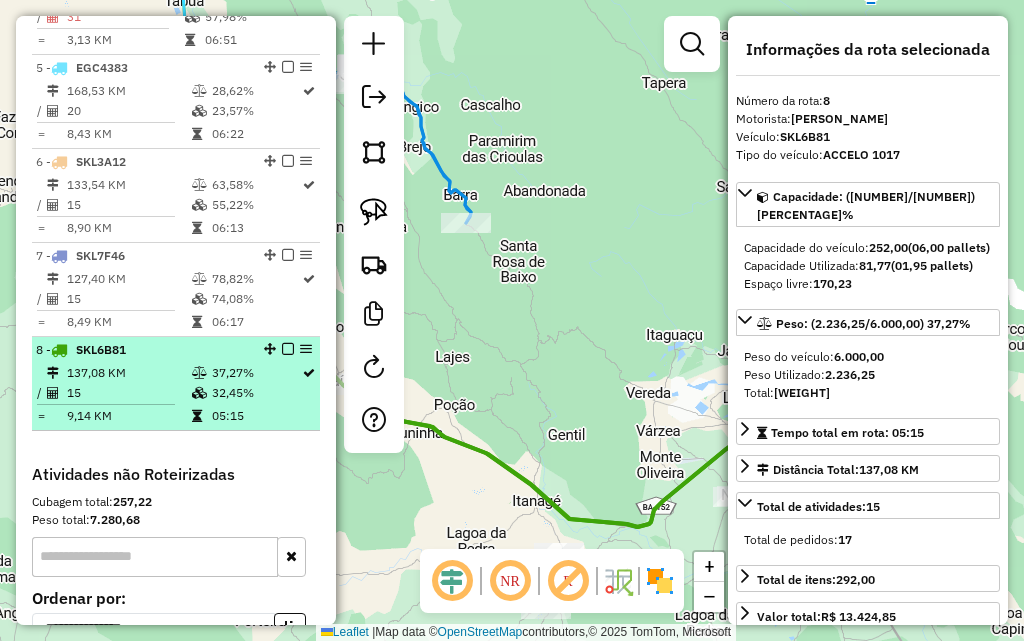 click on "15" at bounding box center [128, 393] 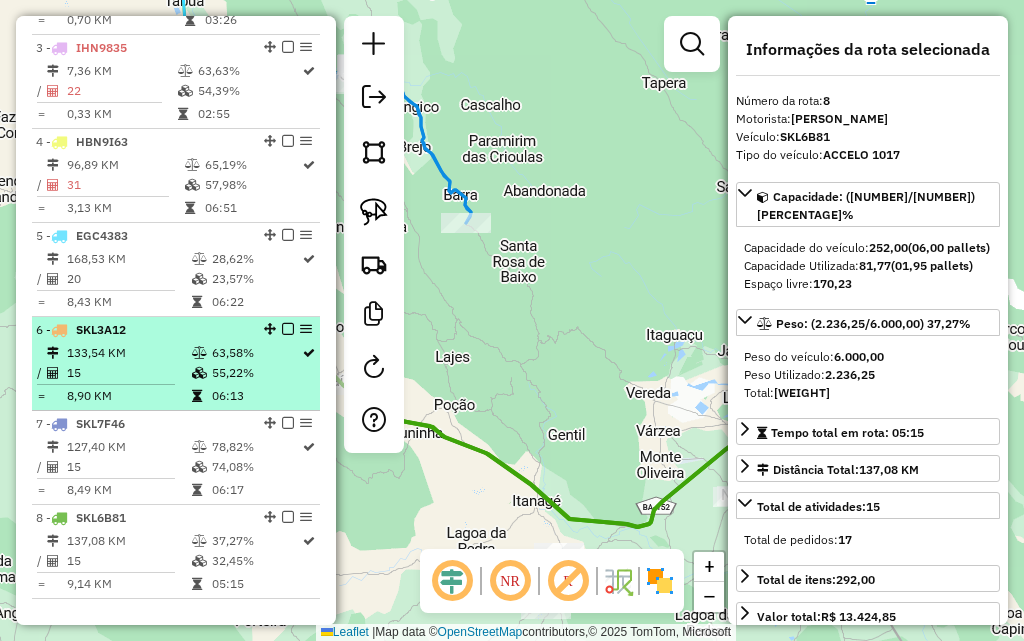 scroll, scrollTop: 911, scrollLeft: 0, axis: vertical 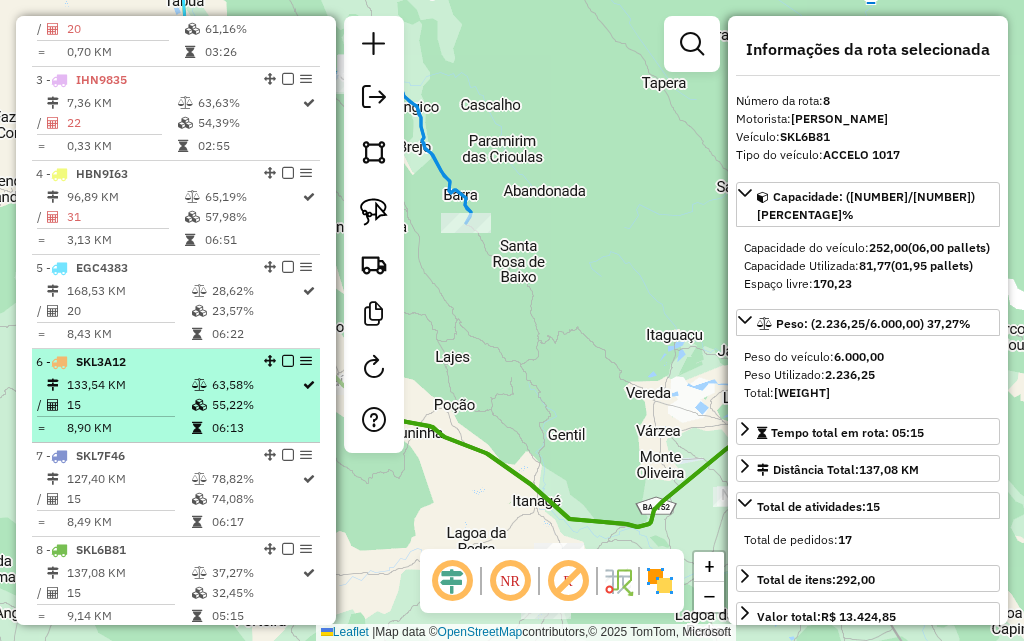 click on "168,53 KM" at bounding box center [128, 291] 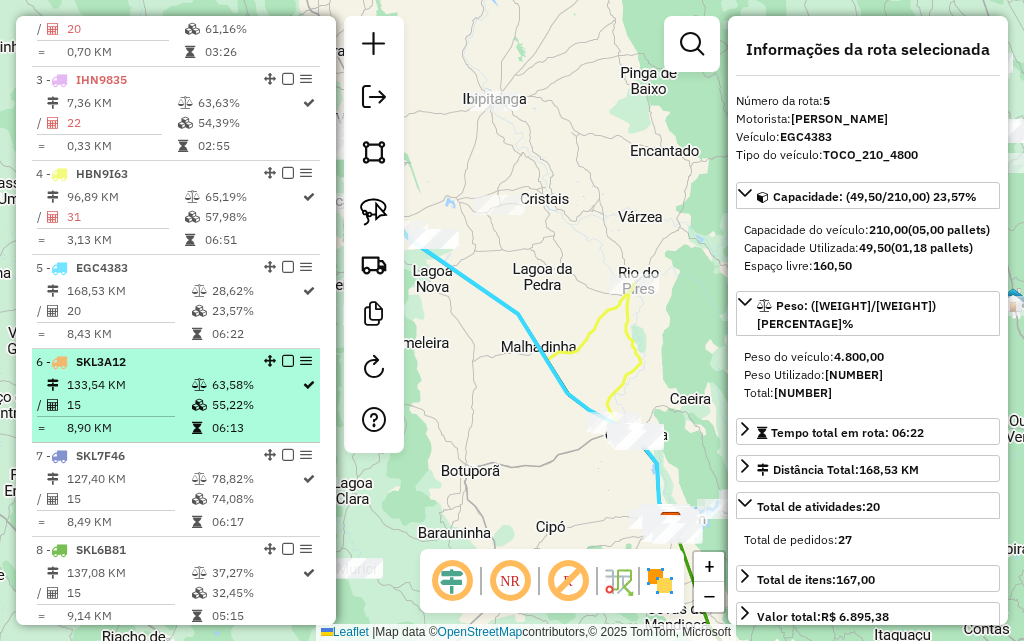 click on "133,54 KM" at bounding box center [128, 385] 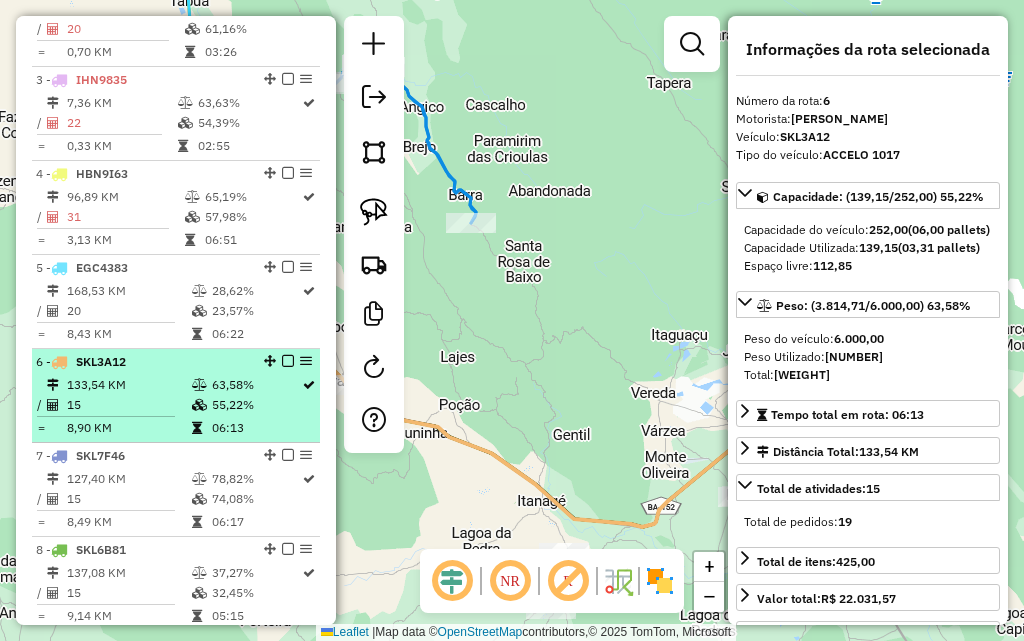 click on "6 -       SKL3A12   133,54 KM   63,58%  /  15   55,22%     =  8,90 KM   06:13" at bounding box center [176, 396] 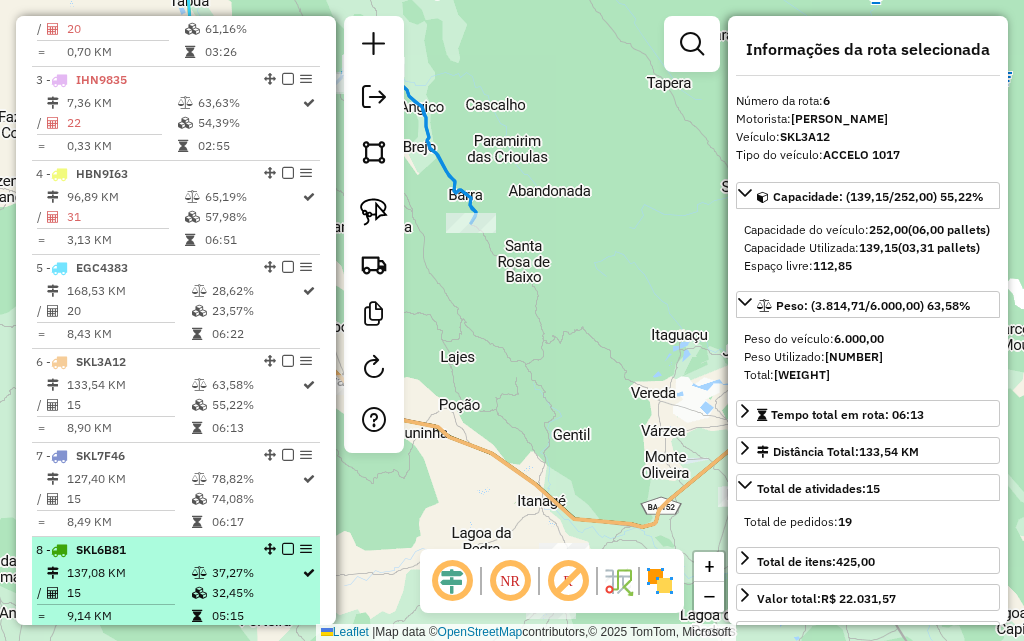 click on "8 -       SKL6B81" at bounding box center [142, 550] 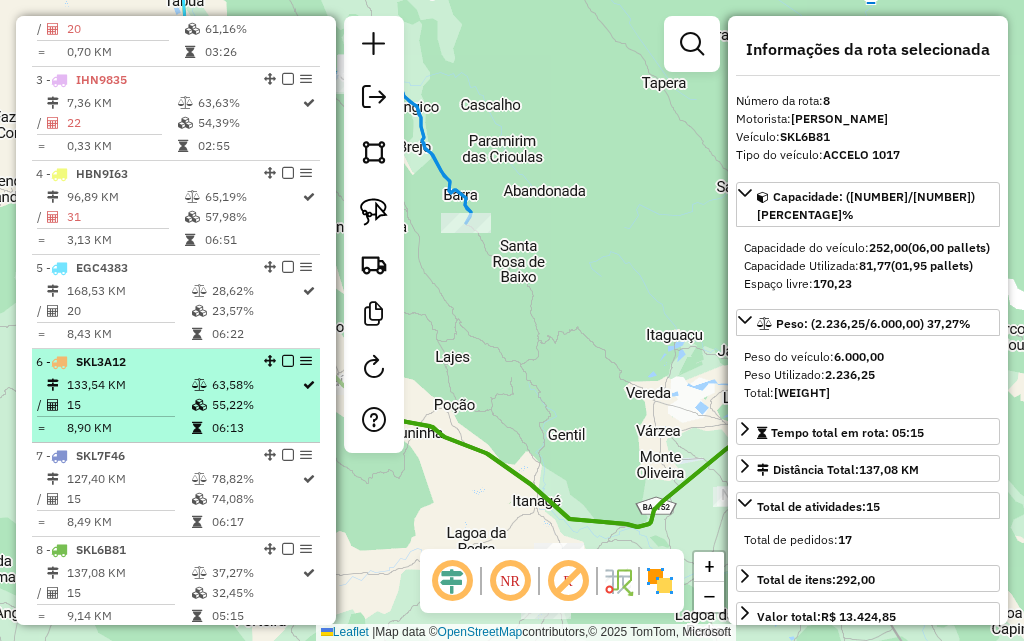 scroll, scrollTop: 1011, scrollLeft: 0, axis: vertical 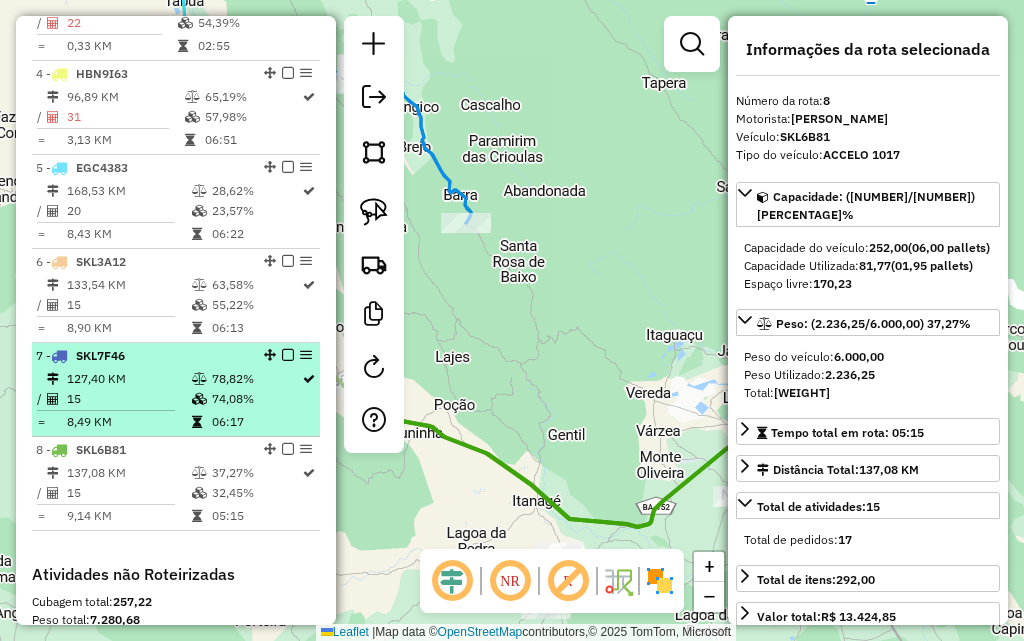 click on "15" at bounding box center (128, 399) 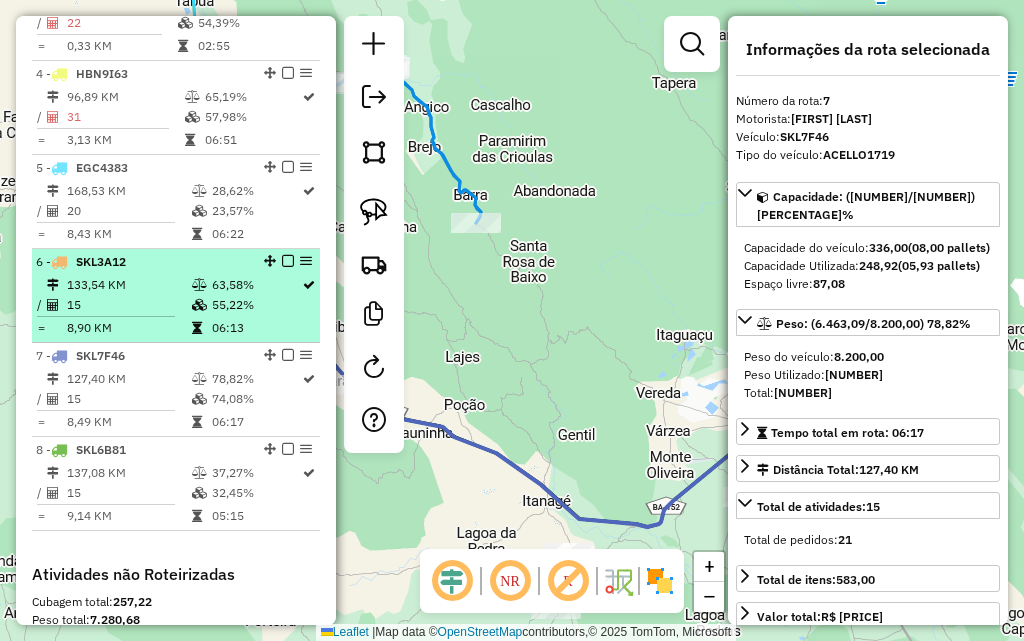 click on "8,90 KM" at bounding box center (128, 328) 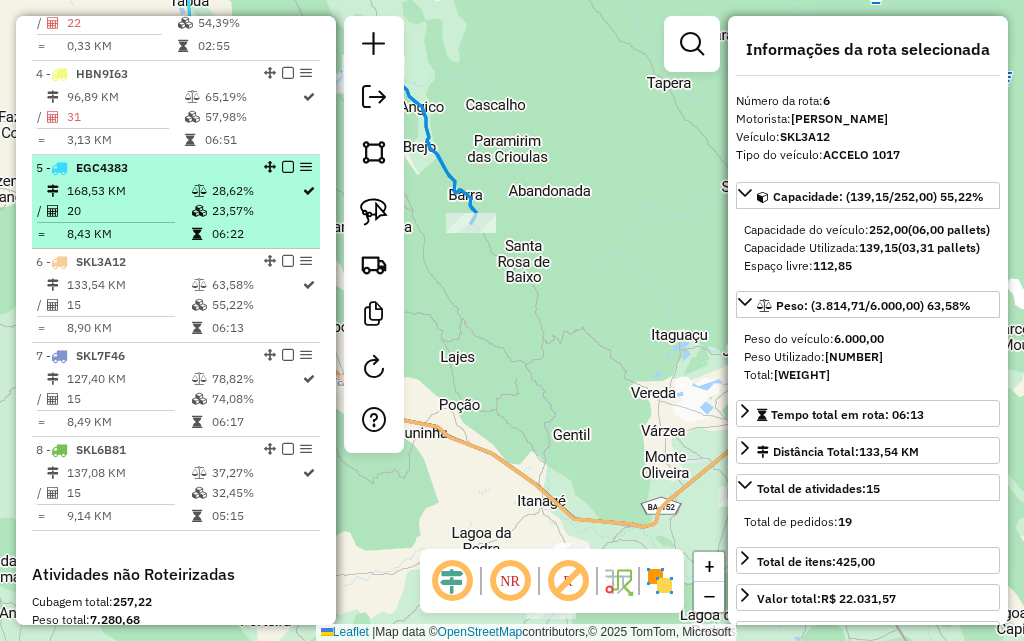 click on "8,43 KM" at bounding box center [128, 234] 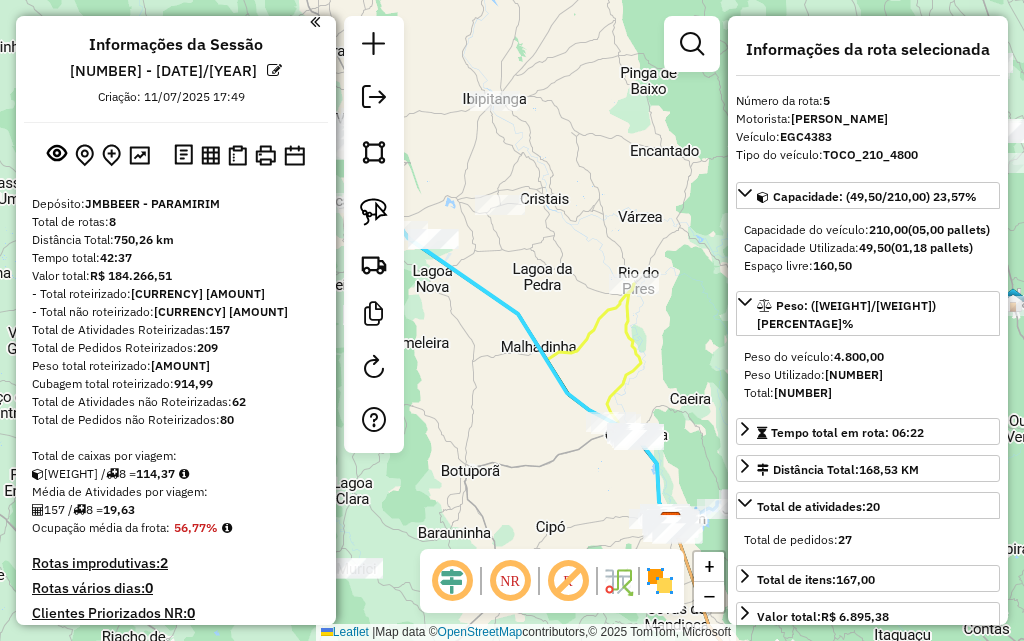 scroll, scrollTop: 0, scrollLeft: 0, axis: both 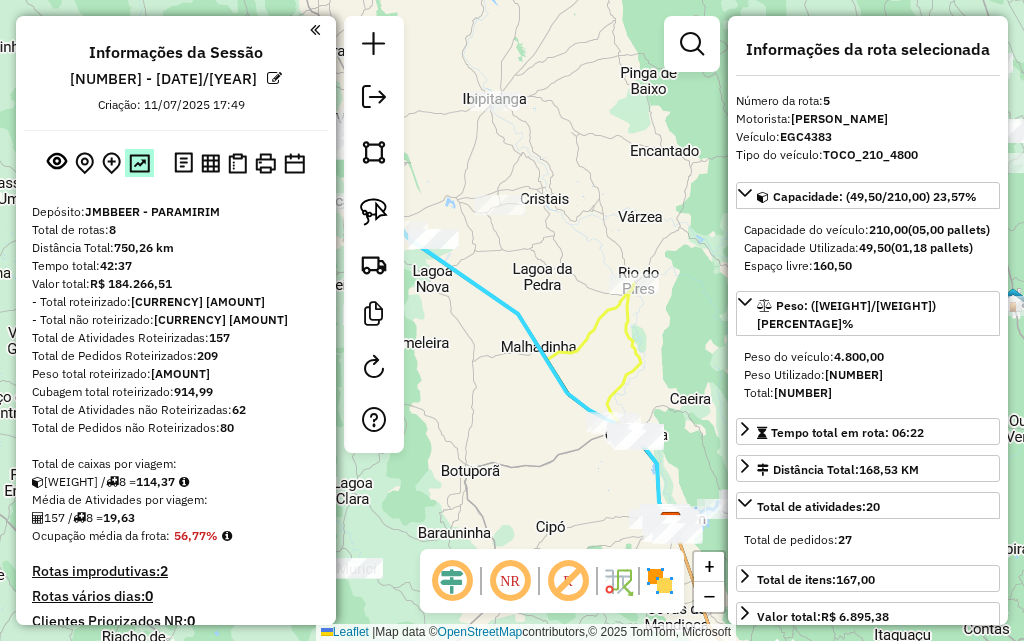 click at bounding box center [139, 163] 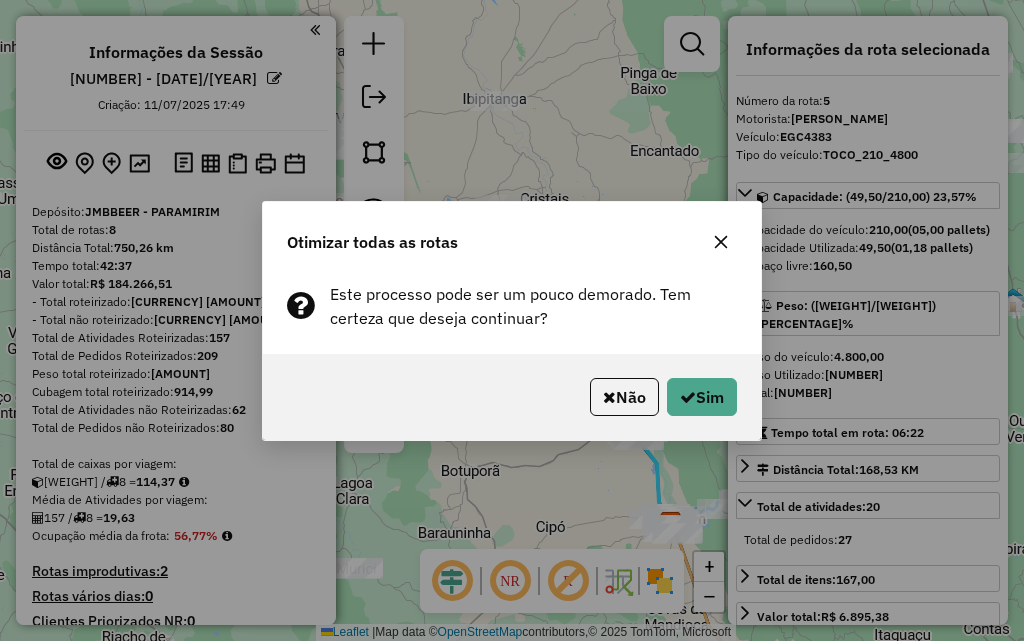 click on "Não   Sim" 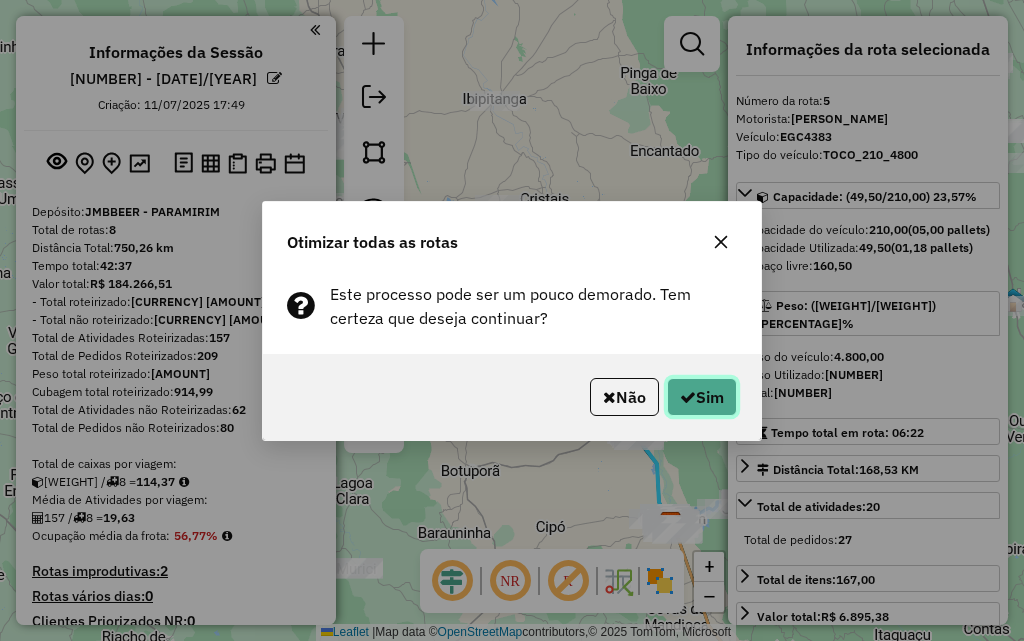 click 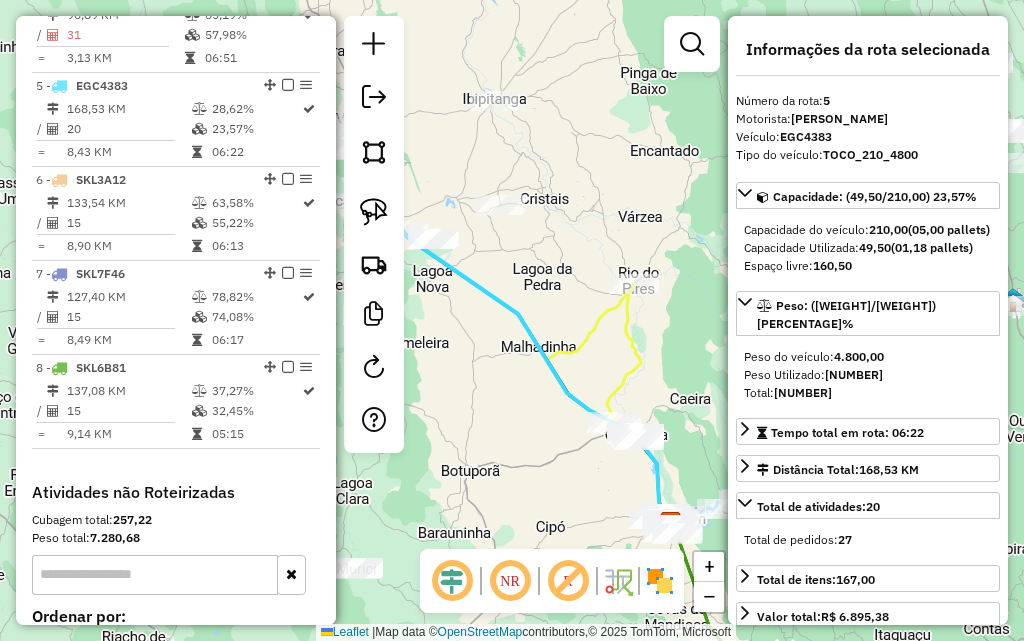 scroll, scrollTop: 1150, scrollLeft: 0, axis: vertical 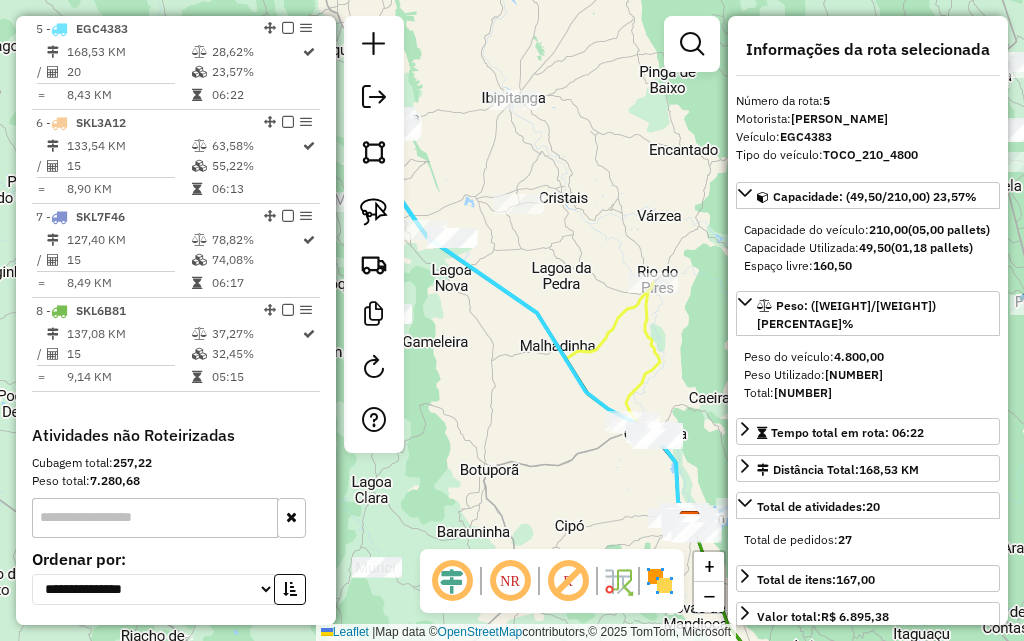 drag, startPoint x: 570, startPoint y: 240, endPoint x: 649, endPoint y: 231, distance: 79.51101 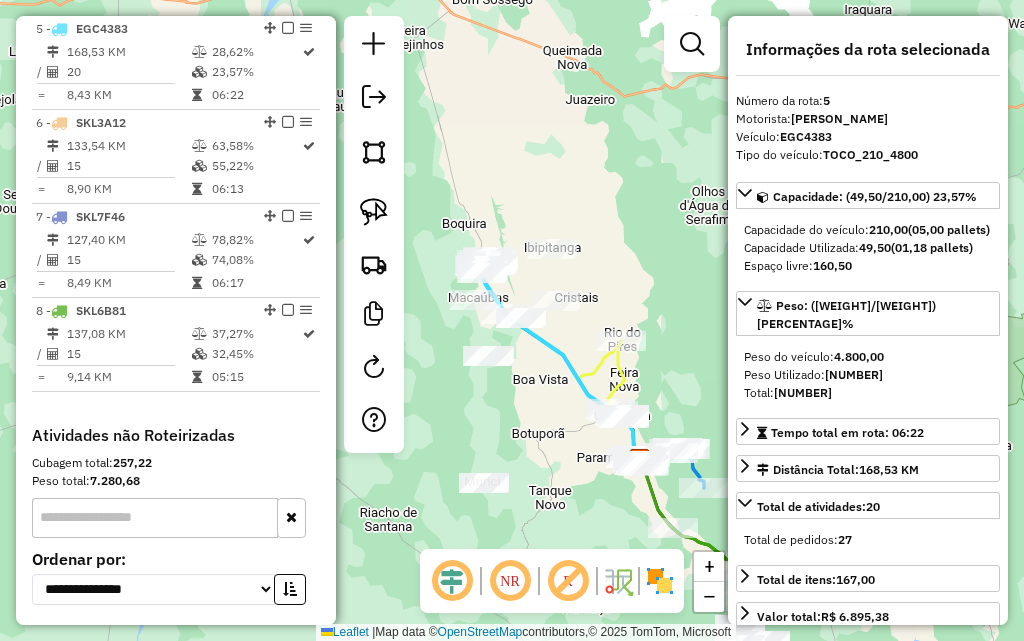 click on "Janela de atendimento Grade de atendimento Capacidade Transportadoras Veículos Cliente Pedidos  Rotas Selecione os dias de semana para filtrar as janelas de atendimento  Seg   Ter   Qua   Qui   Sex   Sáb   Dom  Informe o período da janela de atendimento: De: Até:  Filtrar exatamente a janela do cliente  Considerar janela de atendimento padrão  Selecione os dias de semana para filtrar as grades de atendimento  Seg   Ter   Qua   Qui   Sex   Sáb   Dom   Considerar clientes sem dia de atendimento cadastrado  Clientes fora do dia de atendimento selecionado Filtrar as atividades entre os valores definidos abaixo:  Peso mínimo:   Peso máximo:   Cubagem mínima:   Cubagem máxima:   De:   Até:  Filtrar as atividades entre o tempo de atendimento definido abaixo:  De:   Até:   Considerar capacidade total dos clientes não roteirizados Transportadora: Selecione um ou mais itens Tipo de veículo: Selecione um ou mais itens Veículo: Selecione um ou mais itens Motorista: Selecione um ou mais itens Nome: Rótulo:" 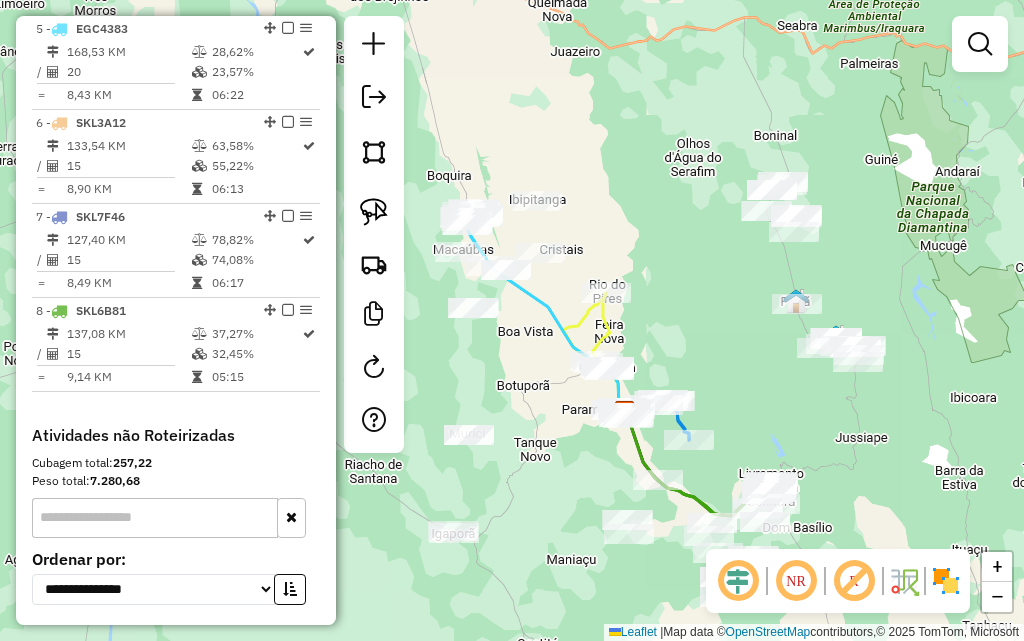 drag, startPoint x: 579, startPoint y: 486, endPoint x: 555, endPoint y: 409, distance: 80.65358 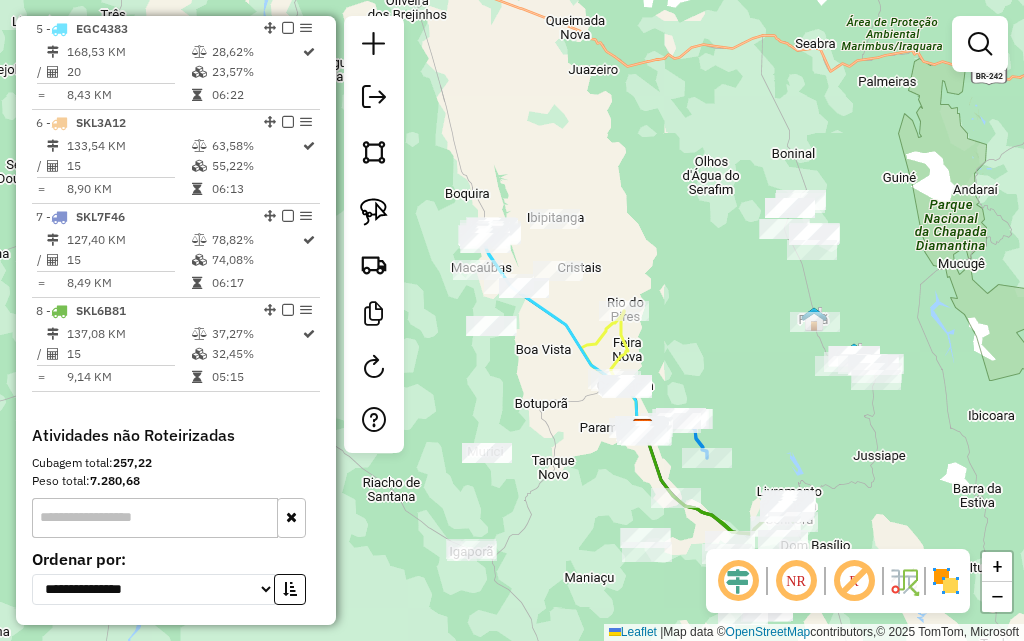 drag, startPoint x: 540, startPoint y: 342, endPoint x: 567, endPoint y: 388, distance: 53.338543 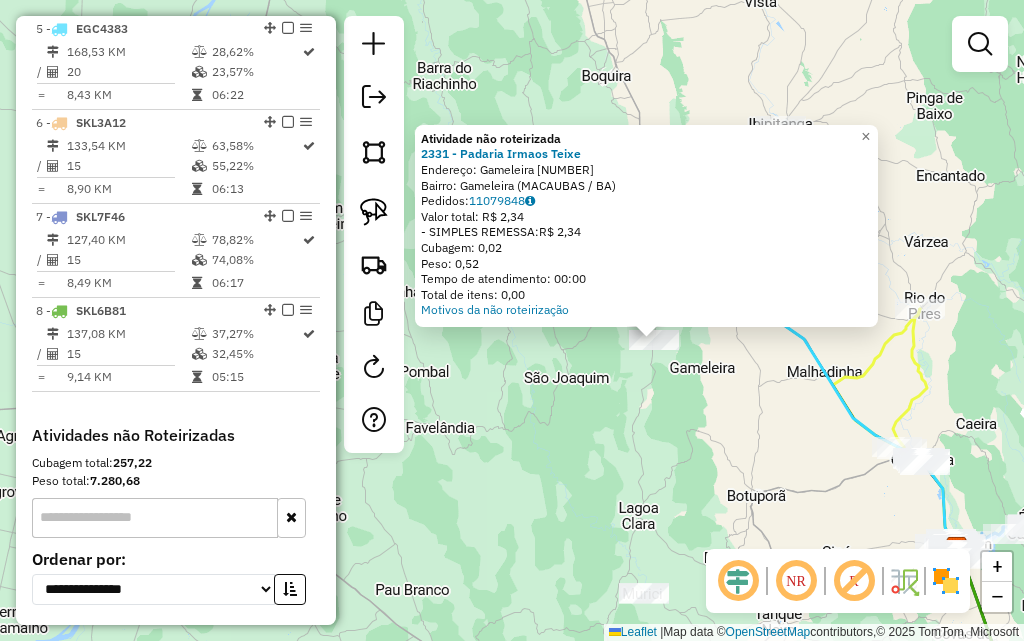 drag, startPoint x: 492, startPoint y: 409, endPoint x: 636, endPoint y: 443, distance: 147.95946 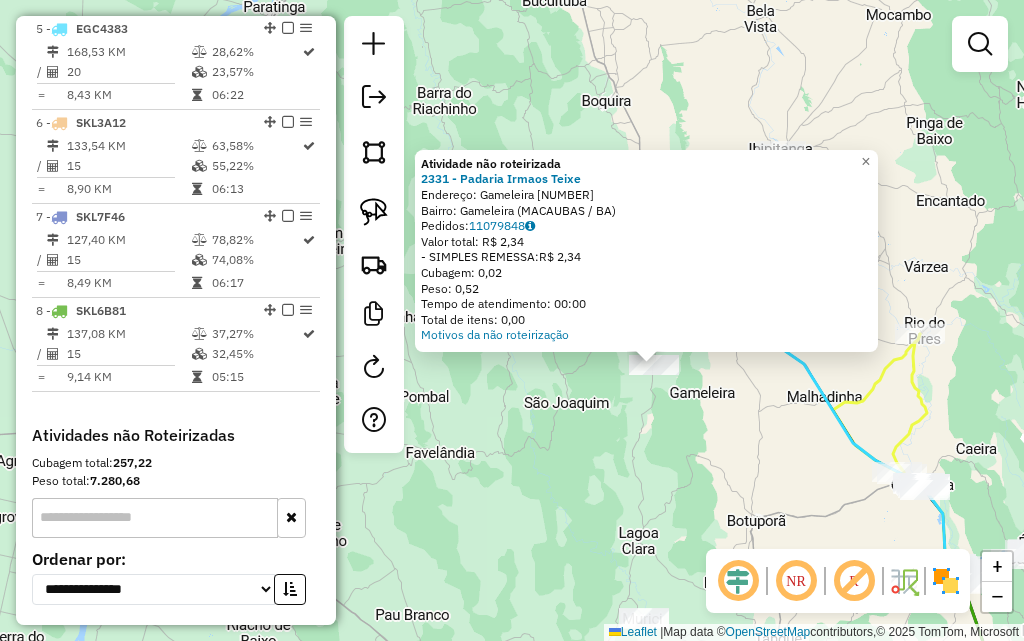 click on "Atividade não roteirizada 2331 - Padaria Irmaos Teixe  Endereço:  Gameleira 2   Bairro: Gameleira (MACAUBAS / BA)   Pedidos:  11079848   Valor total: R$ 2,34   - SIMPLES REMESSA:  R$ 2,34   Cubagem: 0,02   Peso: 0,52   Tempo de atendimento: 00:00   Total de itens: 0,00  Motivos da não roteirização × Janela de atendimento Grade de atendimento Capacidade Transportadoras Veículos Cliente Pedidos  Rotas Selecione os dias de semana para filtrar as janelas de atendimento  Seg   Ter   Qua   Qui   Sex   Sáb   Dom  Informe o período da janela de atendimento: De: Até:  Filtrar exatamente a janela do cliente  Considerar janela de atendimento padrão  Selecione os dias de semana para filtrar as grades de atendimento  Seg   Ter   Qua   Qui   Sex   Sáb   Dom   Considerar clientes sem dia de atendimento cadastrado  Clientes fora do dia de atendimento selecionado Filtrar as atividades entre os valores definidos abaixo:  Peso mínimo:   Peso máximo:   Cubagem mínima:   Cubagem máxima:   De:   Até:   De:  Nome:" 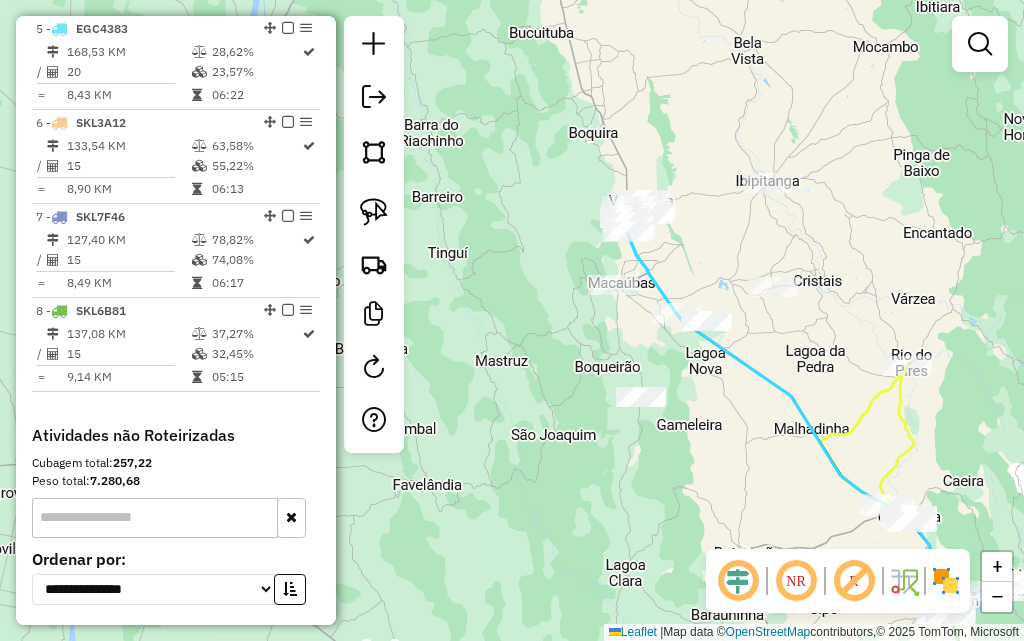drag, startPoint x: 592, startPoint y: 362, endPoint x: 576, endPoint y: 414, distance: 54.405884 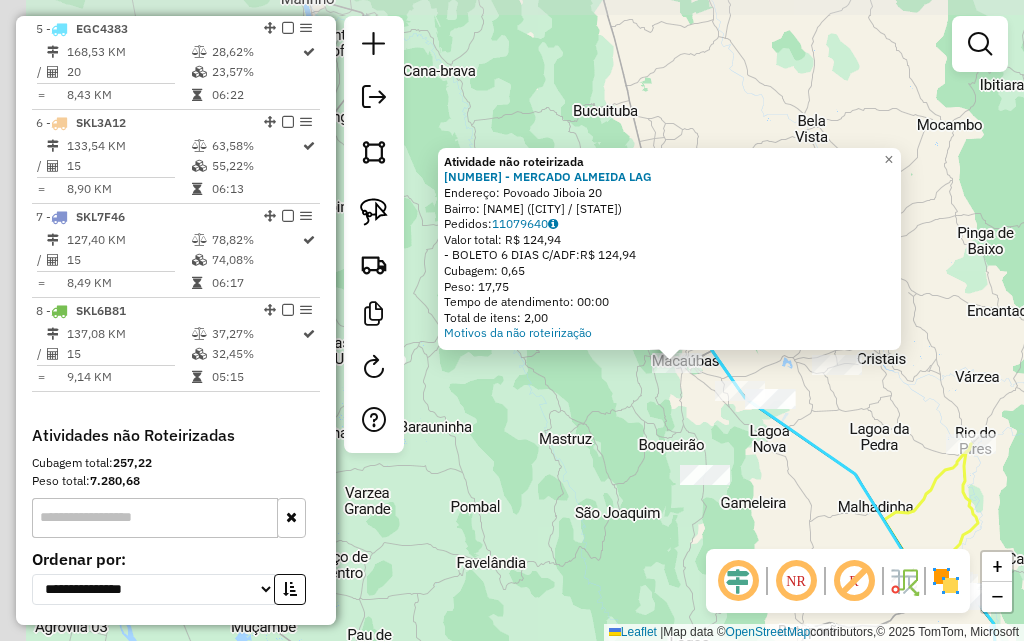 drag, startPoint x: 579, startPoint y: 418, endPoint x: 744, endPoint y: 460, distance: 170.26157 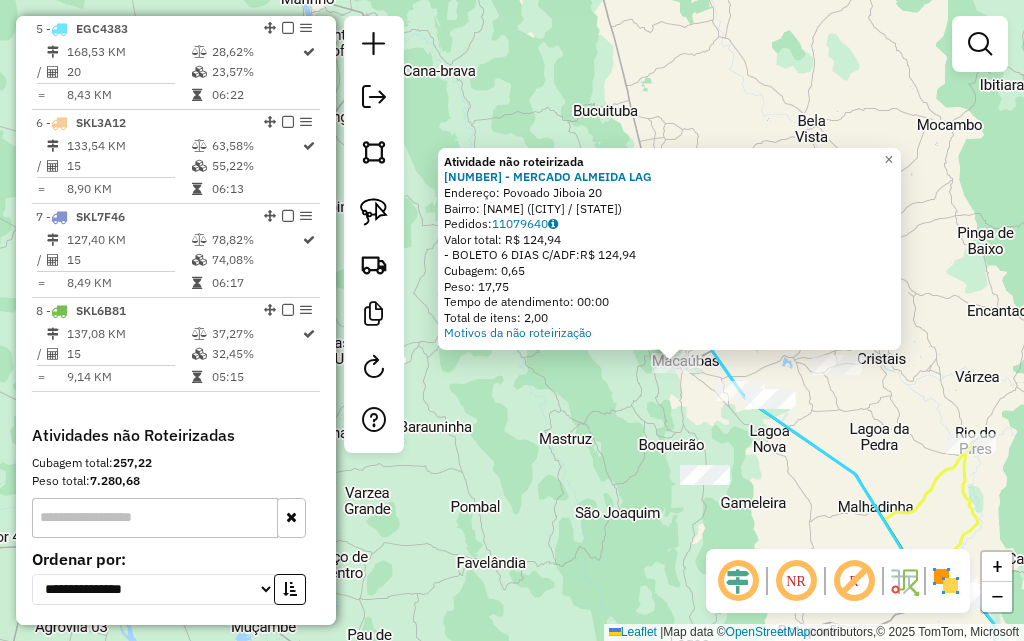 click on "Atividade não roteirizada 2354 - MERCADO ALMEIDA LAG  Endereço:  Povoado Jiboia [NUMBER]   Bairro: Cristais De Macaubas ([CITY] / BA)   Pedidos:  11079640   Valor total: R$ 124,94   - BOLETO 6 DIAS C/ADF:  R$ 124,94   Cubagem: 0,65   Peso: 17,75   Tempo de atendimento: 00:00   Total de itens: 2,00  Motivos da não roteirização × Janela de atendimento Grade de atendimento Capacidade Transportadoras Veículos Cliente Pedidos  Rotas Selecione os dias de semana para filtrar as janelas de atendimento  Seg   Ter   Qua   Qui   Sex   Sáb   Dom  Informe o período da janela de atendimento: De: Até:  Filtrar exatamente a janela do cliente  Considerar janela de atendimento padrão  Selecione os dias de semana para filtrar as grades de atendimento  Seg   Ter   Qua   Qui   Sex   Sáb   Dom   Considerar clientes sem dia de atendimento cadastrado  Clientes fora do dia de atendimento selecionado Filtrar as atividades entre os valores definidos abaixo:  Peso mínimo:   Peso máximo:   Cubagem mínima:   Cubagem máxima:  +" 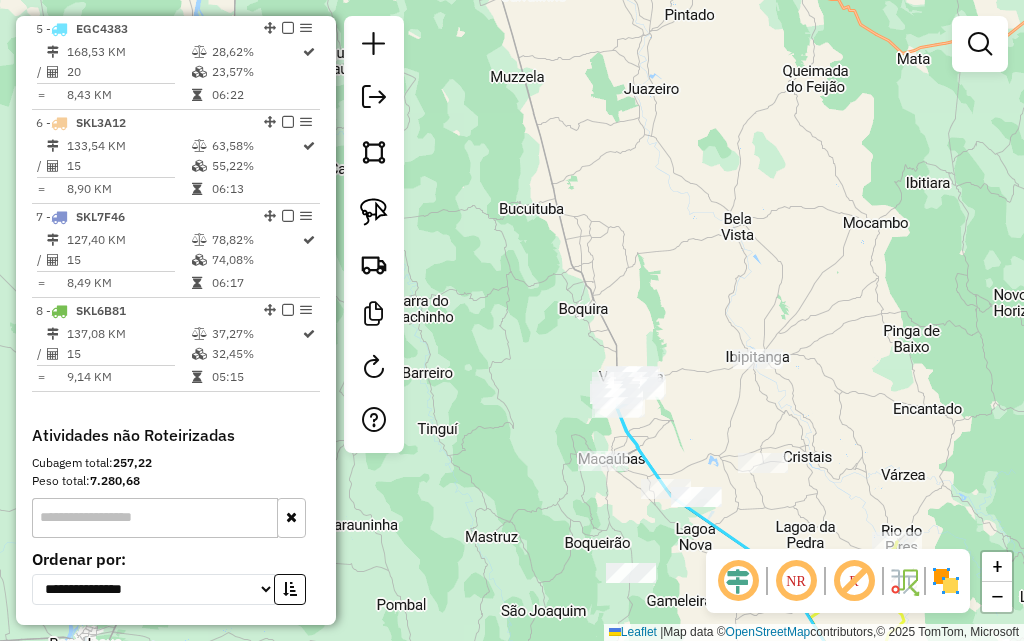 drag, startPoint x: 768, startPoint y: 460, endPoint x: 754, endPoint y: 479, distance: 23.600847 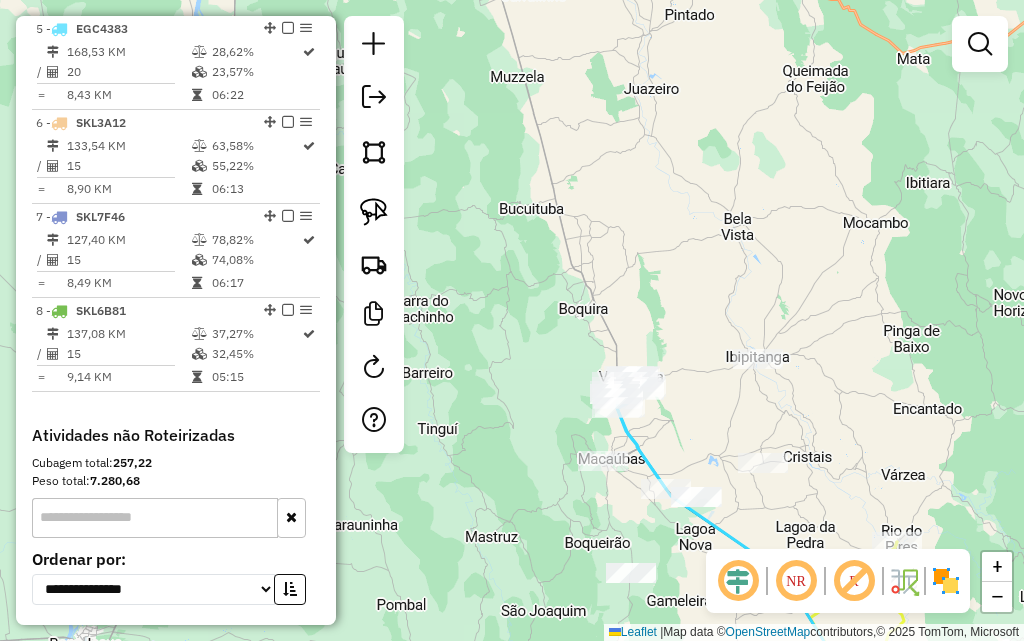 click 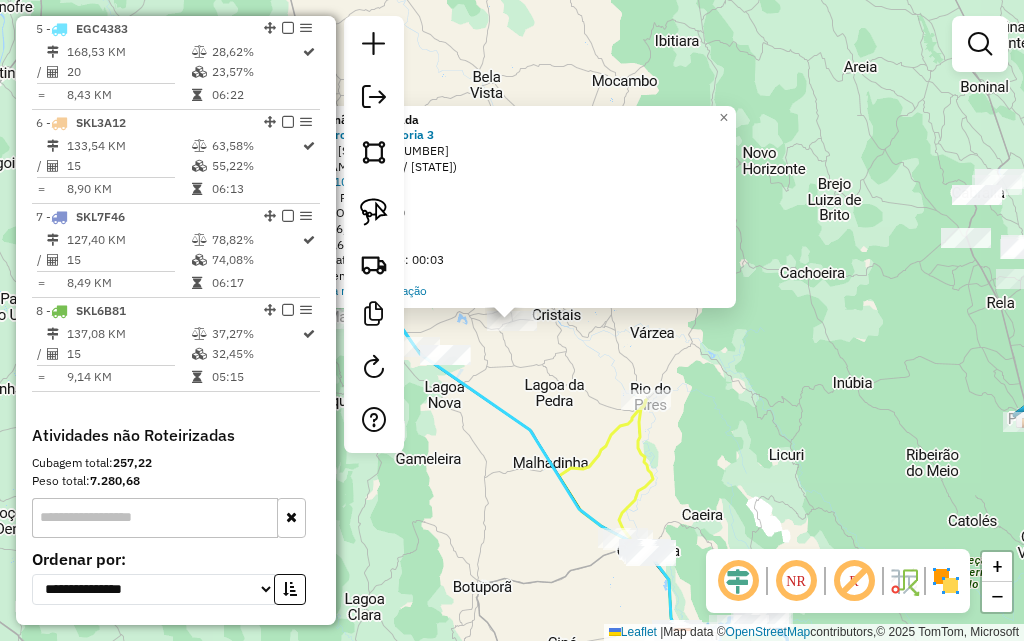 click on "Atividade não roteirizada 2552 - Mercadinho Vitoria 3  Endereço:  Rua principal 10   Bairro: Cristais De Macaubas (MACAUBAS / BA)   Pedidos:  11079715   Valor total: R$ 746,60   - DINHEIRO:  R$ 746,60   Cubagem: 6,62   Peso: 179,65   Tempo de atendimento: 00:03   Total de itens: 16,00  Motivos da não roteirização × Janela de atendimento Grade de atendimento Capacidade Transportadoras Veículos Cliente Pedidos  Rotas Selecione os dias de semana para filtrar as janelas de atendimento  Seg   Ter   Qua   Qui   Sex   Sáb   Dom  Informe o período da janela de atendimento: De: Até:  Filtrar exatamente a janela do cliente  Considerar janela de atendimento padrão  Selecione os dias de semana para filtrar as grades de atendimento  Seg   Ter   Qua   Qui   Sex   Sáb   Dom   Considerar clientes sem dia de atendimento cadastrado  Clientes fora do dia de atendimento selecionado Filtrar as atividades entre os valores definidos abaixo:  Peso mínimo:   Peso máximo:   Cubagem mínima:   Cubagem máxima:   De:  De:" 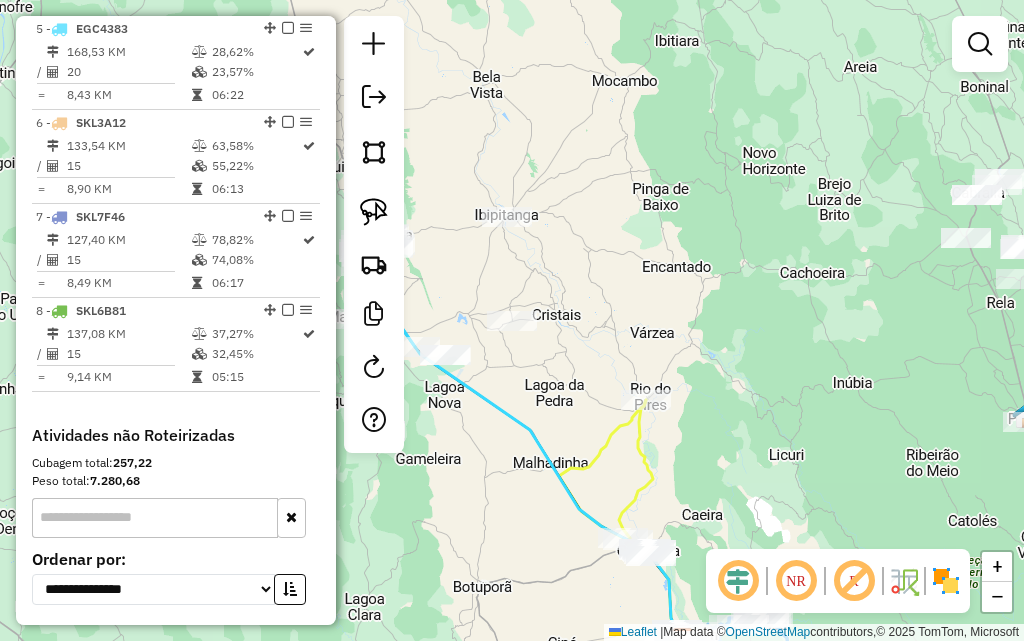 drag, startPoint x: 589, startPoint y: 354, endPoint x: 641, endPoint y: 356, distance: 52.03845 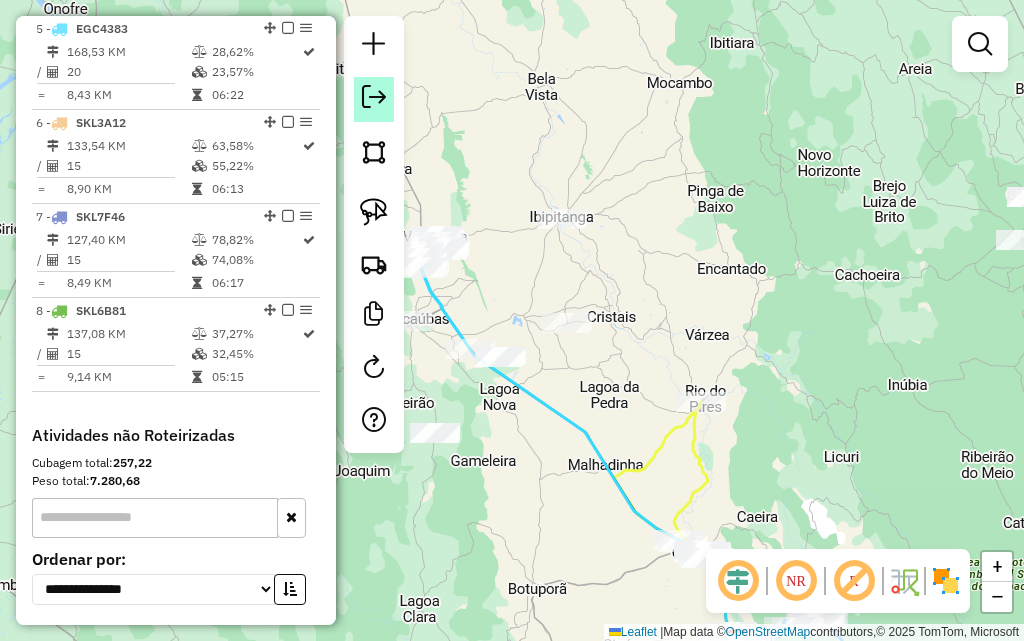 click 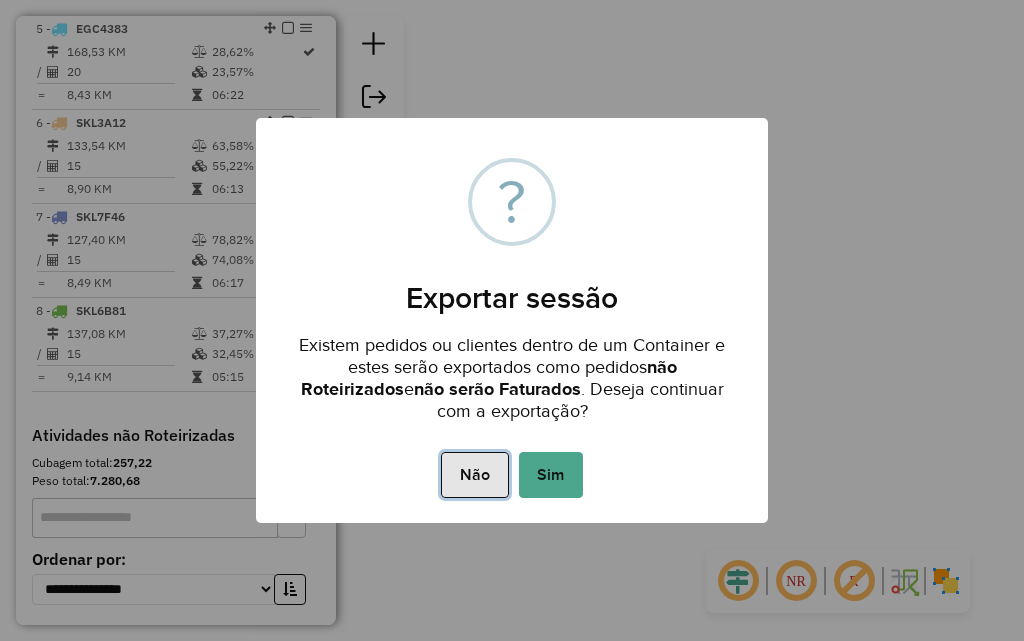 click on "Não" at bounding box center (474, 475) 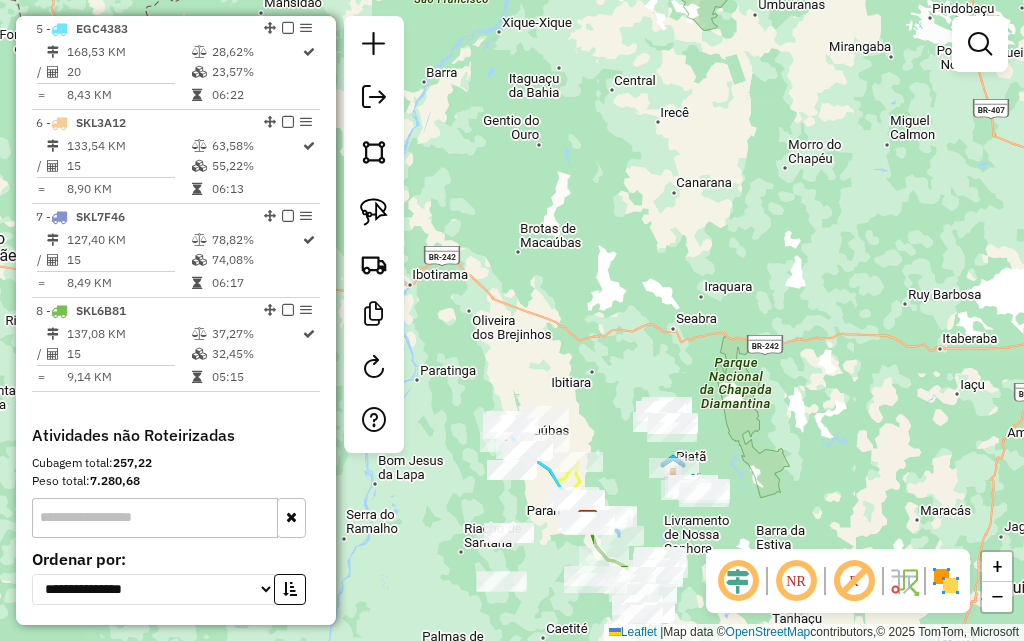 drag, startPoint x: 635, startPoint y: 442, endPoint x: 599, endPoint y: 224, distance: 220.95248 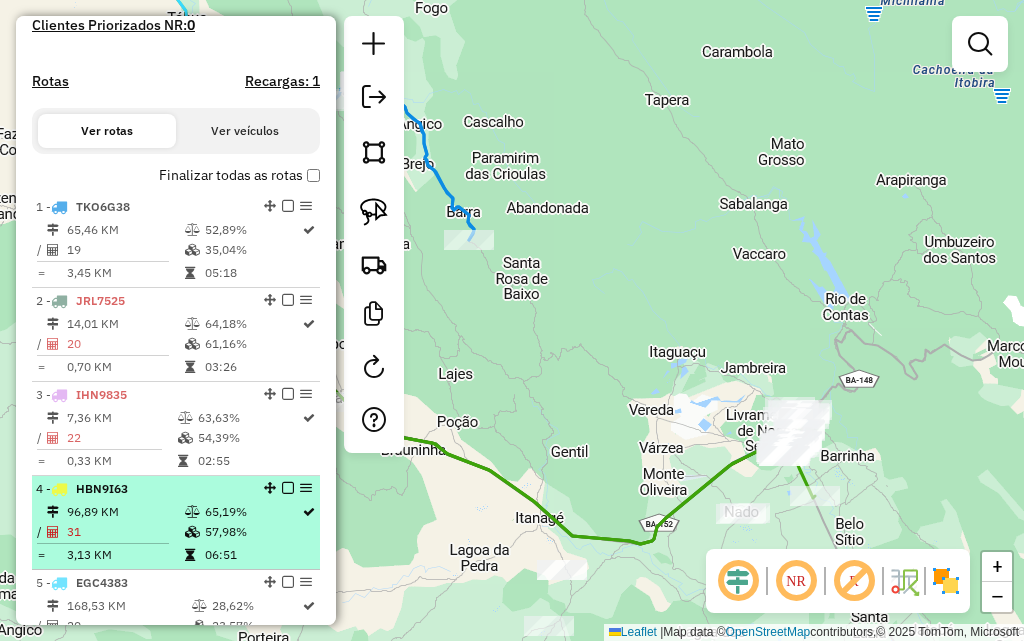 scroll, scrollTop: 550, scrollLeft: 0, axis: vertical 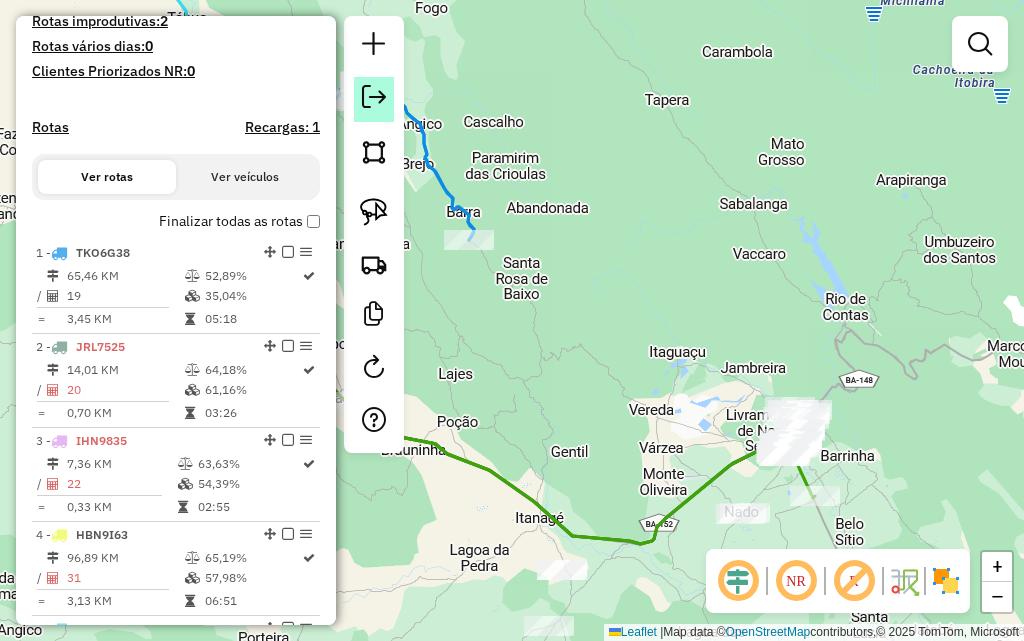 click 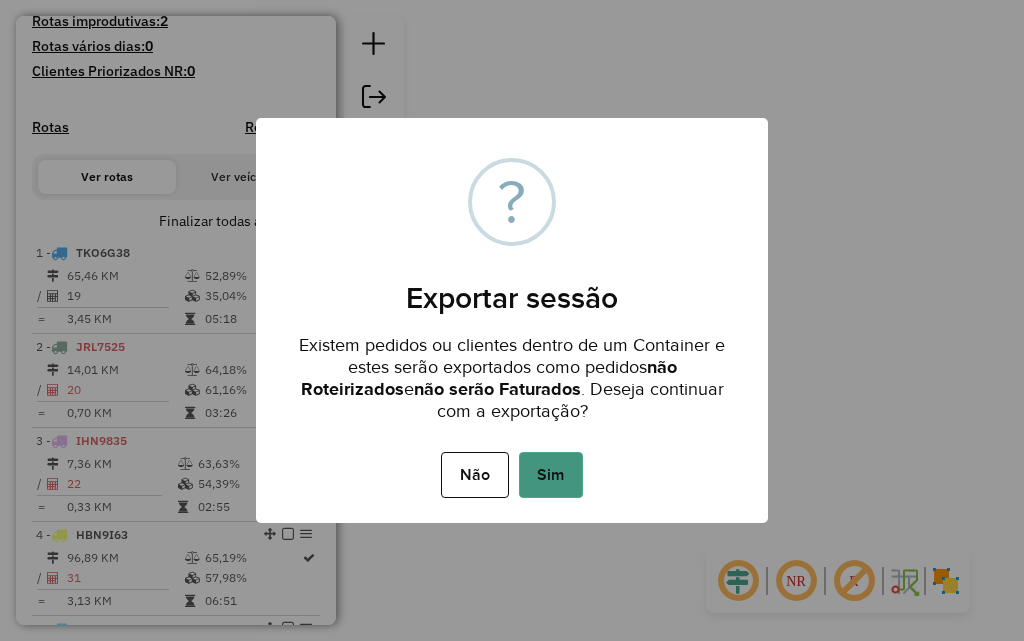 click on "Sim" at bounding box center (551, 475) 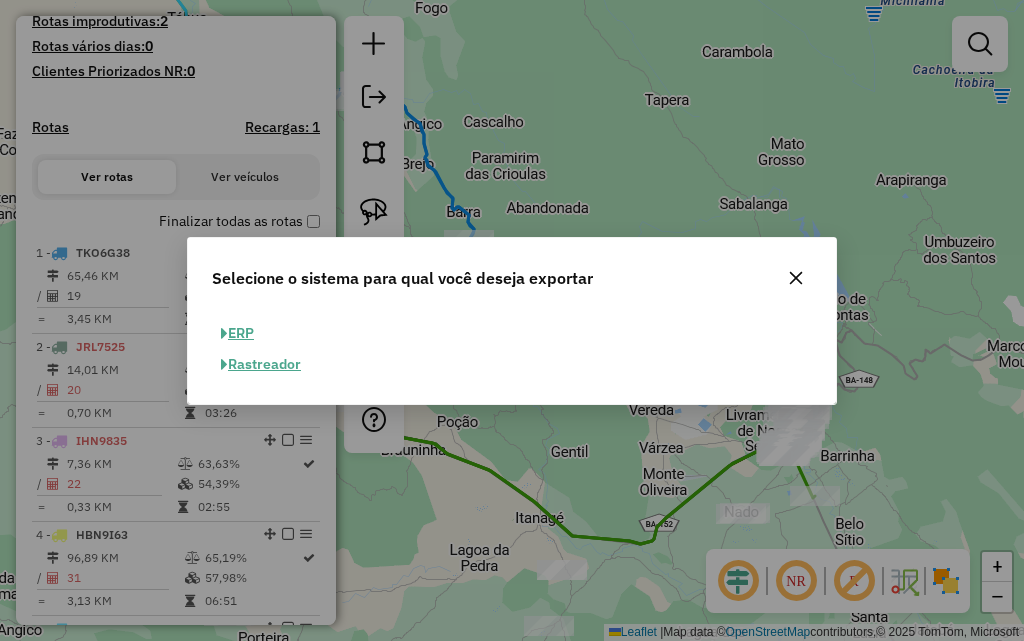 click on "ERP" 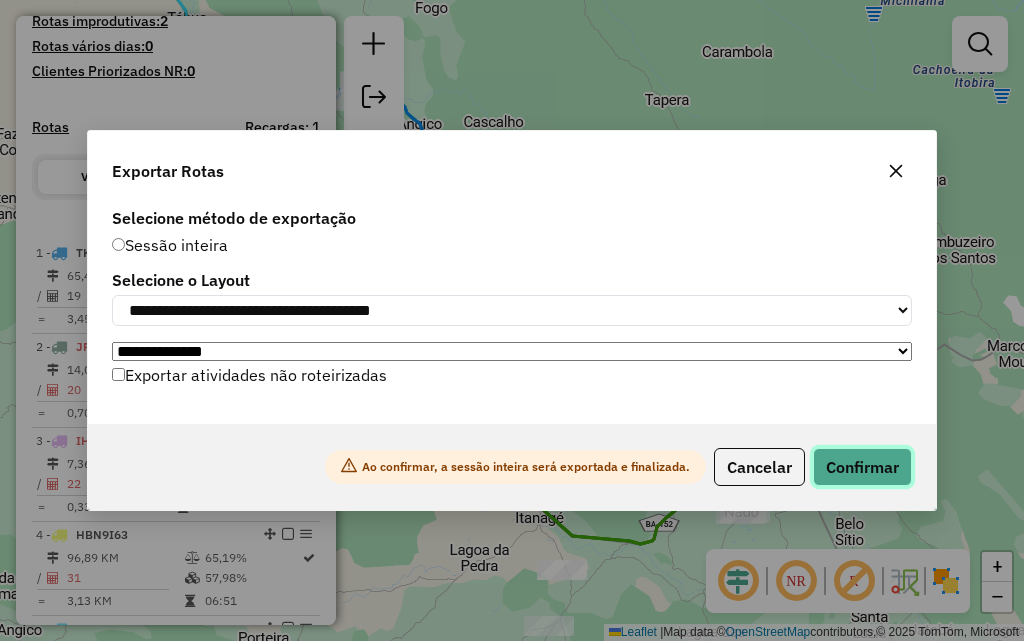 click on "Confirmar" 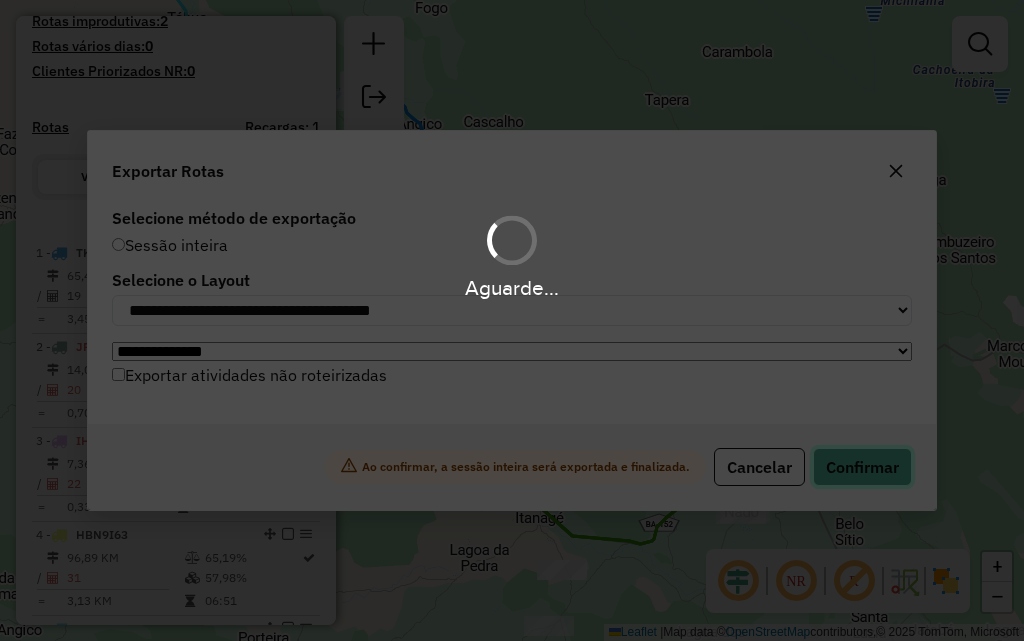 scroll, scrollTop: 604, scrollLeft: 0, axis: vertical 